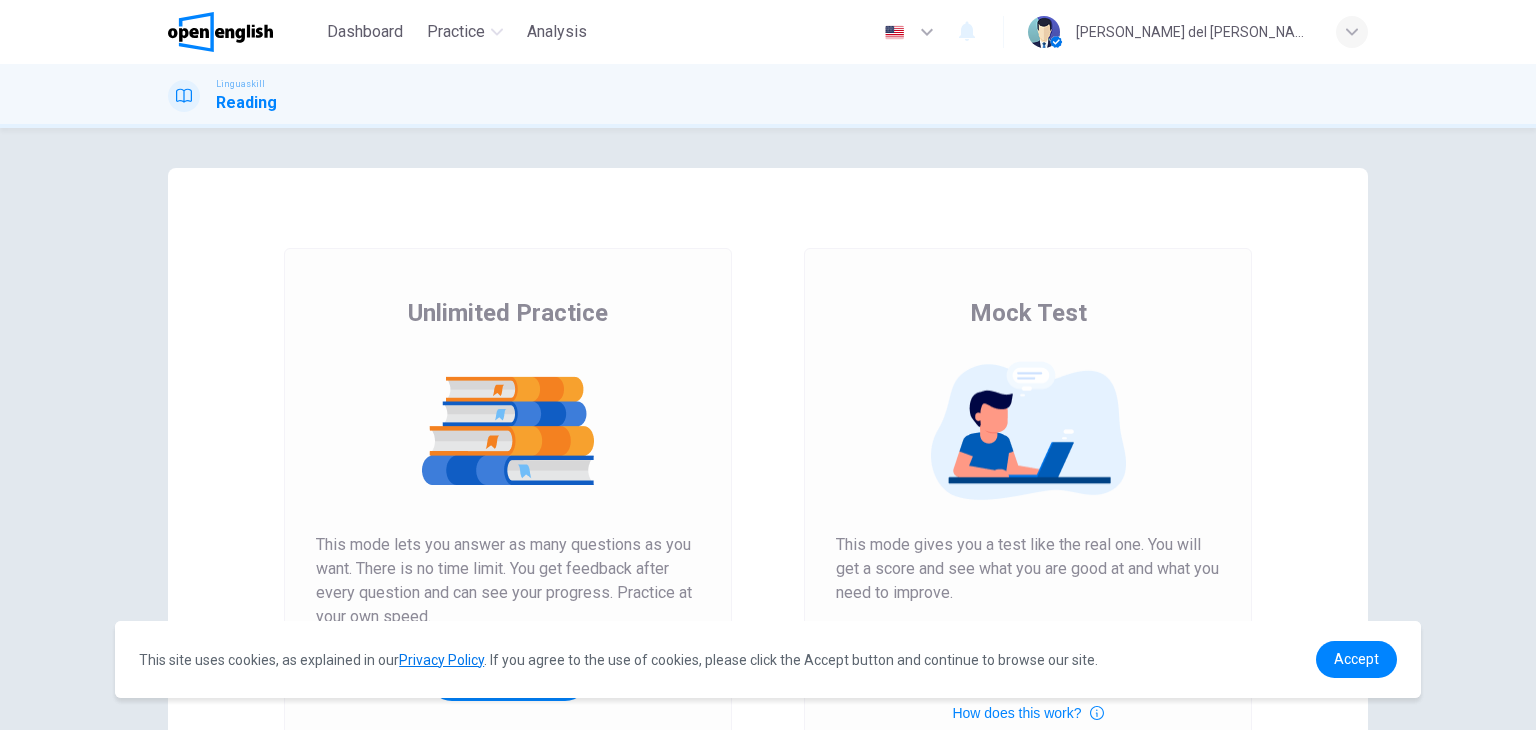 scroll, scrollTop: 0, scrollLeft: 0, axis: both 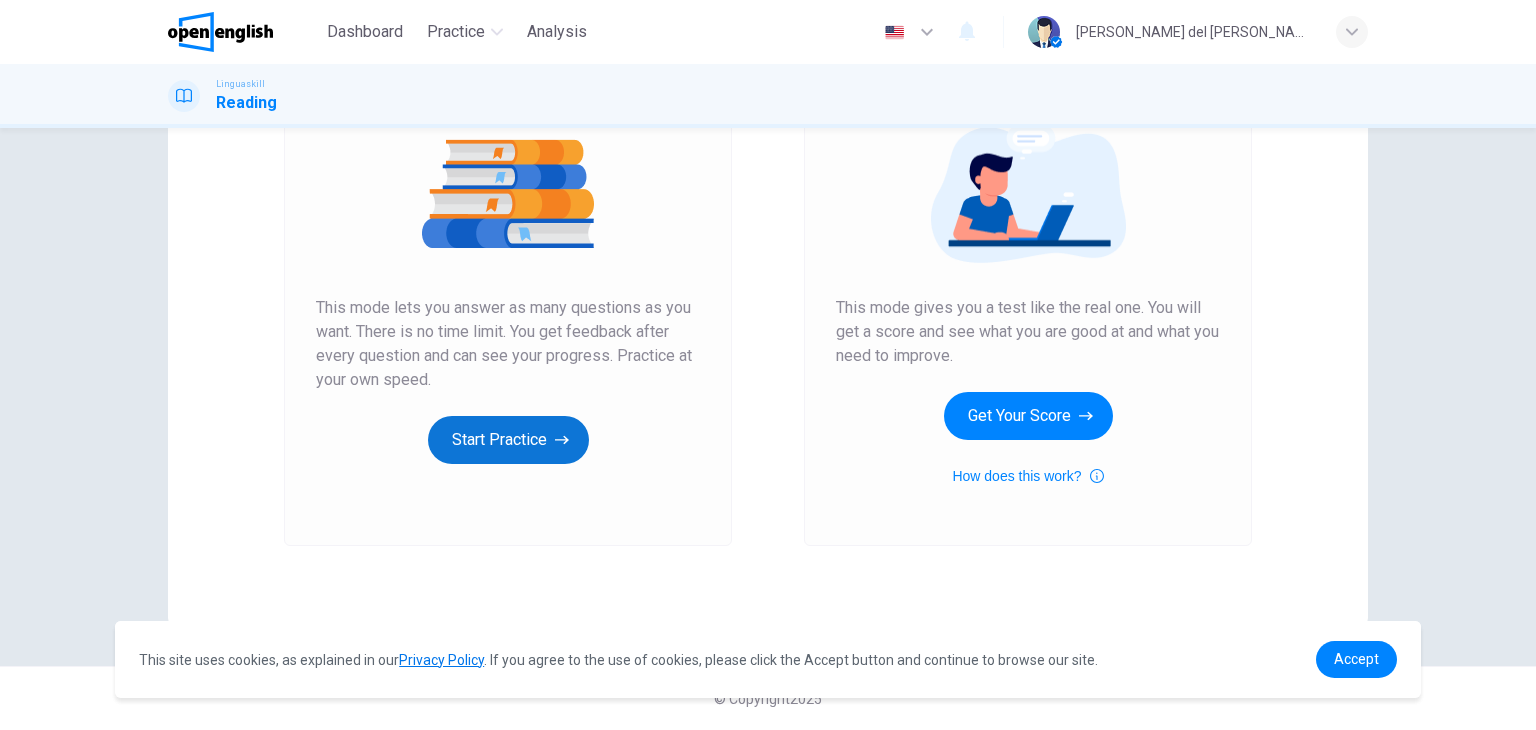click on "Start Practice" at bounding box center (508, 440) 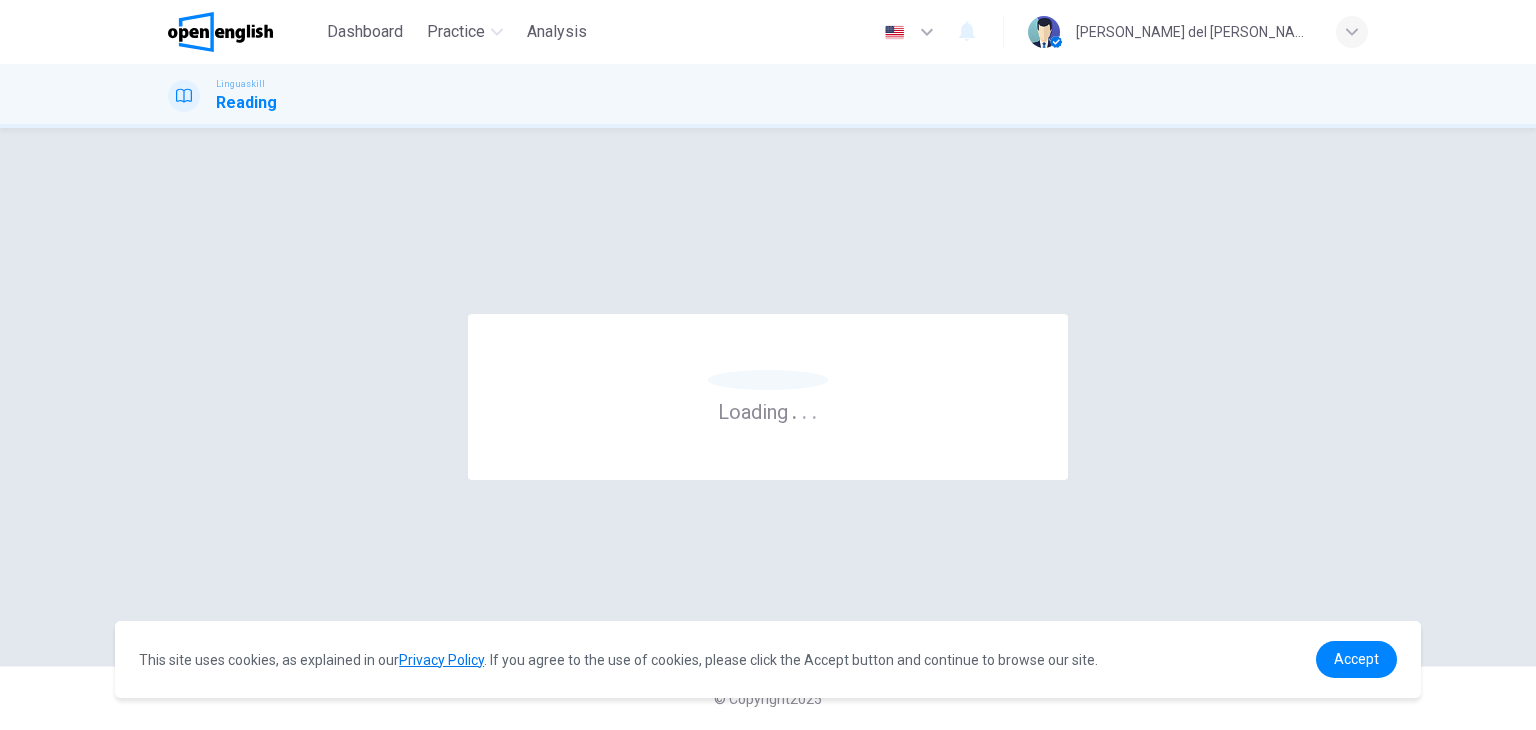 scroll, scrollTop: 0, scrollLeft: 0, axis: both 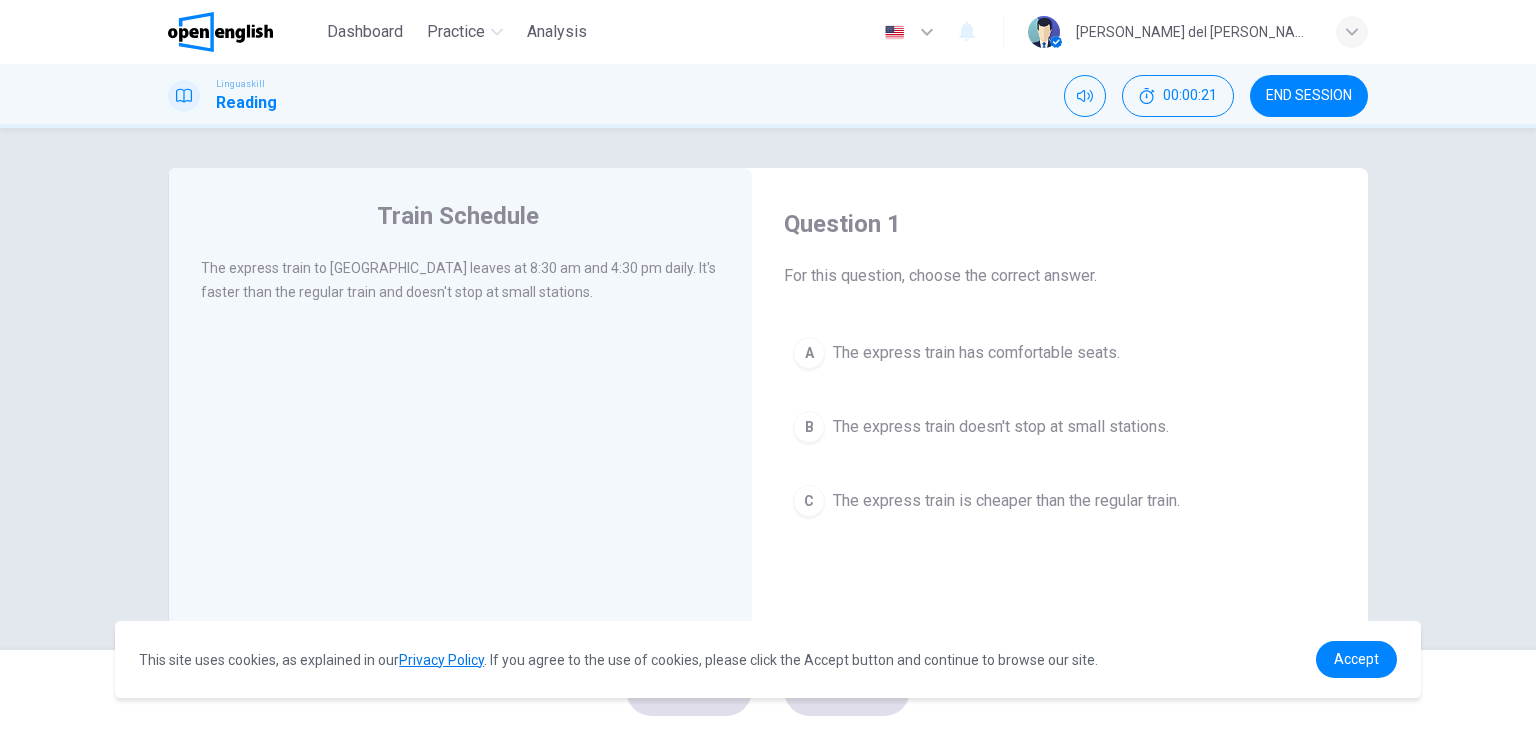 click on "The express train doesn't stop at small stations." at bounding box center (1001, 427) 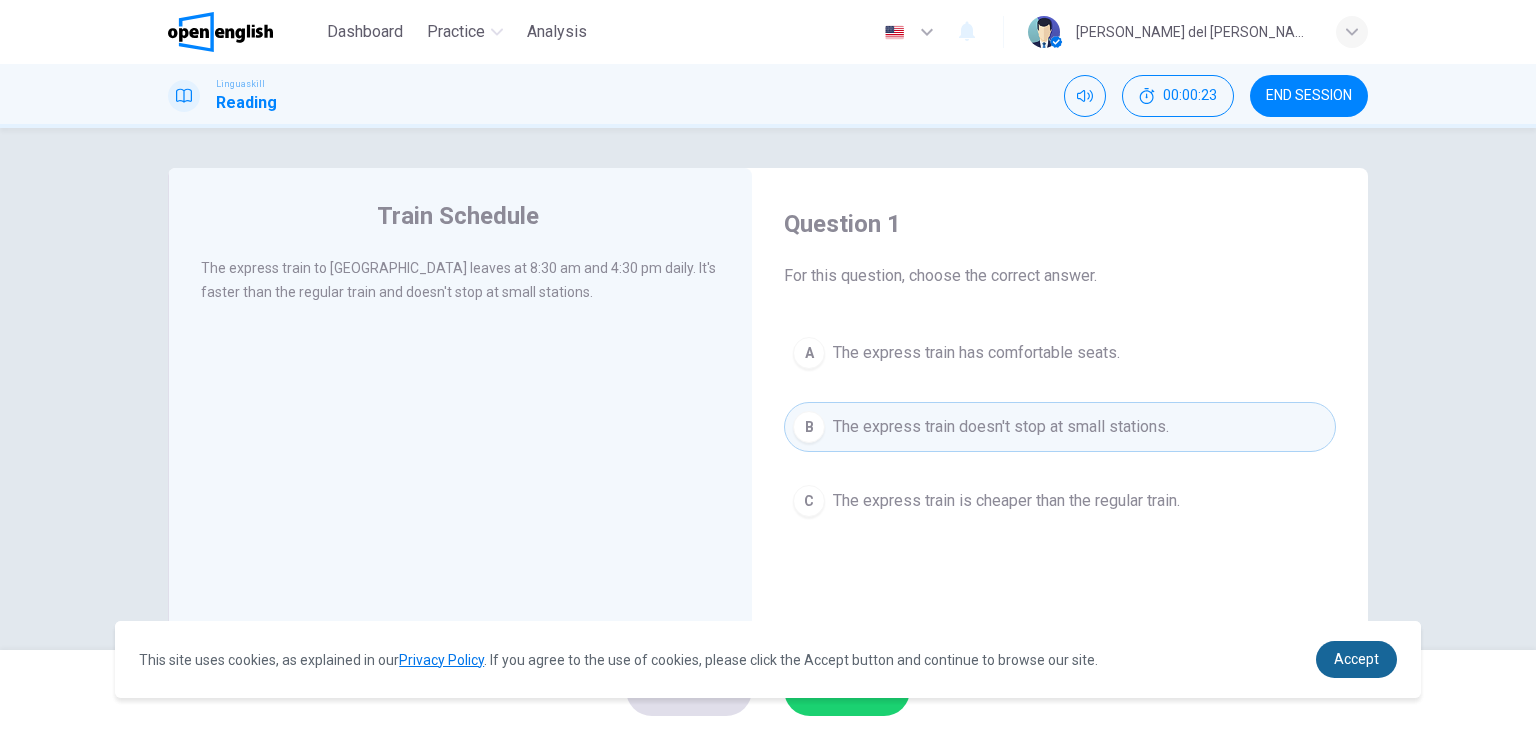 click on "Accept" at bounding box center (1356, 659) 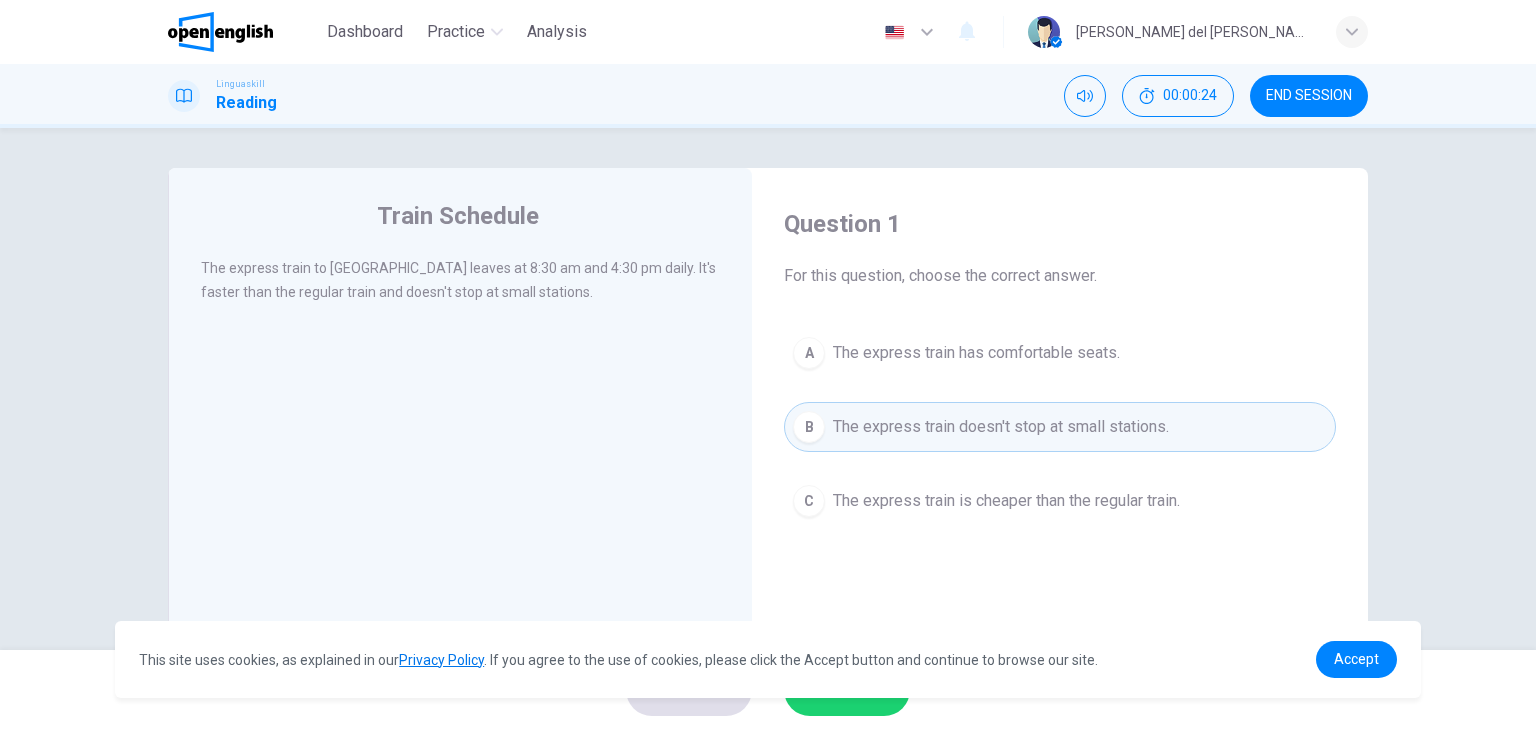 click on "SUBMIT" at bounding box center [847, 690] 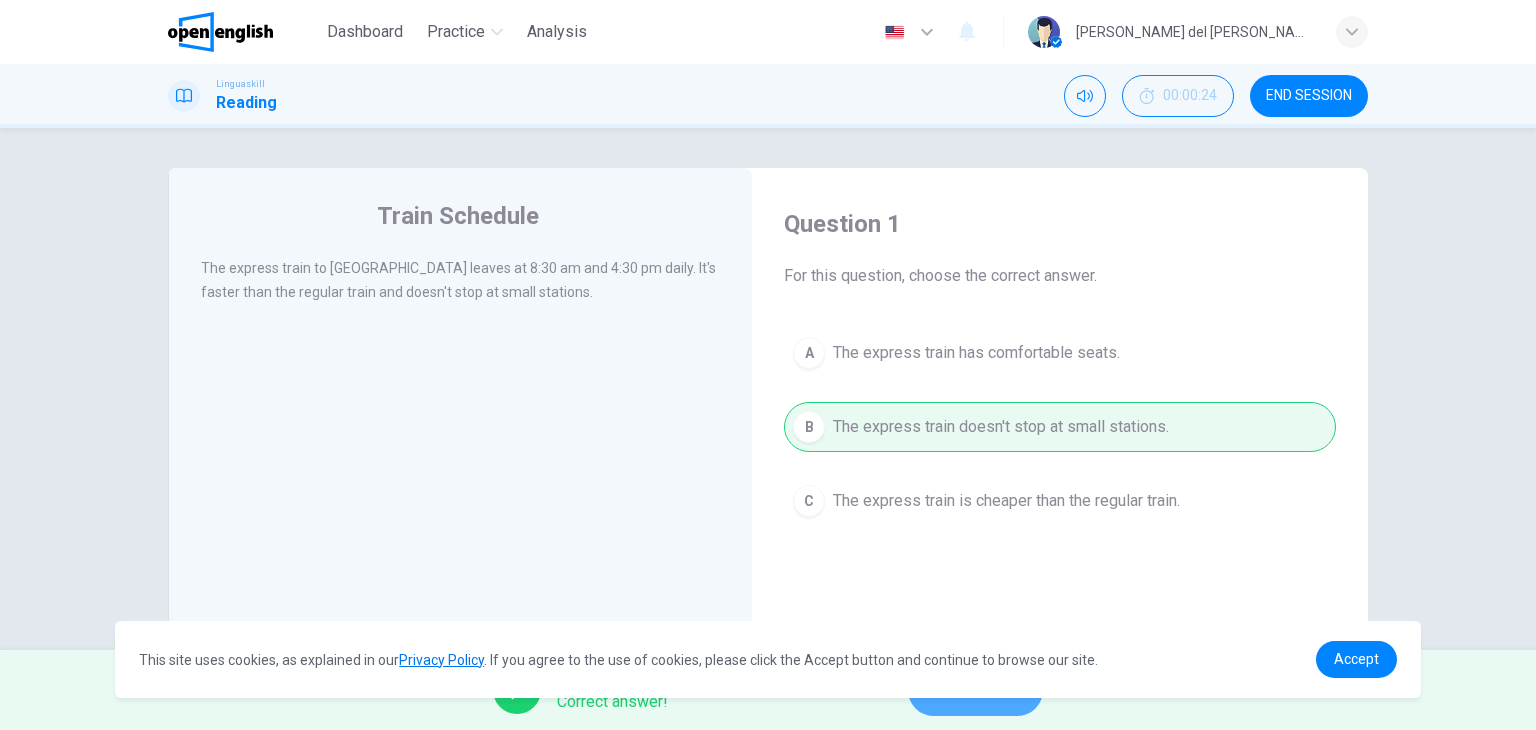 click on "NEXT" at bounding box center [975, 690] 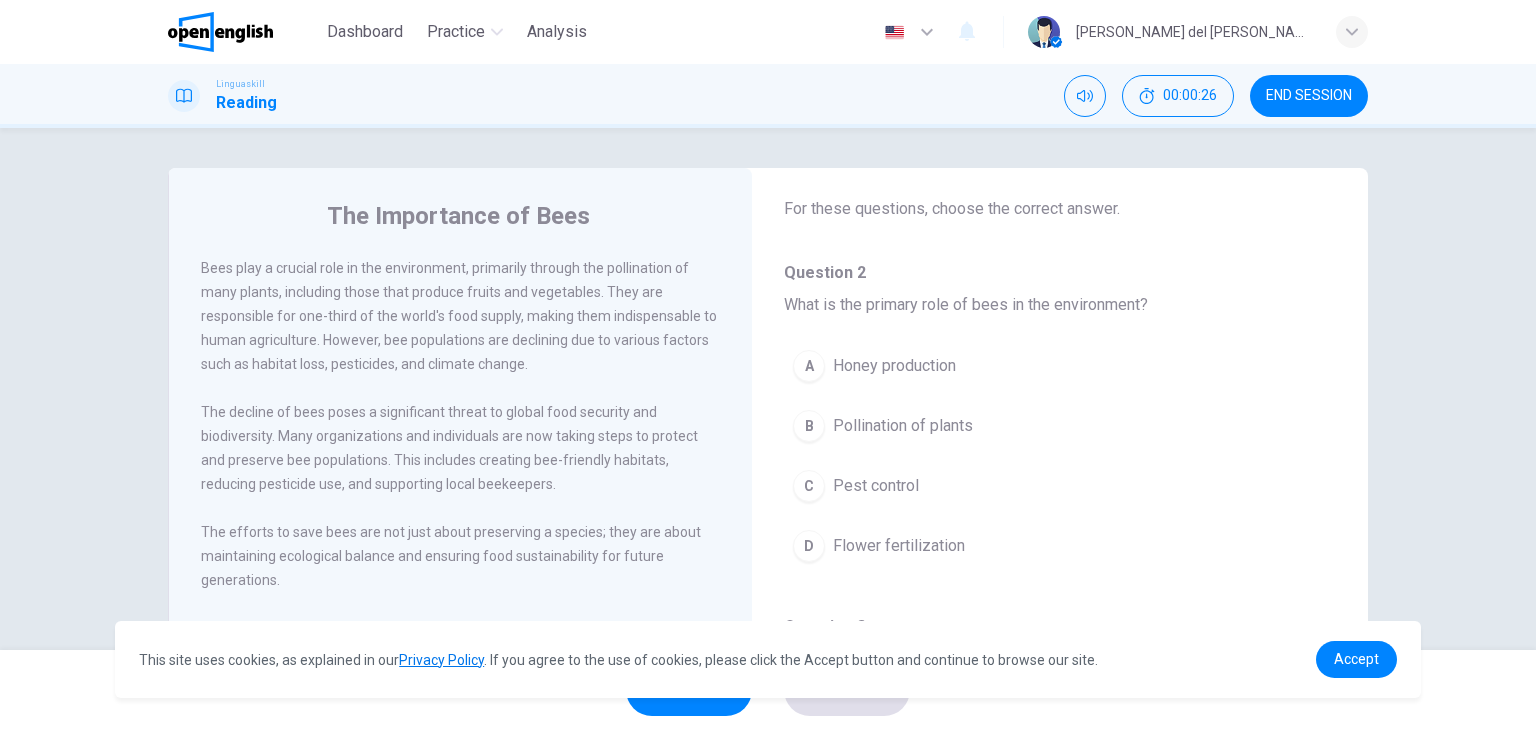 scroll, scrollTop: 100, scrollLeft: 0, axis: vertical 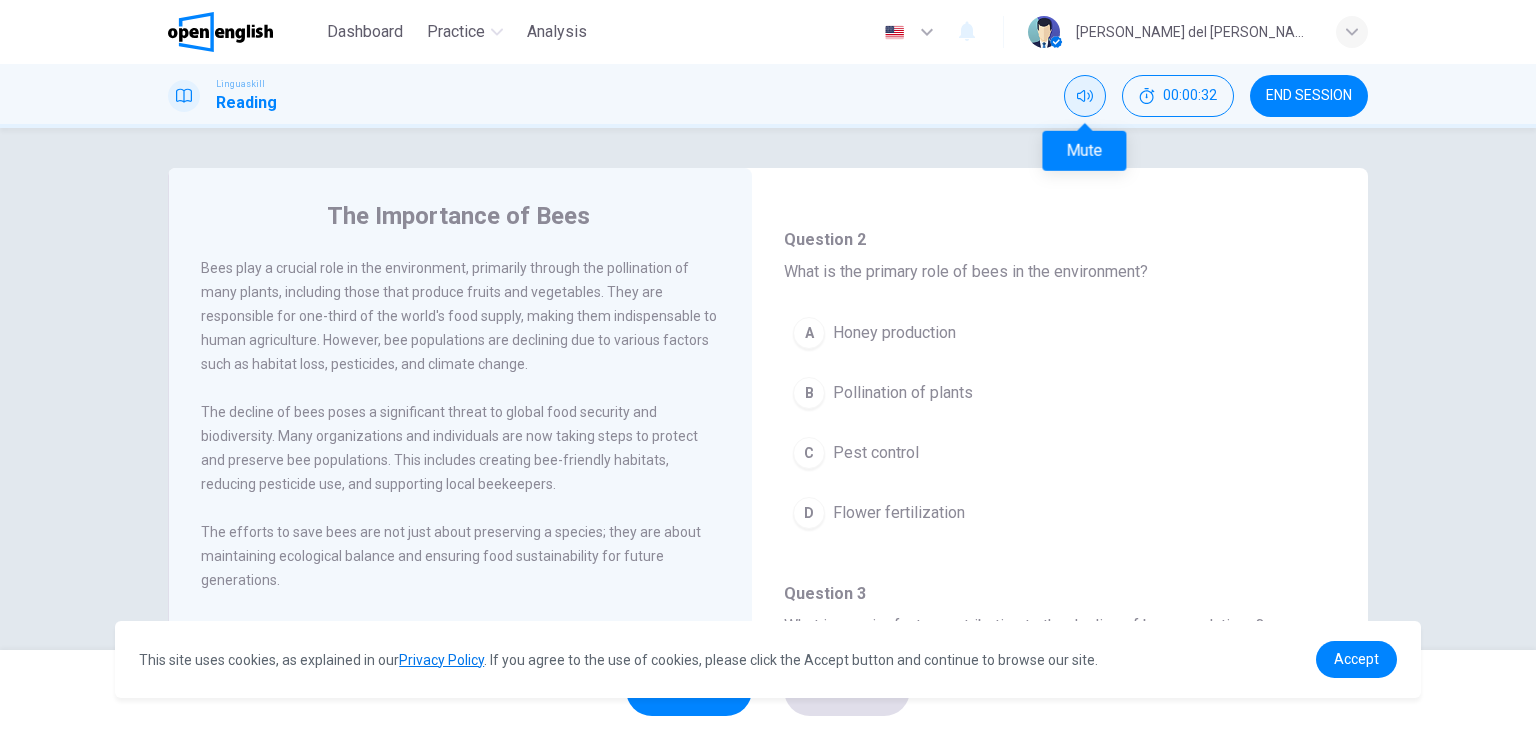 click at bounding box center [1085, 96] 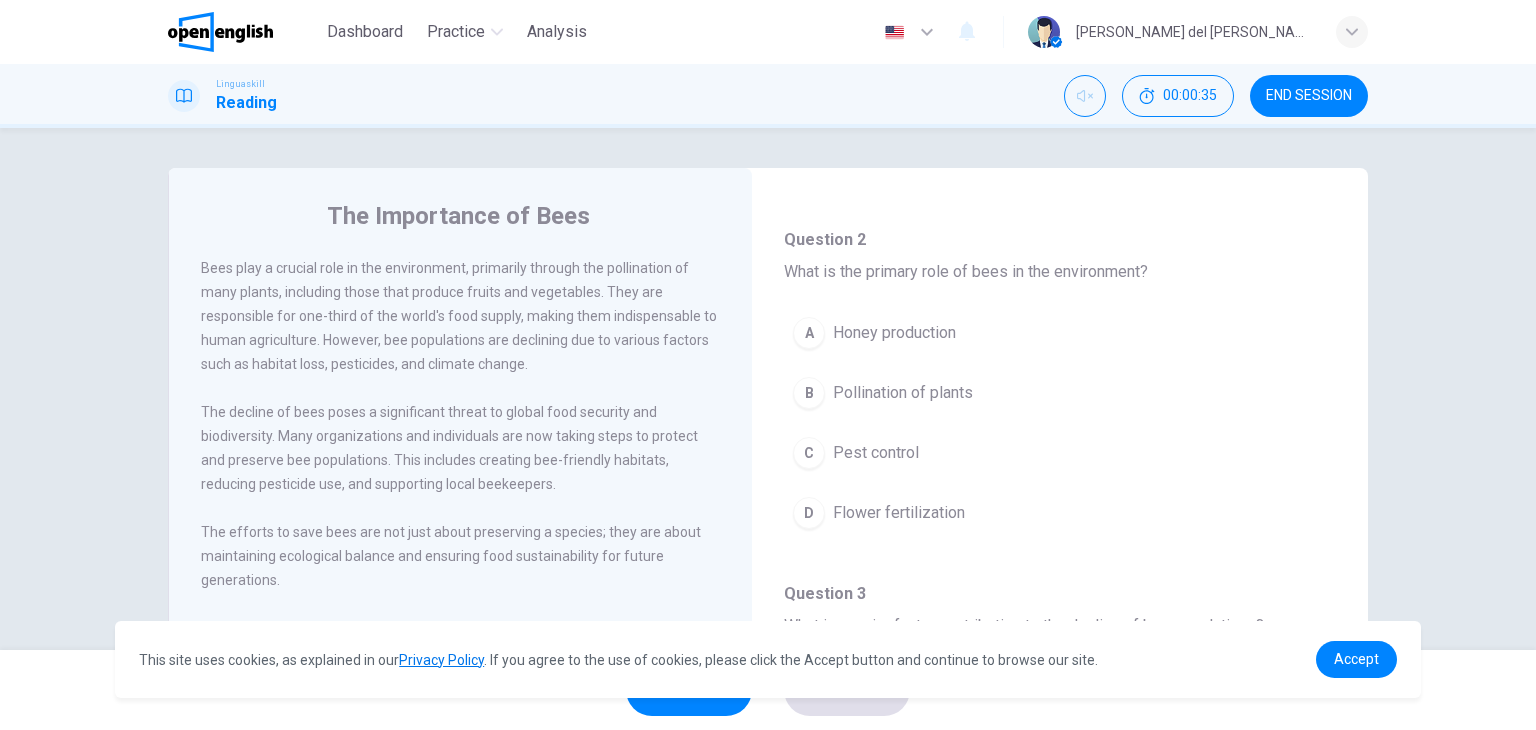 click on "Privacy Policy" at bounding box center [441, 660] 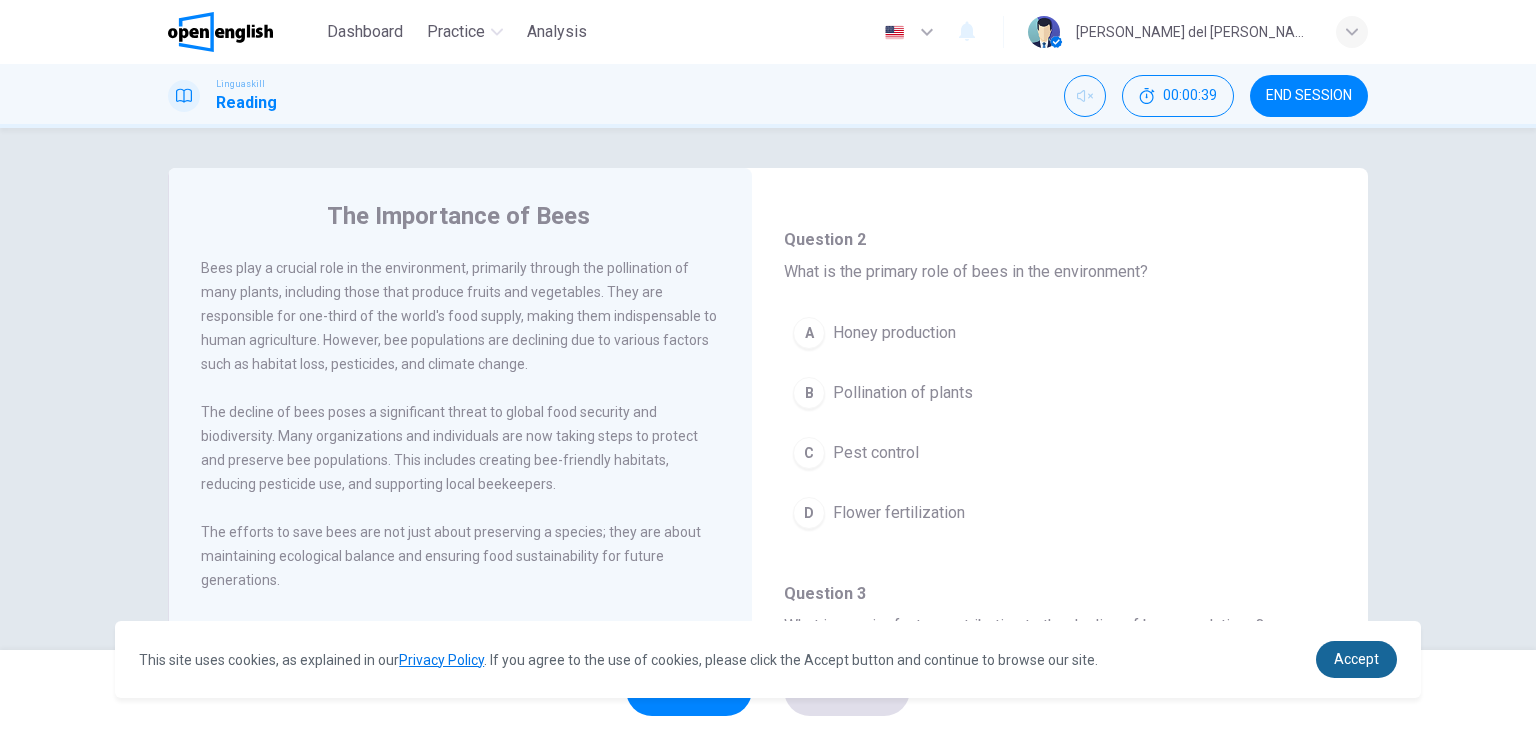 click on "Accept" at bounding box center (1356, 659) 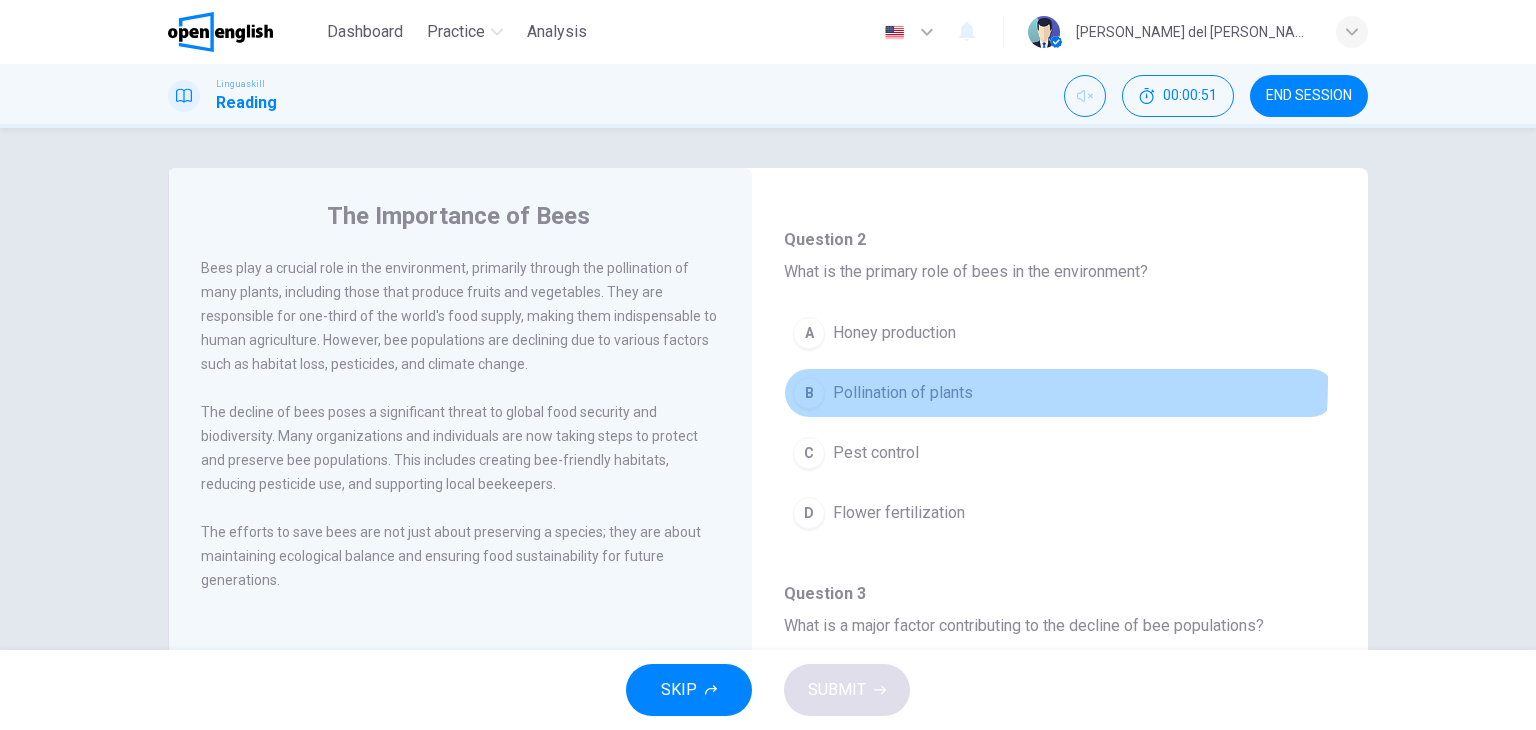 click on "Pollination of plants" at bounding box center (903, 393) 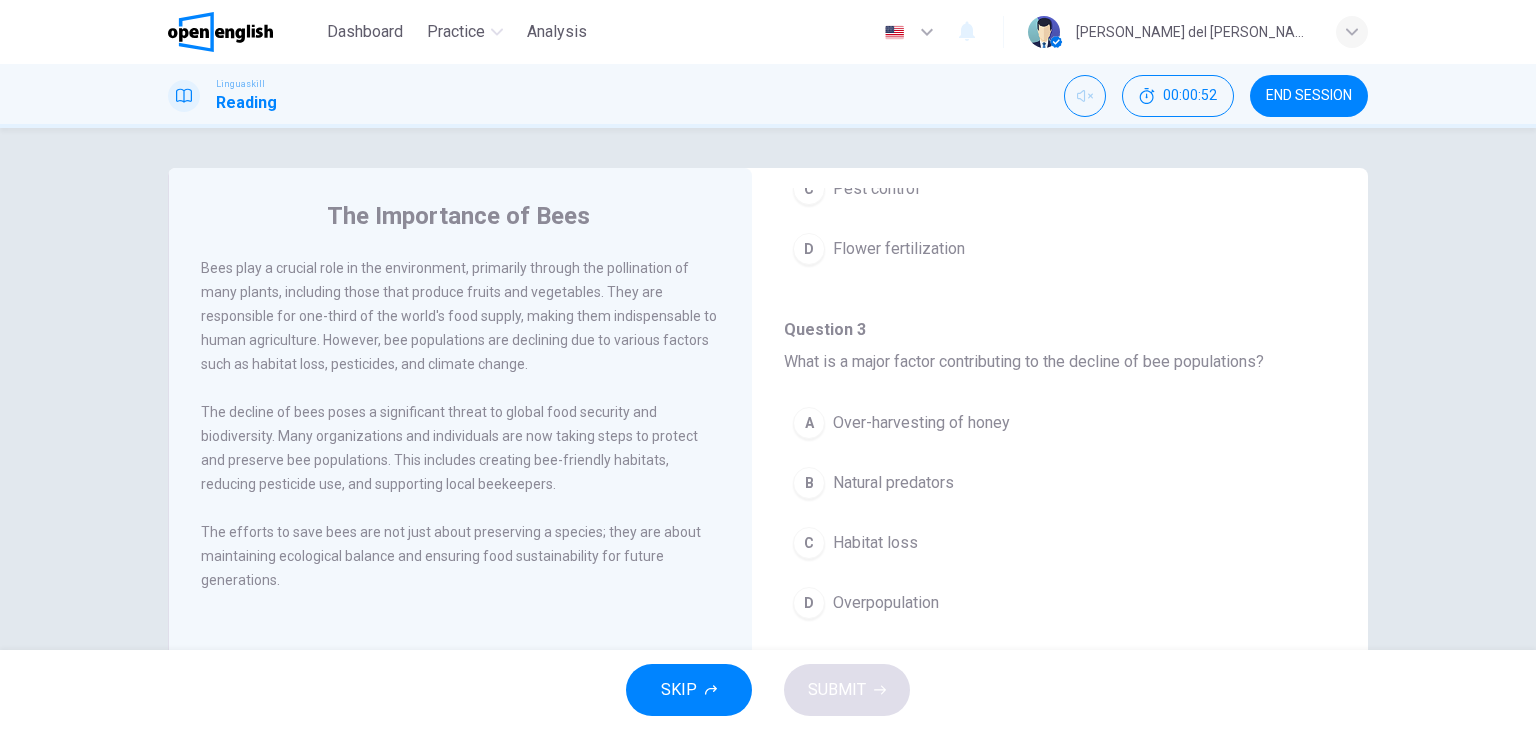 scroll, scrollTop: 400, scrollLeft: 0, axis: vertical 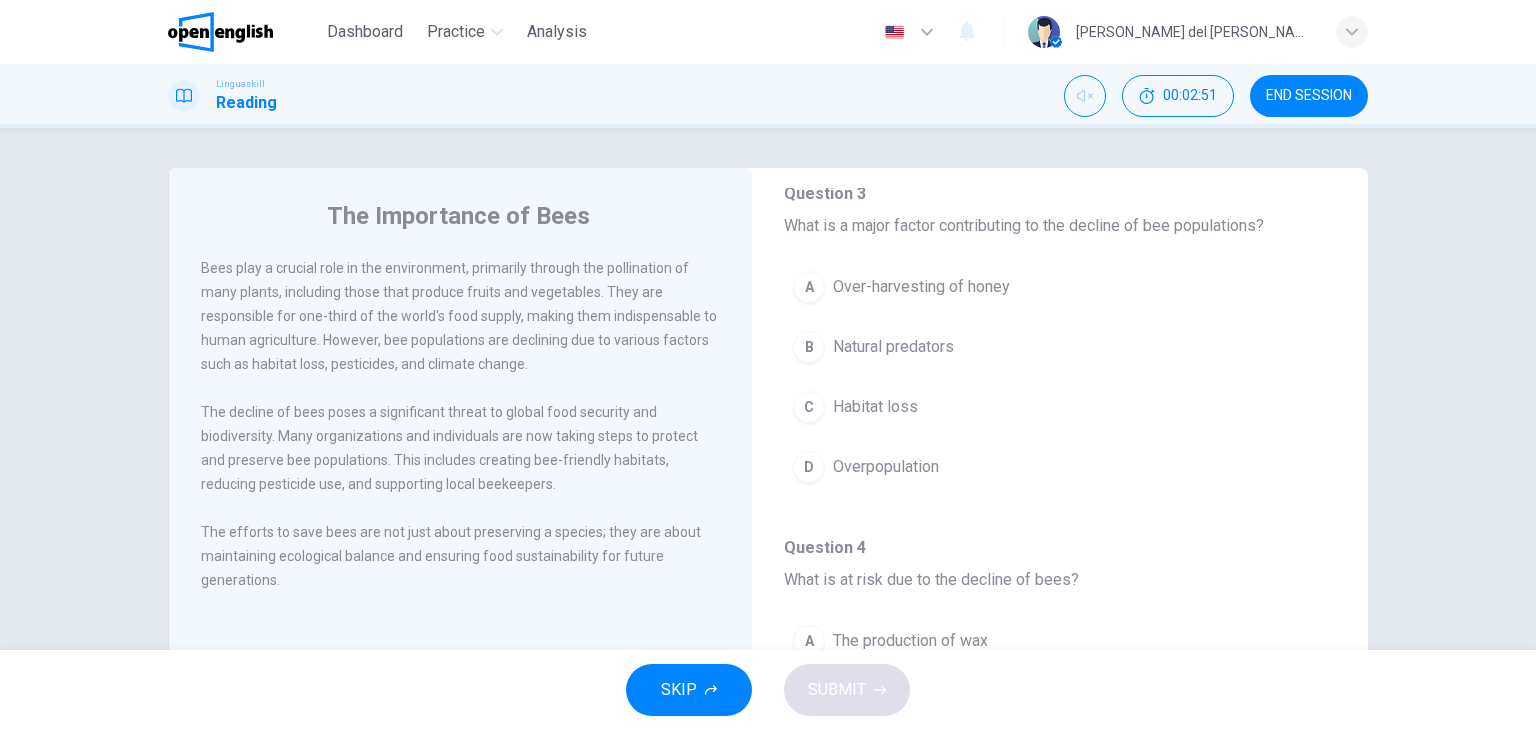 click on "Natural predators" at bounding box center (893, 347) 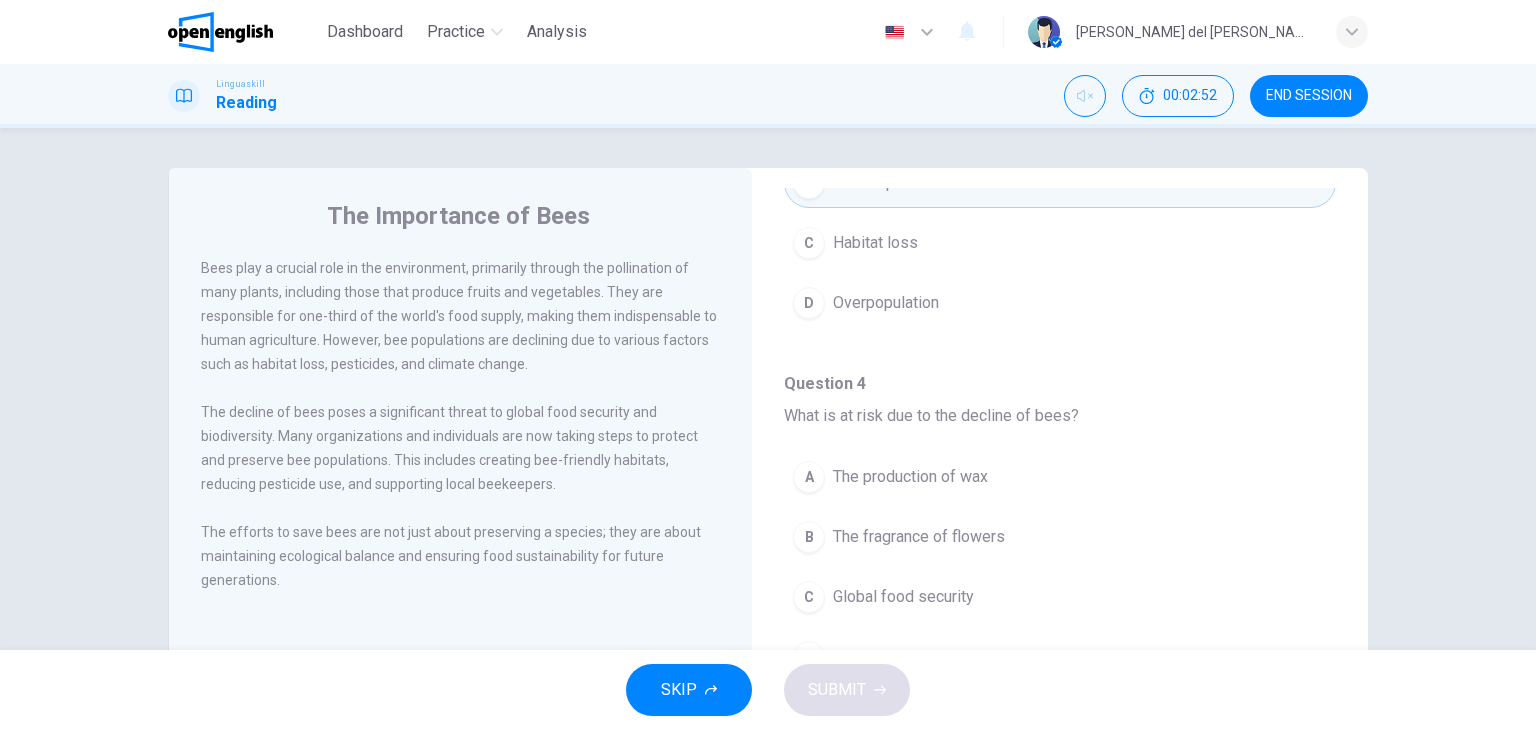 scroll, scrollTop: 800, scrollLeft: 0, axis: vertical 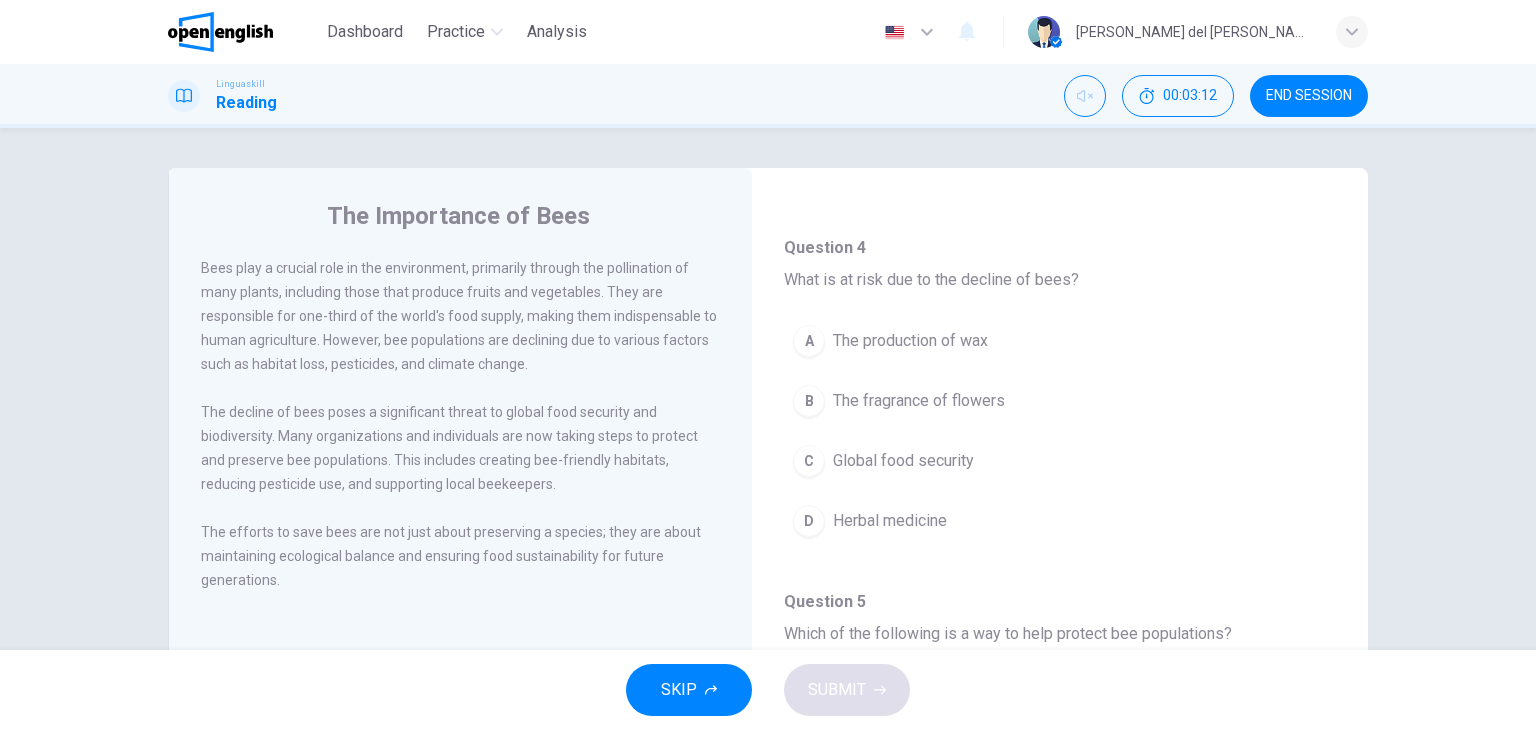 click on "The fragrance of flowers" at bounding box center (919, 401) 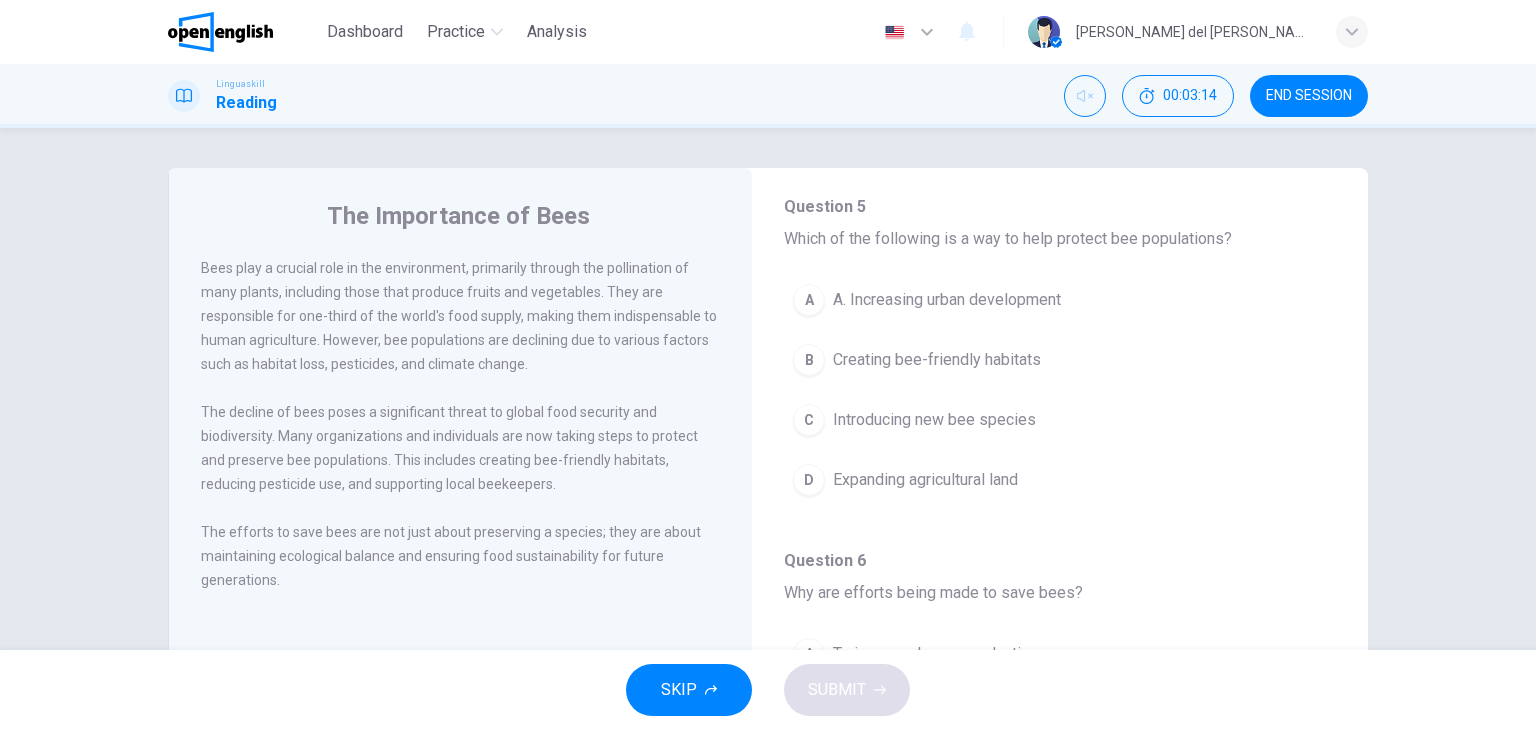 scroll, scrollTop: 1200, scrollLeft: 0, axis: vertical 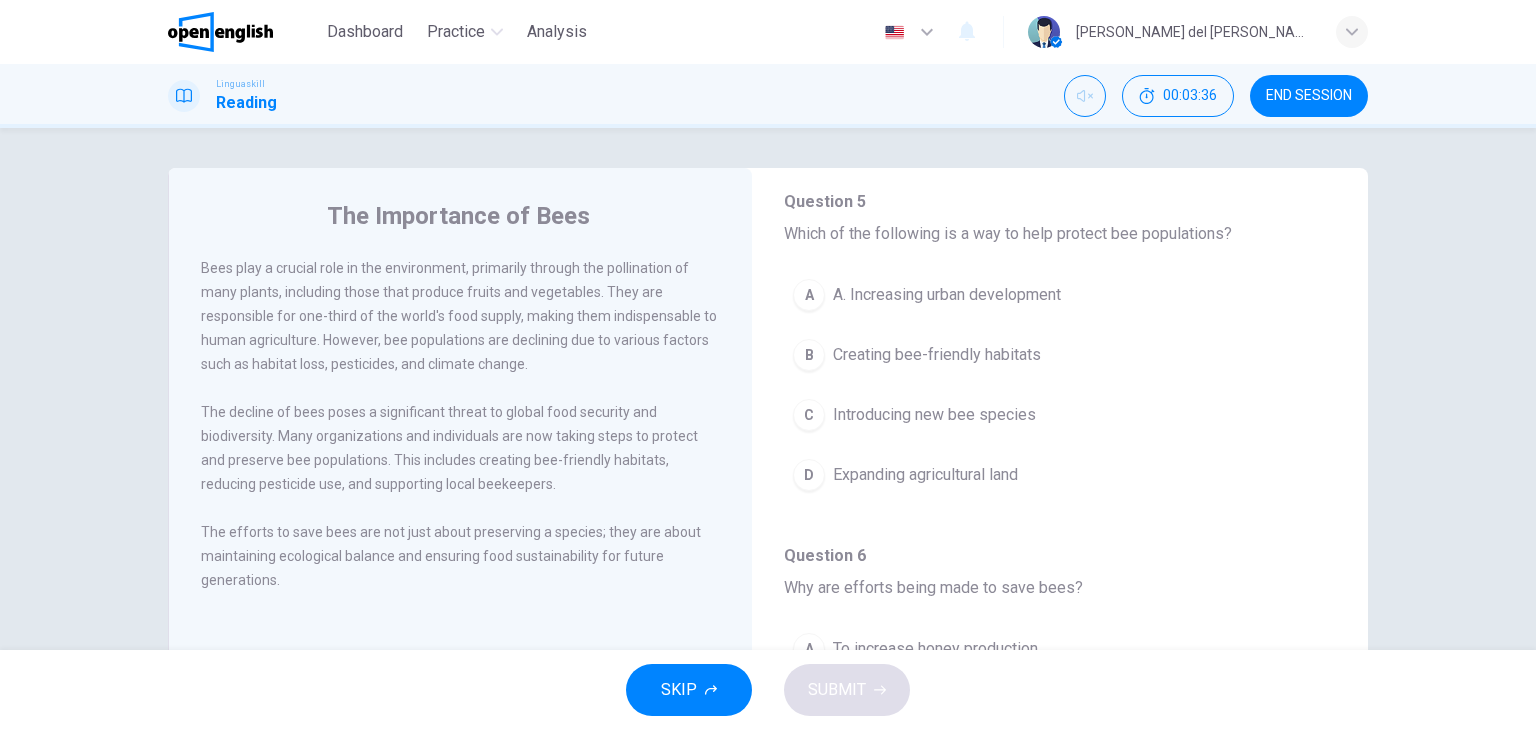 click on "Creating bee-friendly habitats" at bounding box center (937, 355) 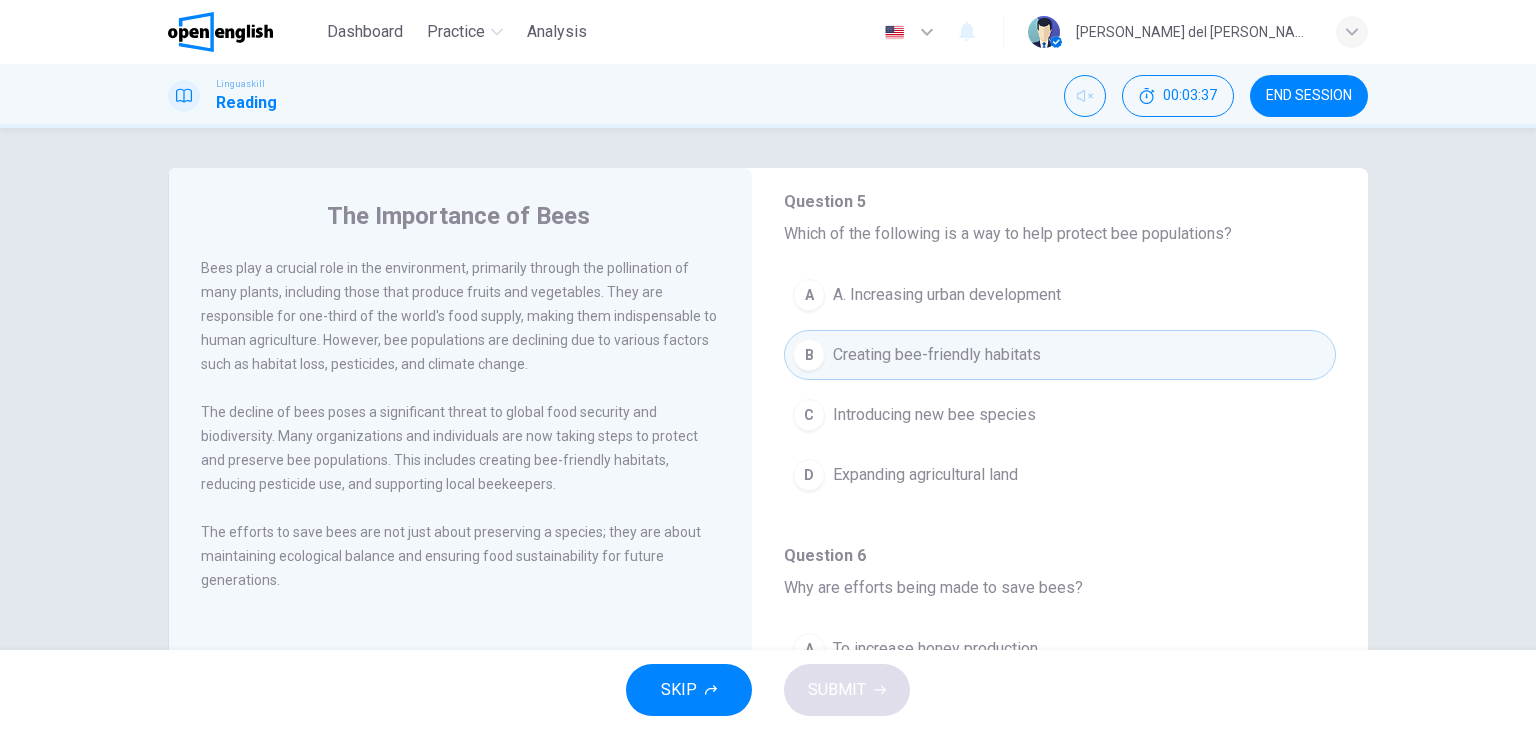 scroll, scrollTop: 1243, scrollLeft: 0, axis: vertical 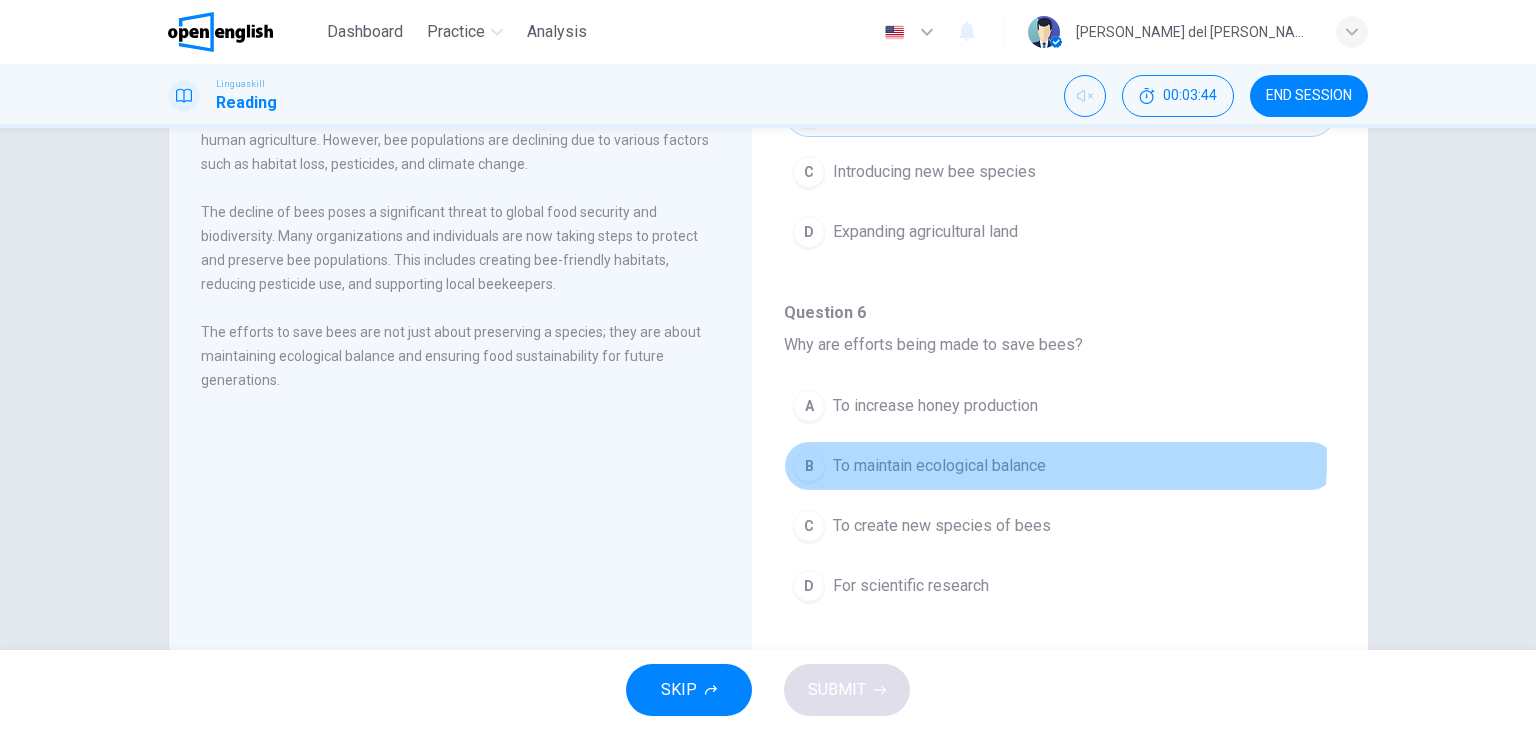 click on "To maintain ecological balance" at bounding box center [939, 466] 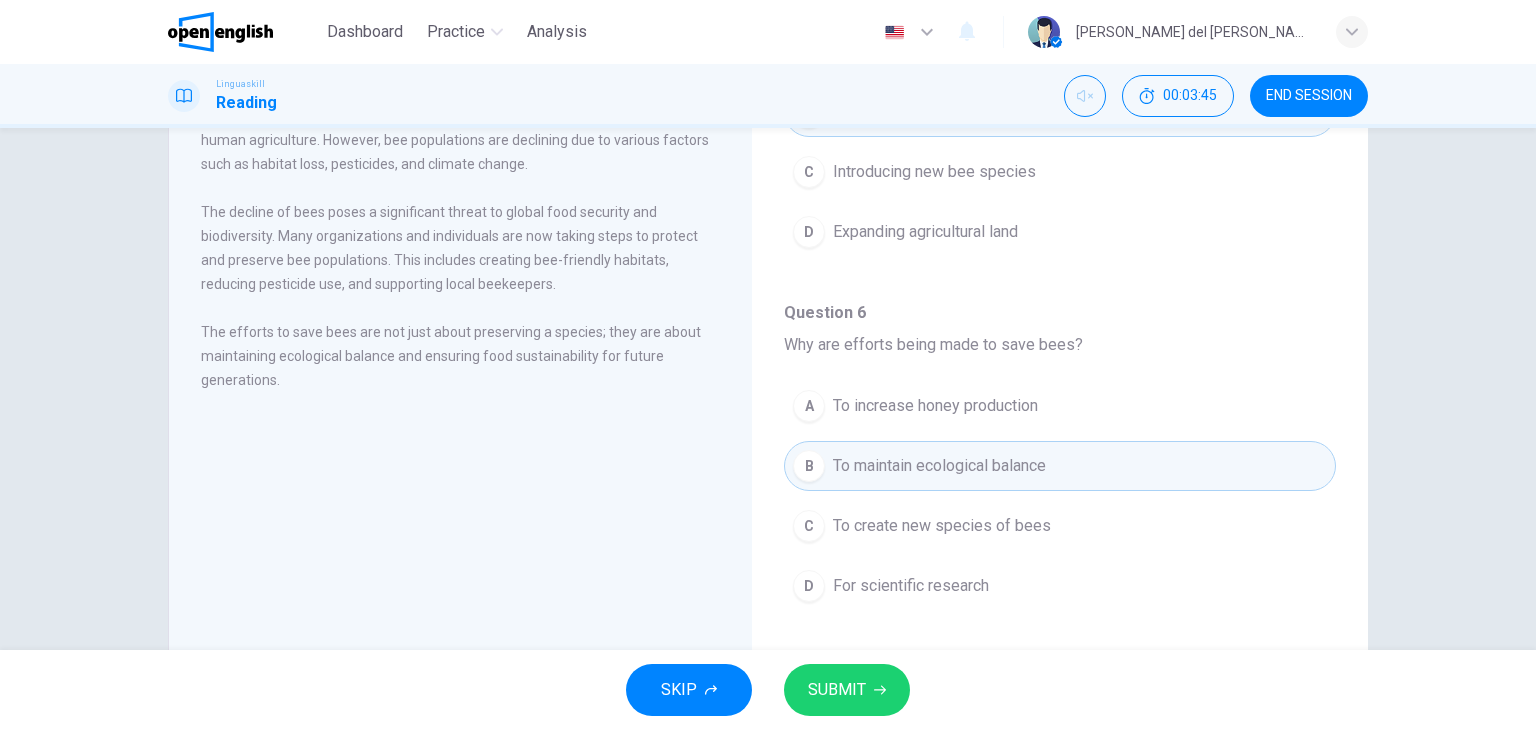 click on "SUBMIT" at bounding box center (837, 690) 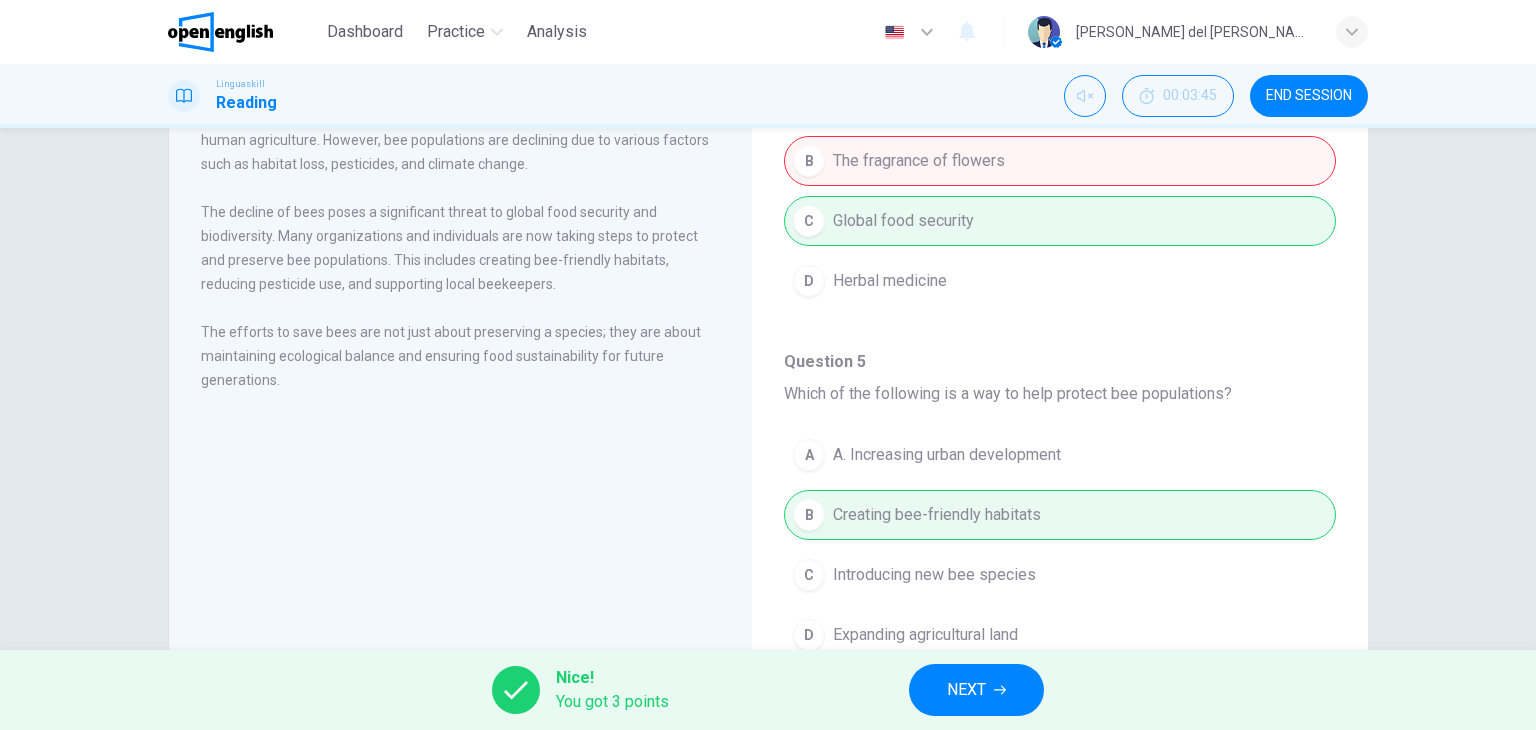 scroll, scrollTop: 900, scrollLeft: 0, axis: vertical 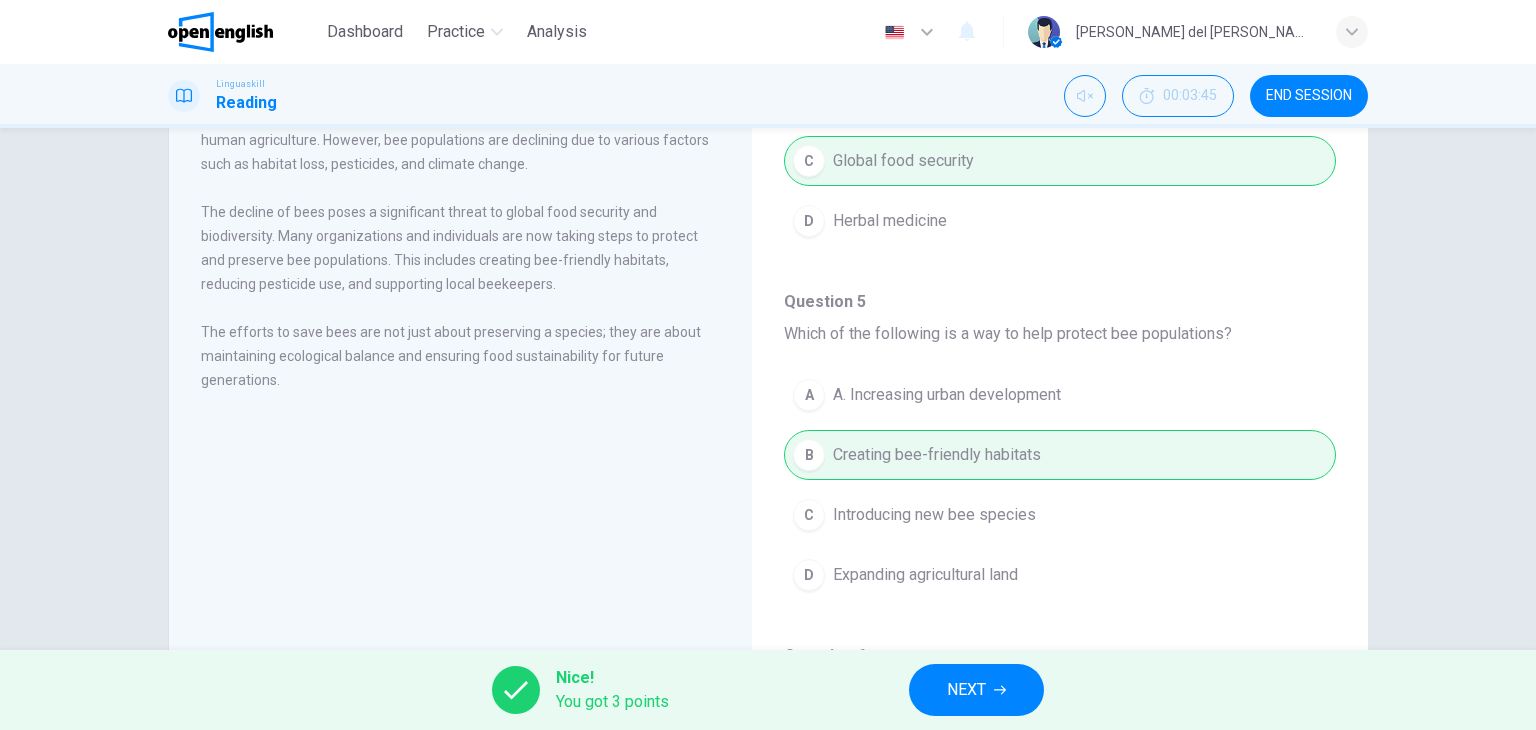 click on "NEXT" at bounding box center (966, 690) 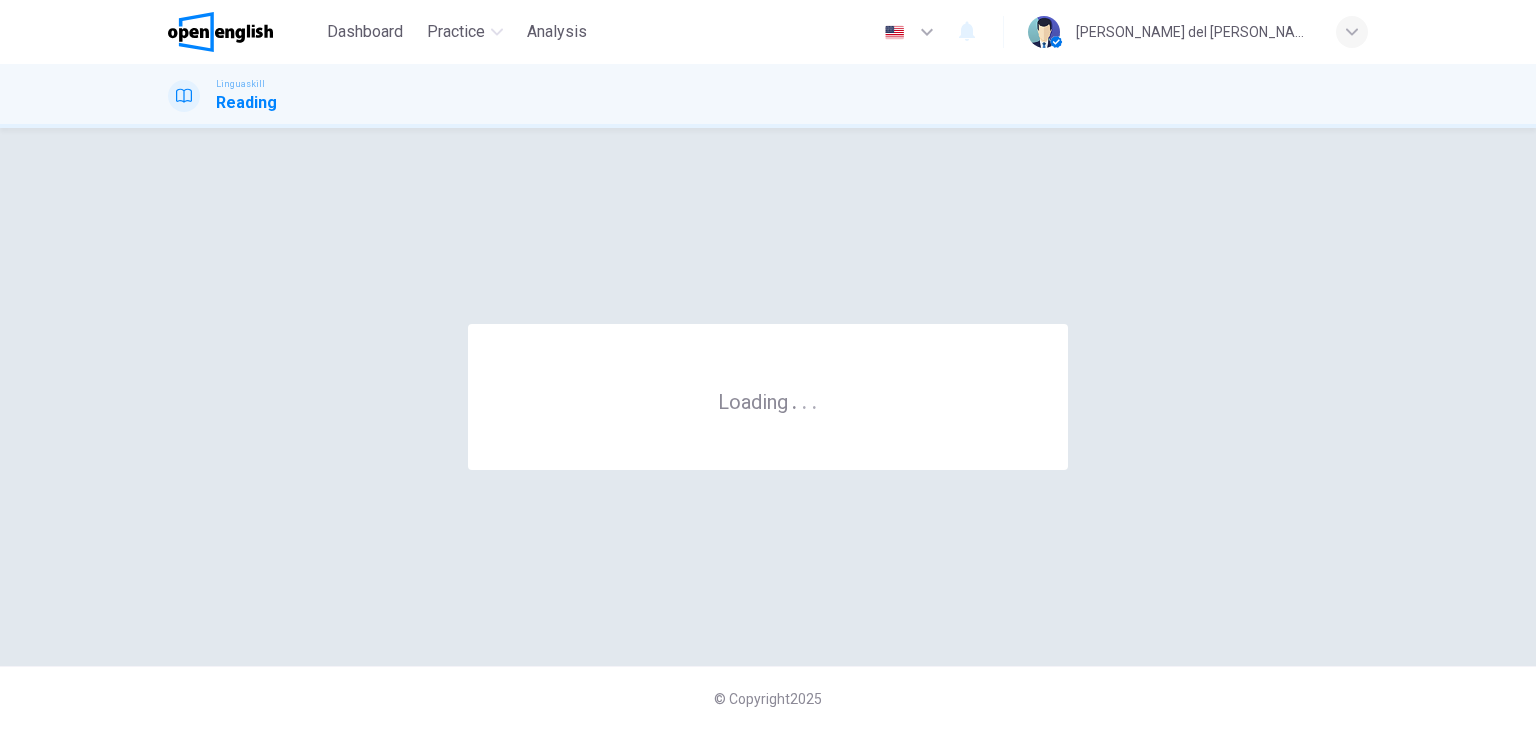 scroll, scrollTop: 0, scrollLeft: 0, axis: both 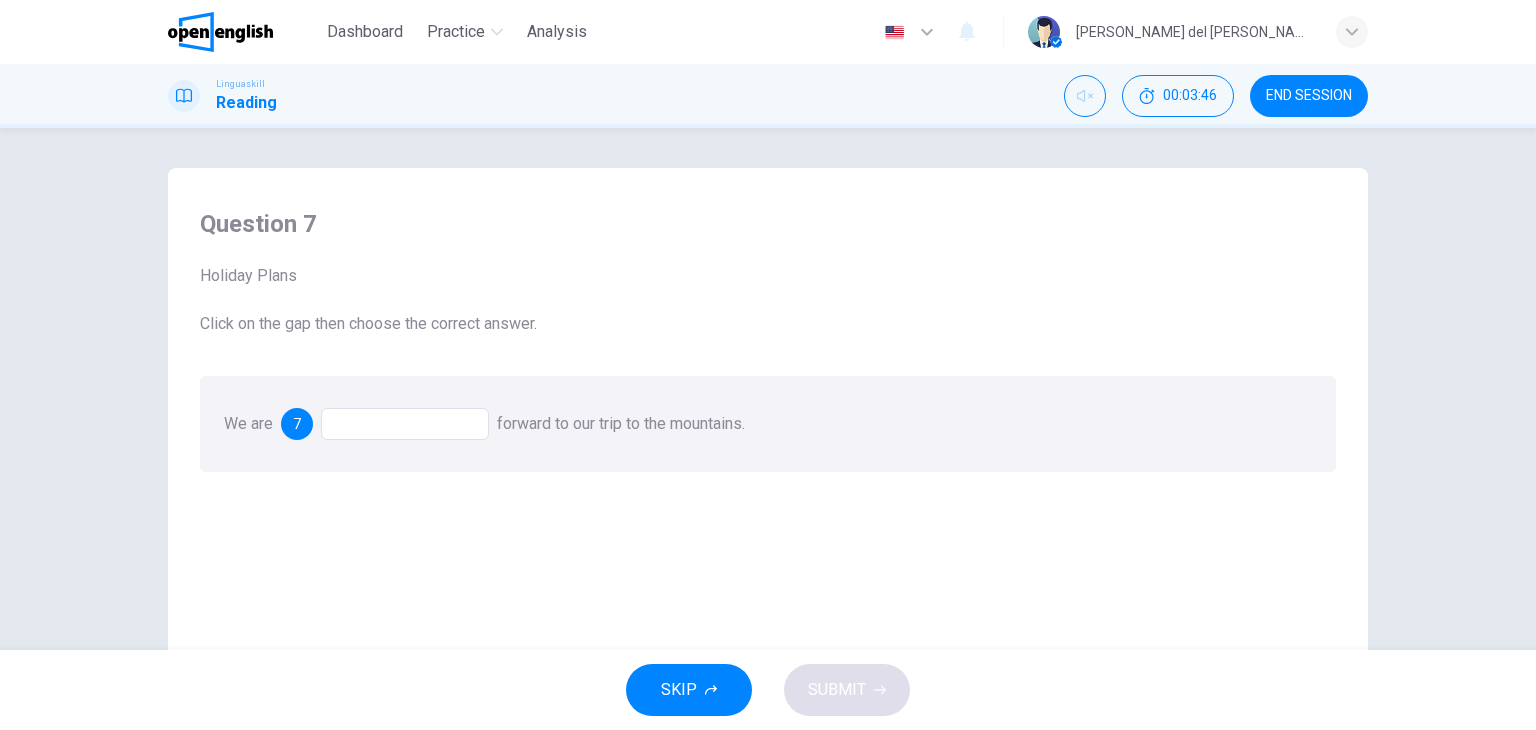 click at bounding box center (405, 424) 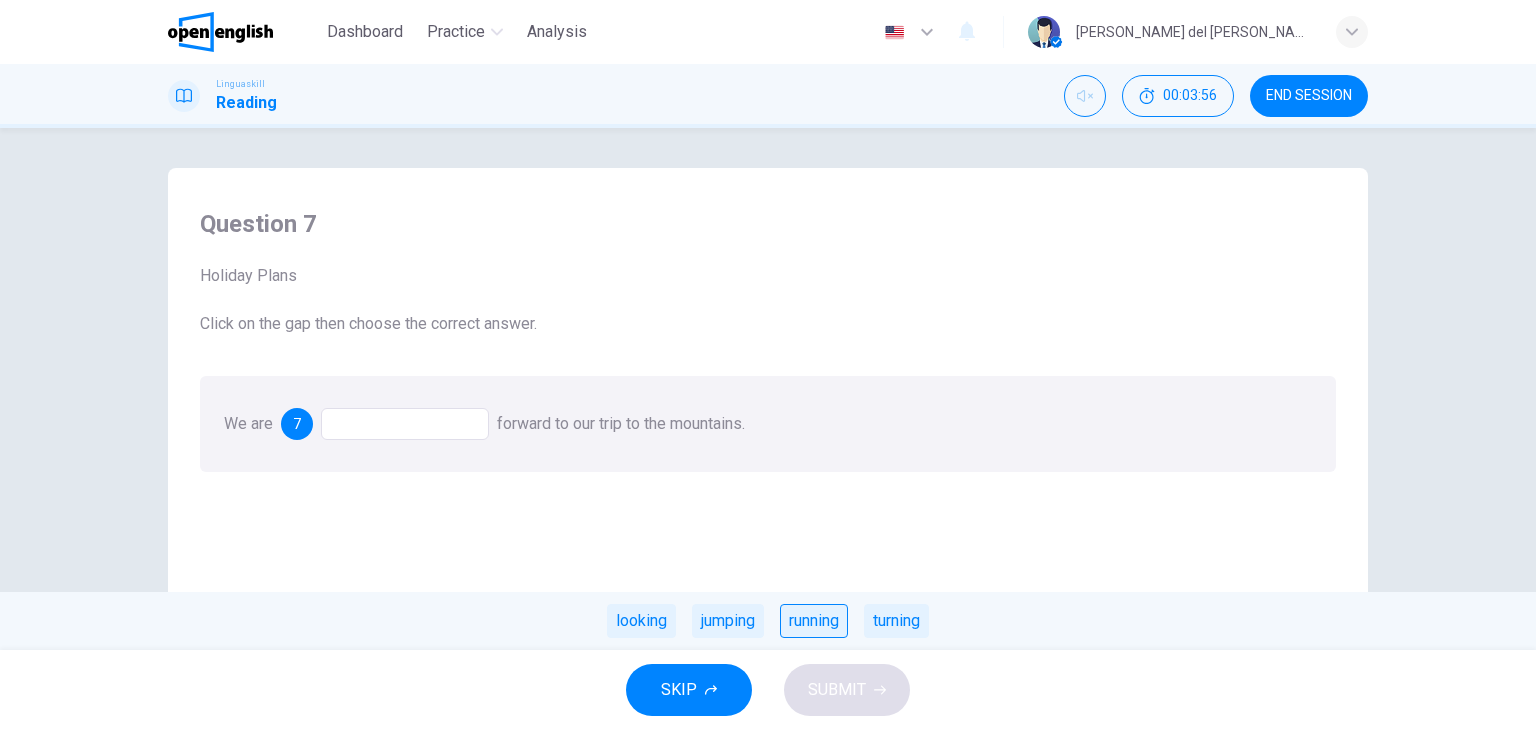 click on "running" at bounding box center (814, 621) 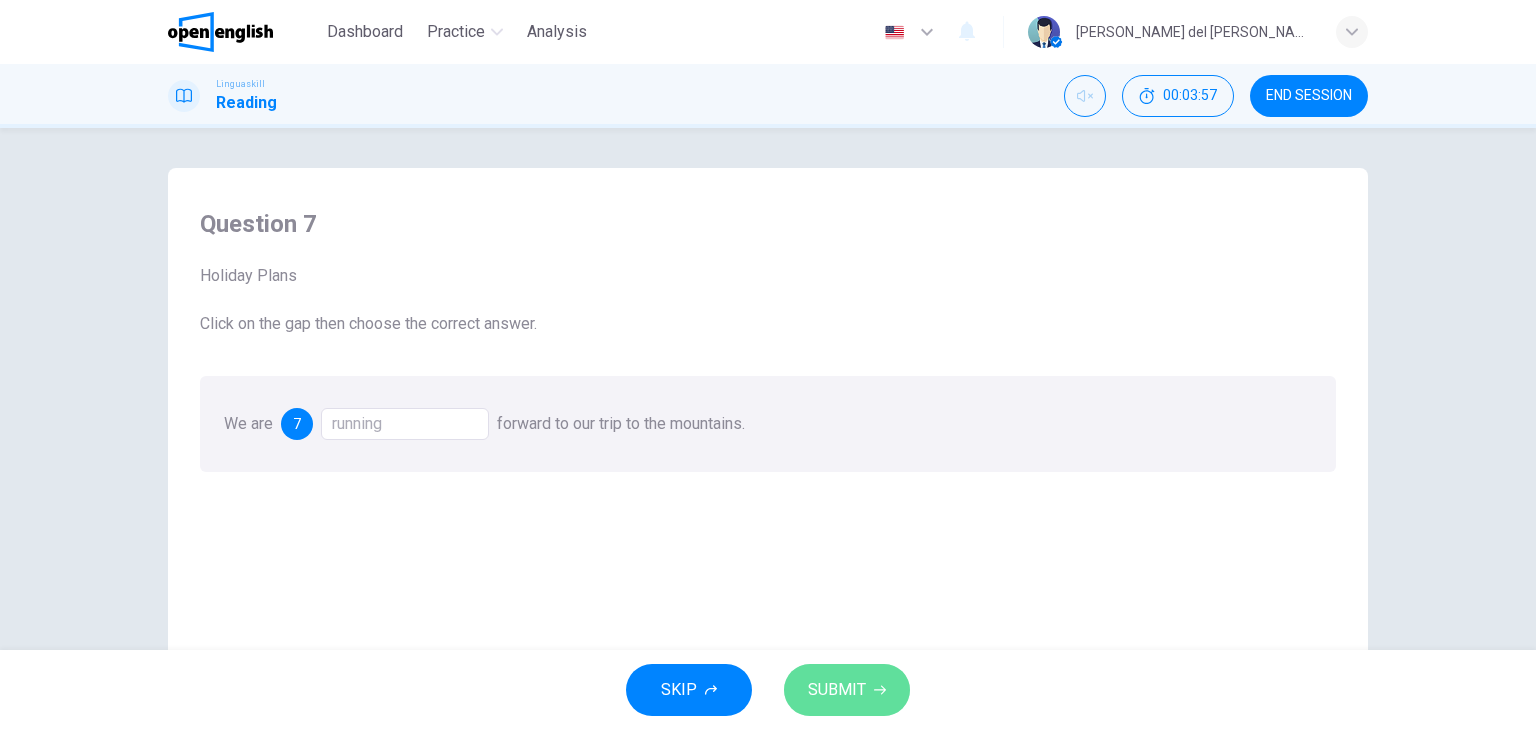 click on "SUBMIT" at bounding box center [837, 690] 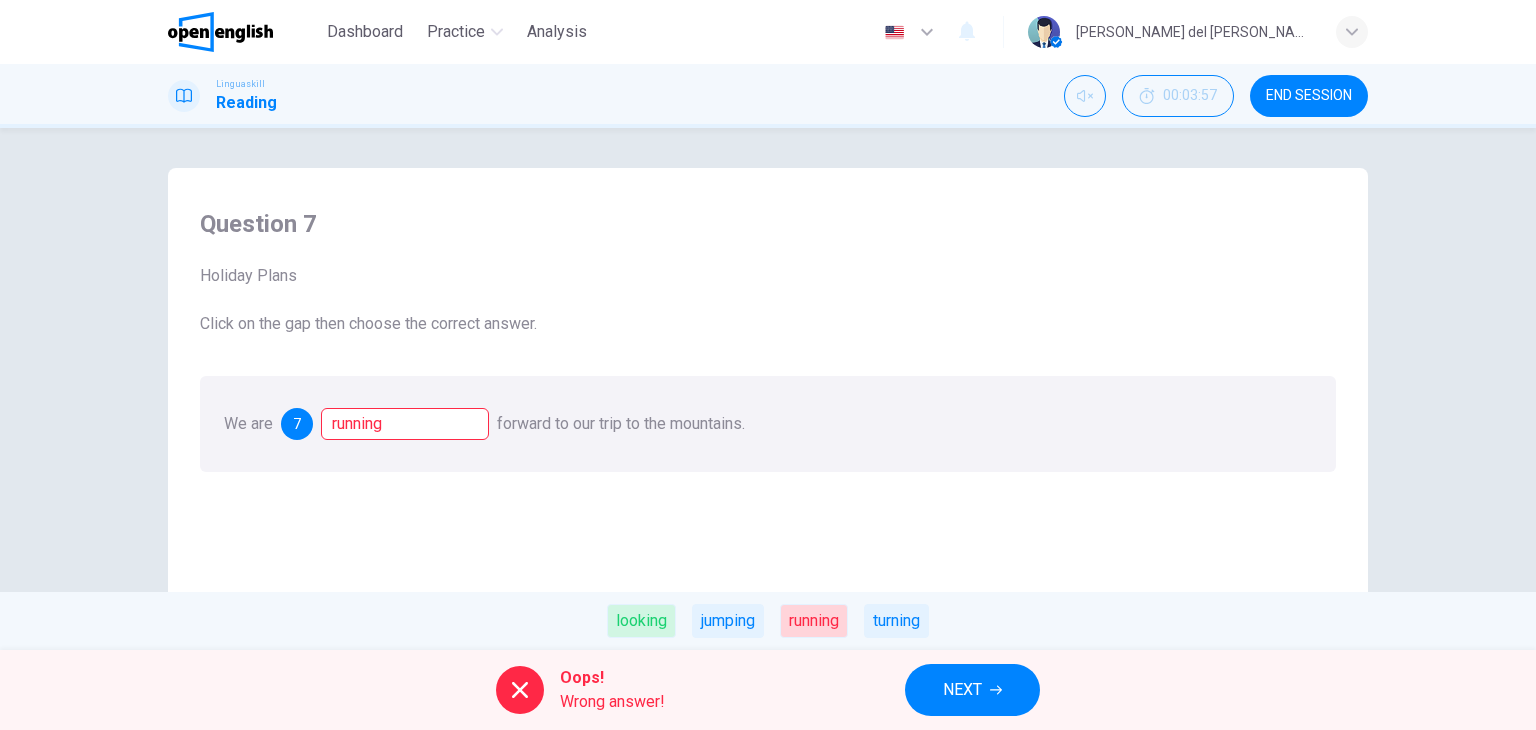 click on "NEXT" at bounding box center [962, 690] 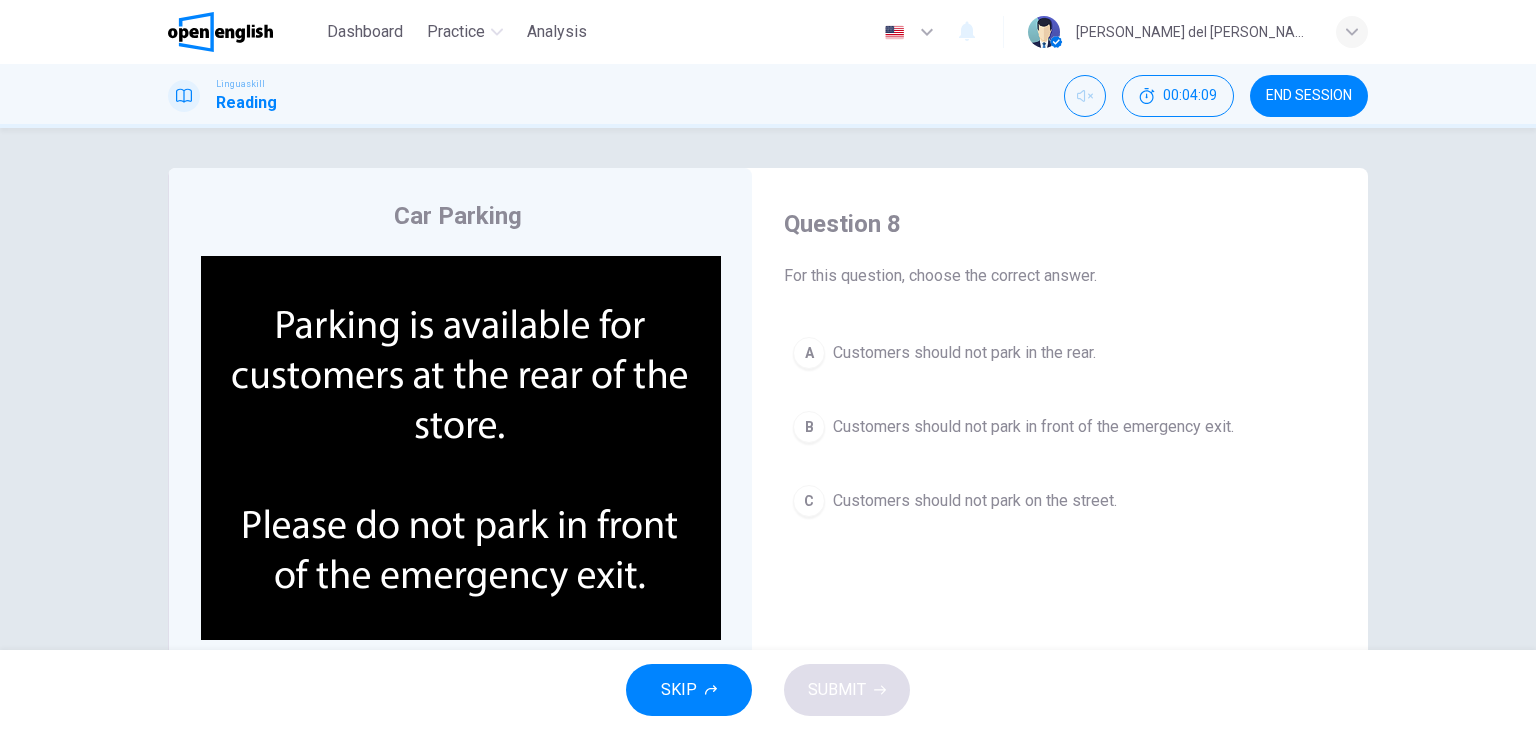 click on "Customers should not park in front of the emergency exit." at bounding box center (1033, 427) 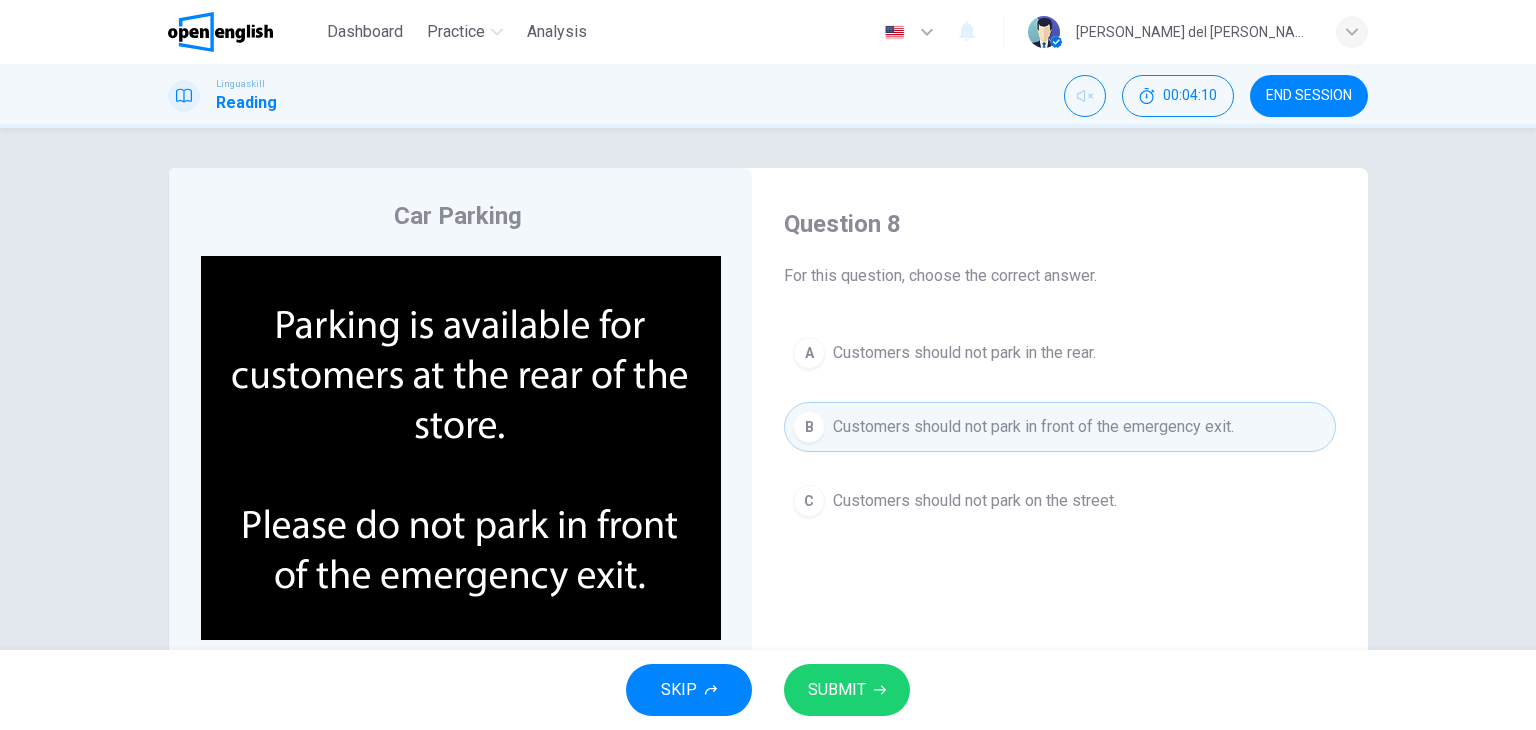 click on "SUBMIT" at bounding box center [837, 690] 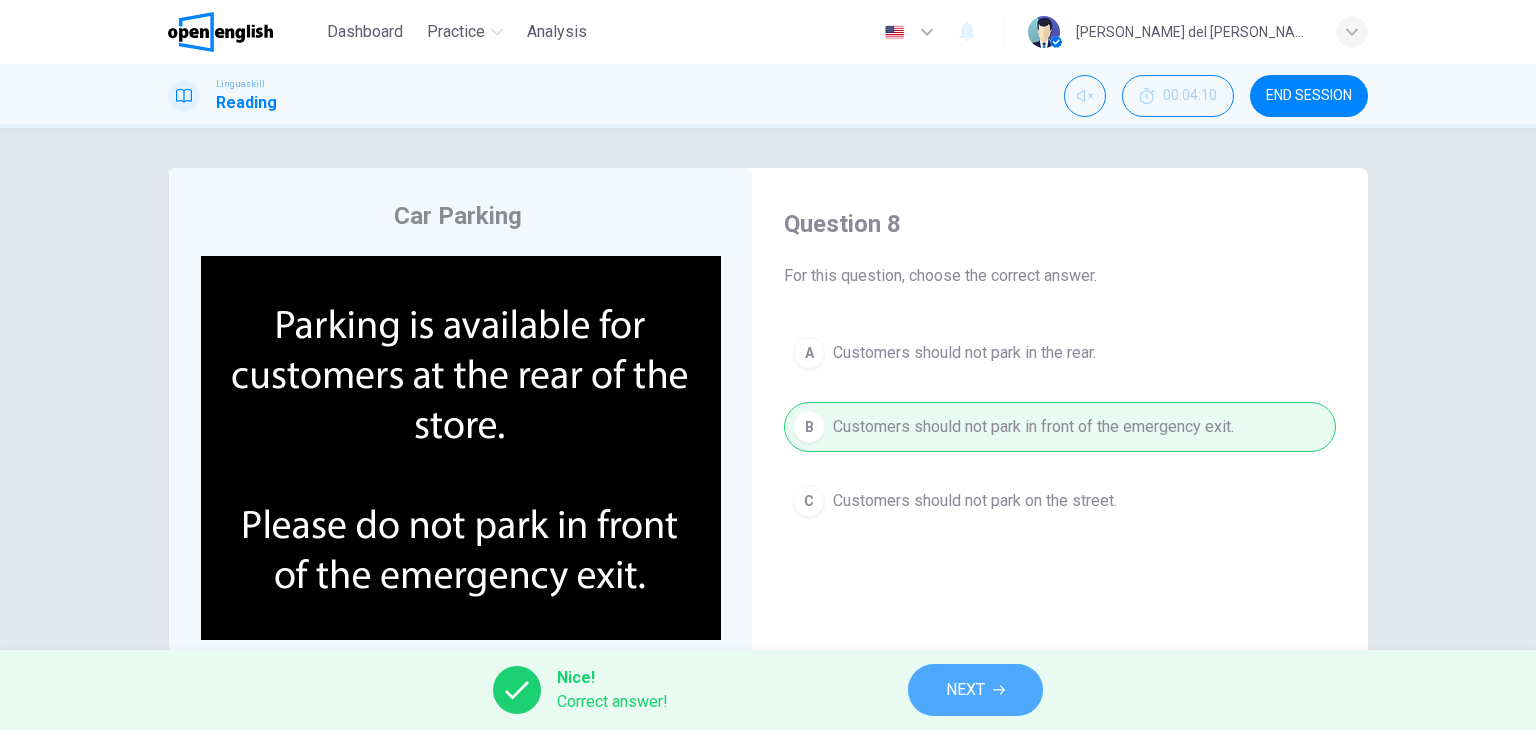 click on "NEXT" at bounding box center (965, 690) 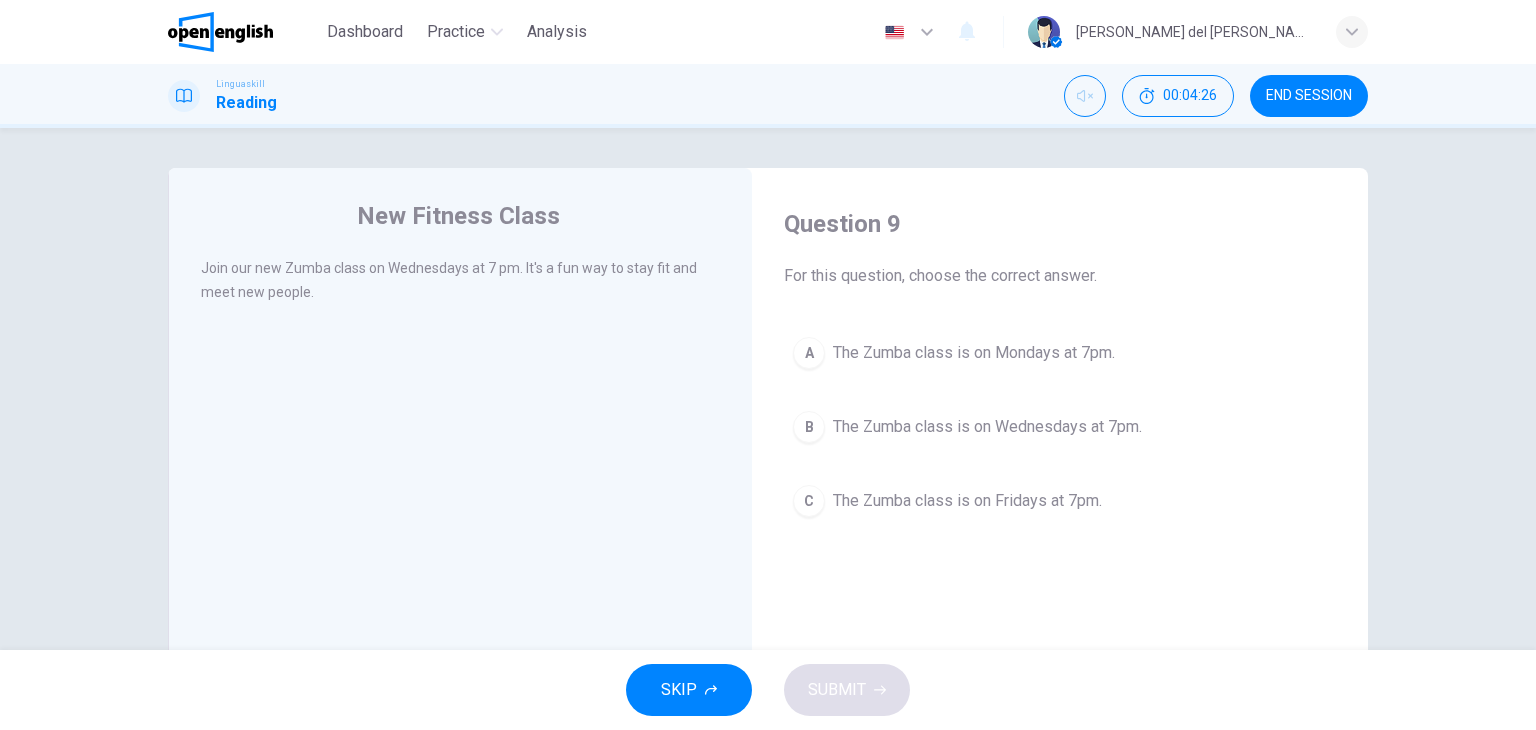 click on "The Zumba class is on Wednesdays at 7pm." at bounding box center [987, 427] 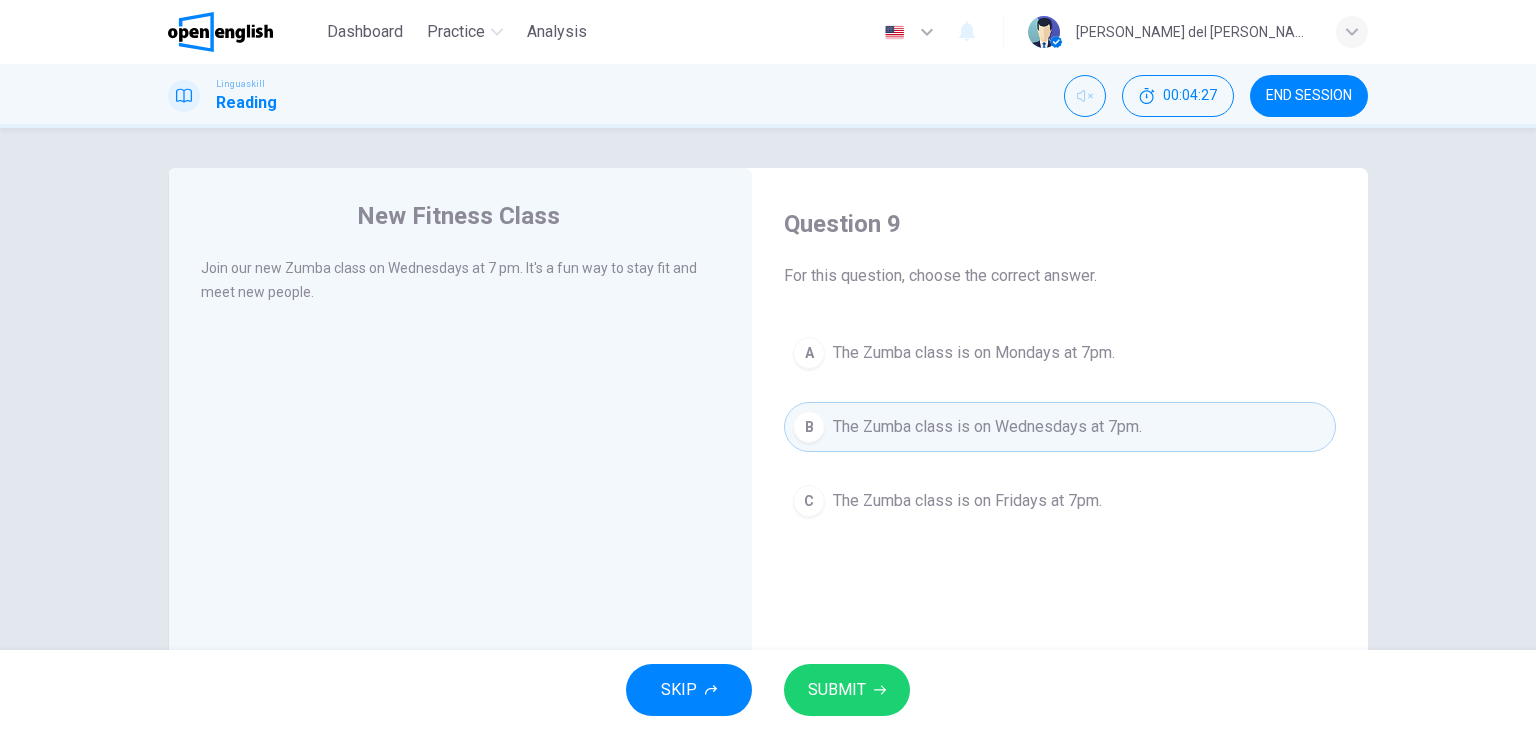 click on "SUBMIT" at bounding box center (847, 690) 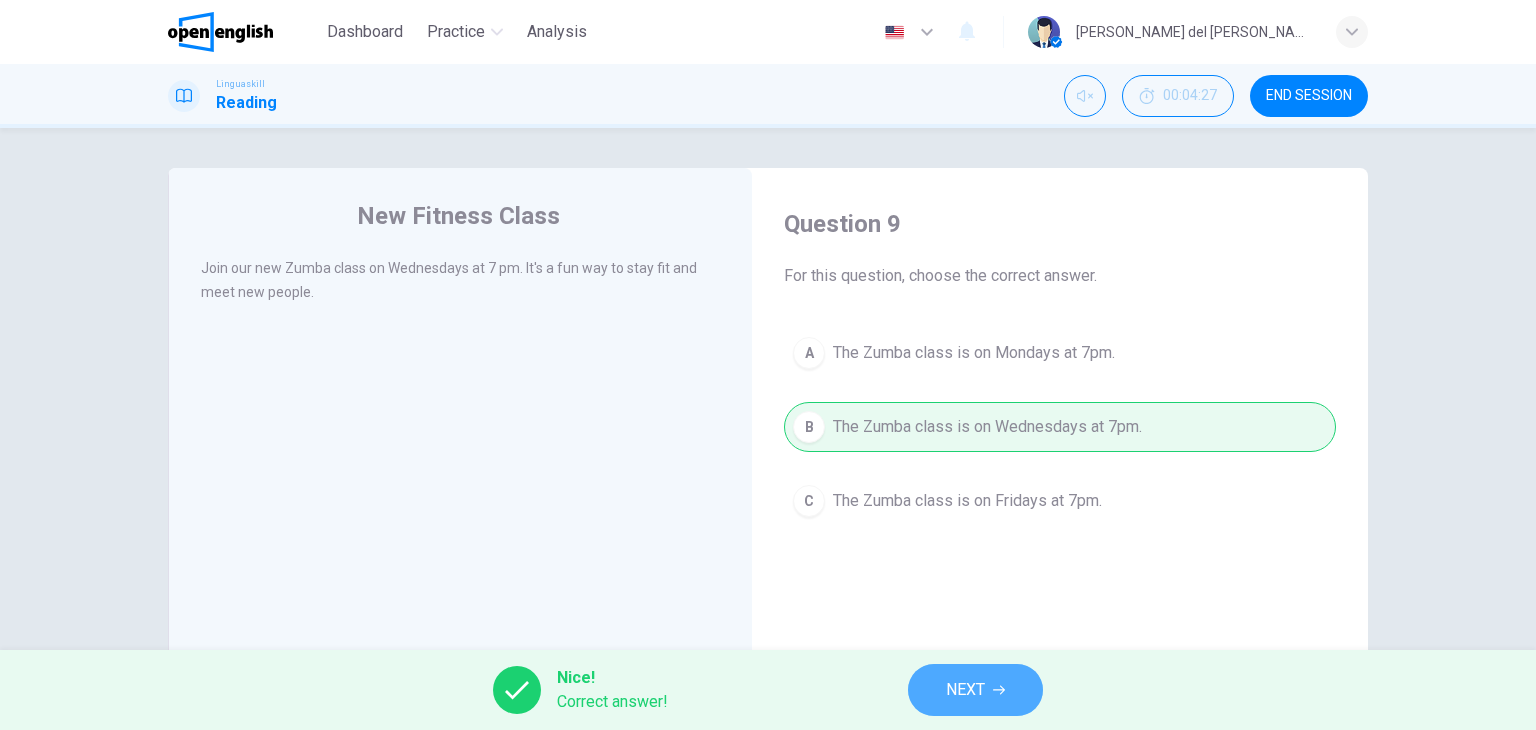 click on "NEXT" at bounding box center (975, 690) 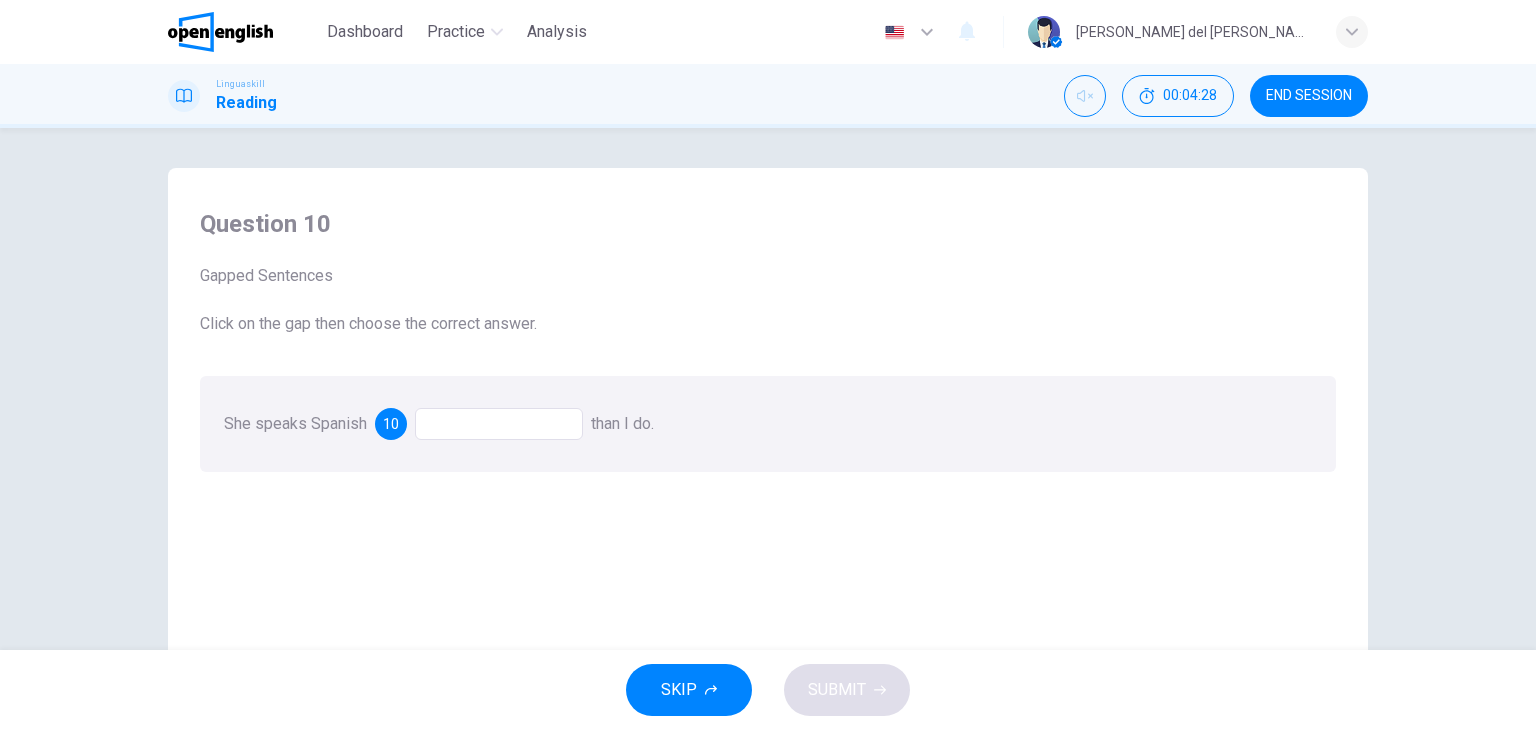 click at bounding box center [499, 424] 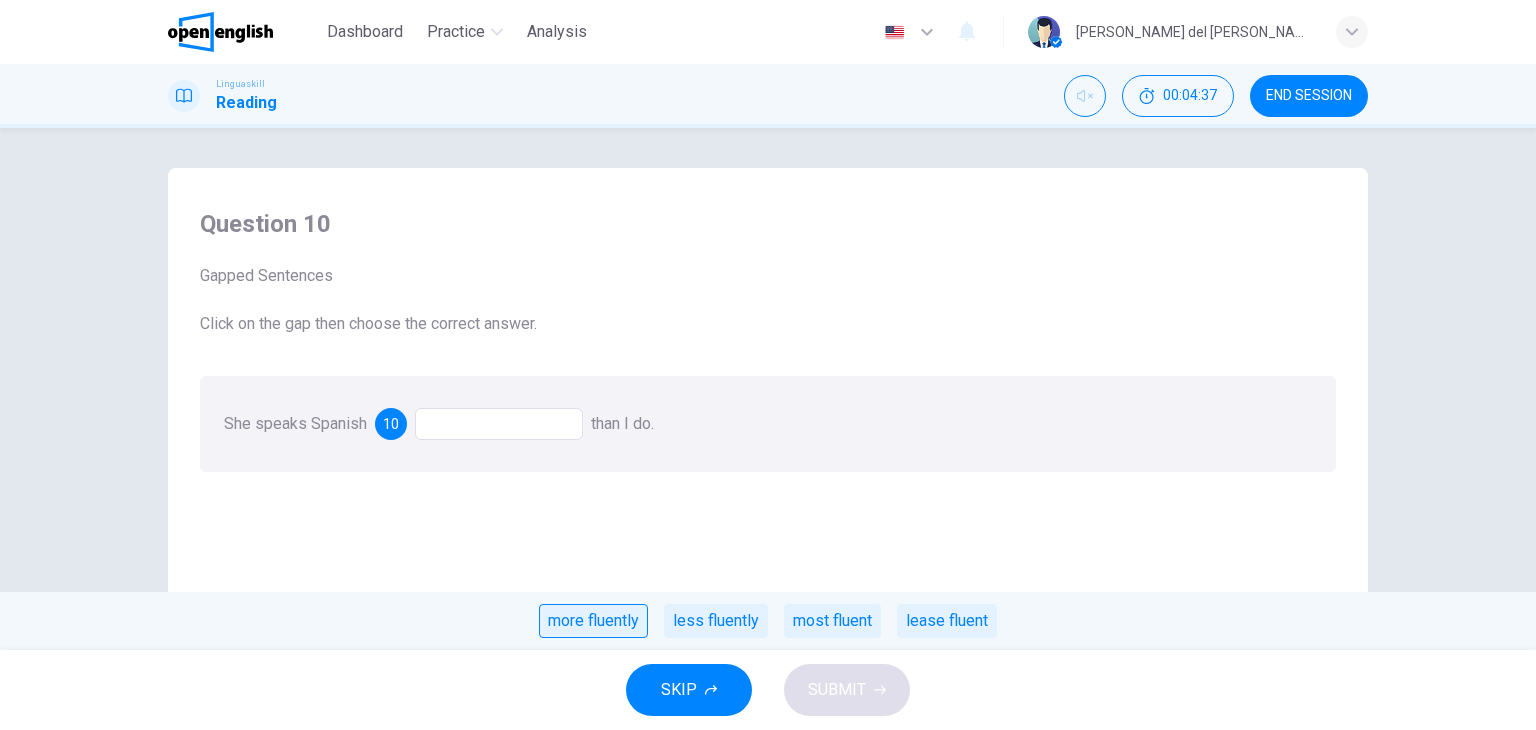 click on "more fluently" at bounding box center [593, 621] 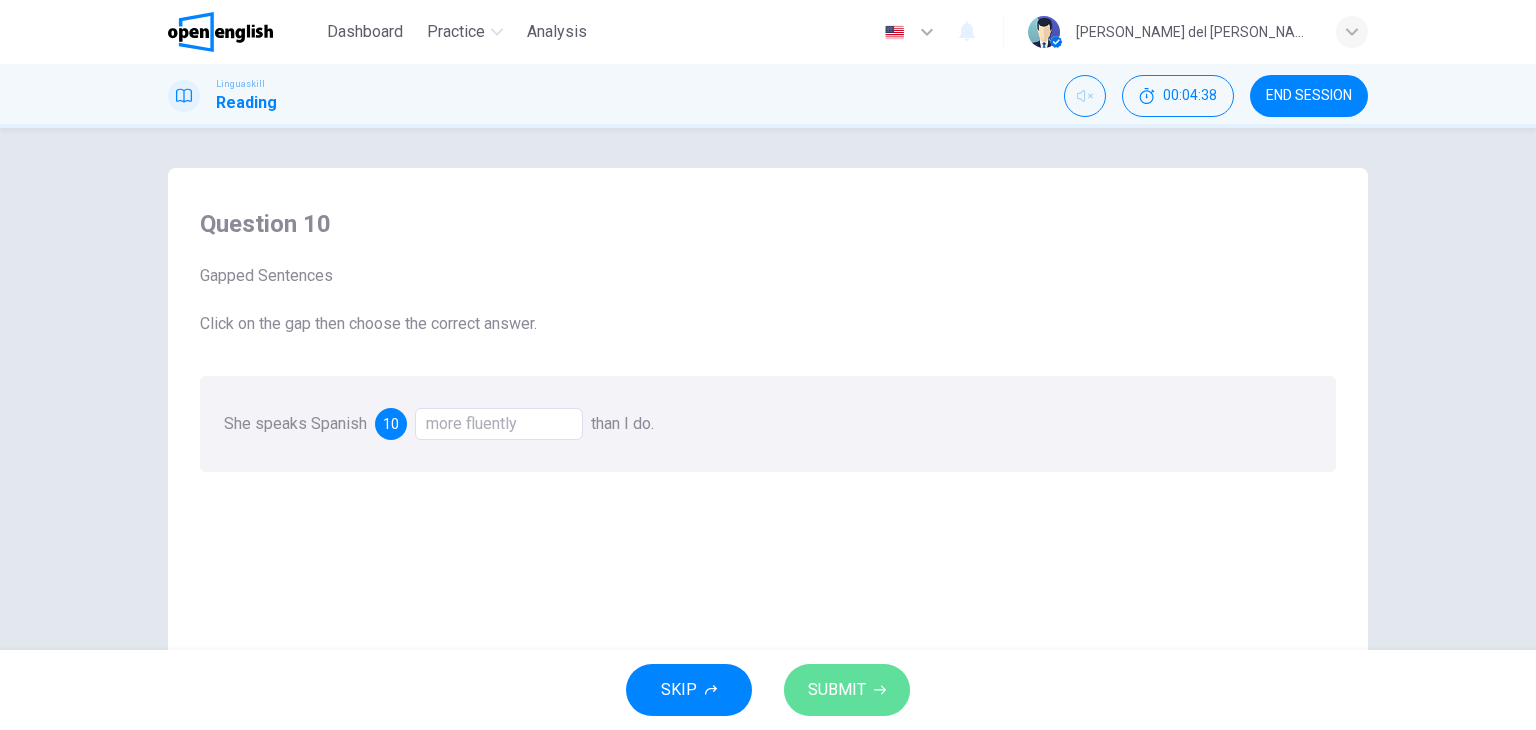 click on "SUBMIT" at bounding box center [837, 690] 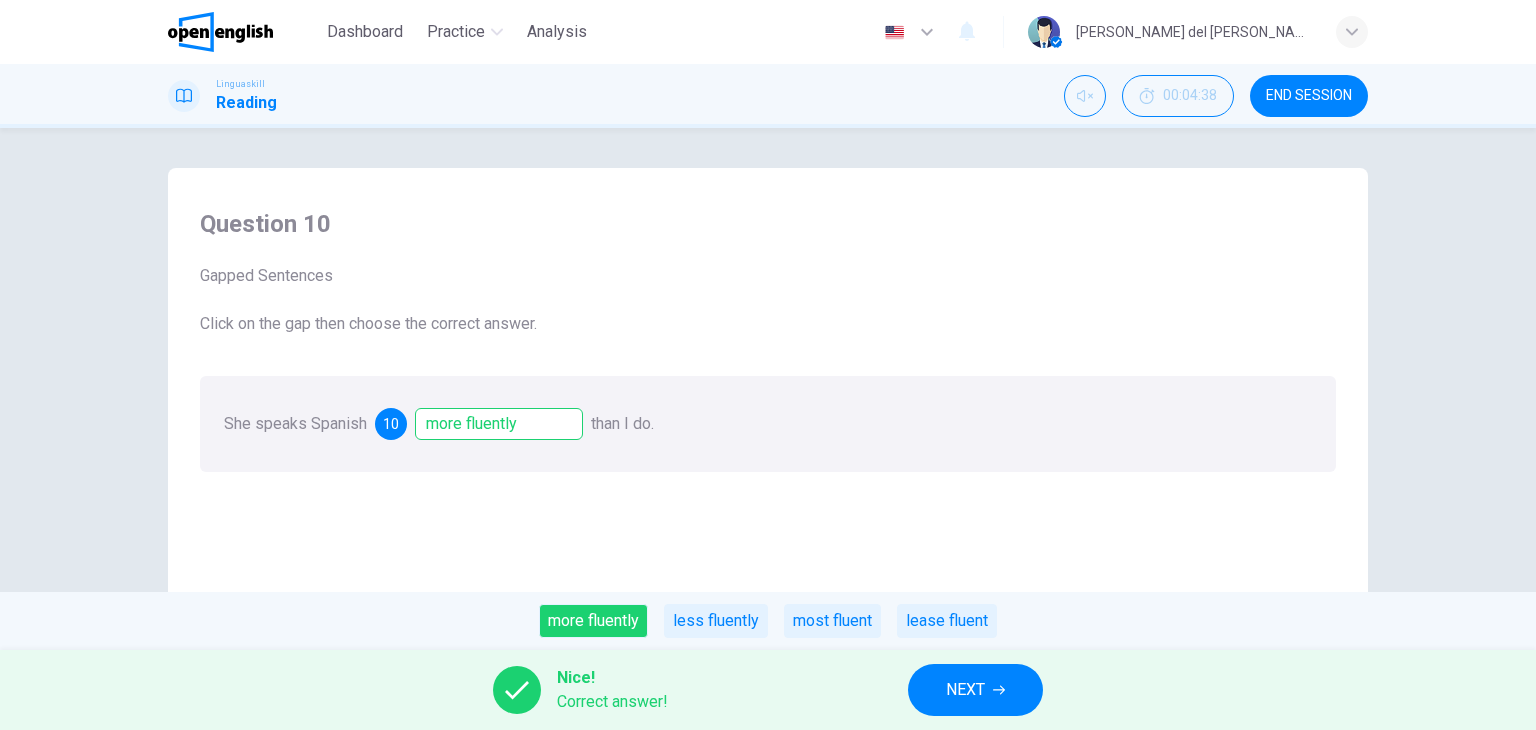 click on "NEXT" at bounding box center (965, 690) 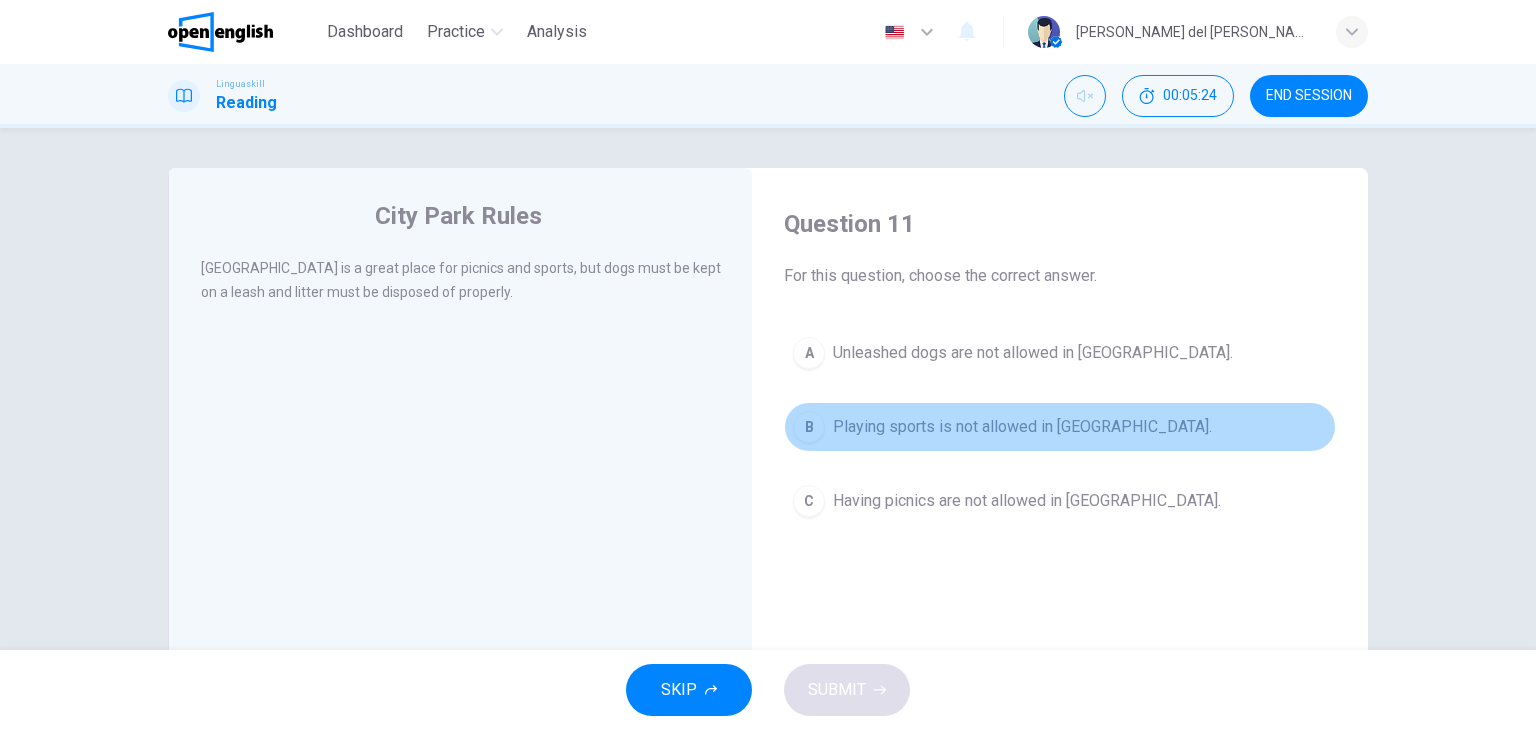 click on "Playing sports is not allowed in [GEOGRAPHIC_DATA]." at bounding box center (1022, 427) 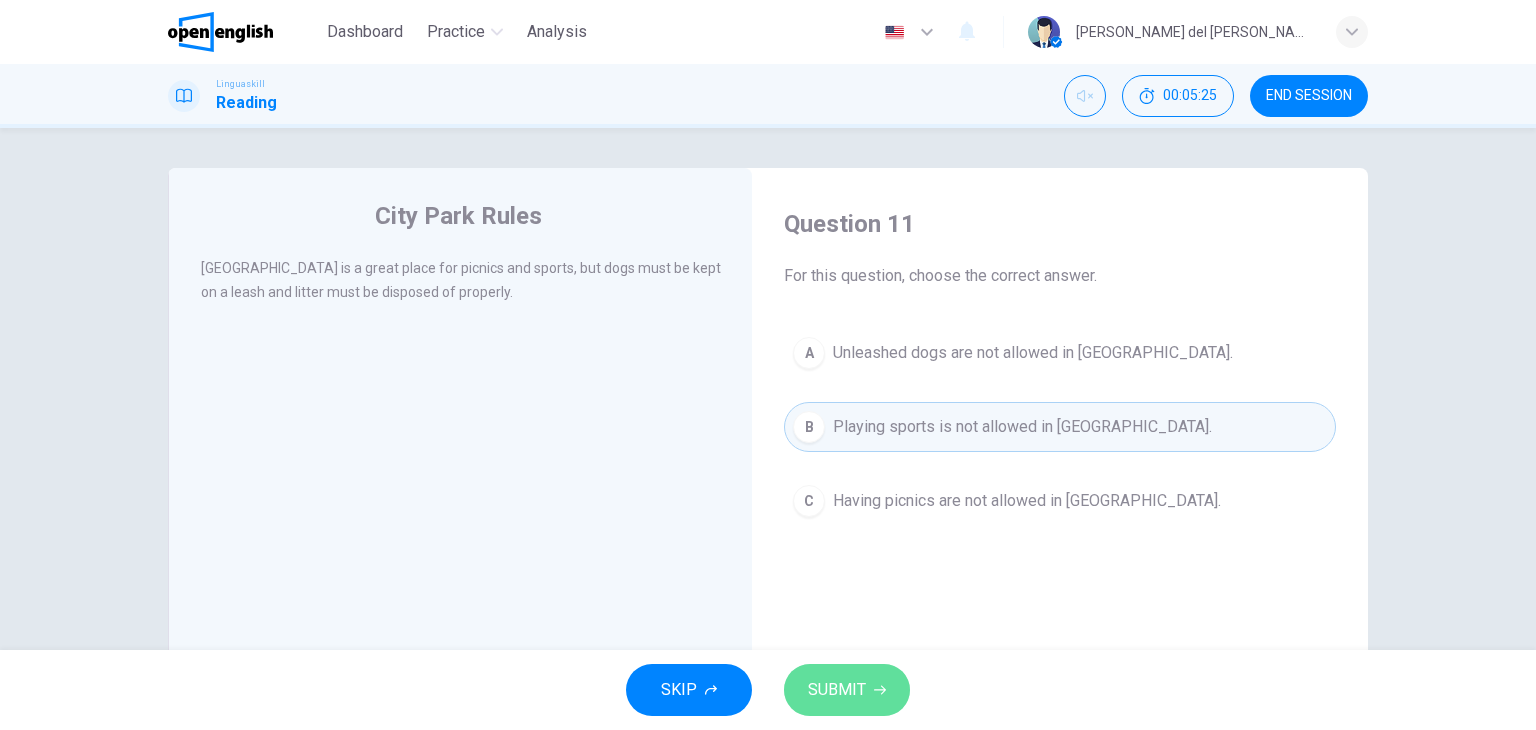 click on "SUBMIT" at bounding box center [847, 690] 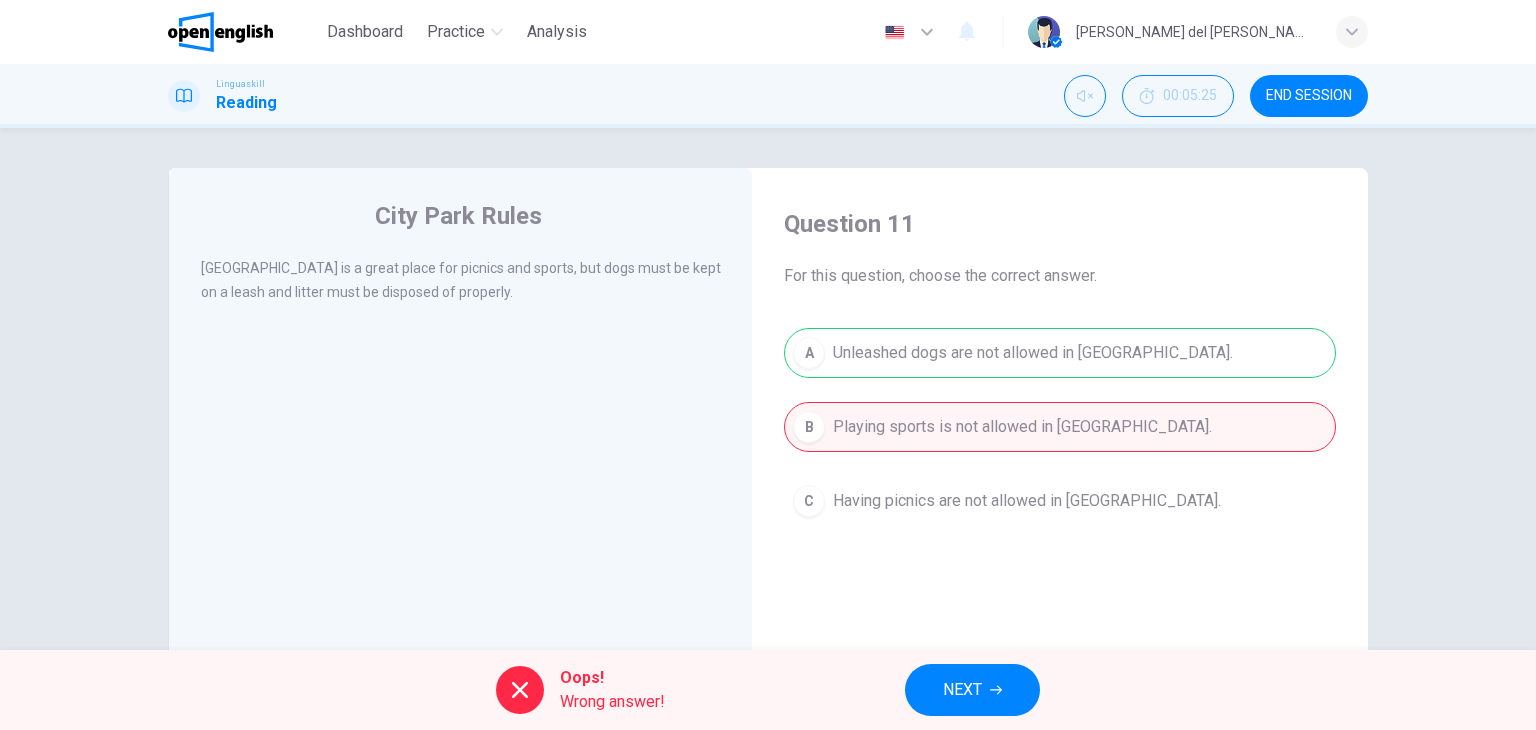 drag, startPoint x: 929, startPoint y: 359, endPoint x: 937, endPoint y: 473, distance: 114.28036 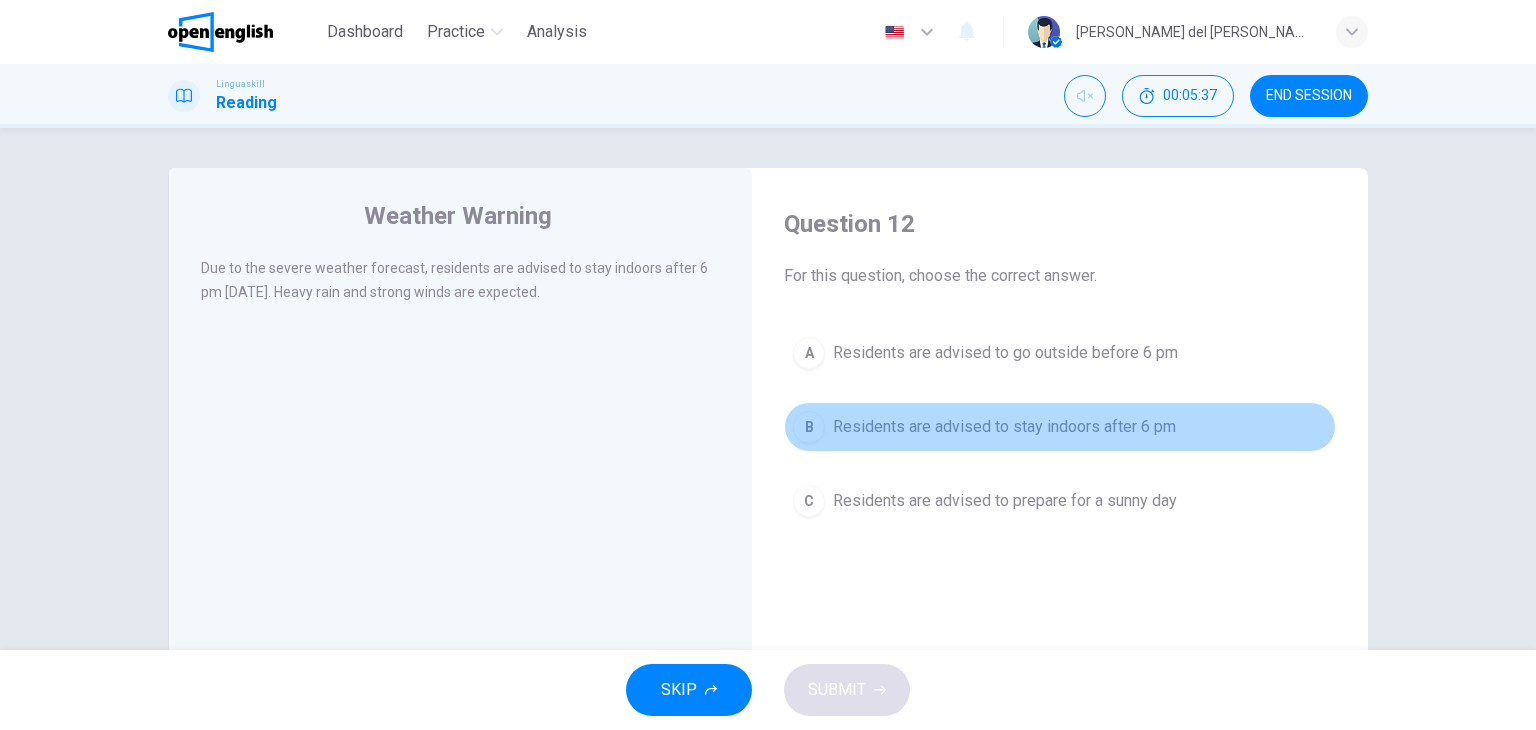 click on "Residents are advised to stay indoors after 6 pm" at bounding box center [1004, 427] 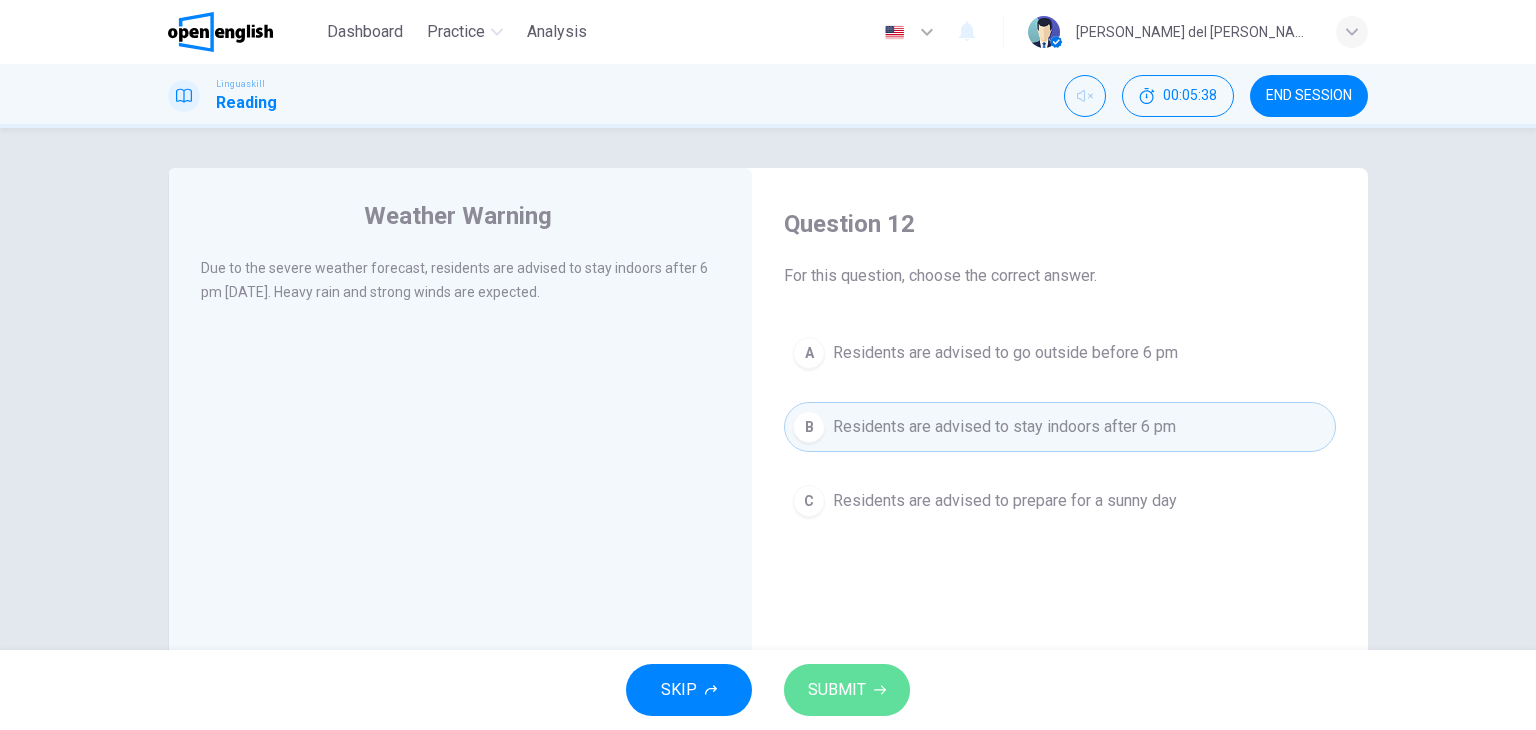 click on "SUBMIT" at bounding box center (847, 690) 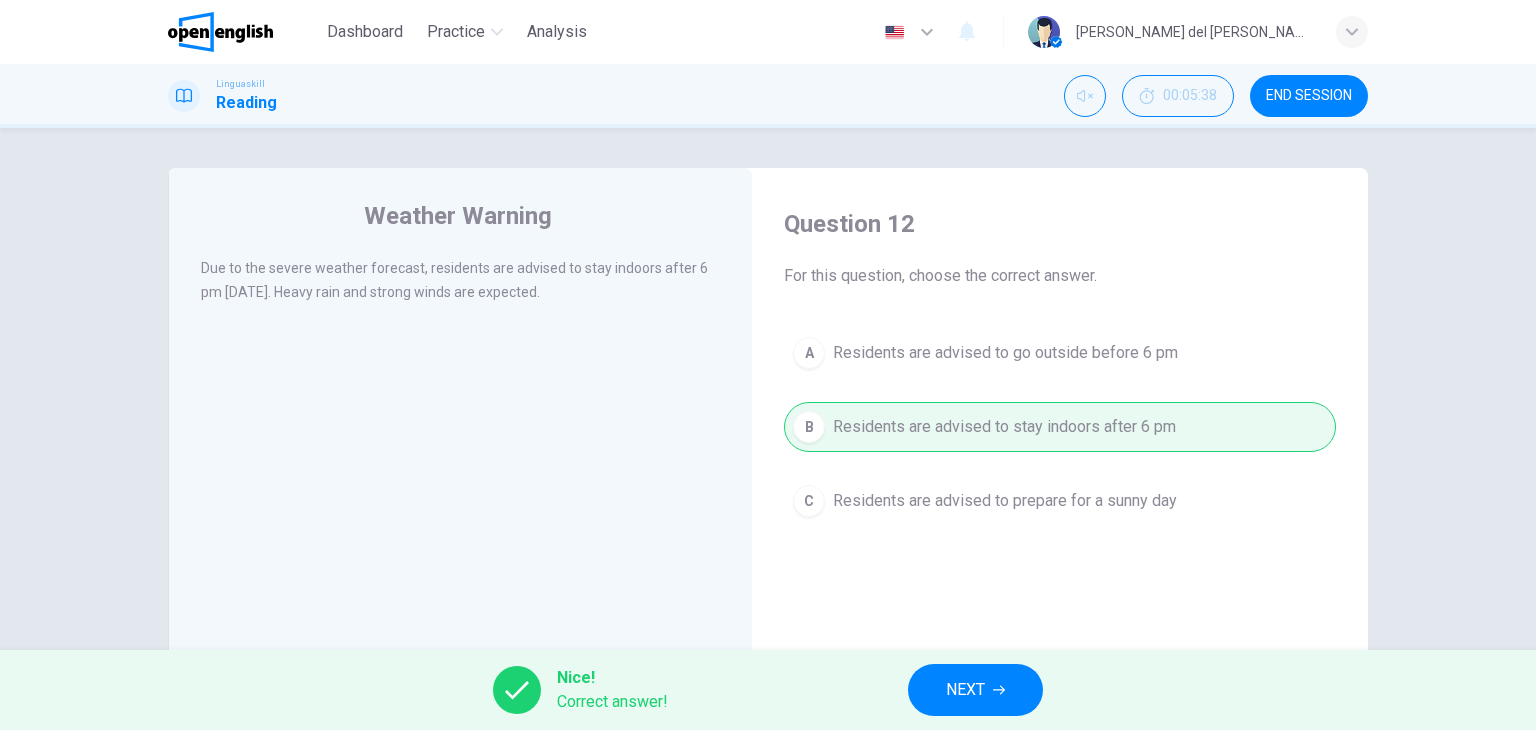 click on "NEXT" at bounding box center (965, 690) 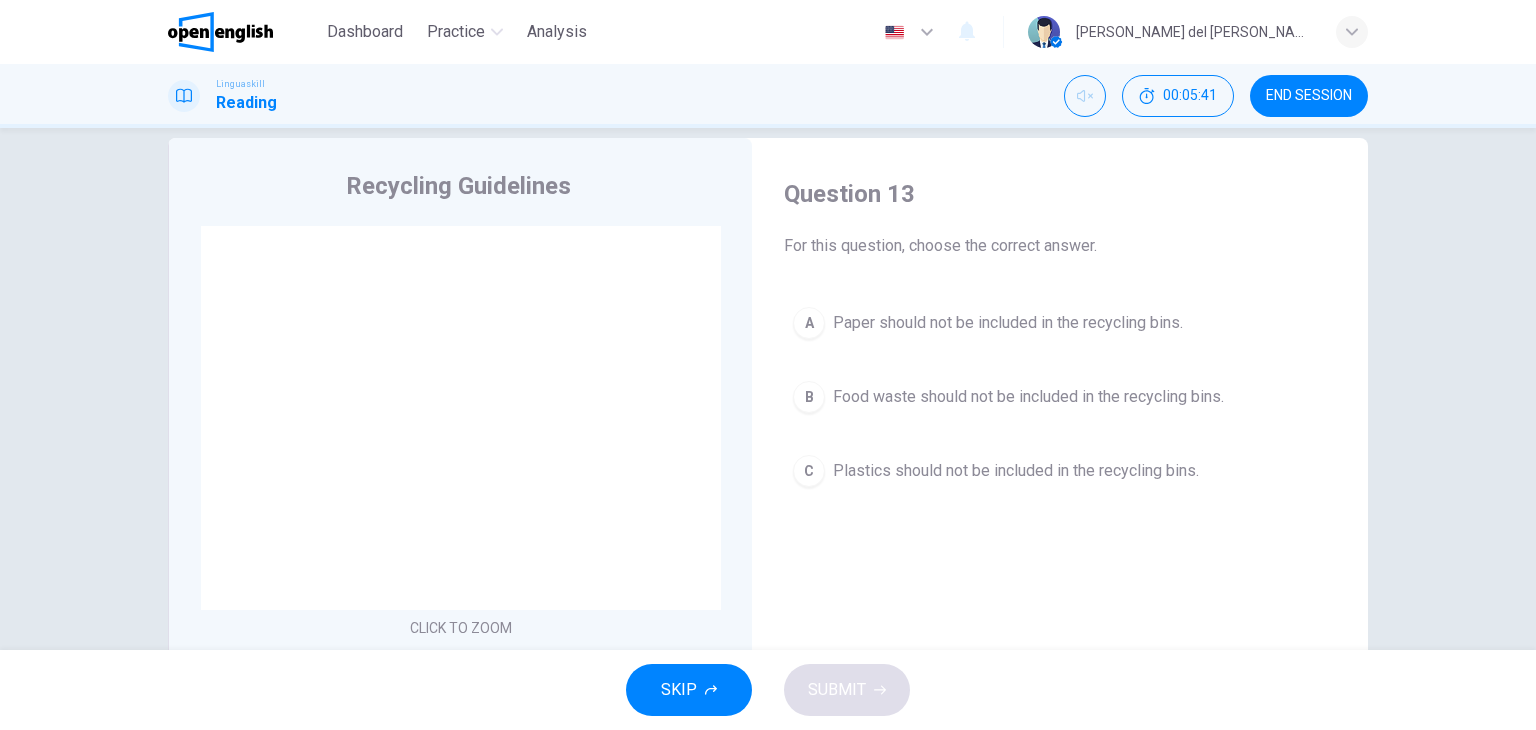 scroll, scrollTop: 0, scrollLeft: 0, axis: both 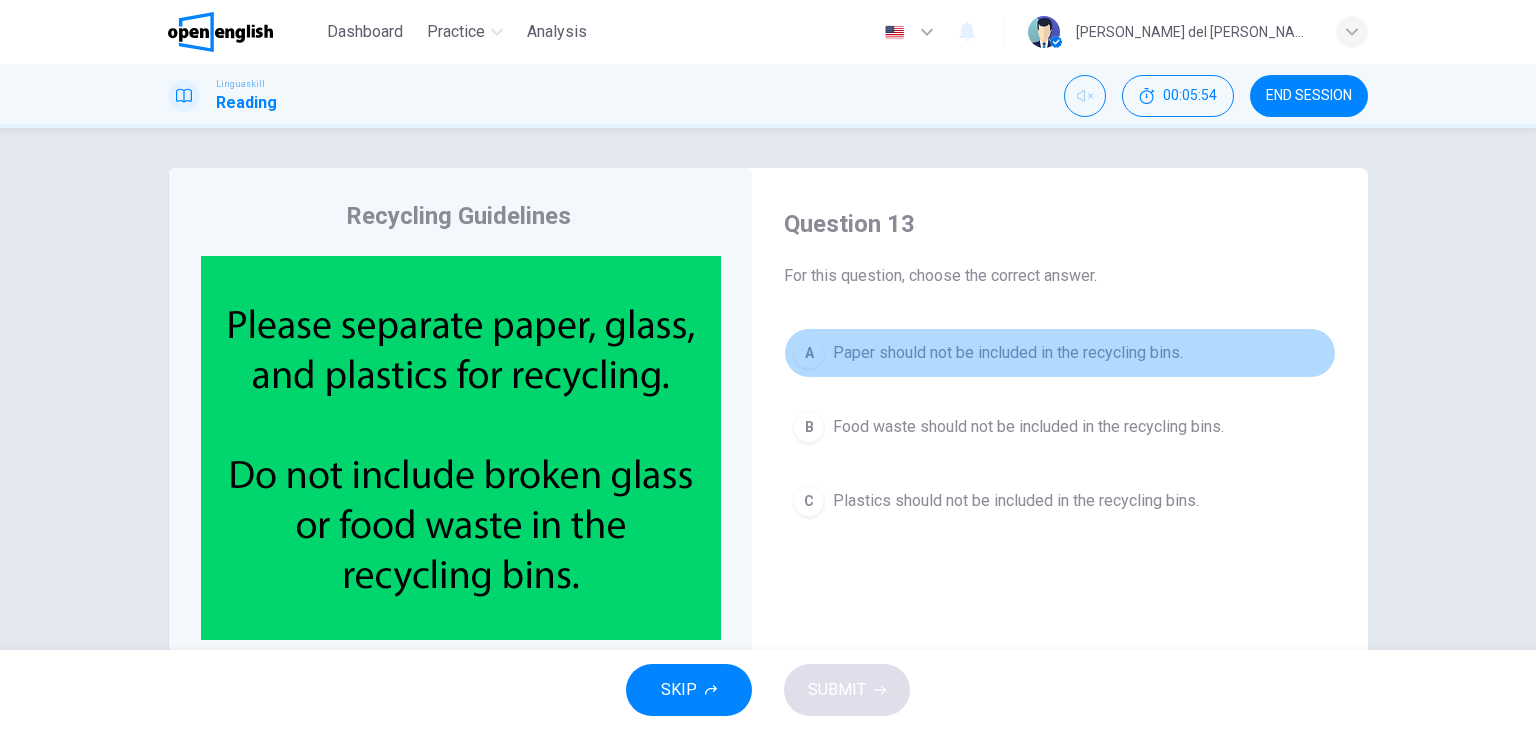 click on "Paper should not be included in the recycling bins." at bounding box center (1008, 353) 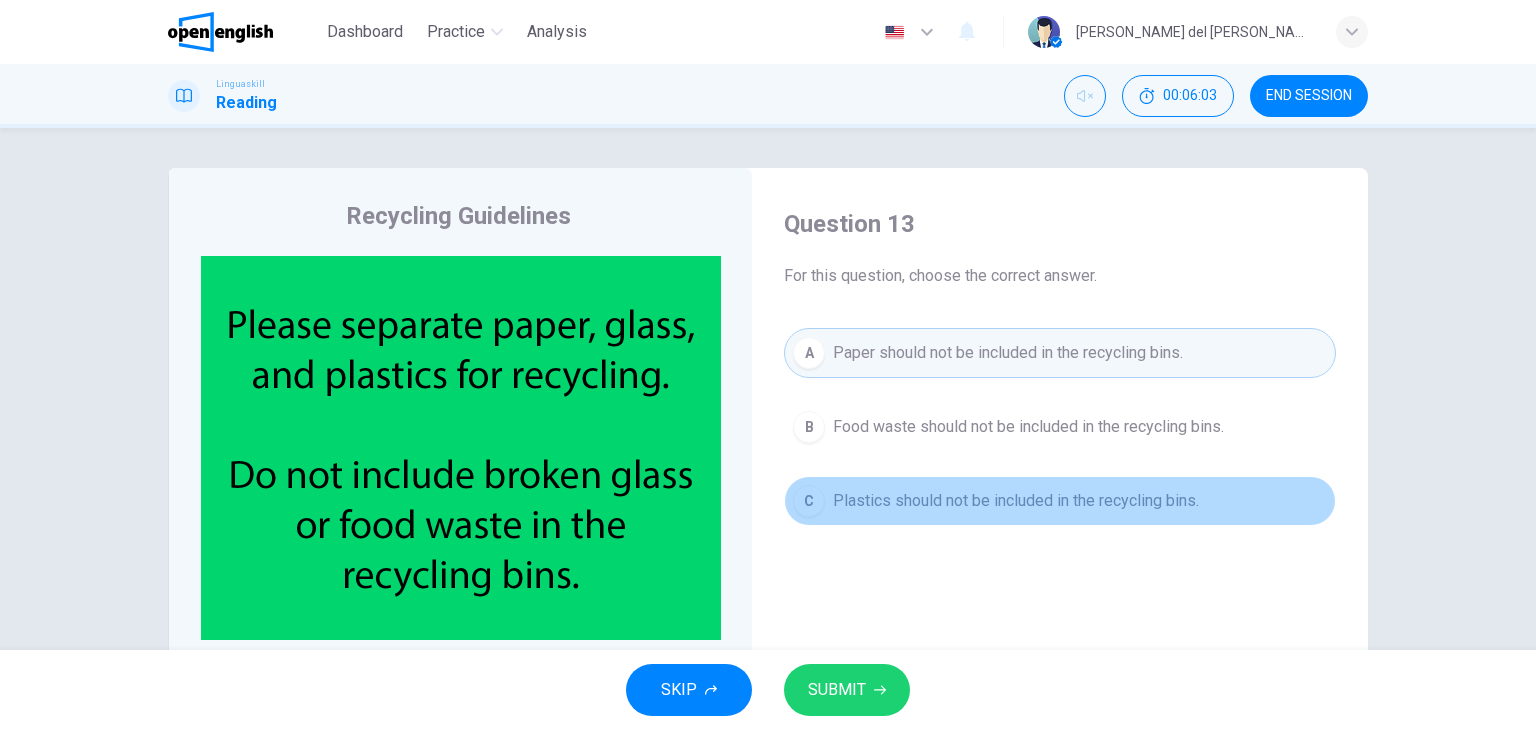 click on "Plastics should not be included in the recycling bins." at bounding box center (1016, 501) 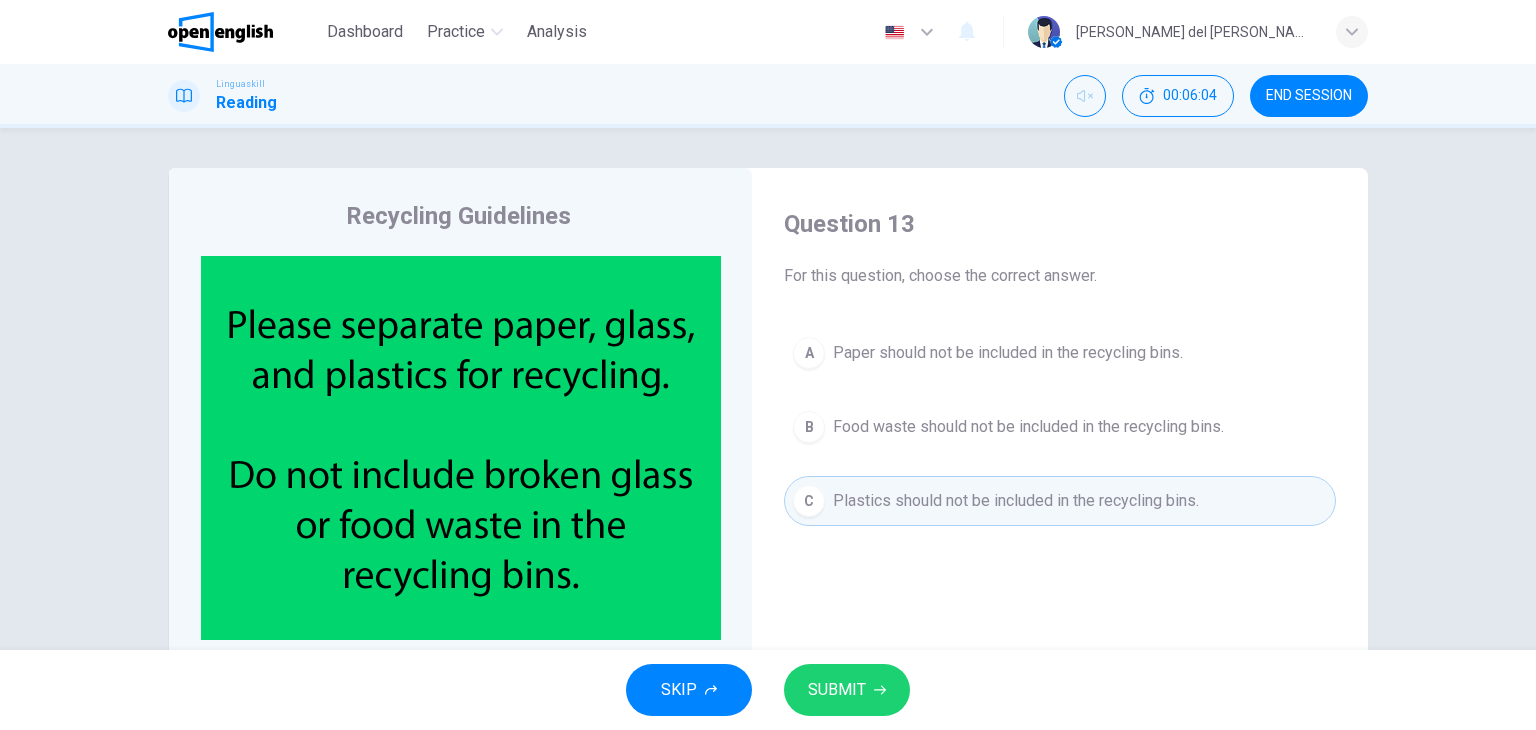 click on "SUBMIT" at bounding box center (837, 690) 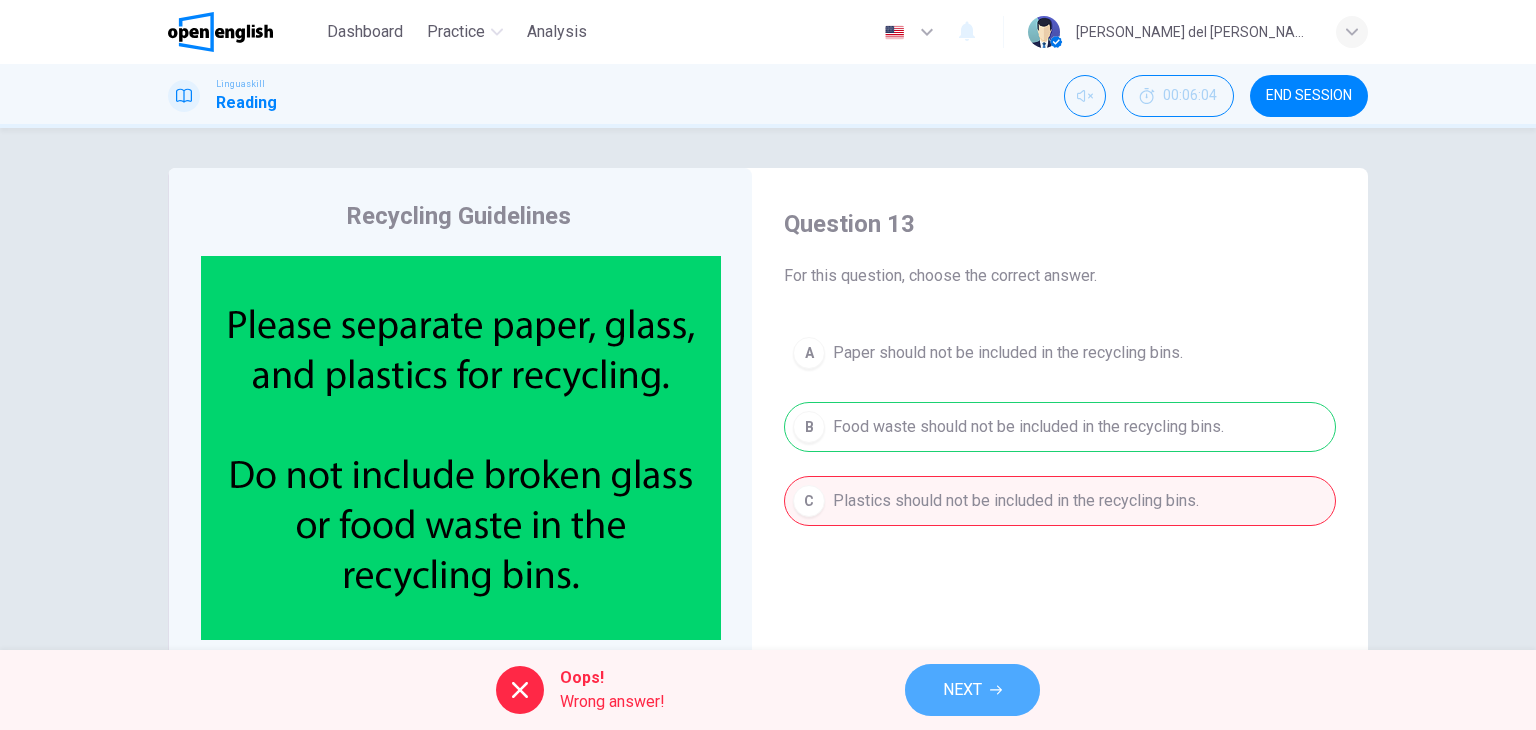 click on "NEXT" at bounding box center [962, 690] 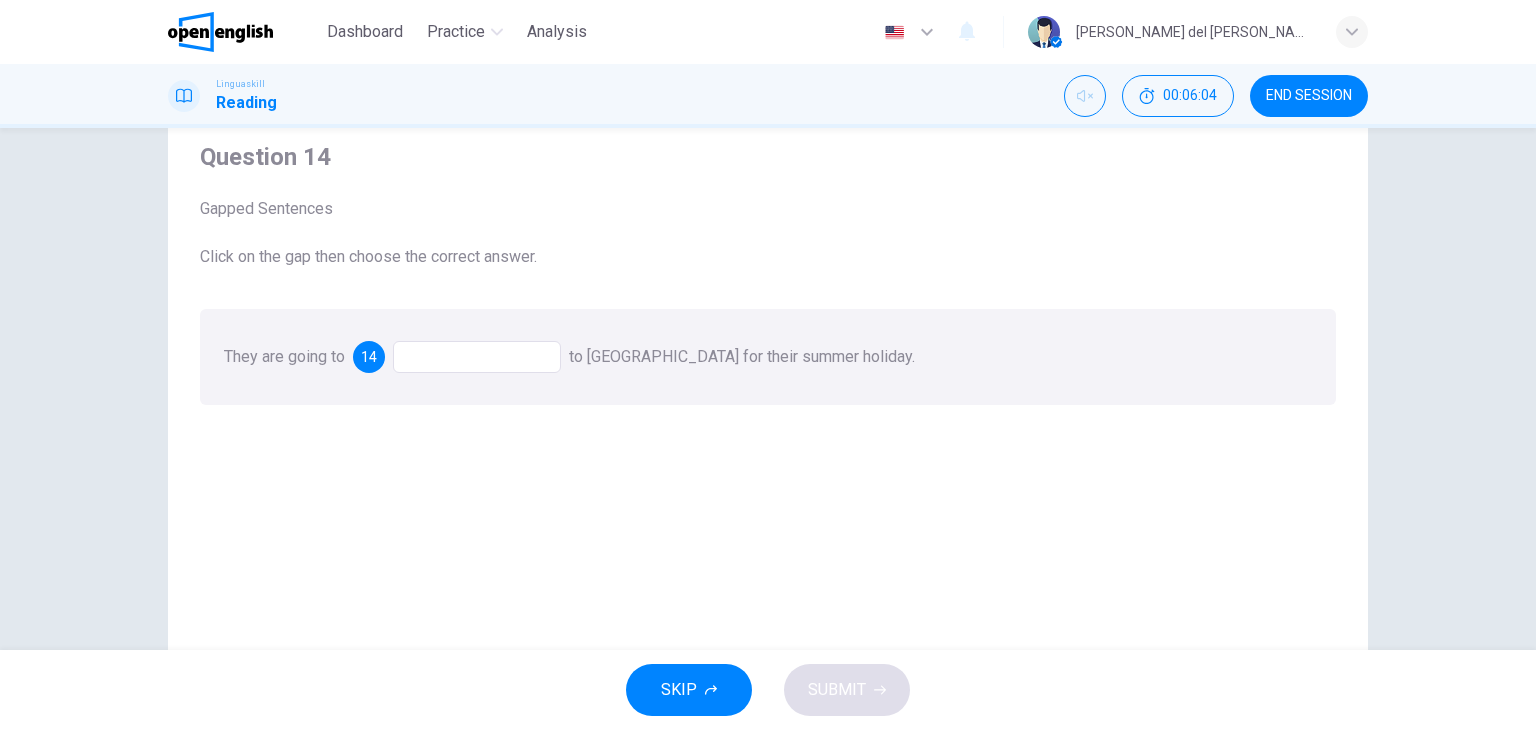 scroll, scrollTop: 100, scrollLeft: 0, axis: vertical 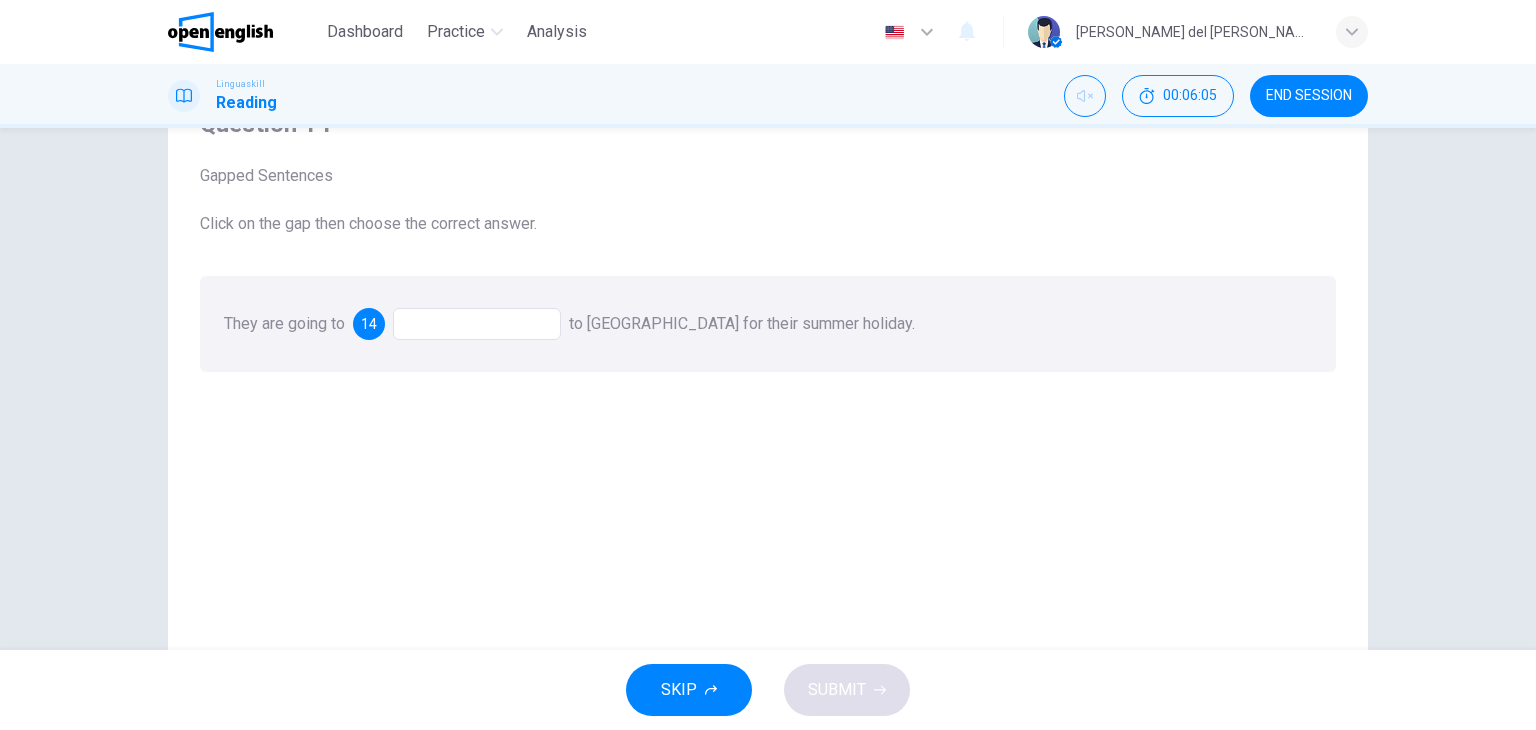 click at bounding box center (477, 324) 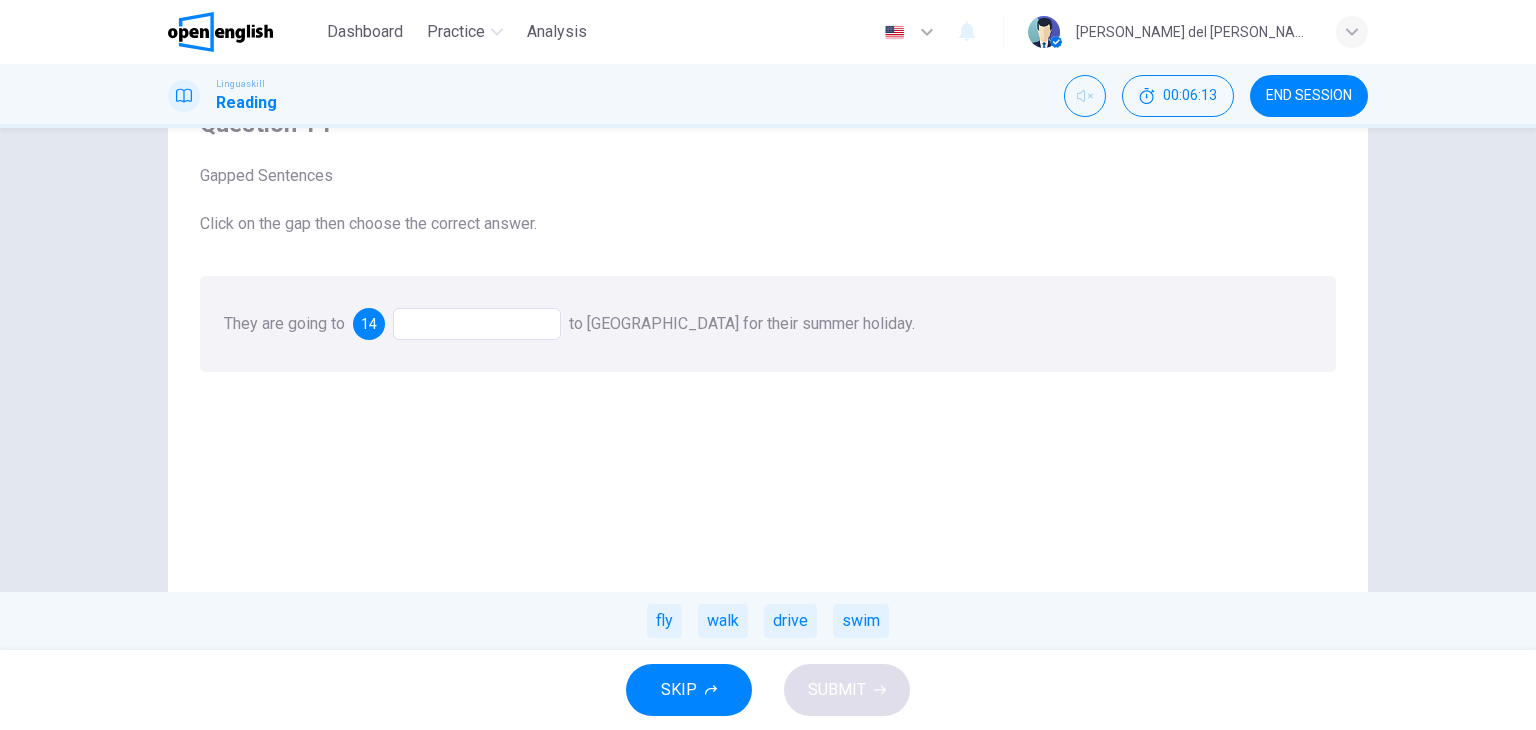 click on "drive" at bounding box center [790, 621] 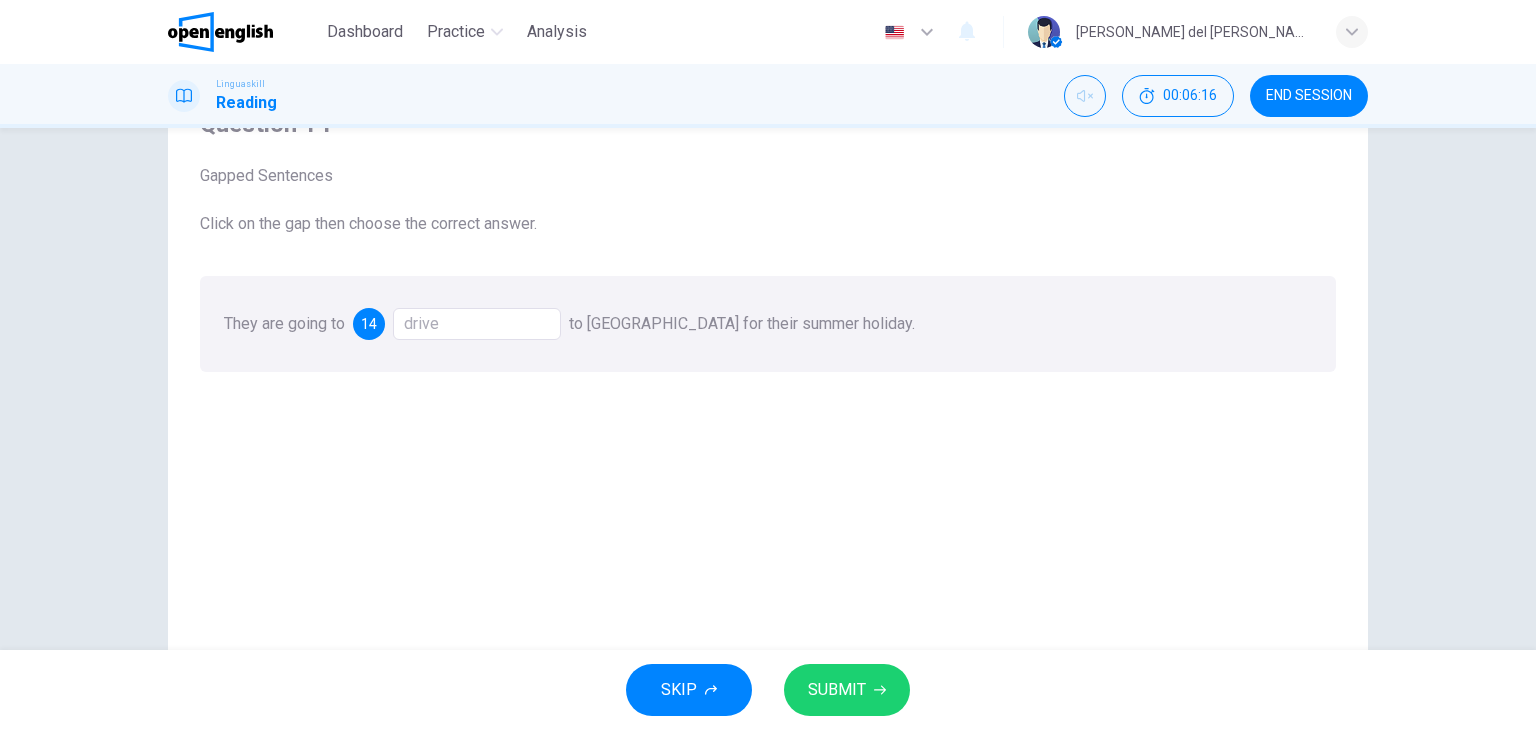 drag, startPoint x: 466, startPoint y: 305, endPoint x: 469, endPoint y: 328, distance: 23.194826 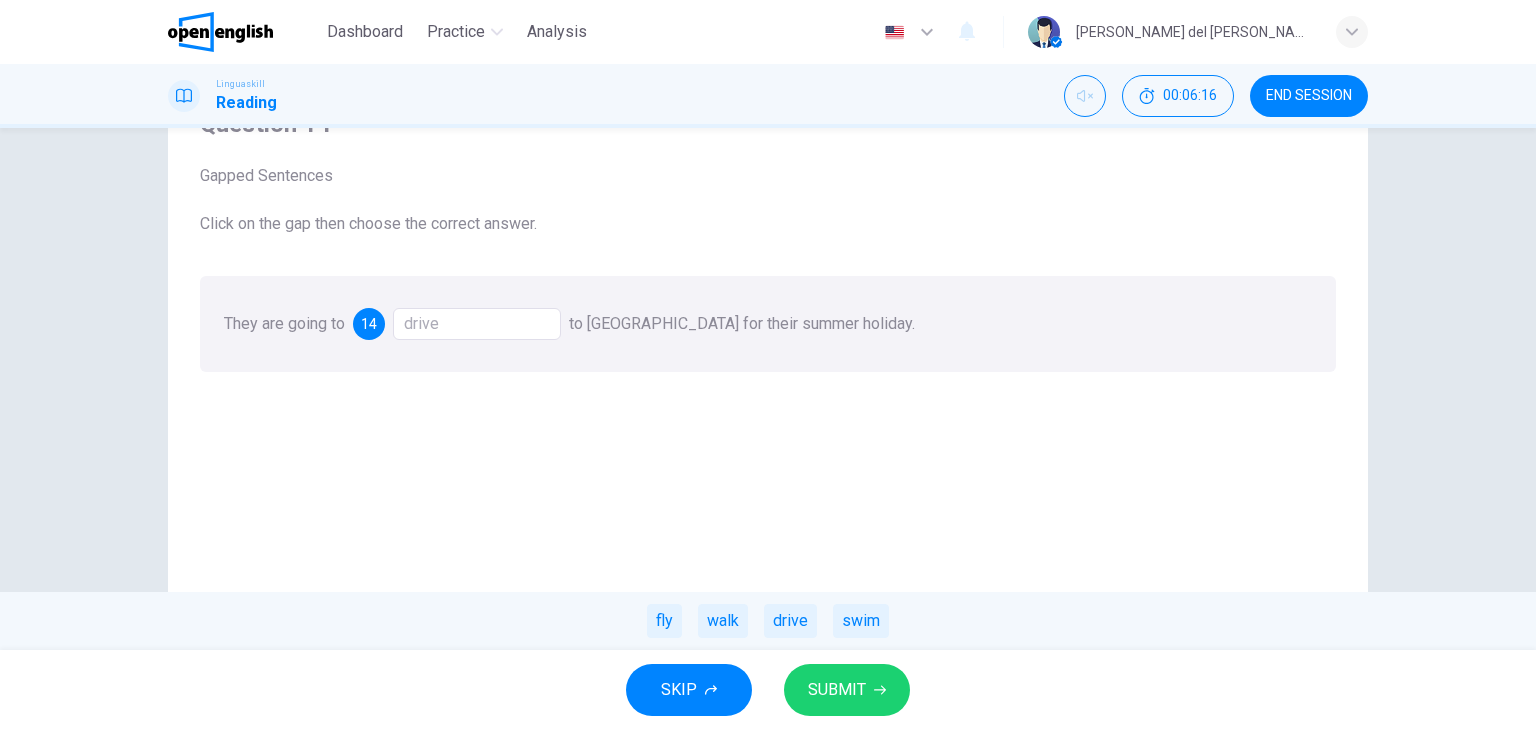 click on "drive" at bounding box center (477, 324) 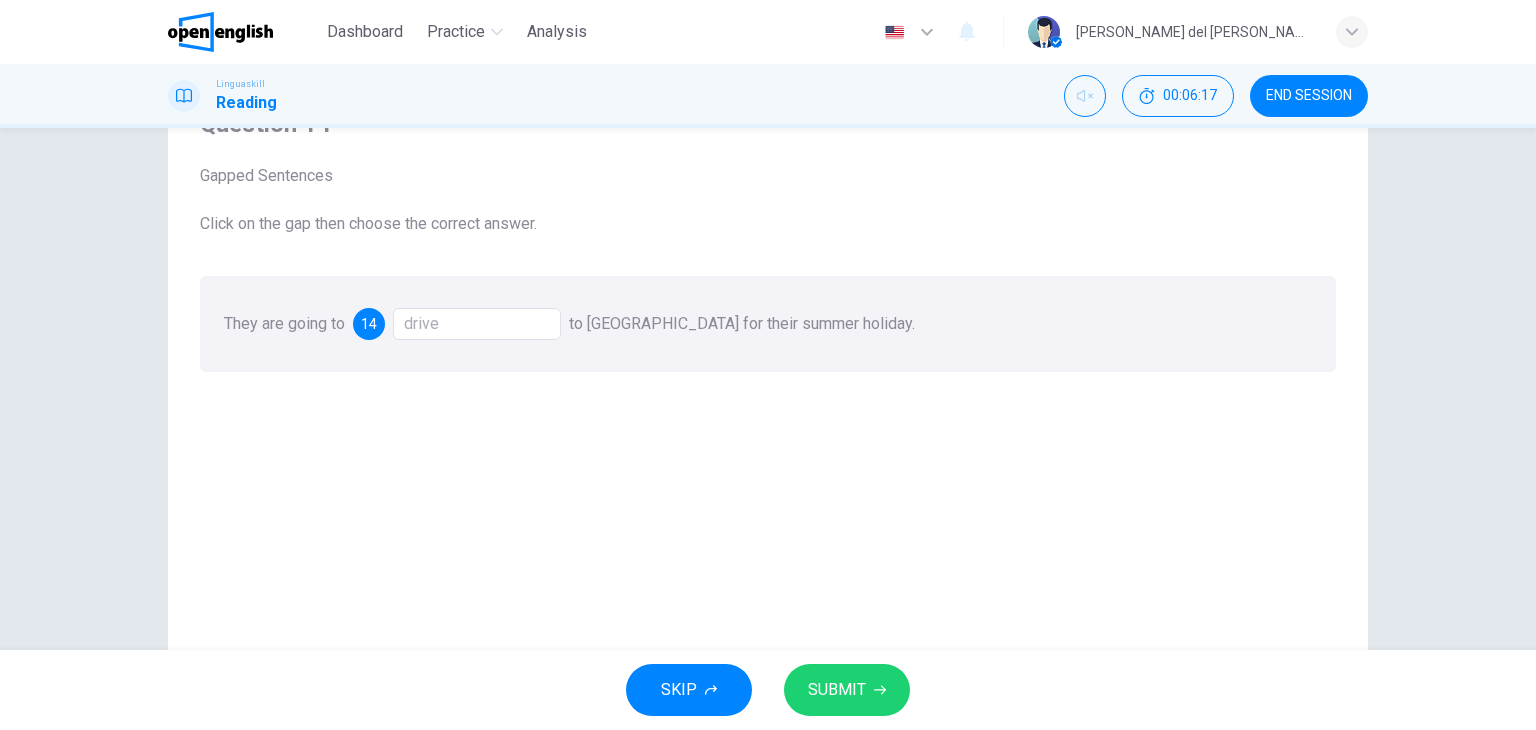 click on "drive" at bounding box center (477, 324) 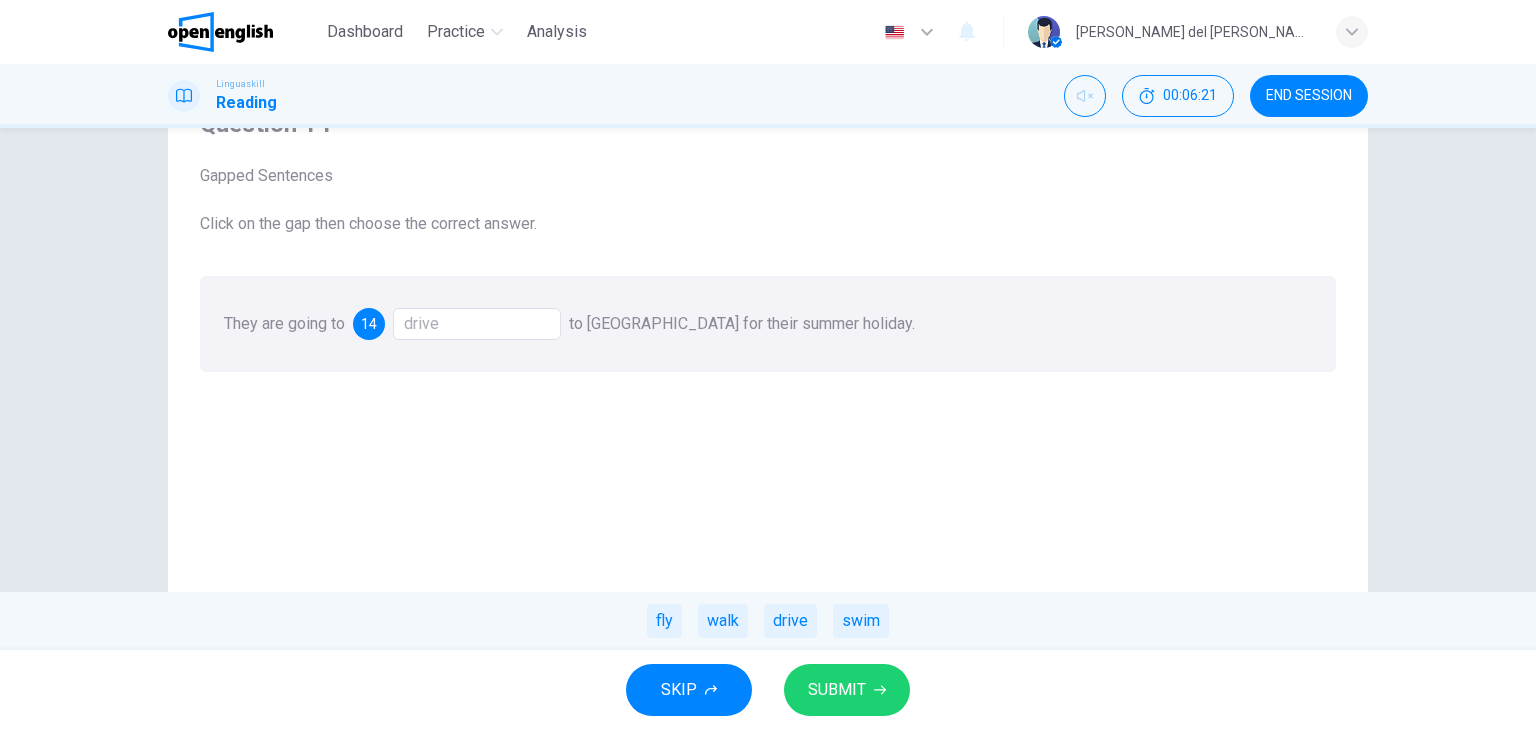 click on "SUBMIT" at bounding box center [837, 690] 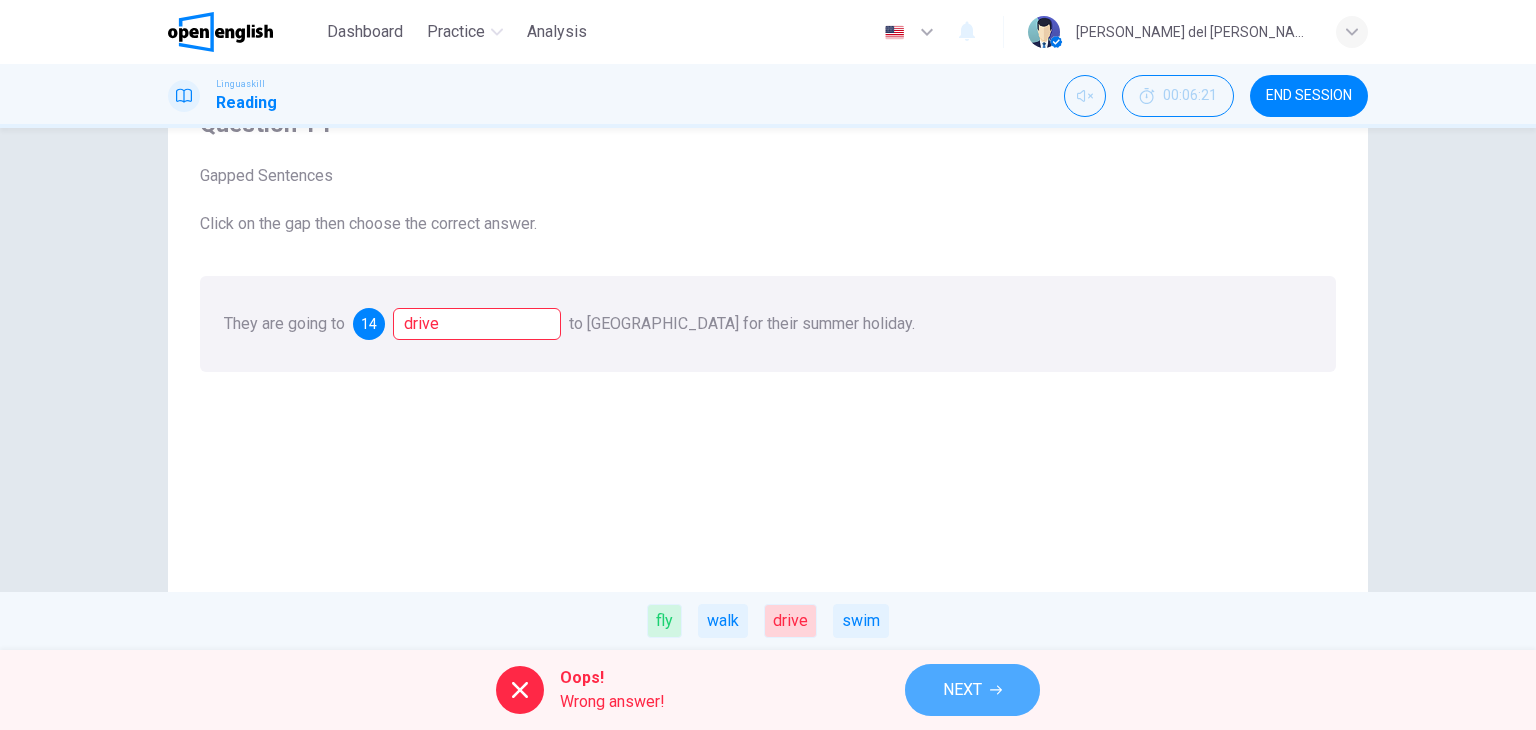 click on "NEXT" at bounding box center (972, 690) 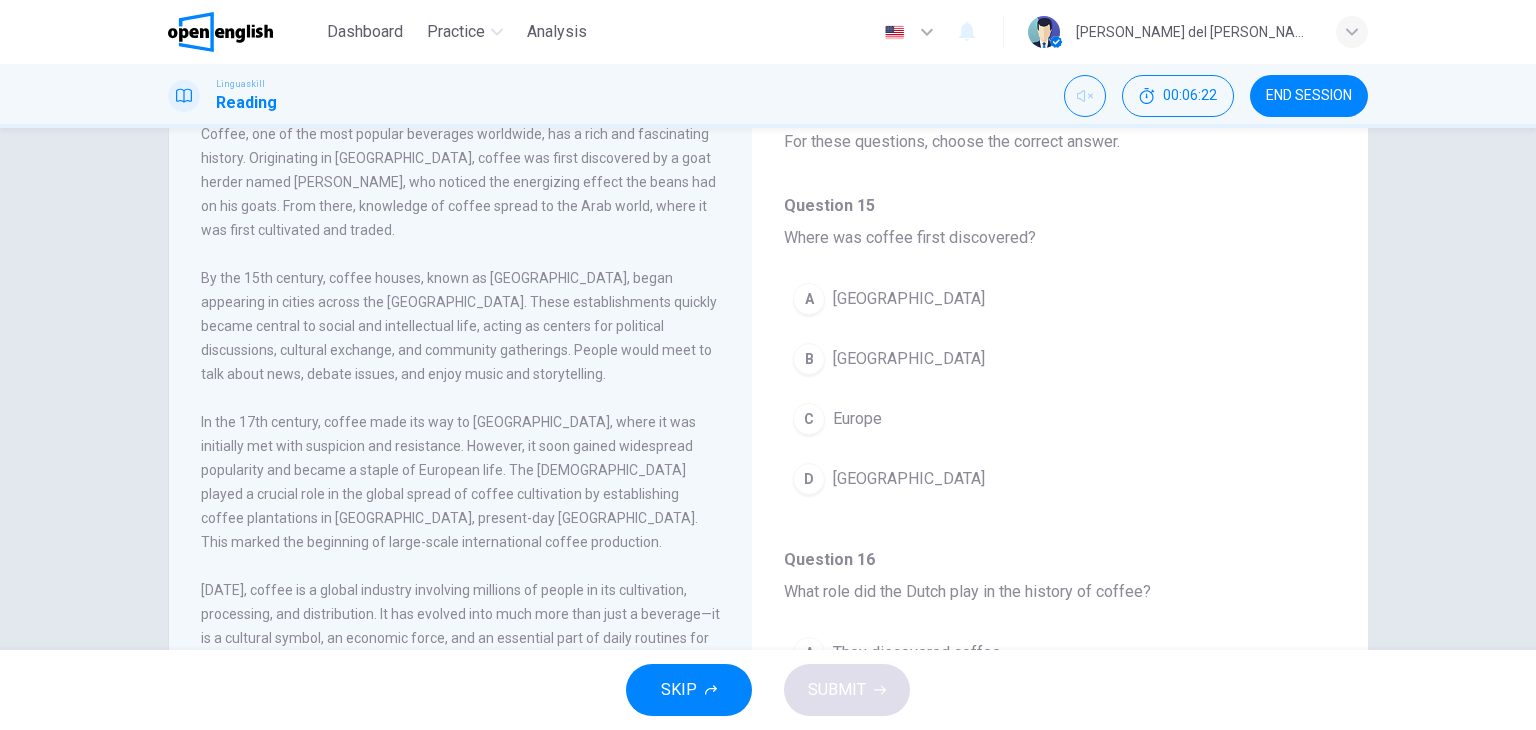 scroll, scrollTop: 100, scrollLeft: 0, axis: vertical 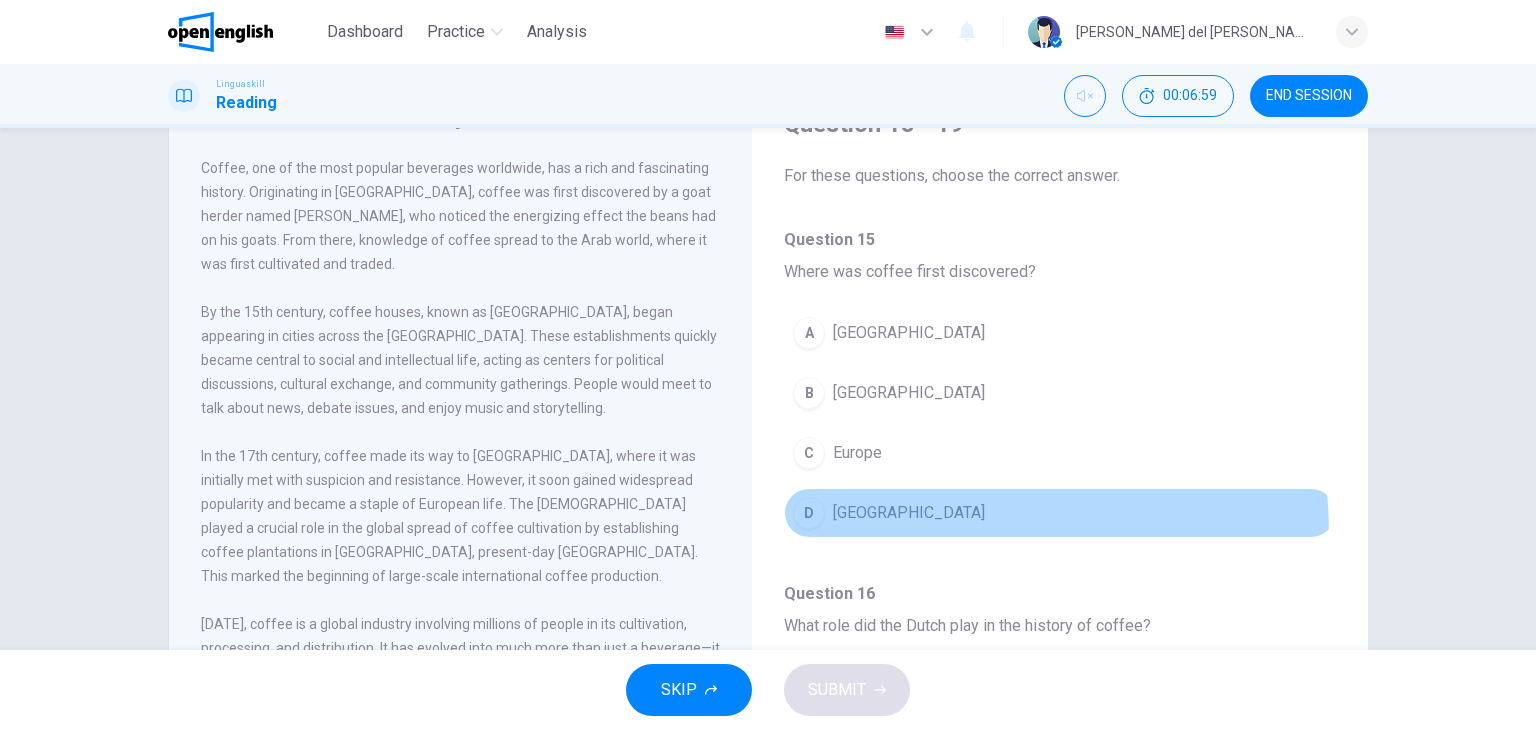 click on "D [GEOGRAPHIC_DATA]" at bounding box center [1060, 513] 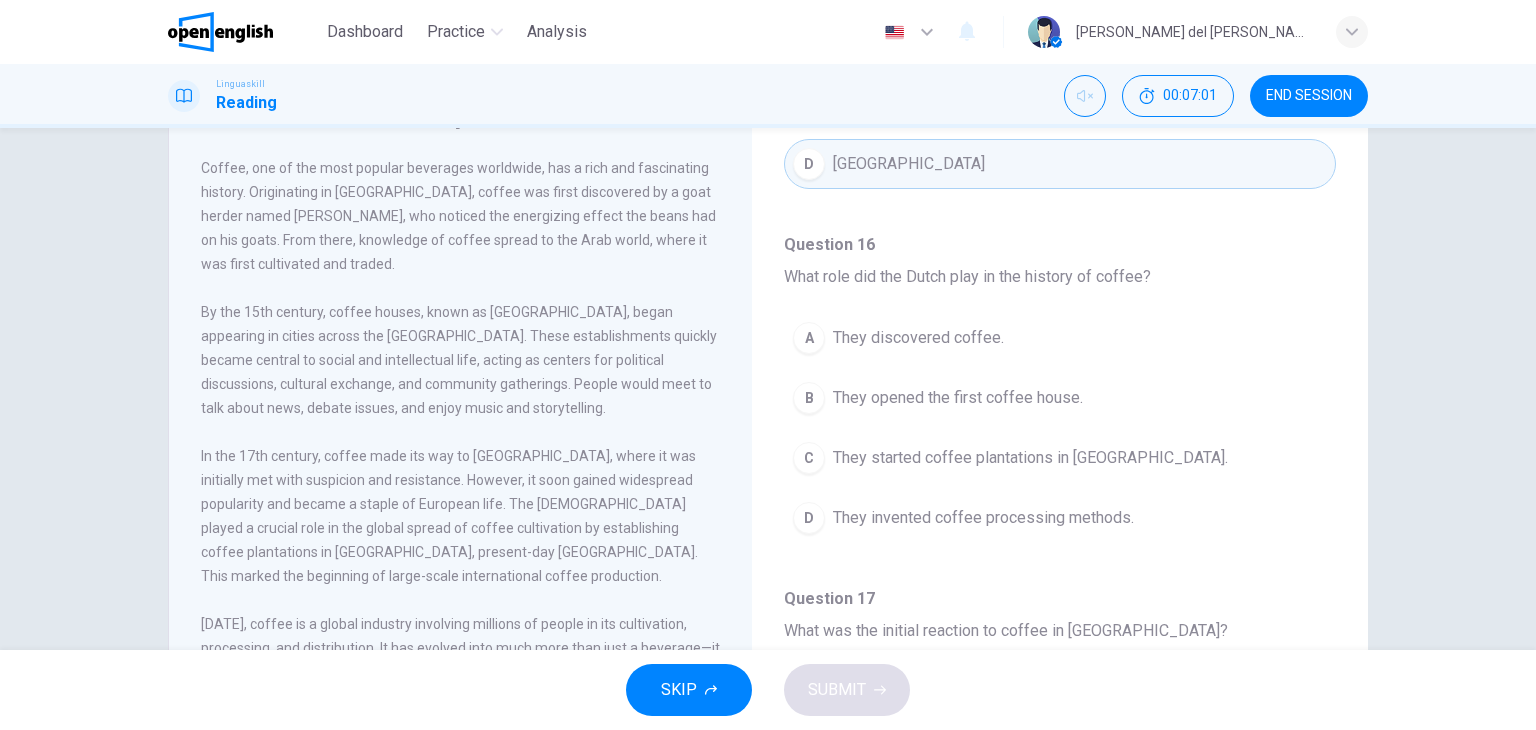 scroll, scrollTop: 400, scrollLeft: 0, axis: vertical 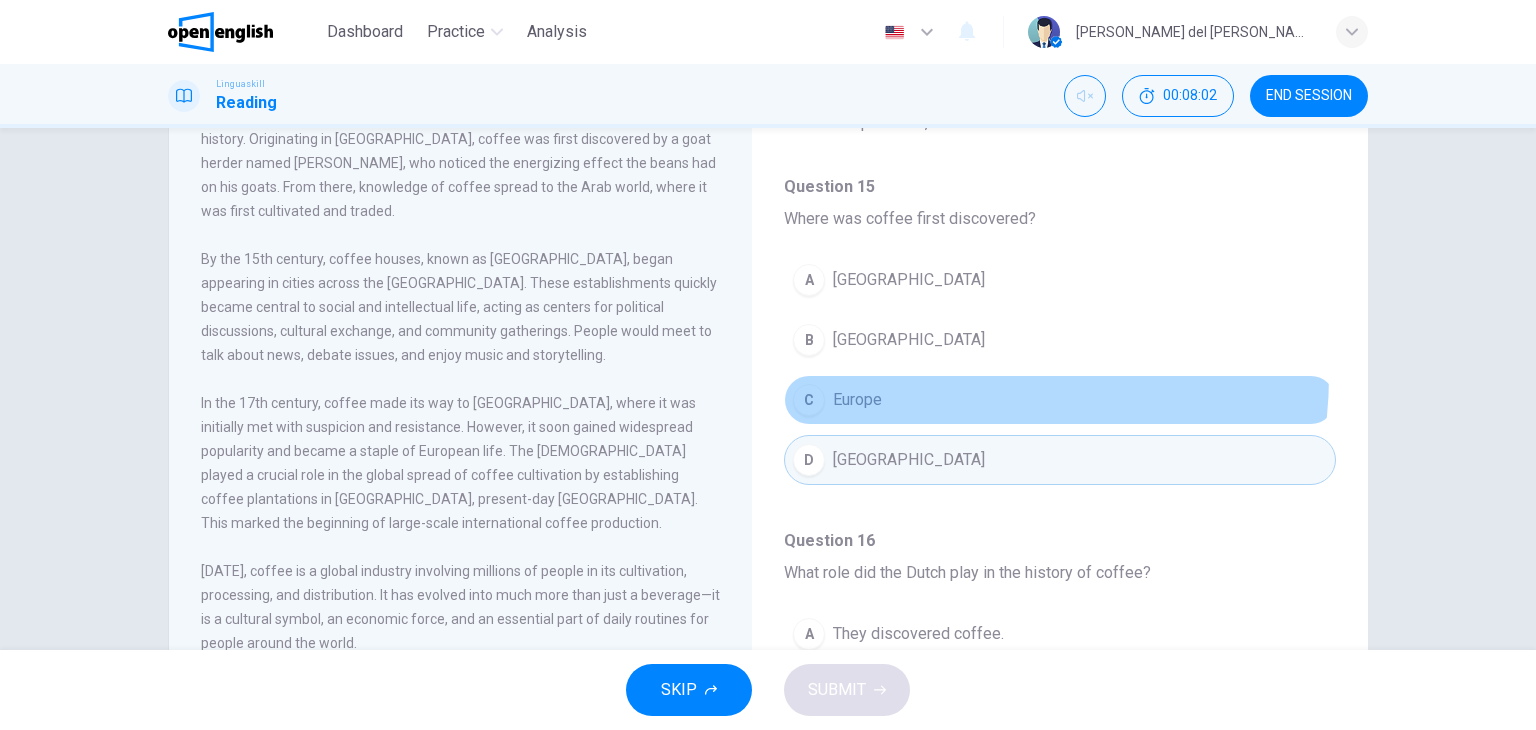 click on "C Europe" at bounding box center [1060, 400] 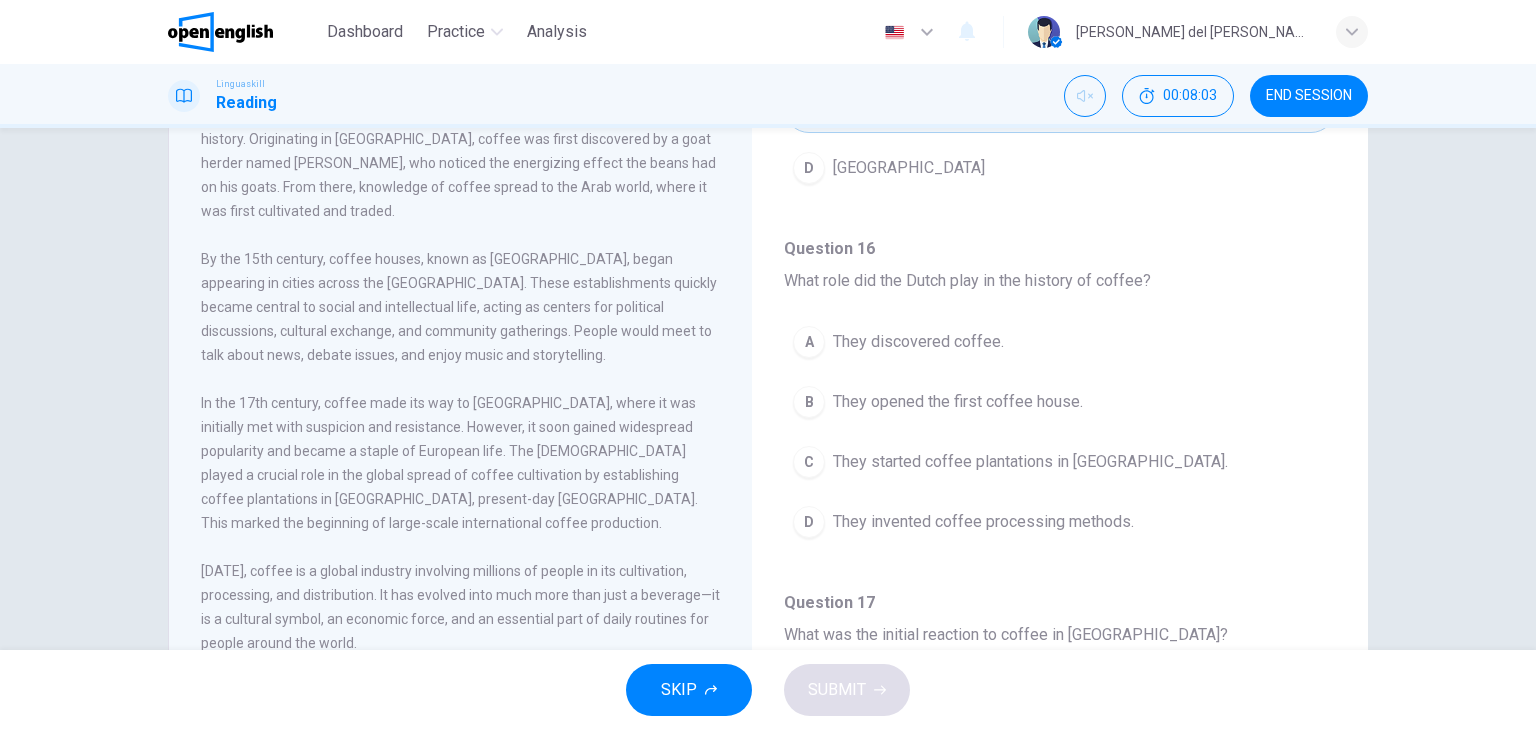 scroll, scrollTop: 300, scrollLeft: 0, axis: vertical 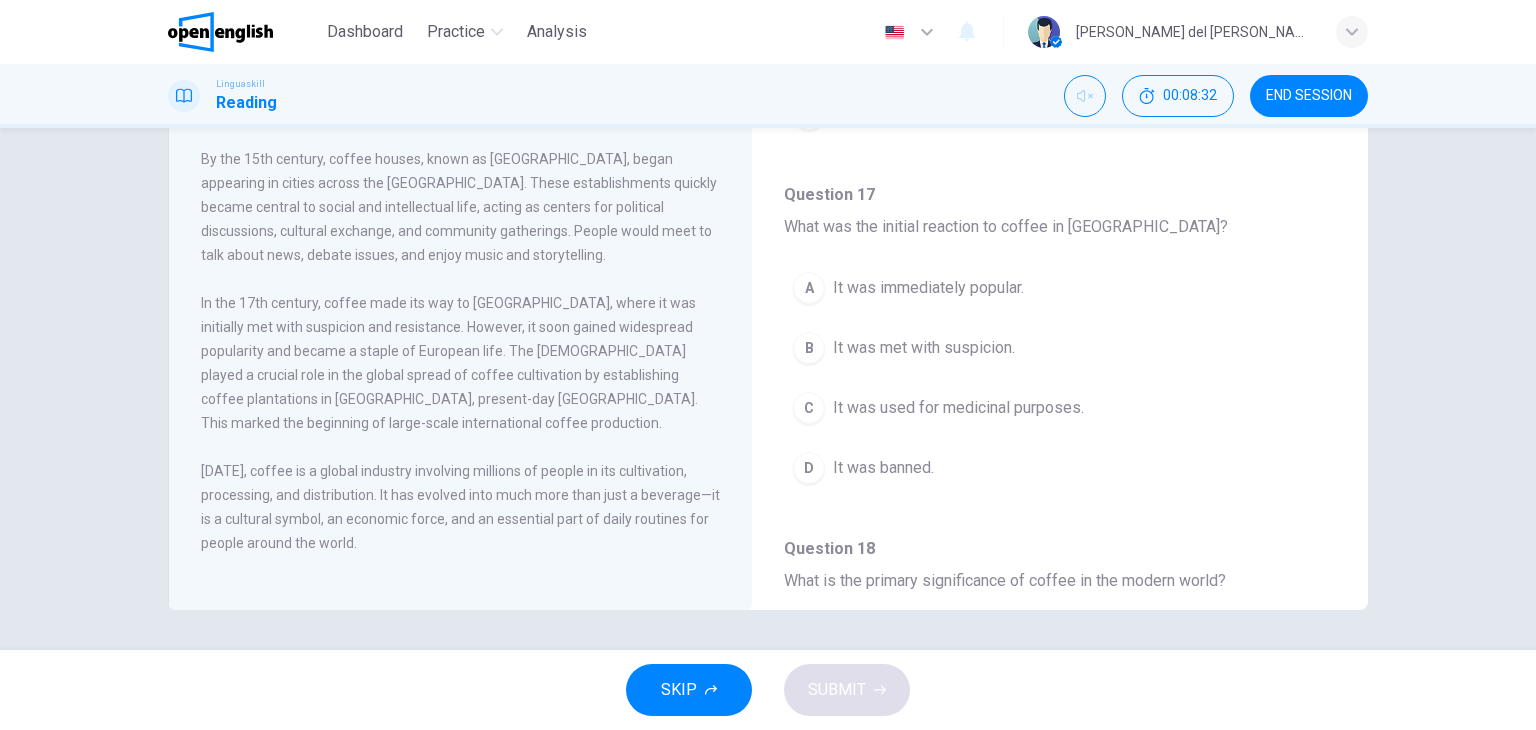 click on "It was immediately popular." at bounding box center [928, 288] 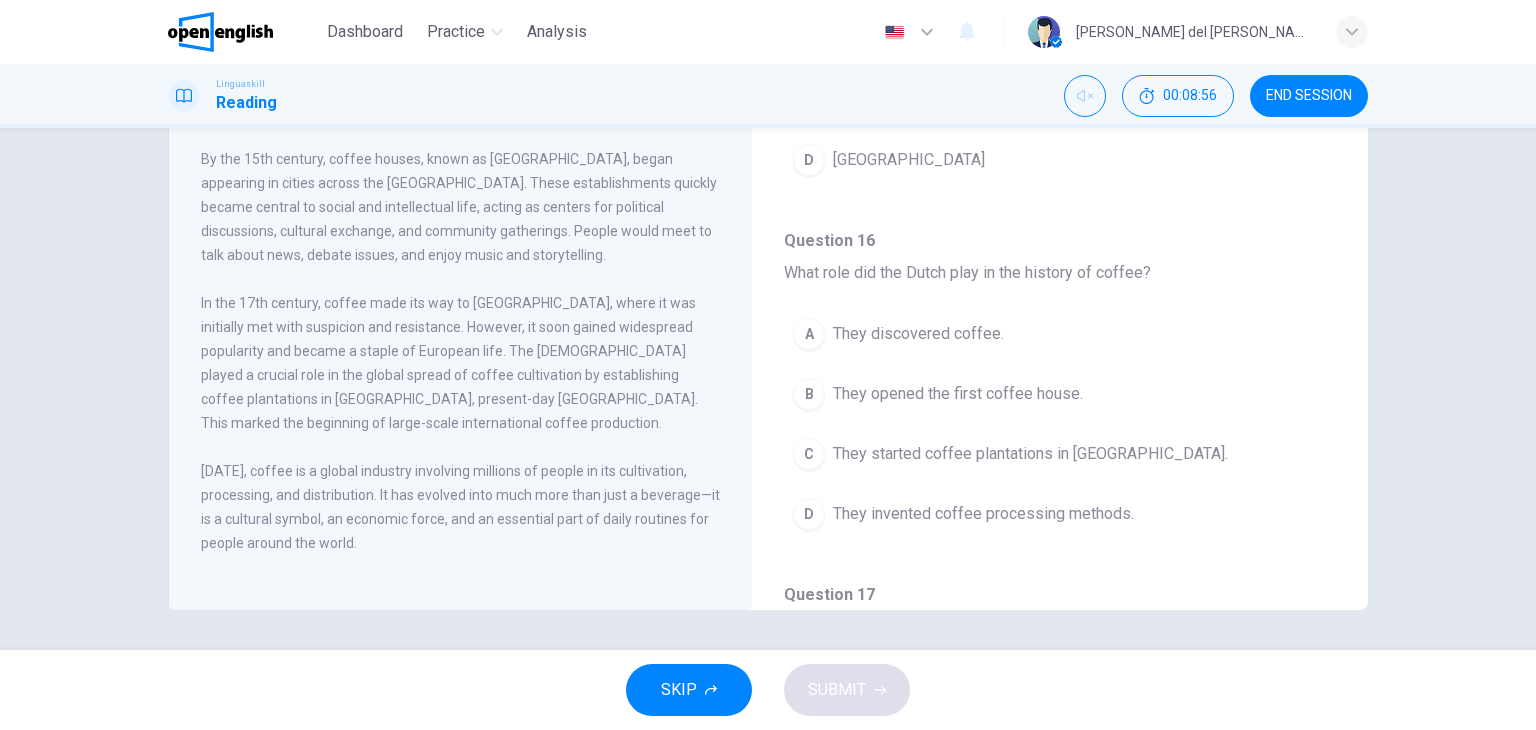 scroll, scrollTop: 0, scrollLeft: 0, axis: both 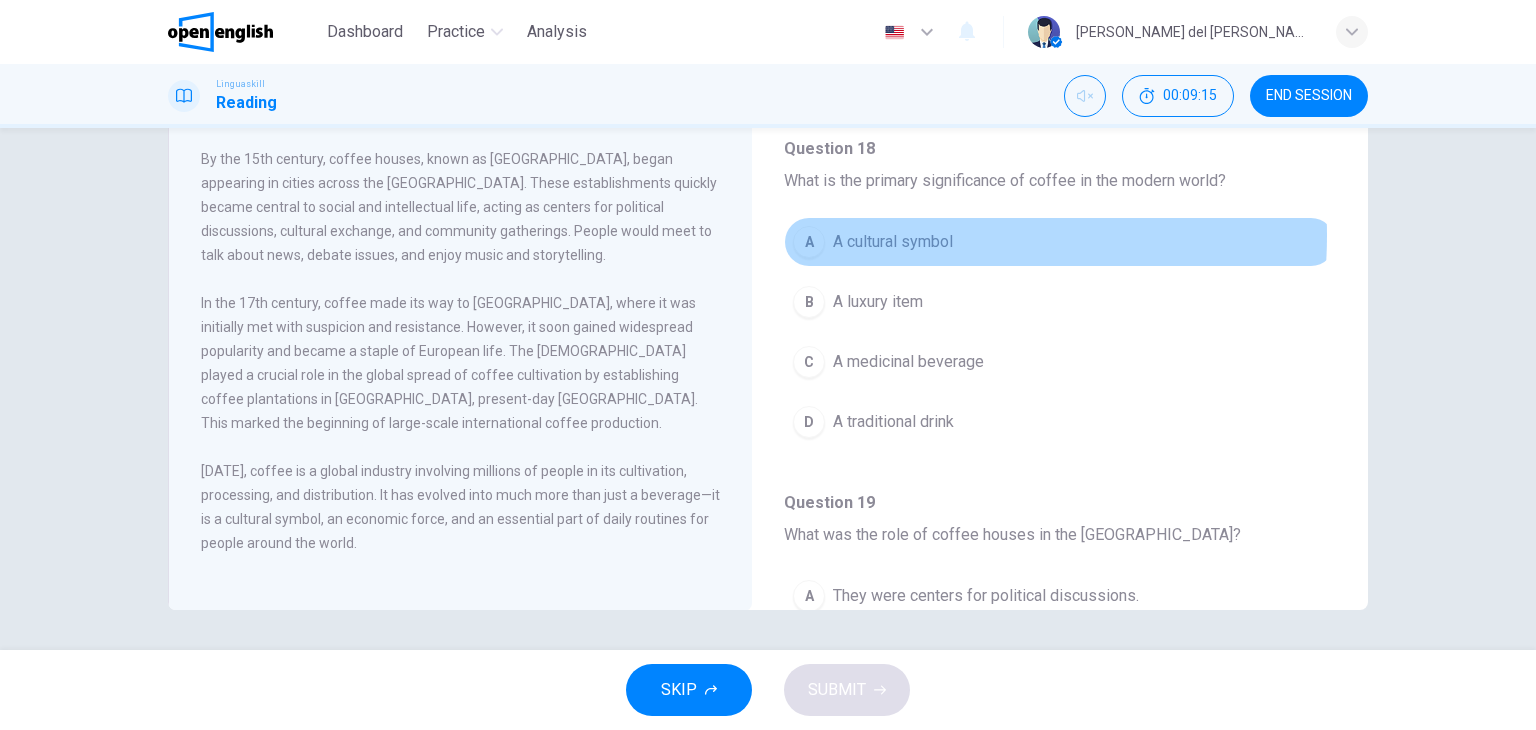 click on "A cultural symbol" at bounding box center (893, 242) 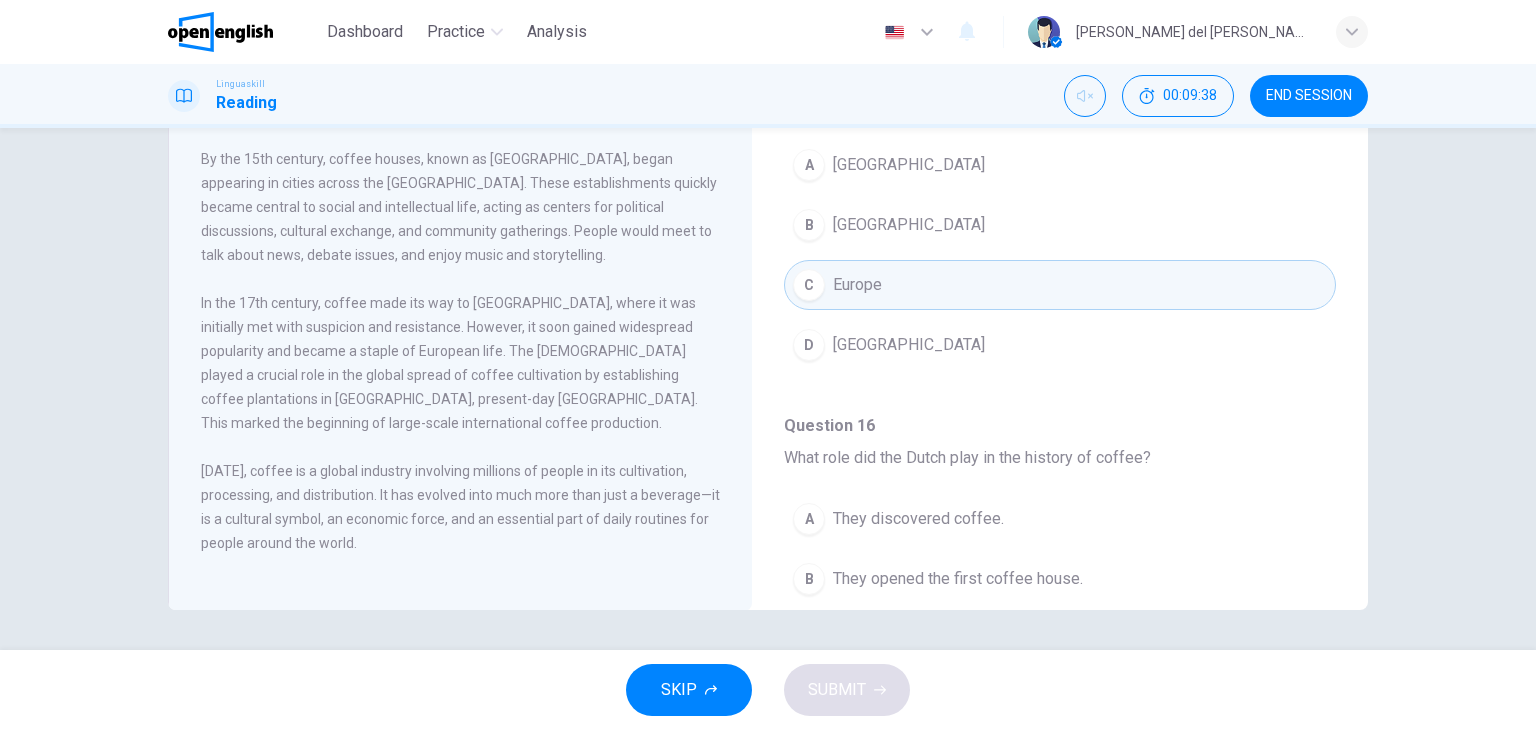 scroll, scrollTop: 0, scrollLeft: 0, axis: both 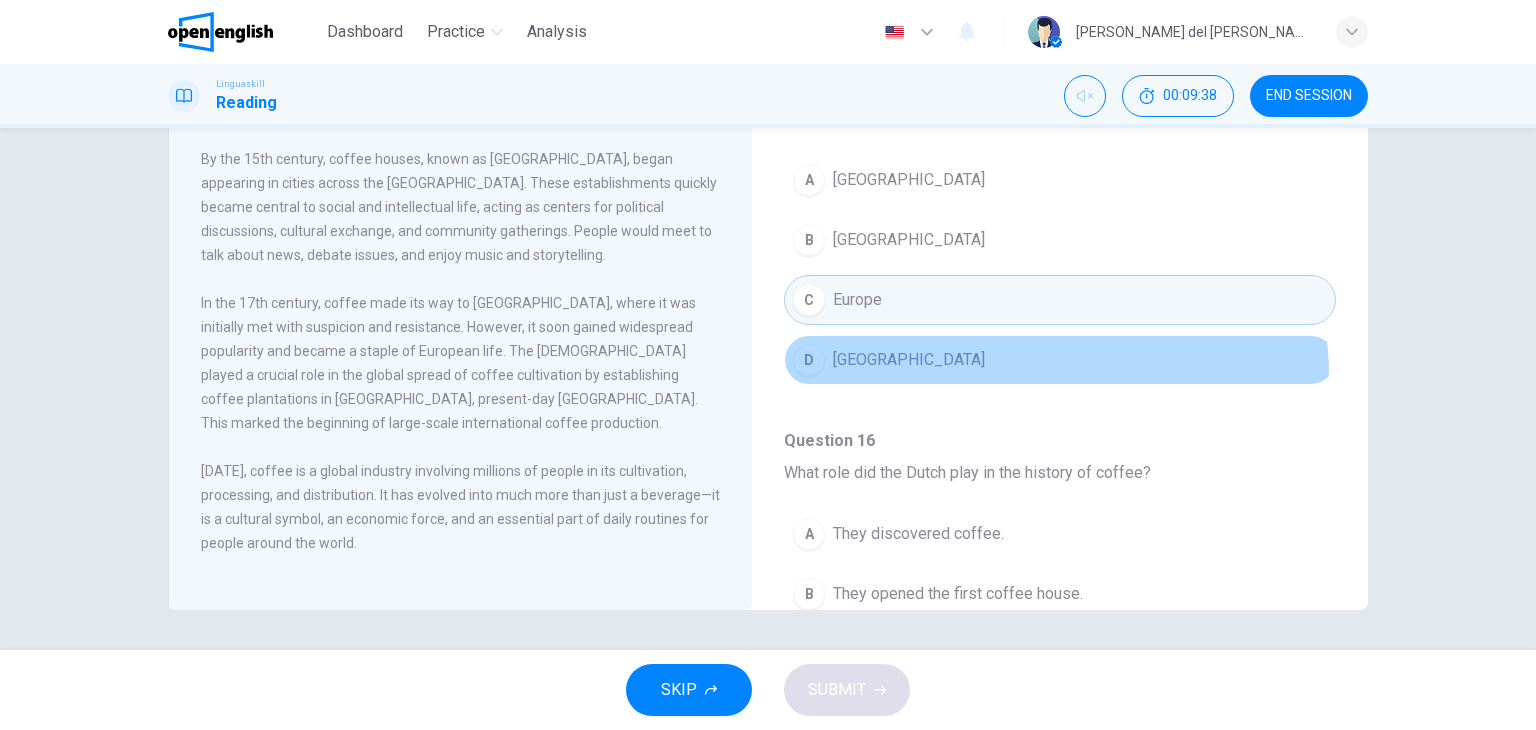click on "D [GEOGRAPHIC_DATA]" at bounding box center [1060, 360] 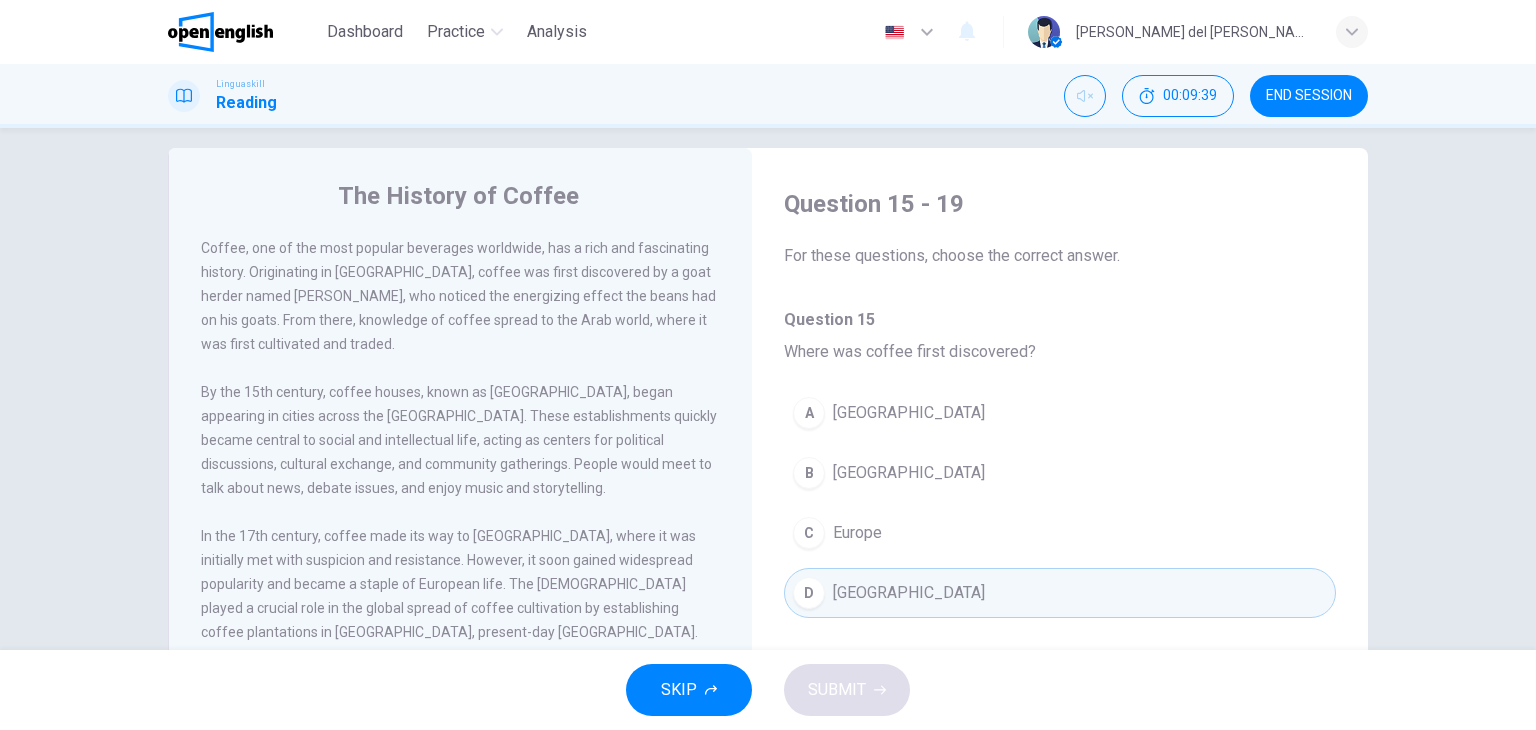 scroll, scrollTop: 0, scrollLeft: 0, axis: both 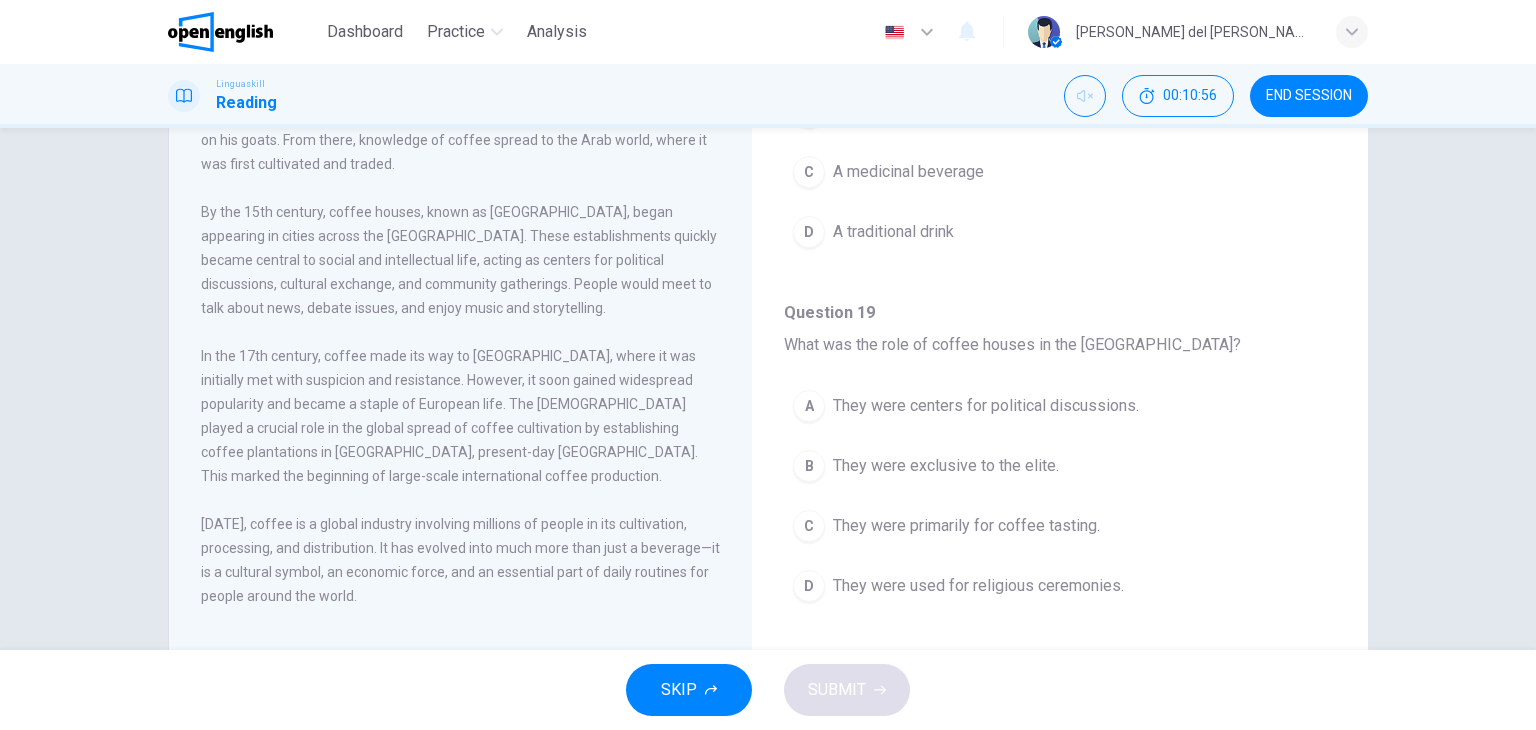 drag, startPoint x: 919, startPoint y: 396, endPoint x: 928, endPoint y: 403, distance: 11.401754 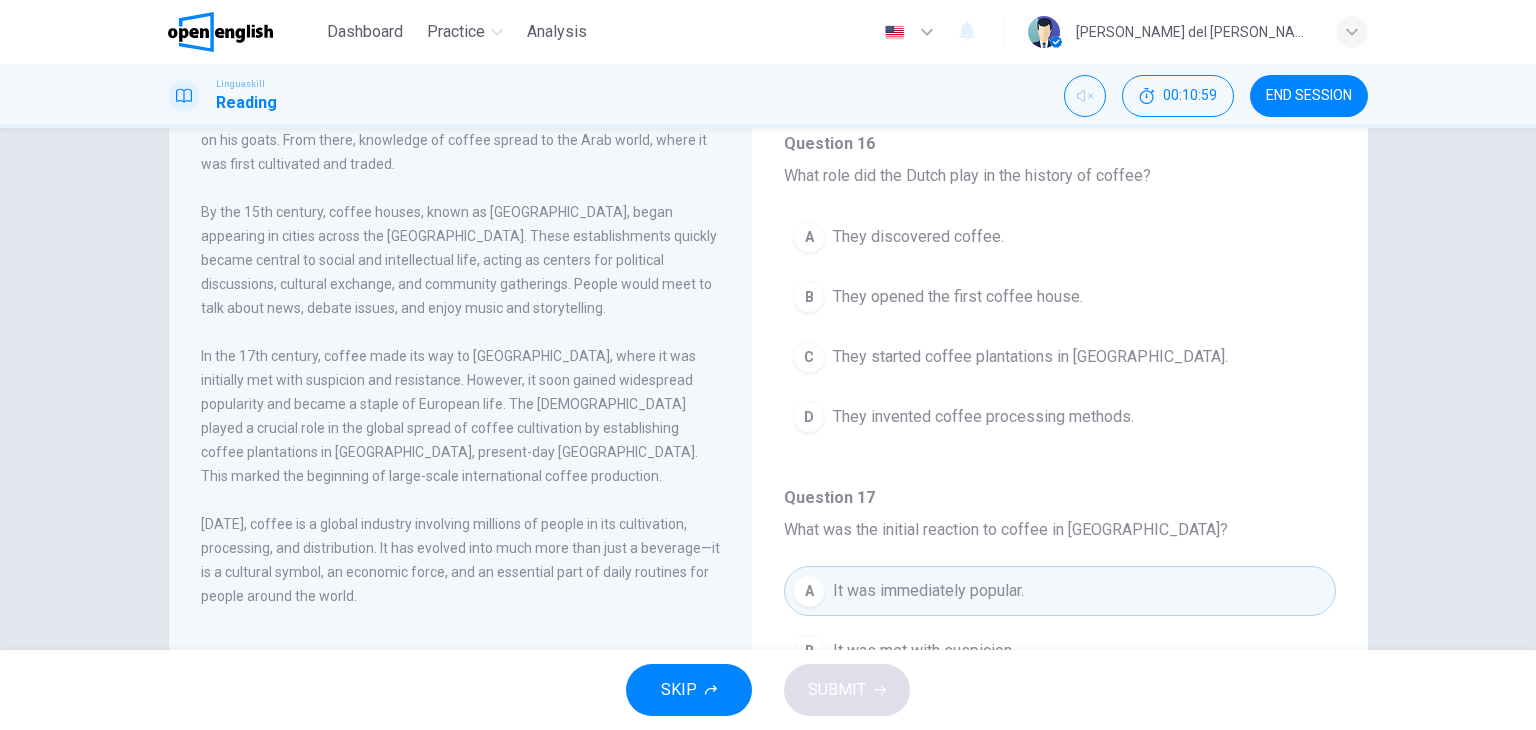 scroll, scrollTop: 343, scrollLeft: 0, axis: vertical 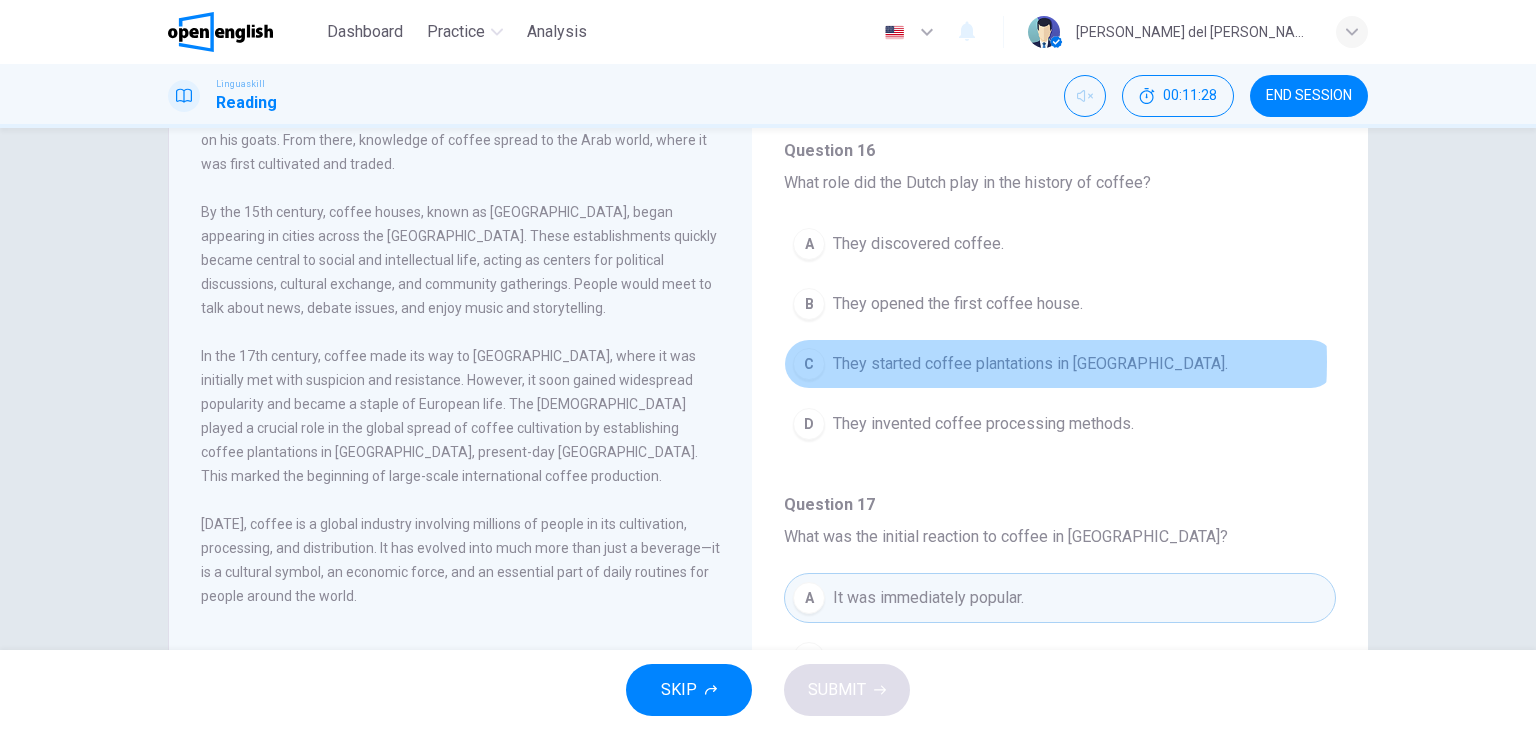 click on "They started coffee plantations in [GEOGRAPHIC_DATA]." at bounding box center (1030, 364) 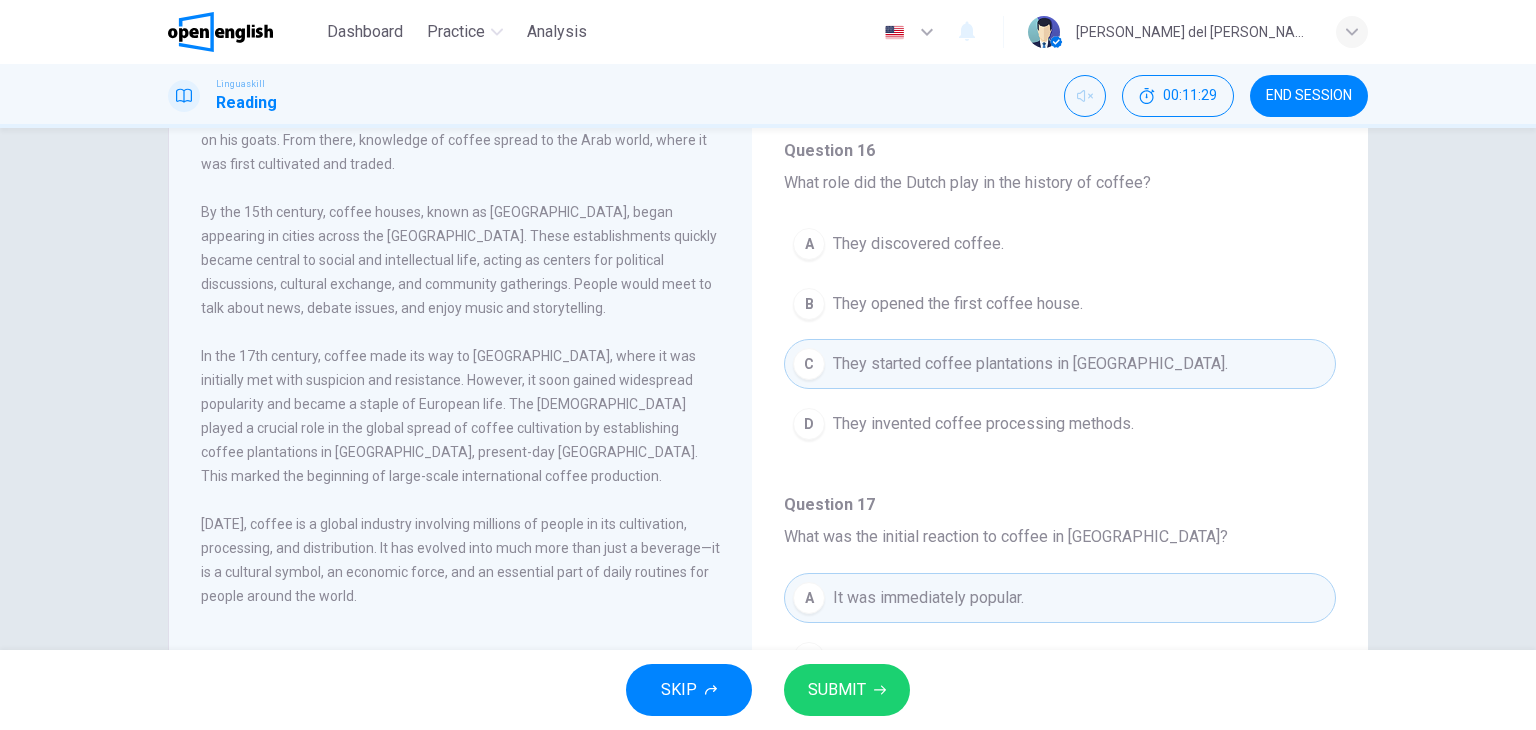 click on "SUBMIT" at bounding box center (837, 690) 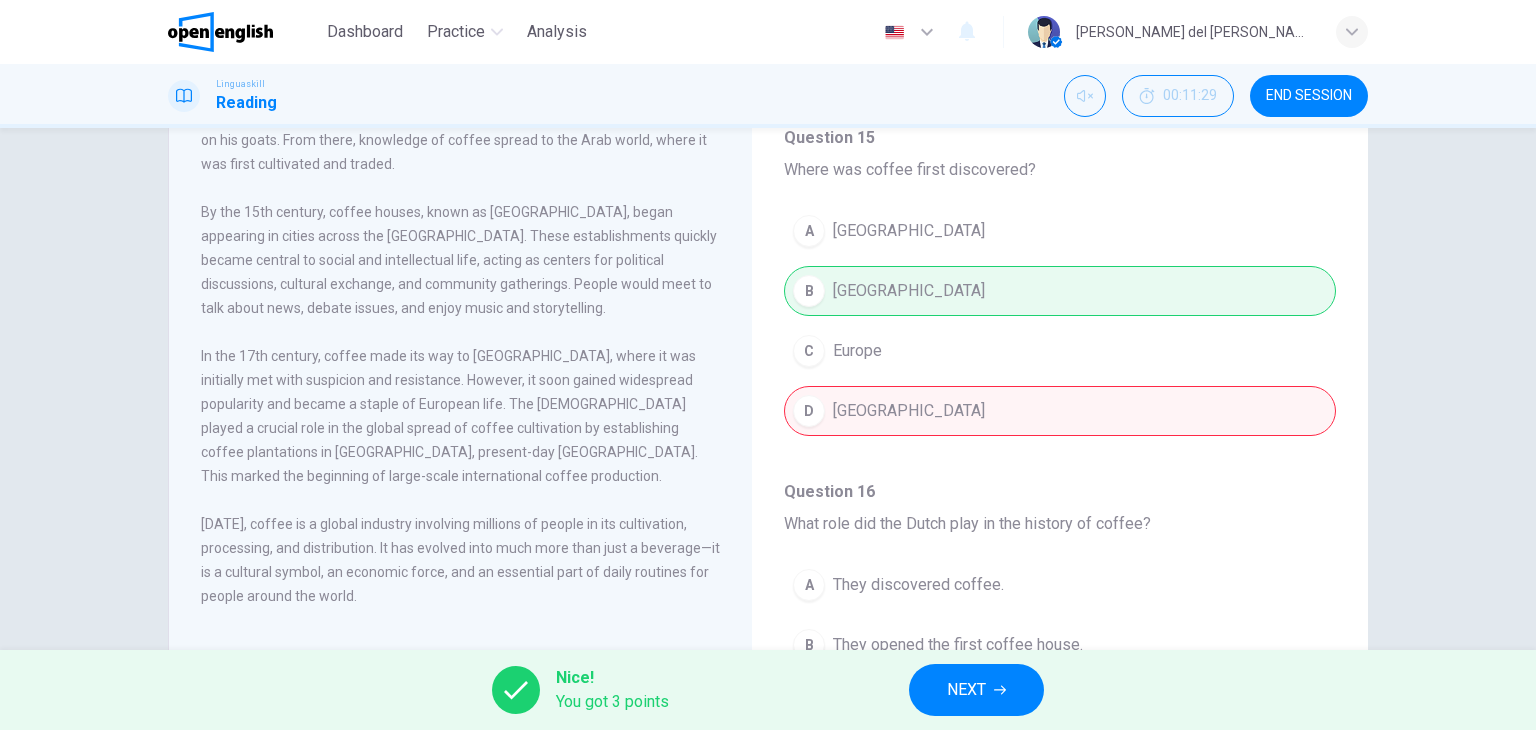 scroll, scrollTop: 0, scrollLeft: 0, axis: both 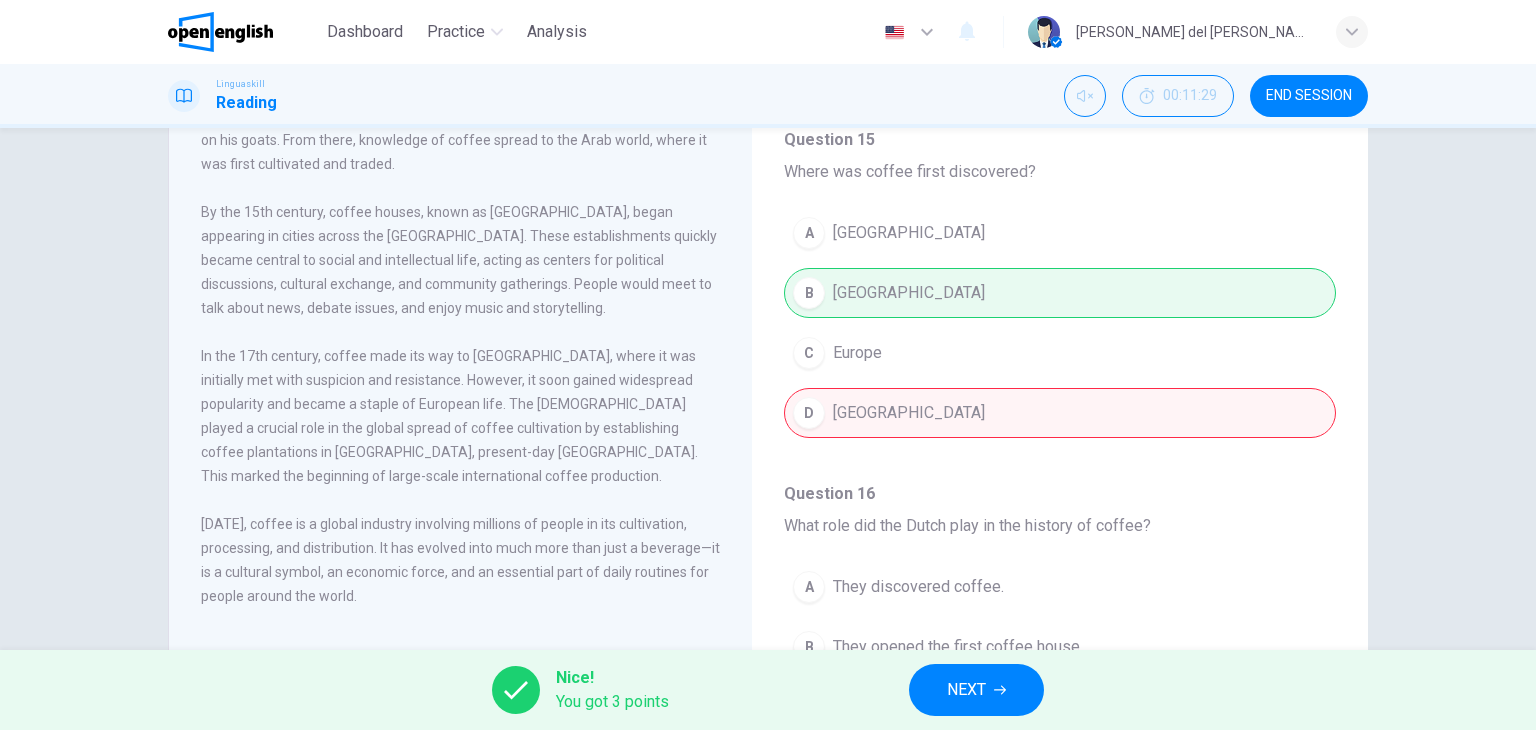 click on "A [GEOGRAPHIC_DATA] B [GEOGRAPHIC_DATA] C [GEOGRAPHIC_DATA] D [GEOGRAPHIC_DATA]" at bounding box center (1060, 333) 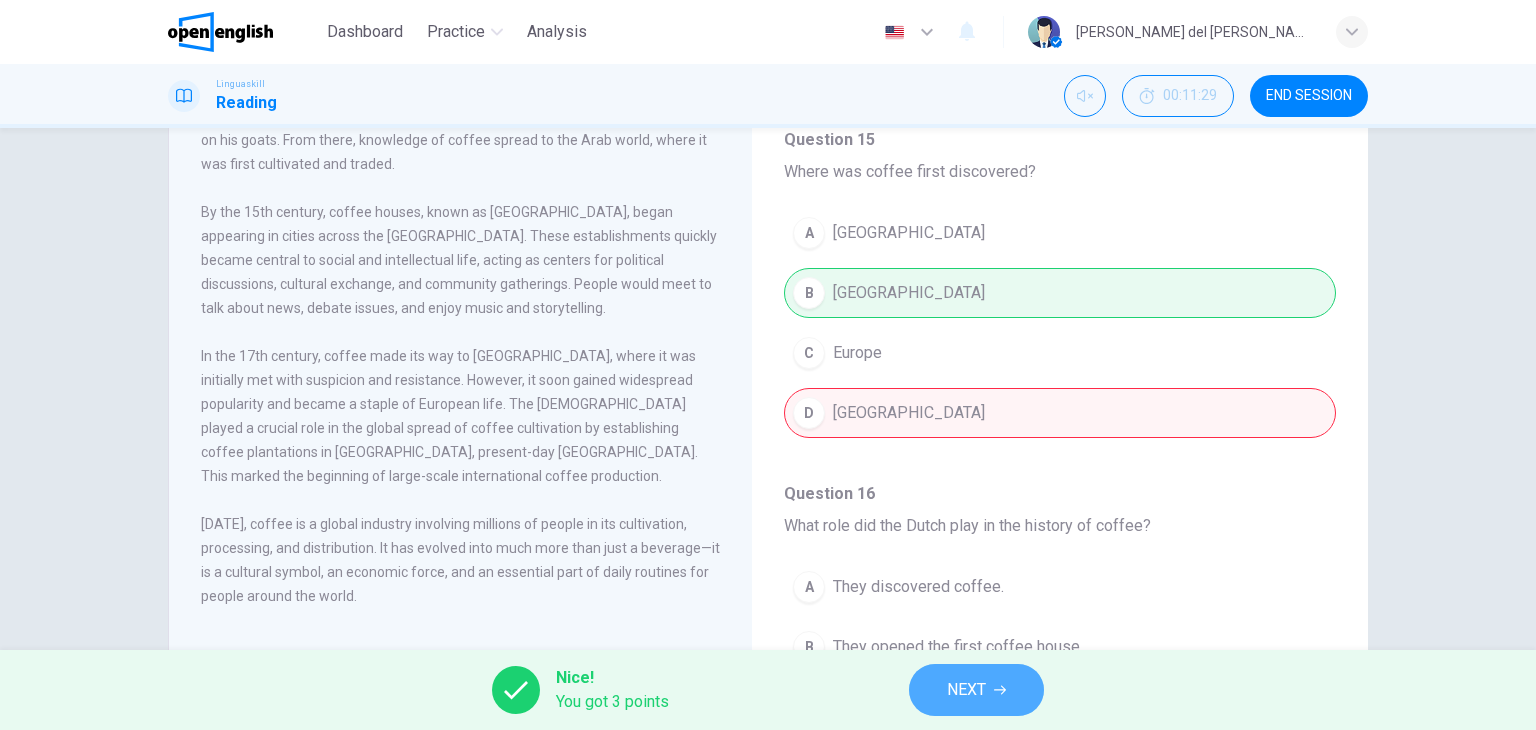 click on "NEXT" at bounding box center [976, 690] 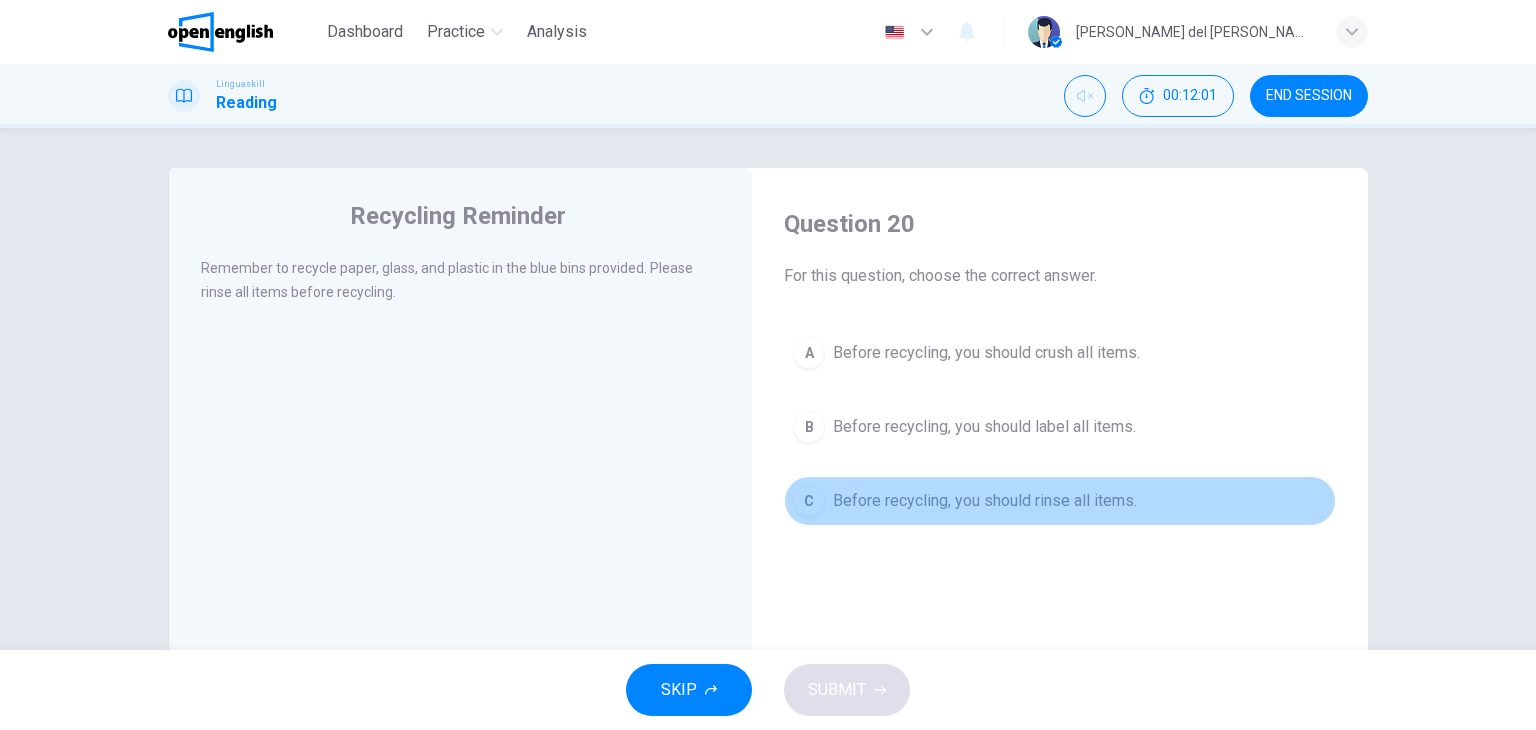 click on "Before recycling, you should rinse all items." at bounding box center [985, 501] 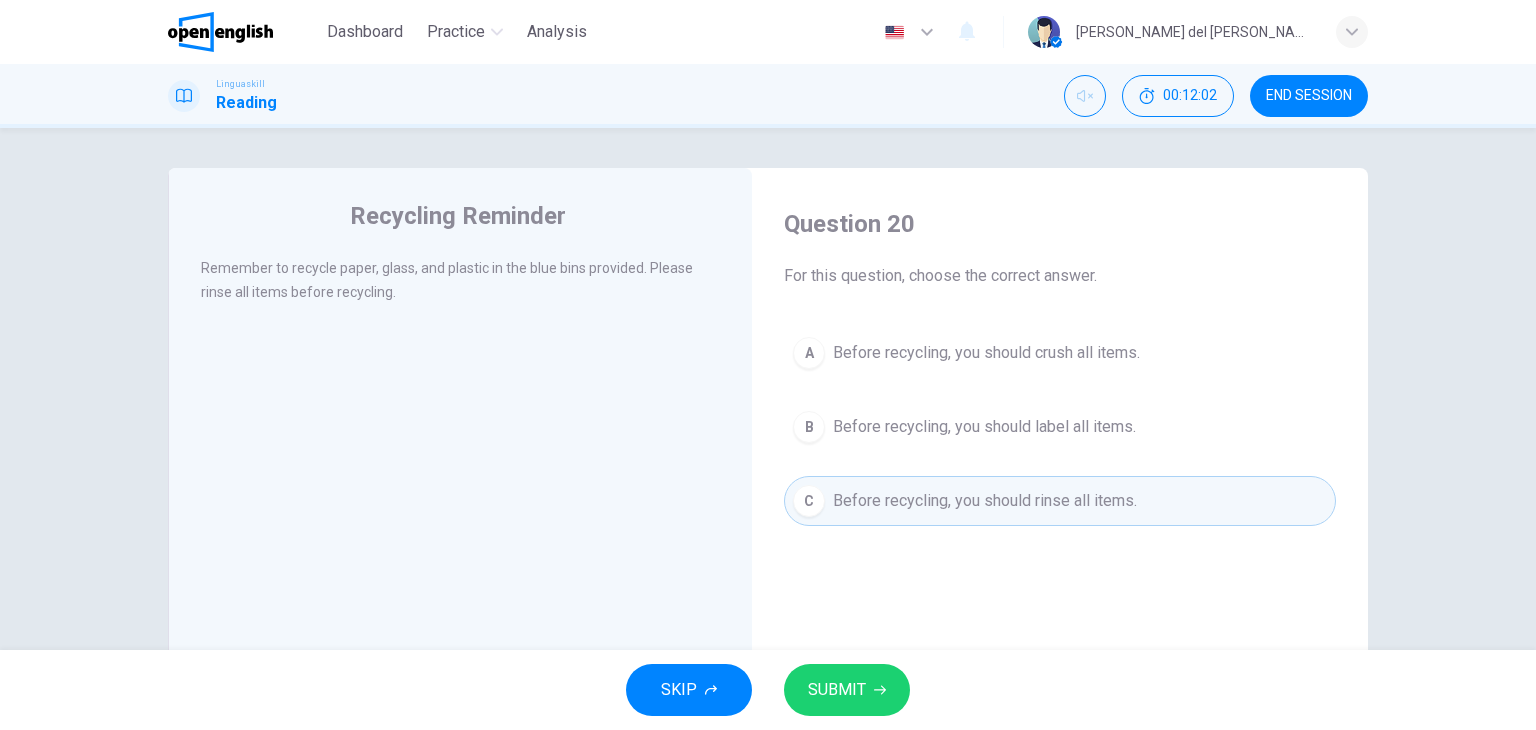click on "SUBMIT" at bounding box center (837, 690) 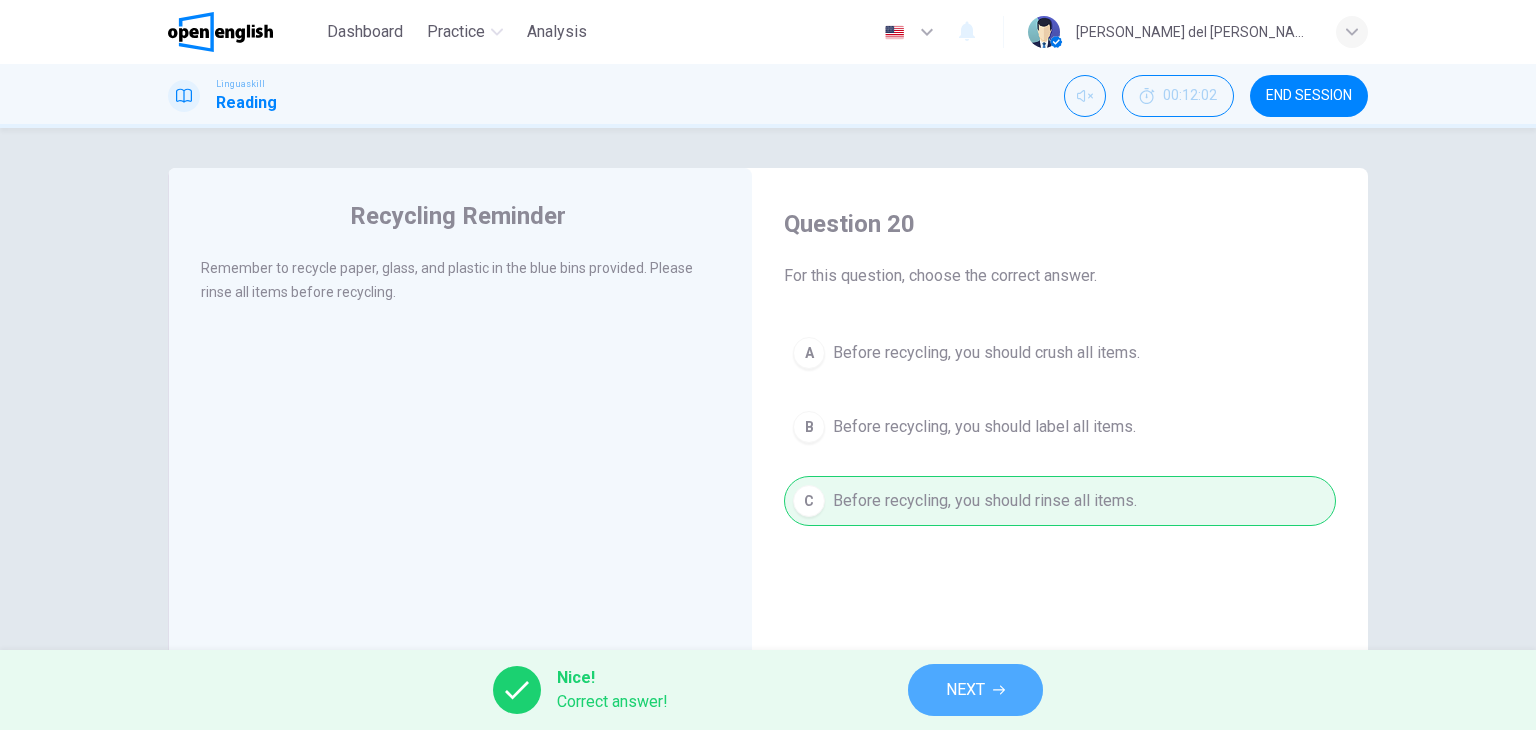 click on "NEXT" at bounding box center (965, 690) 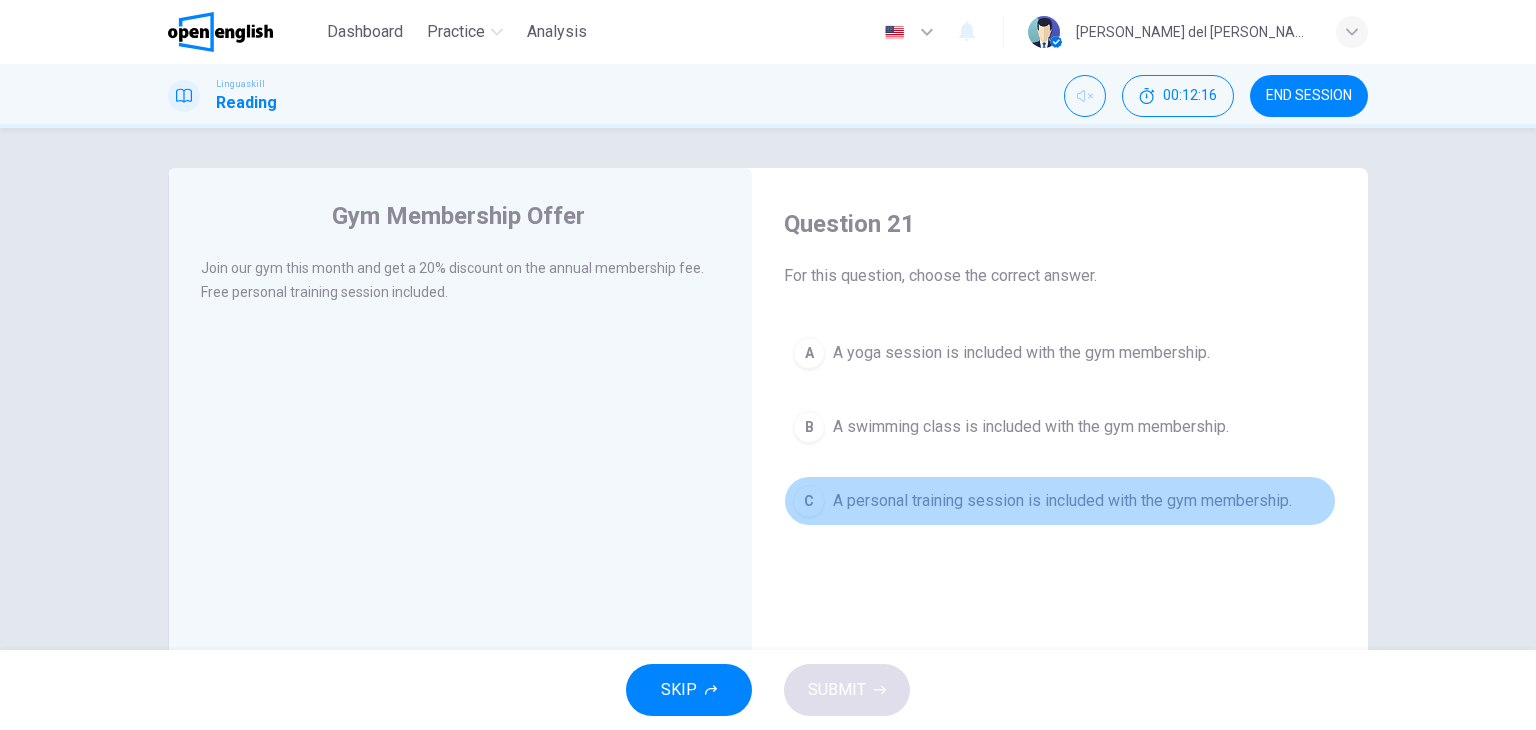 click on "A personal training session is included with the gym membership." at bounding box center [1062, 501] 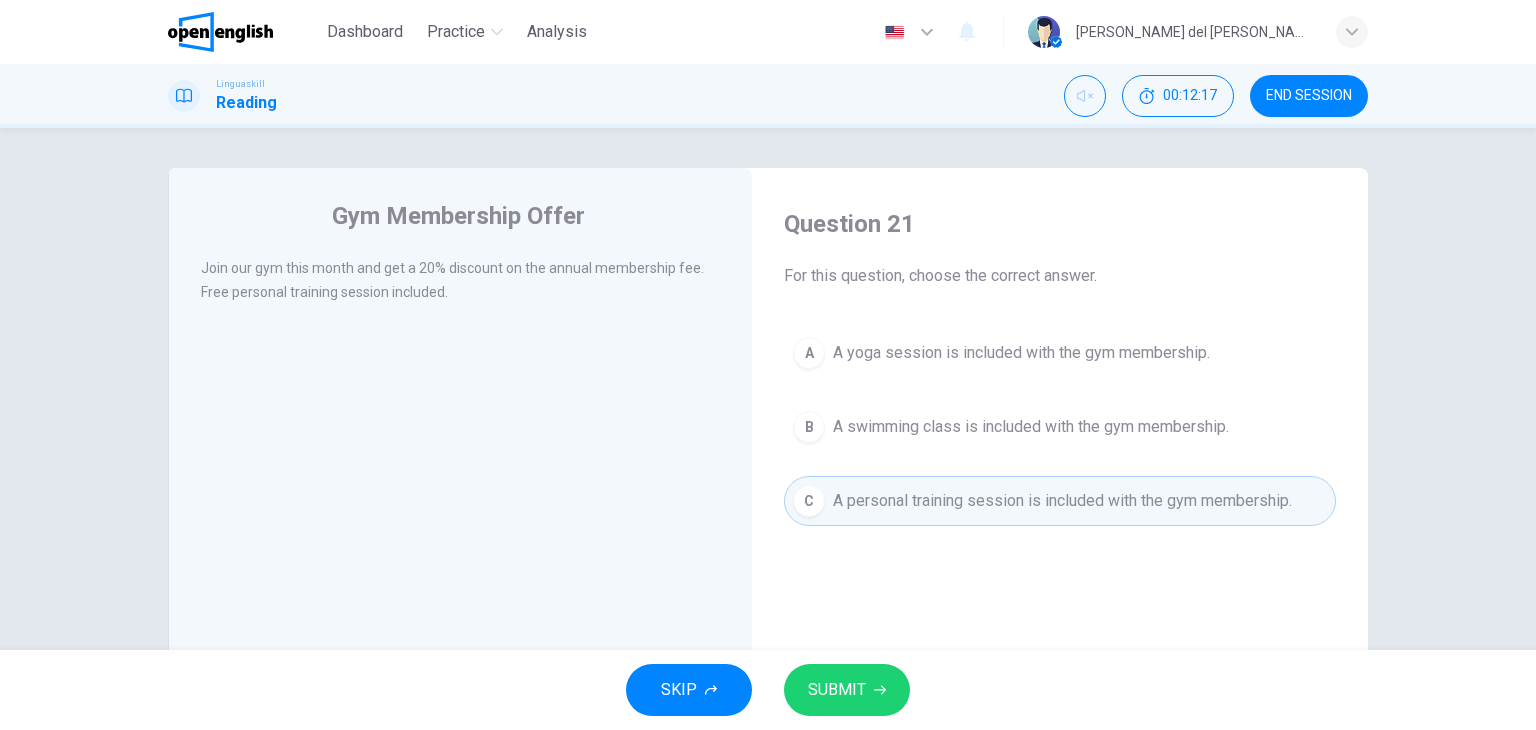 click on "SUBMIT" at bounding box center [837, 690] 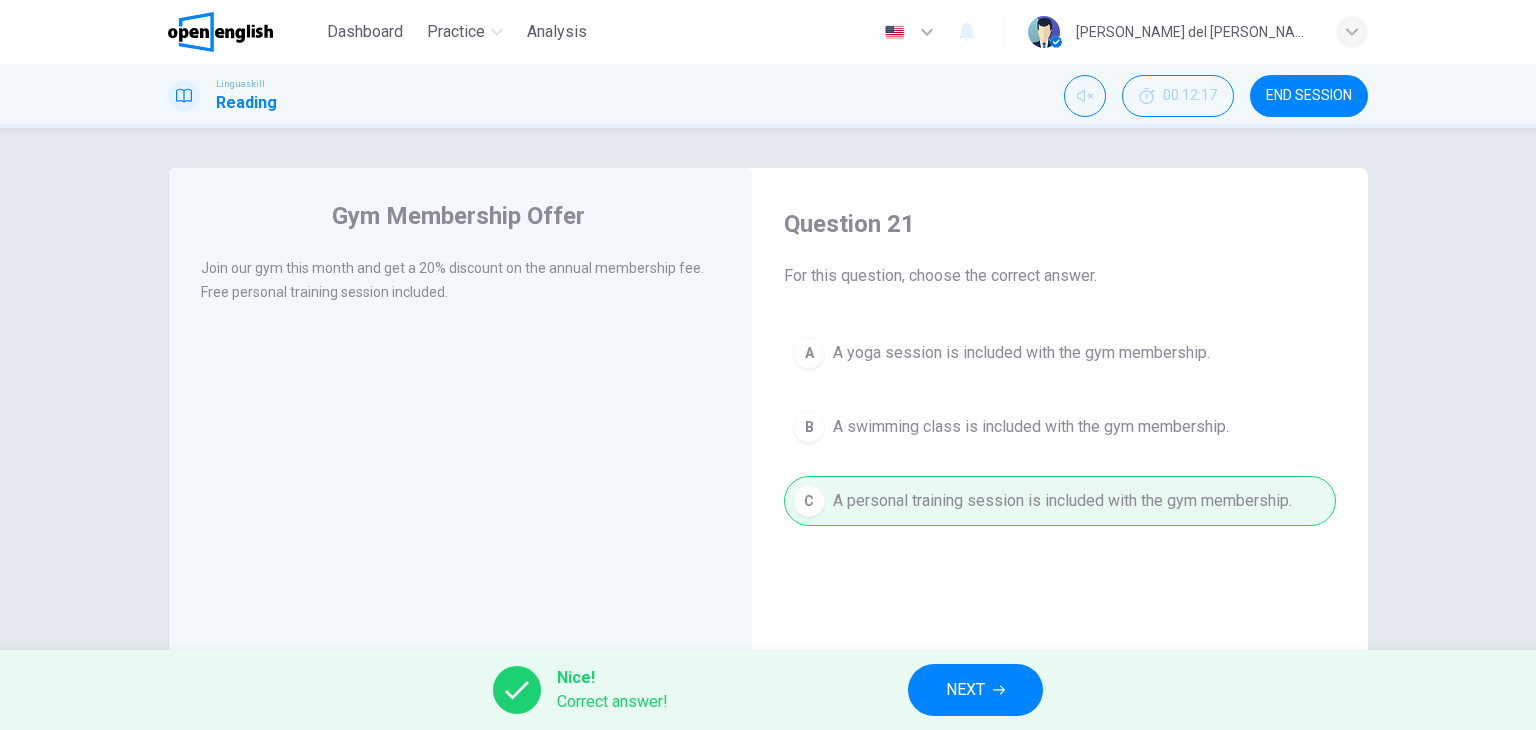 click on "NEXT" at bounding box center (965, 690) 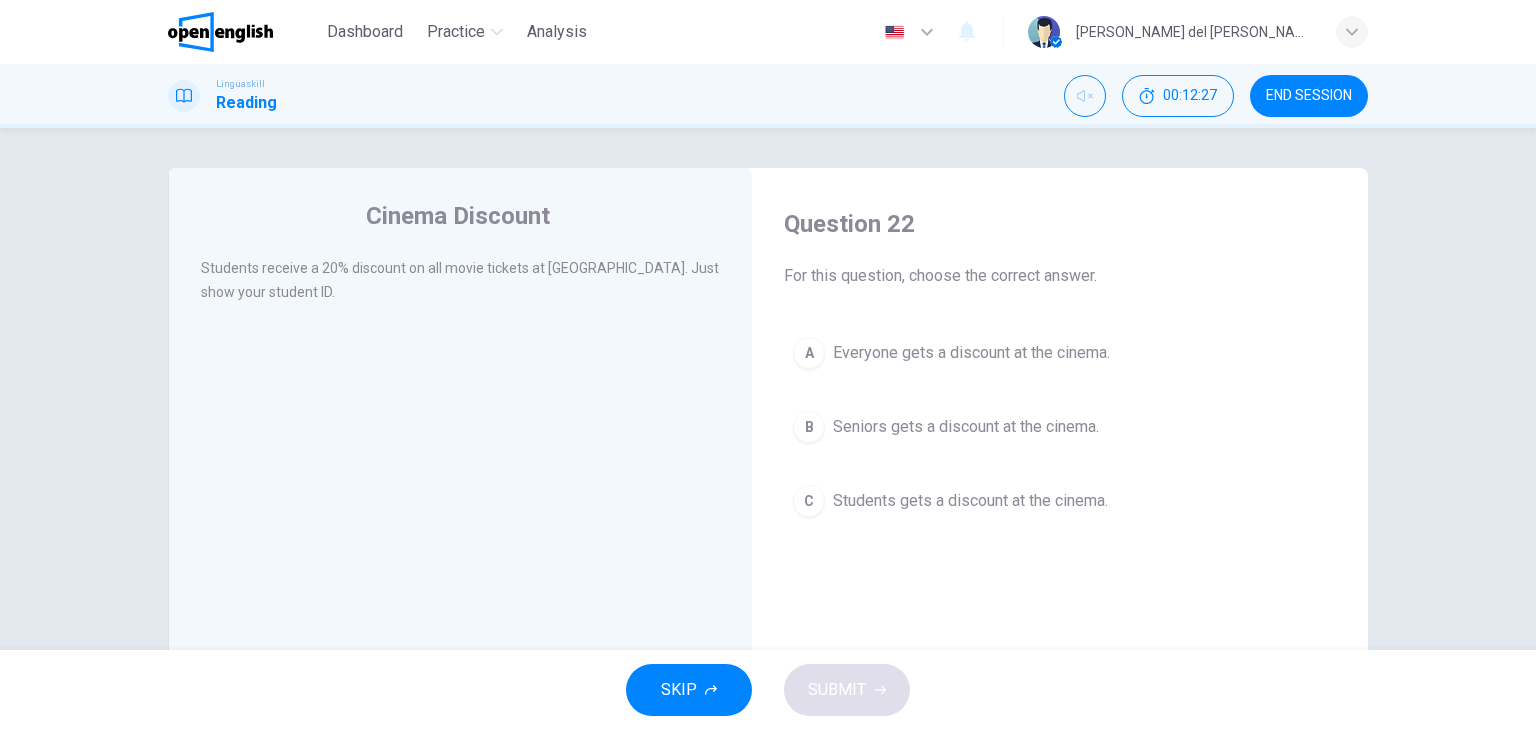 click on "Students gets a discount at the cinema." at bounding box center [970, 501] 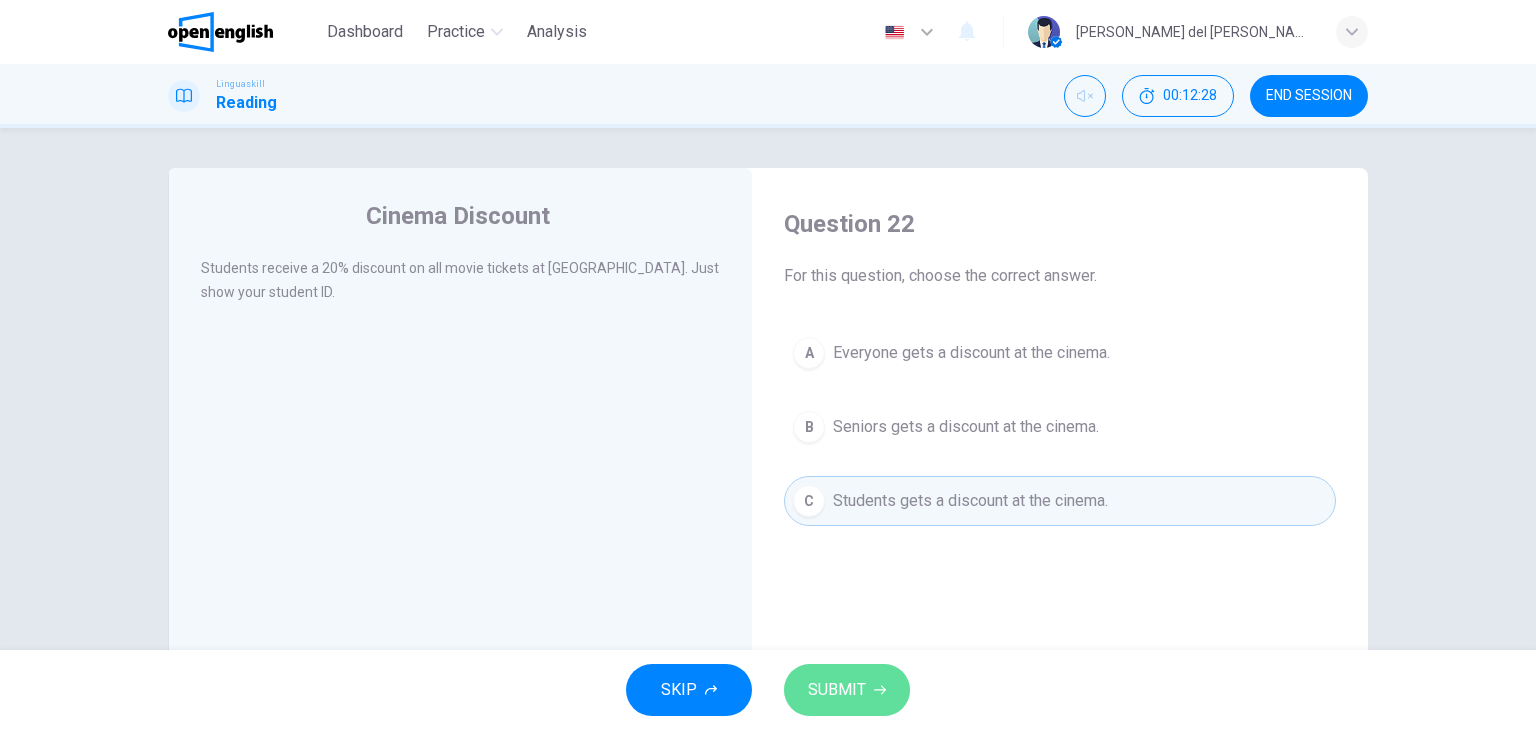 click on "SUBMIT" at bounding box center (847, 690) 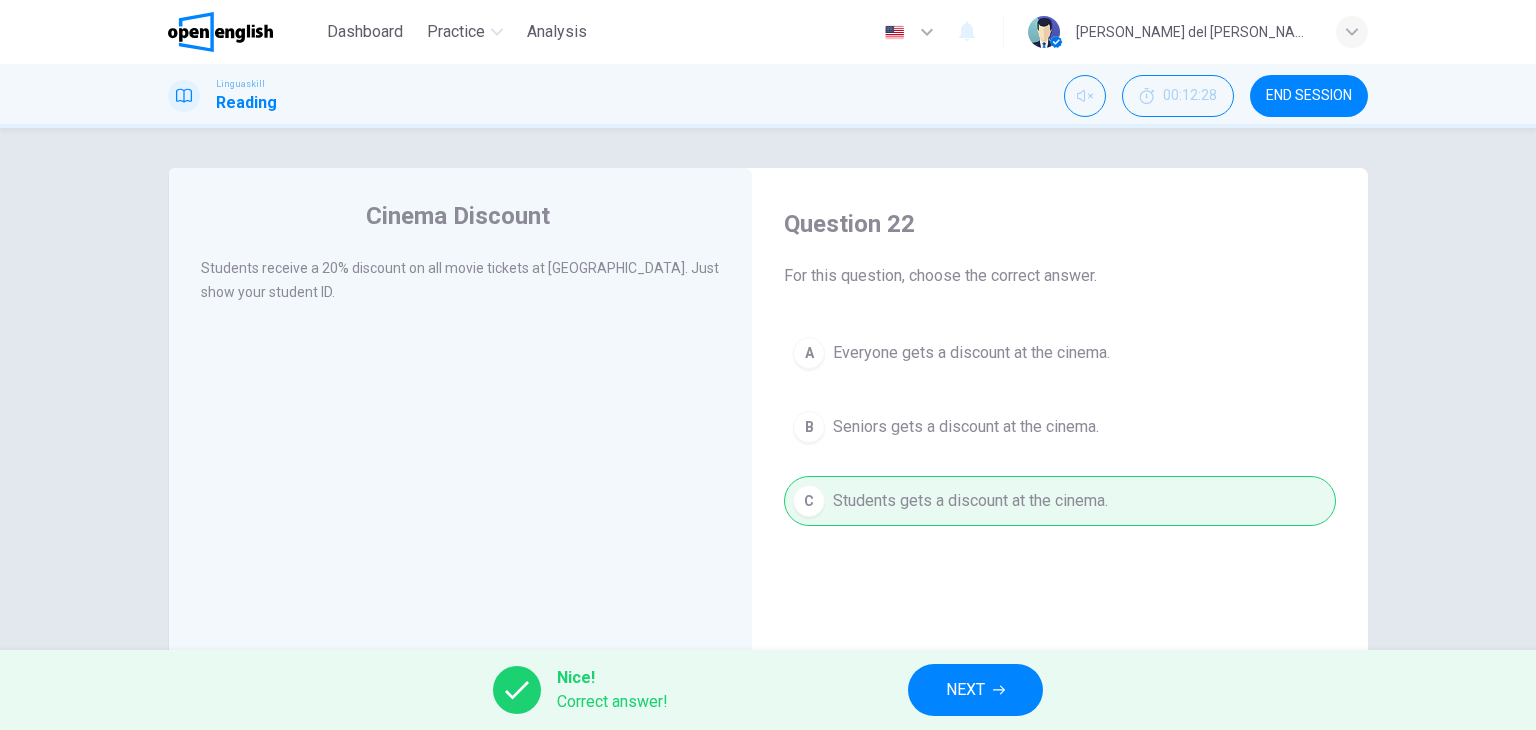 click 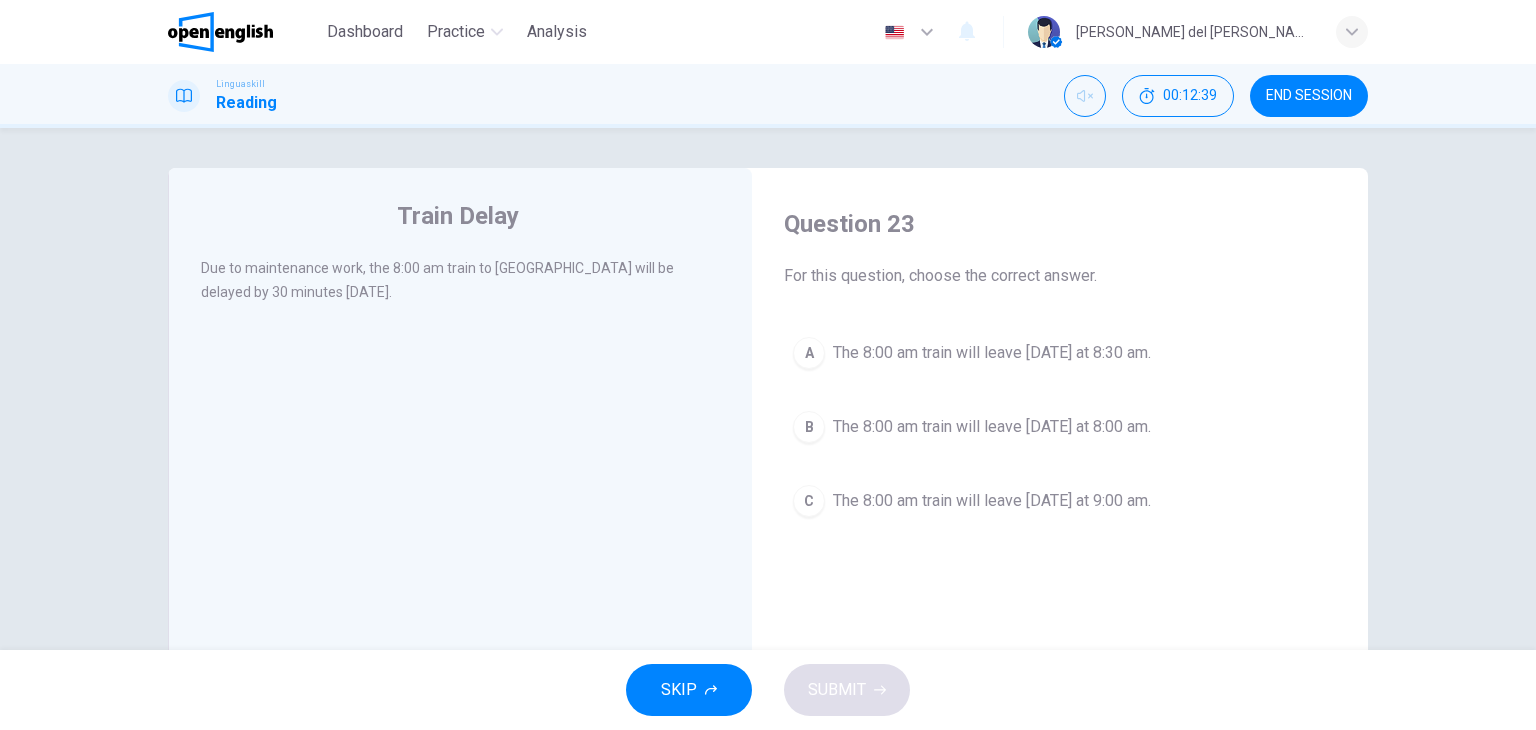click on "A The 8:00 am train will leave [DATE] at 8:30 am." at bounding box center [1060, 353] 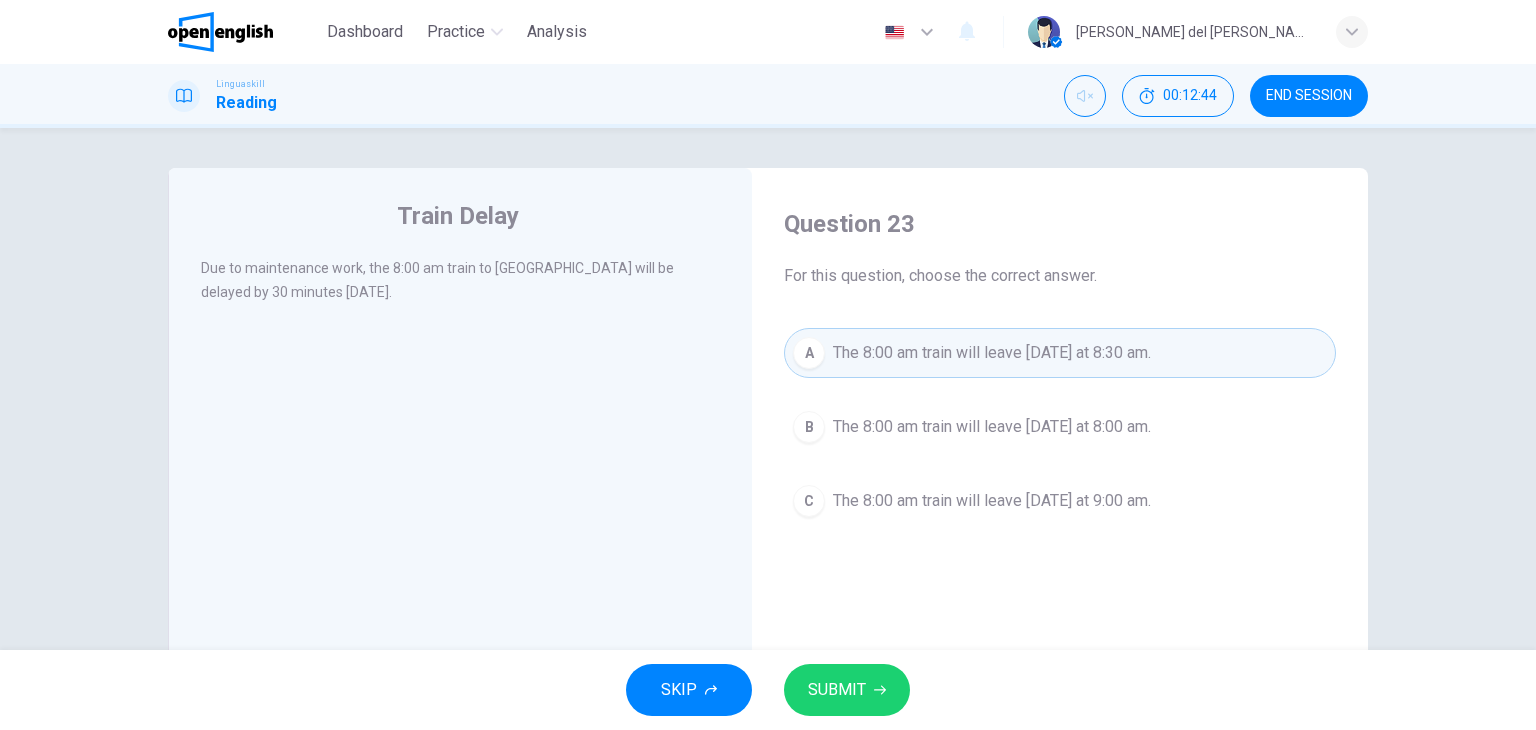 click 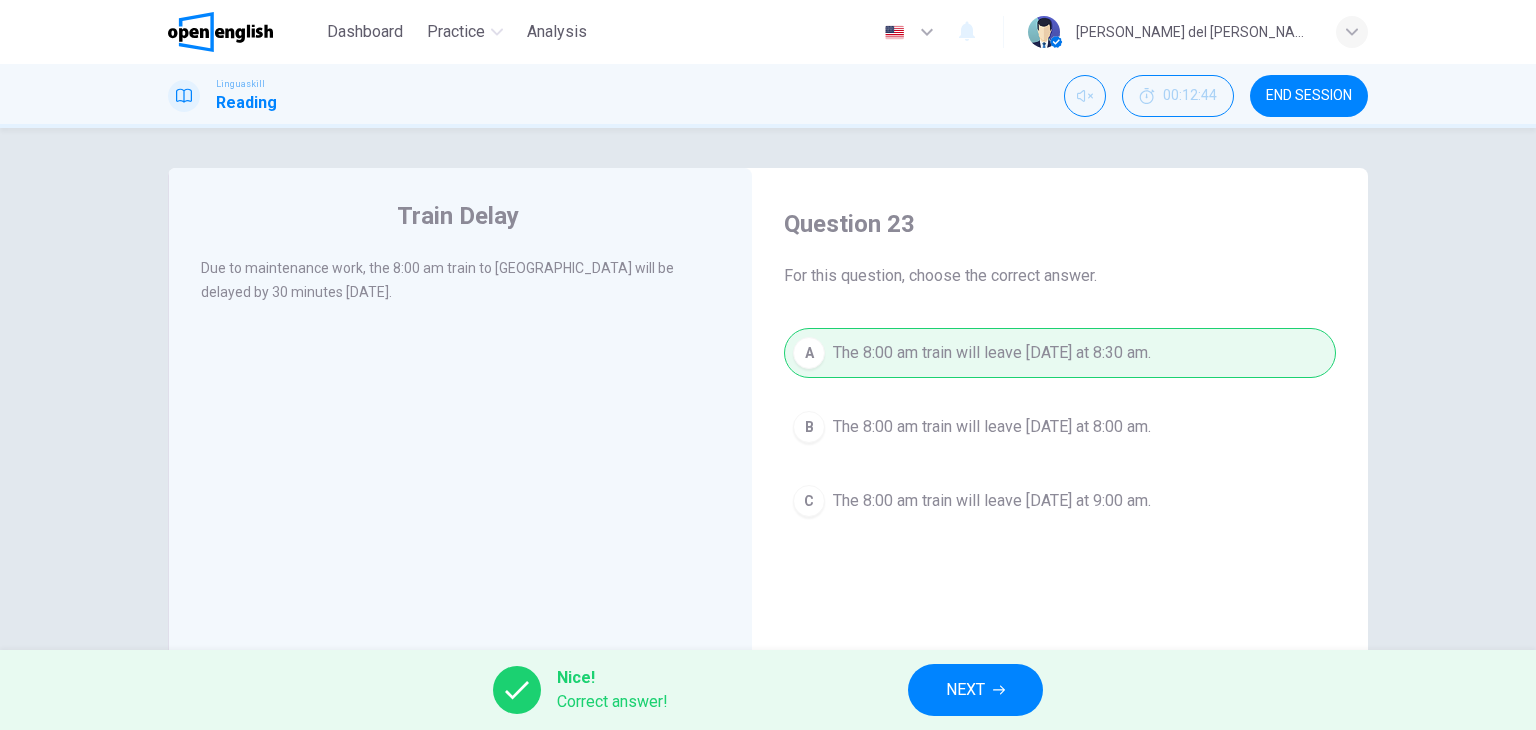 click on "NEXT" at bounding box center [965, 690] 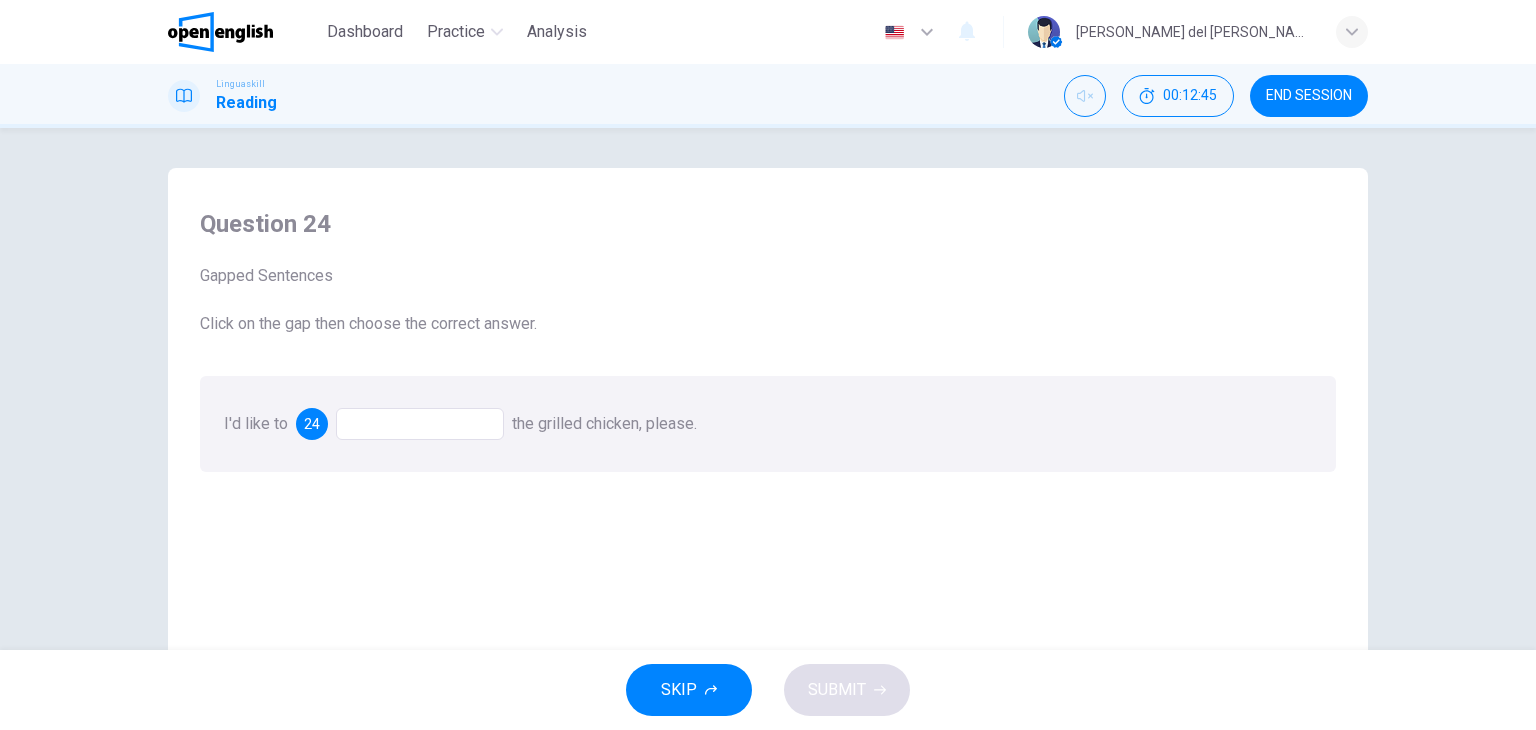 click at bounding box center [420, 424] 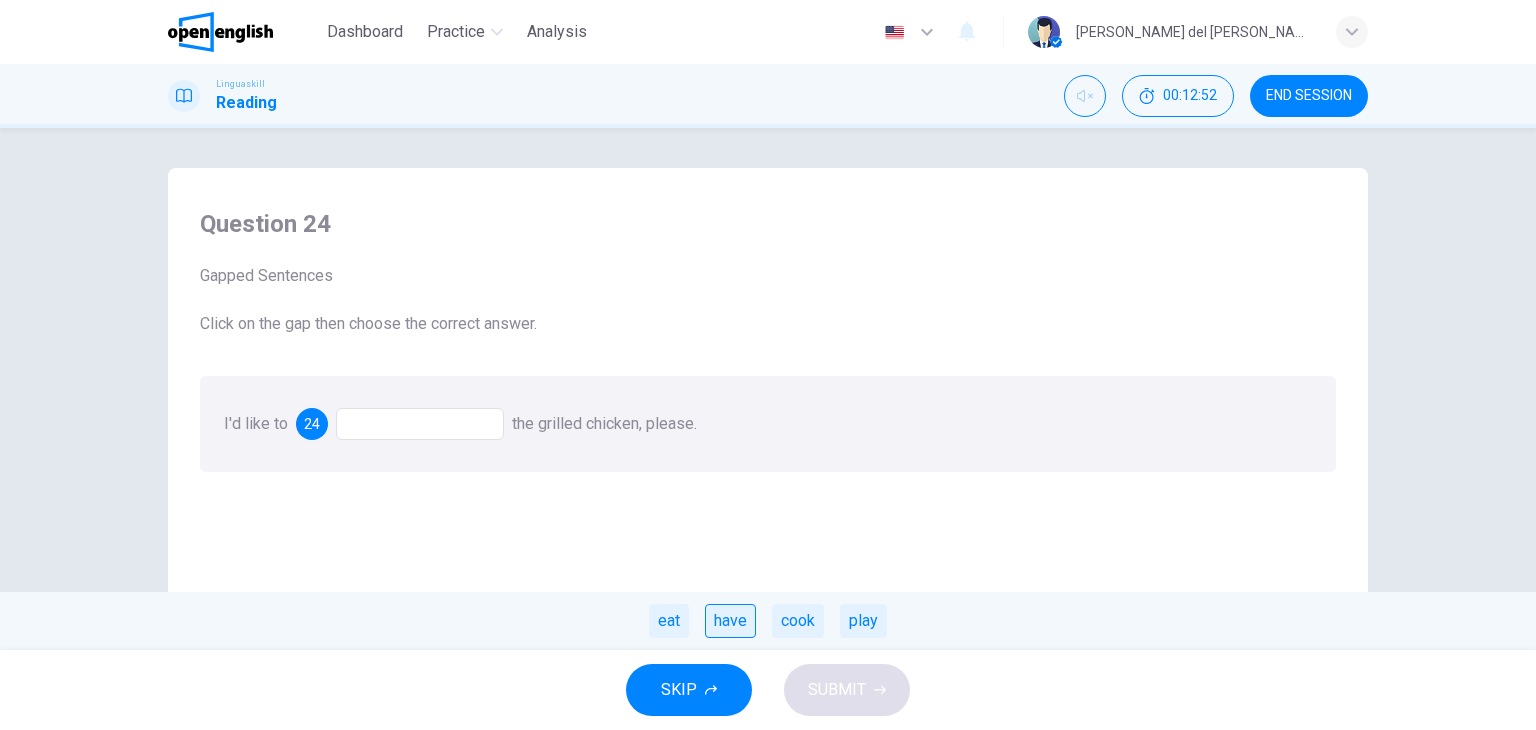 click on "have" at bounding box center (730, 621) 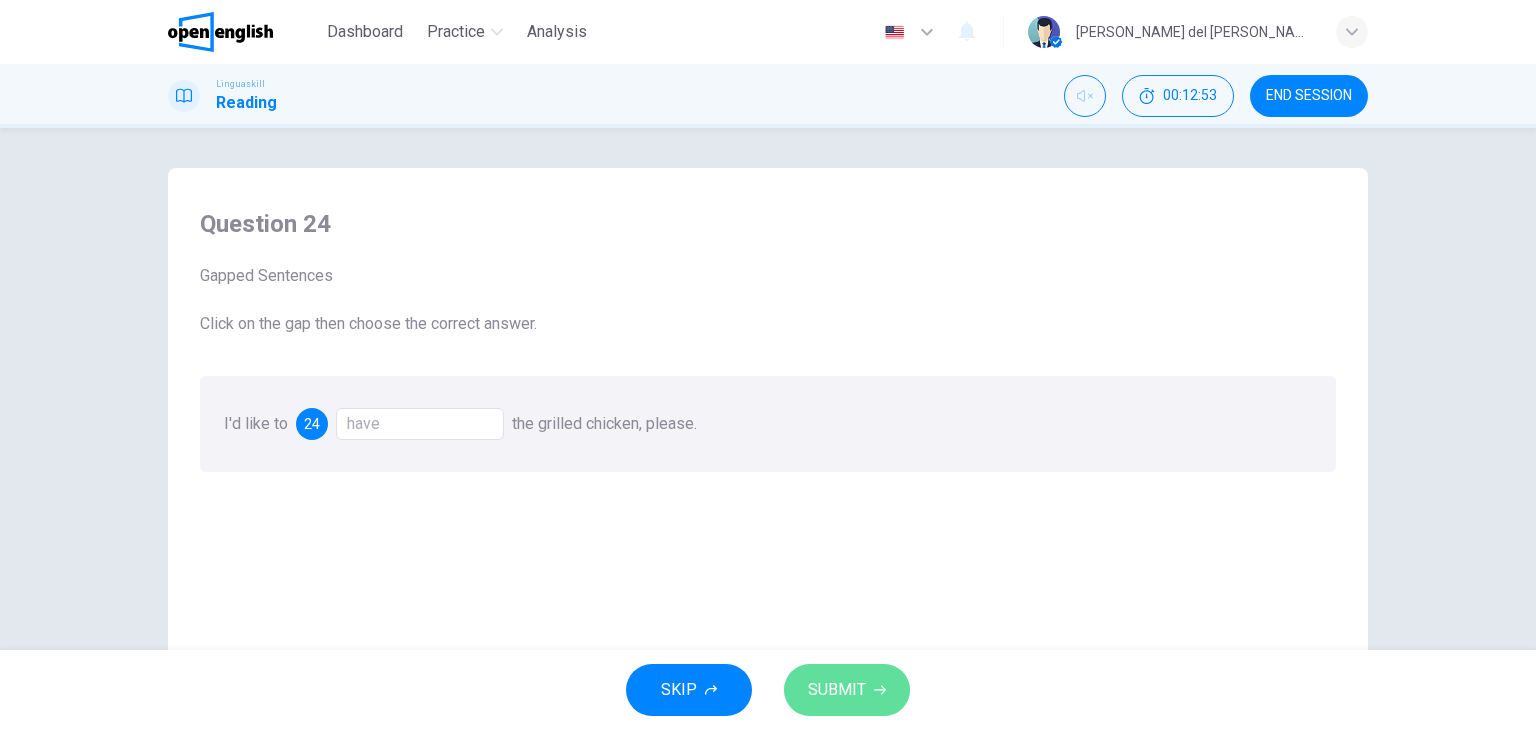 click on "SUBMIT" at bounding box center [847, 690] 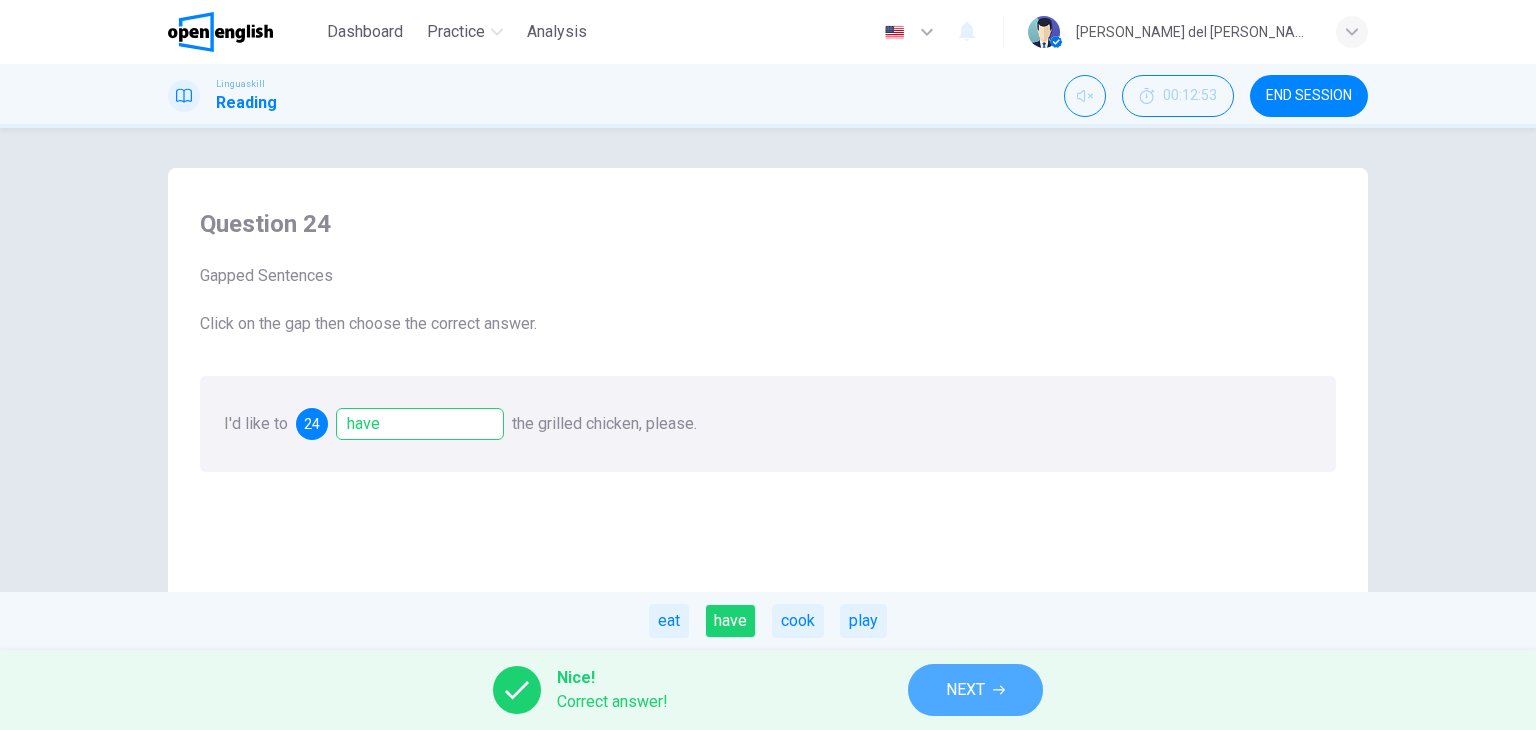 click on "NEXT" at bounding box center (965, 690) 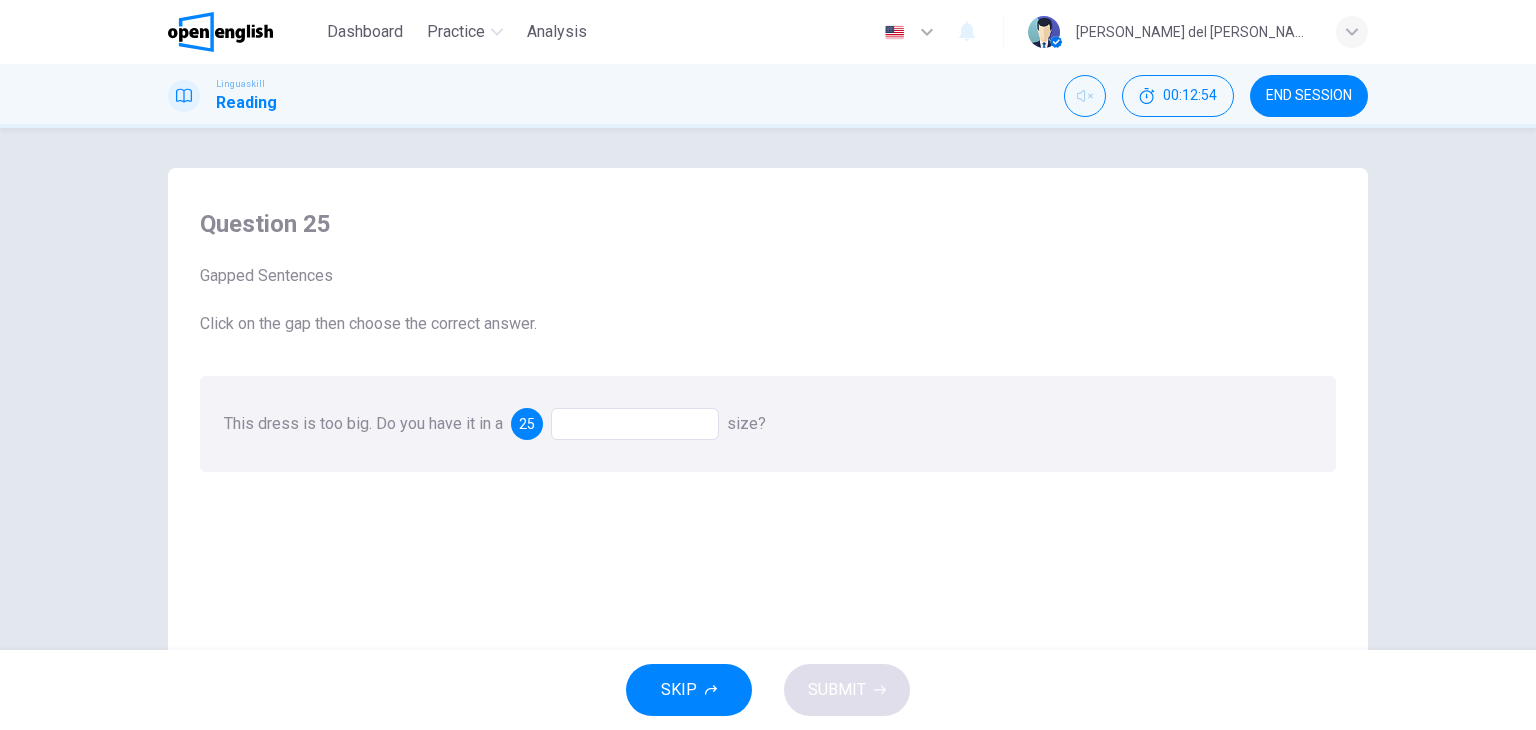 click at bounding box center (635, 424) 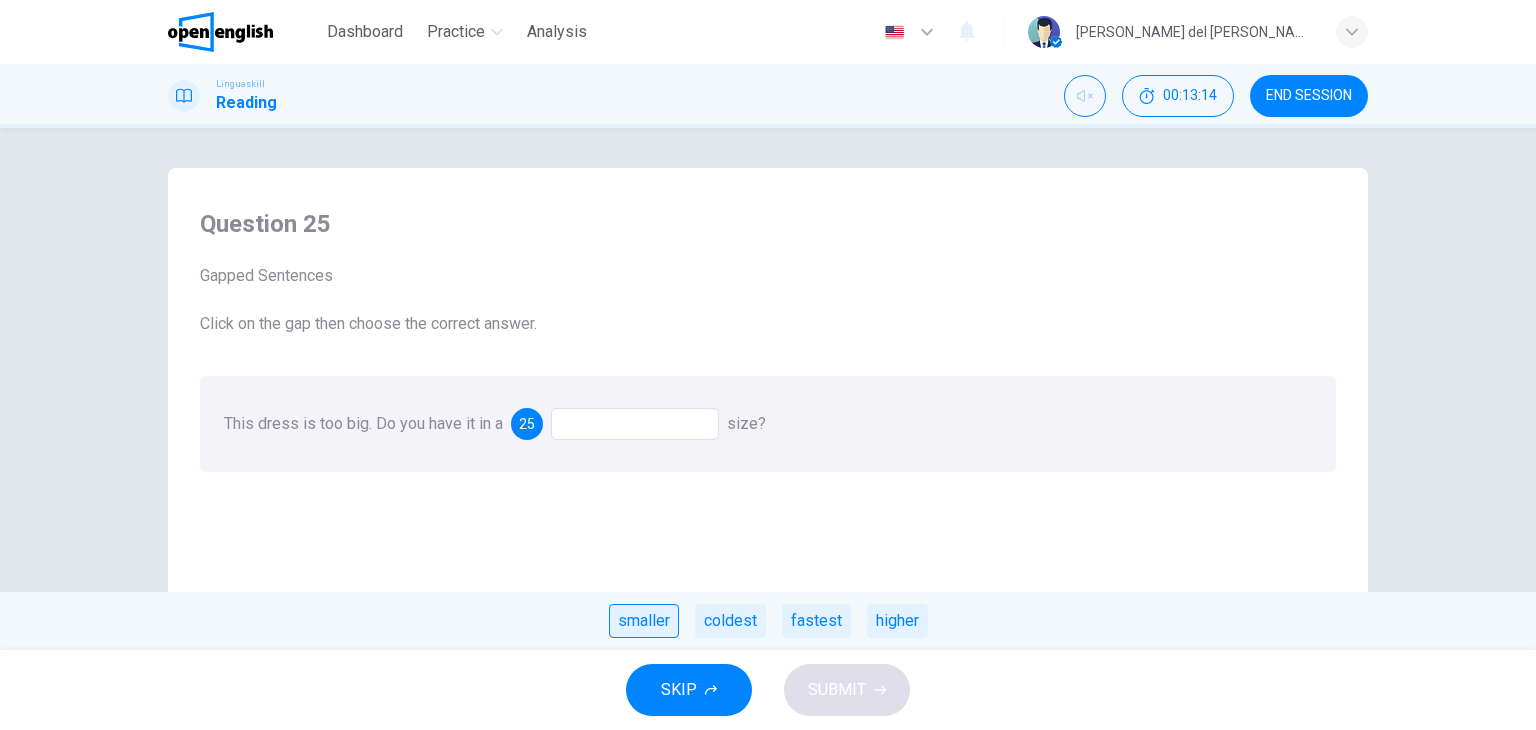 click on "smaller" at bounding box center [644, 621] 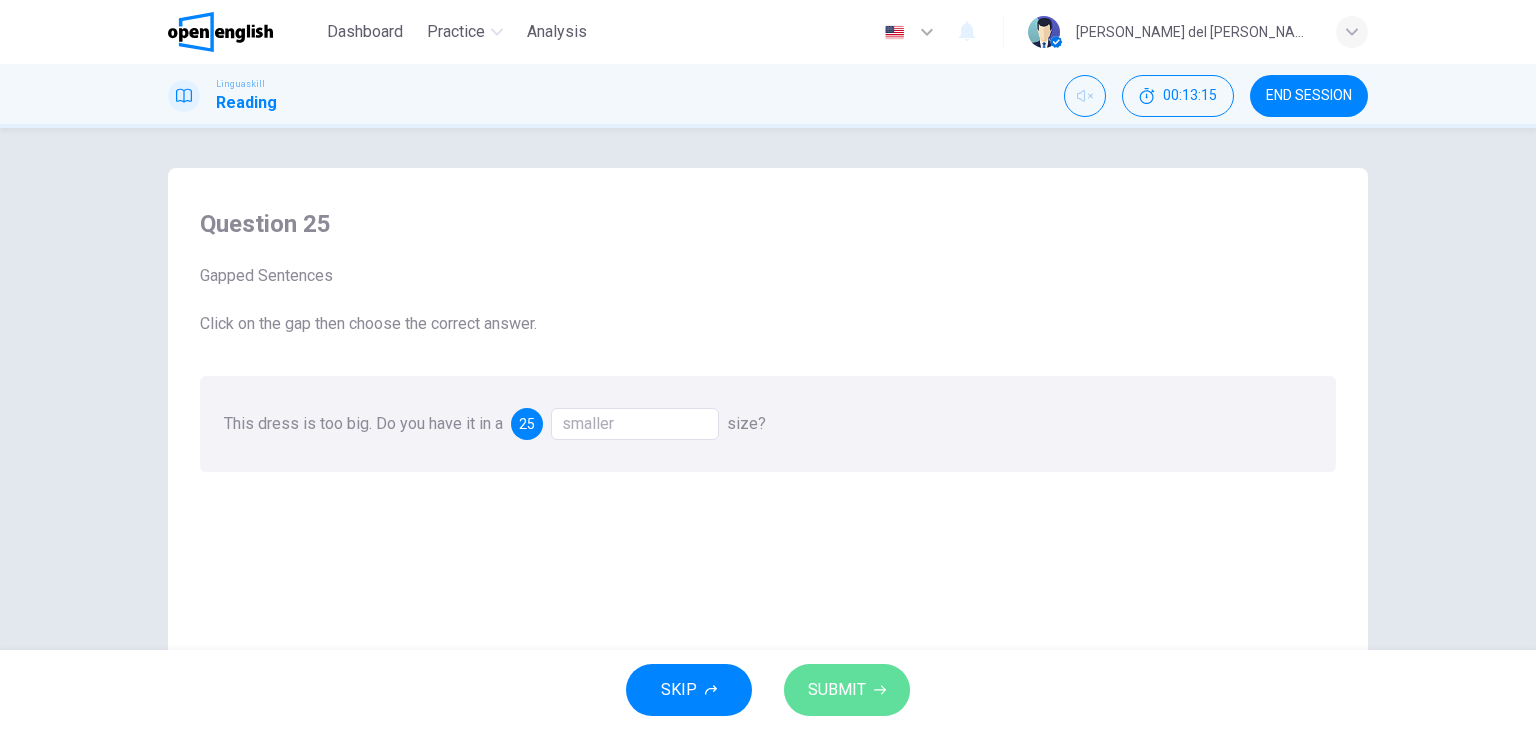 click on "SUBMIT" at bounding box center (837, 690) 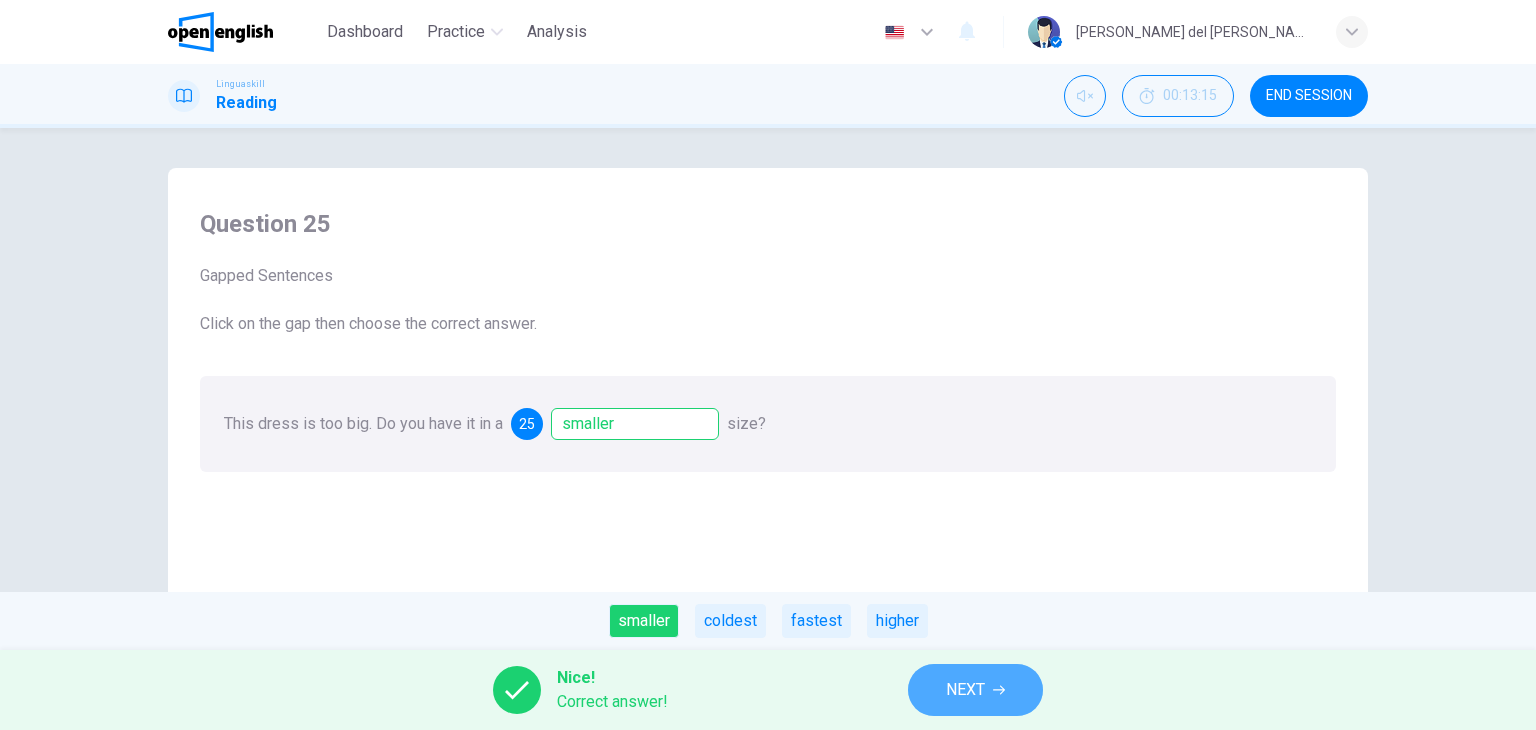 click on "NEXT" at bounding box center [975, 690] 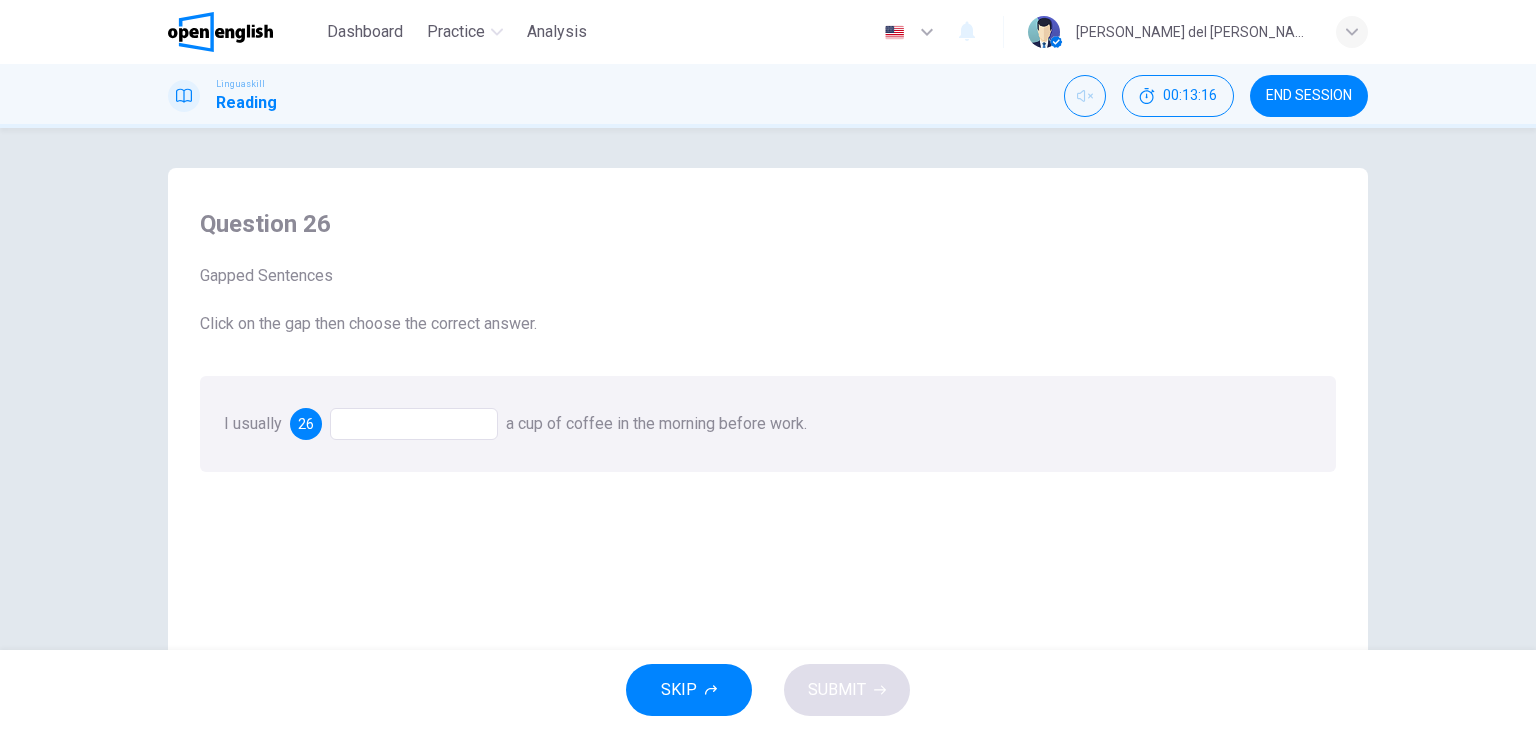 drag, startPoint x: 400, startPoint y: 427, endPoint x: 415, endPoint y: 425, distance: 15.132746 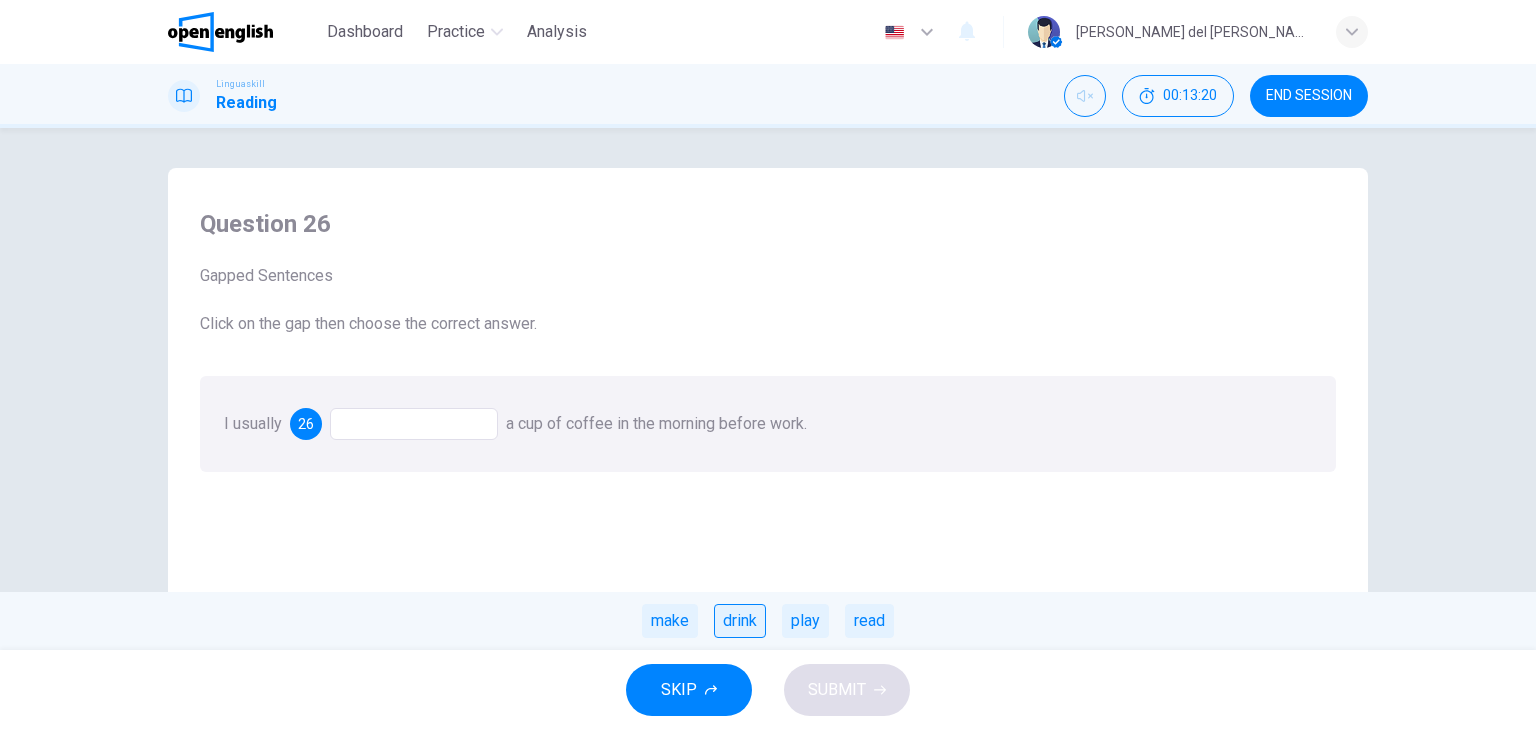 click on "drink" at bounding box center (740, 621) 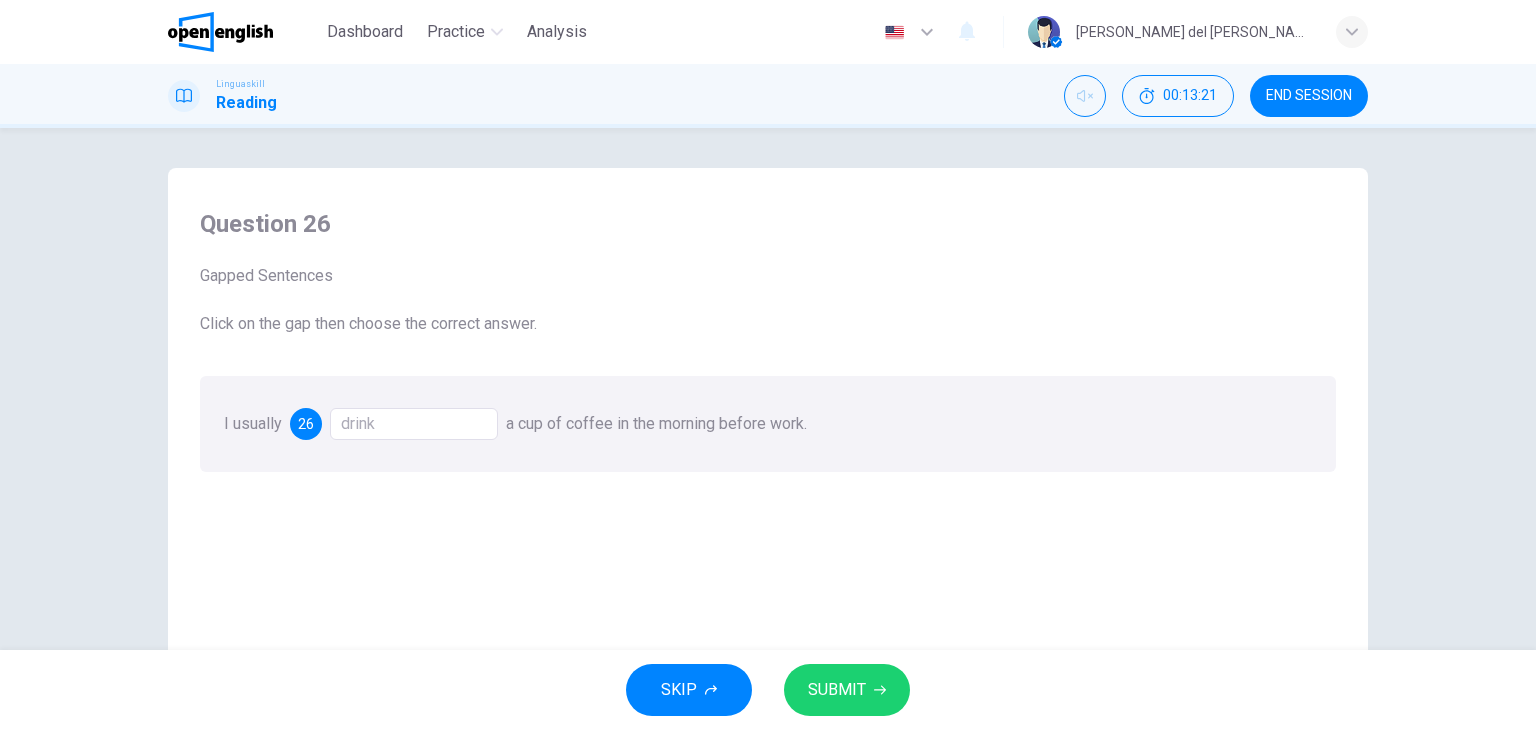 click on "SUBMIT" at bounding box center (837, 690) 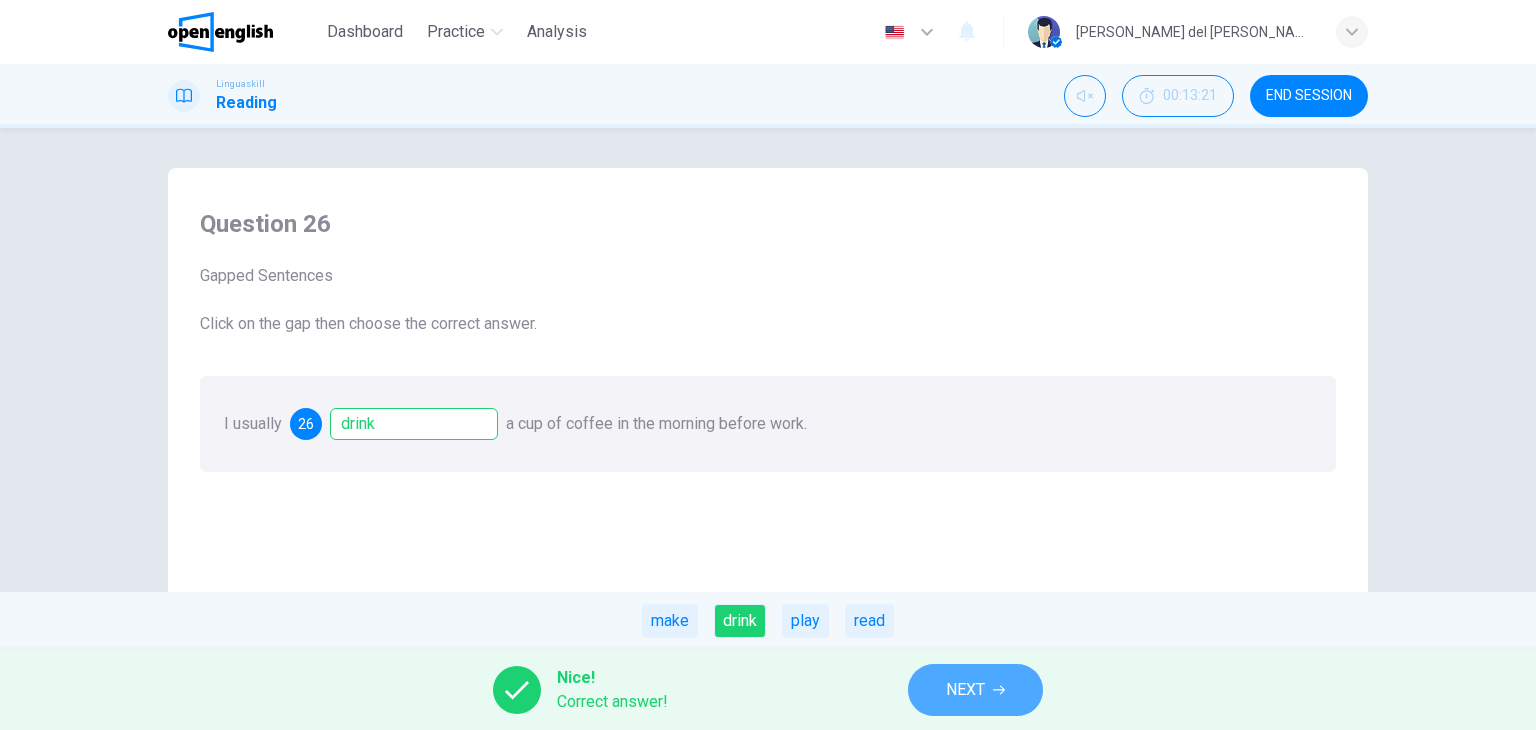 click on "NEXT" at bounding box center [965, 690] 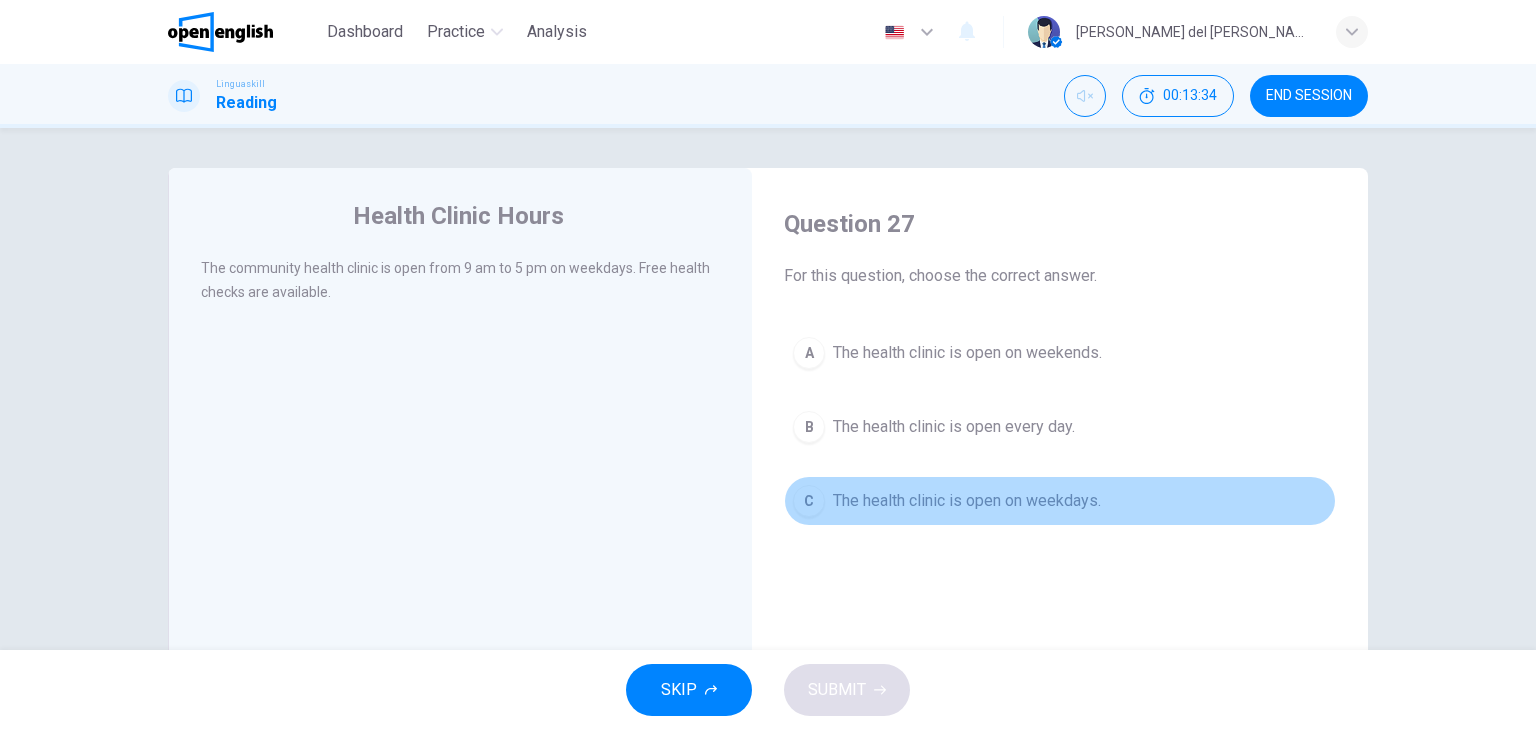 click on "C The health clinic is open on weekdays." at bounding box center (1060, 501) 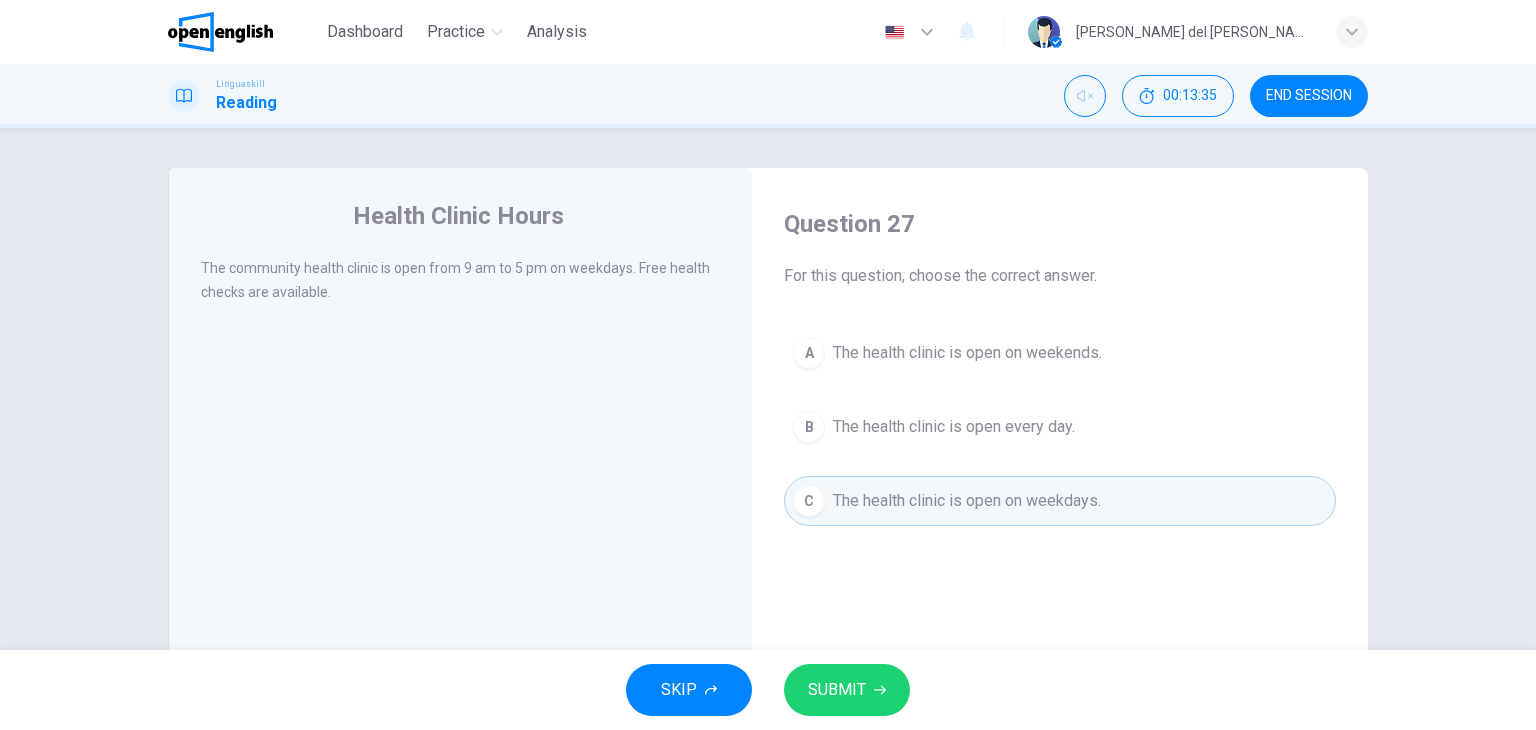 click on "SUBMIT" at bounding box center [847, 690] 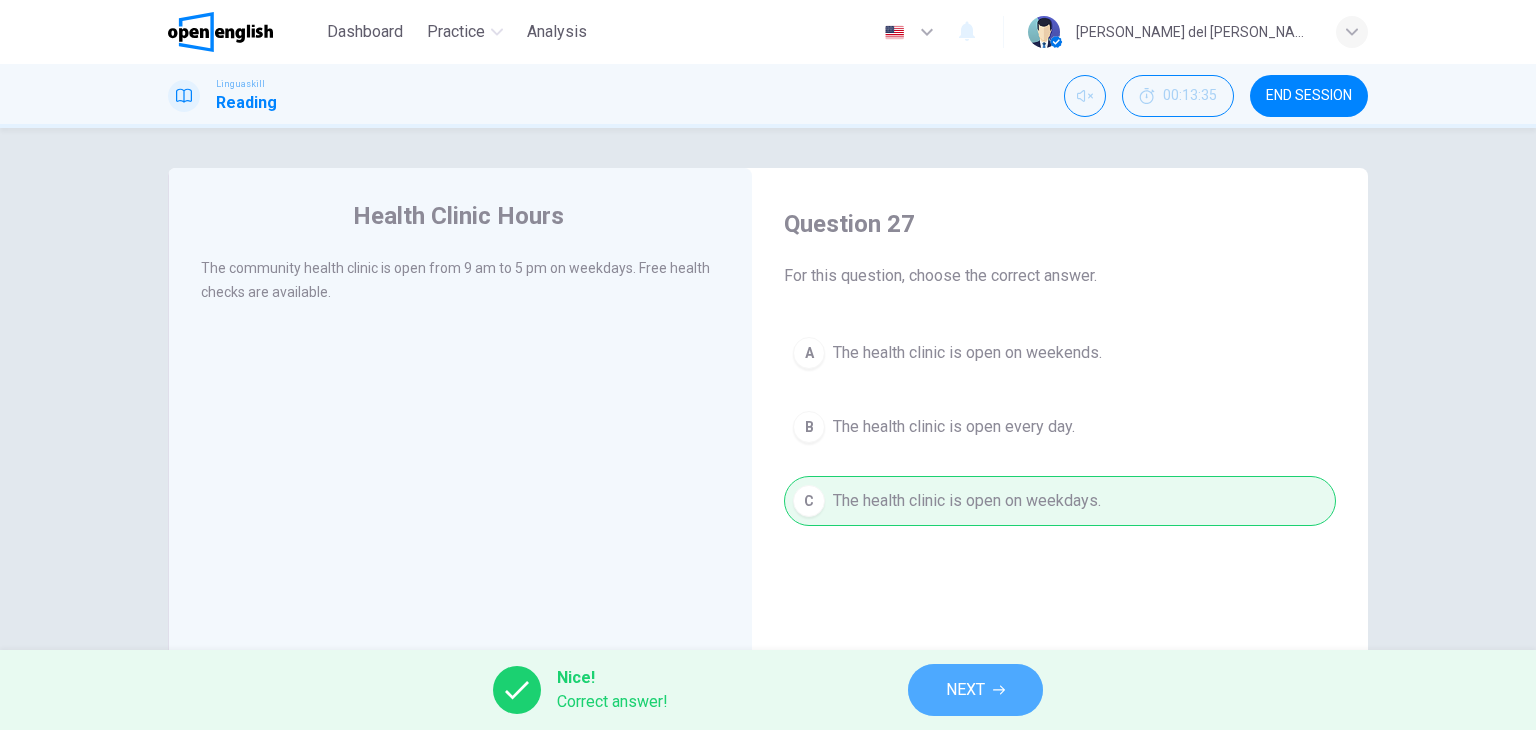 click on "NEXT" at bounding box center (965, 690) 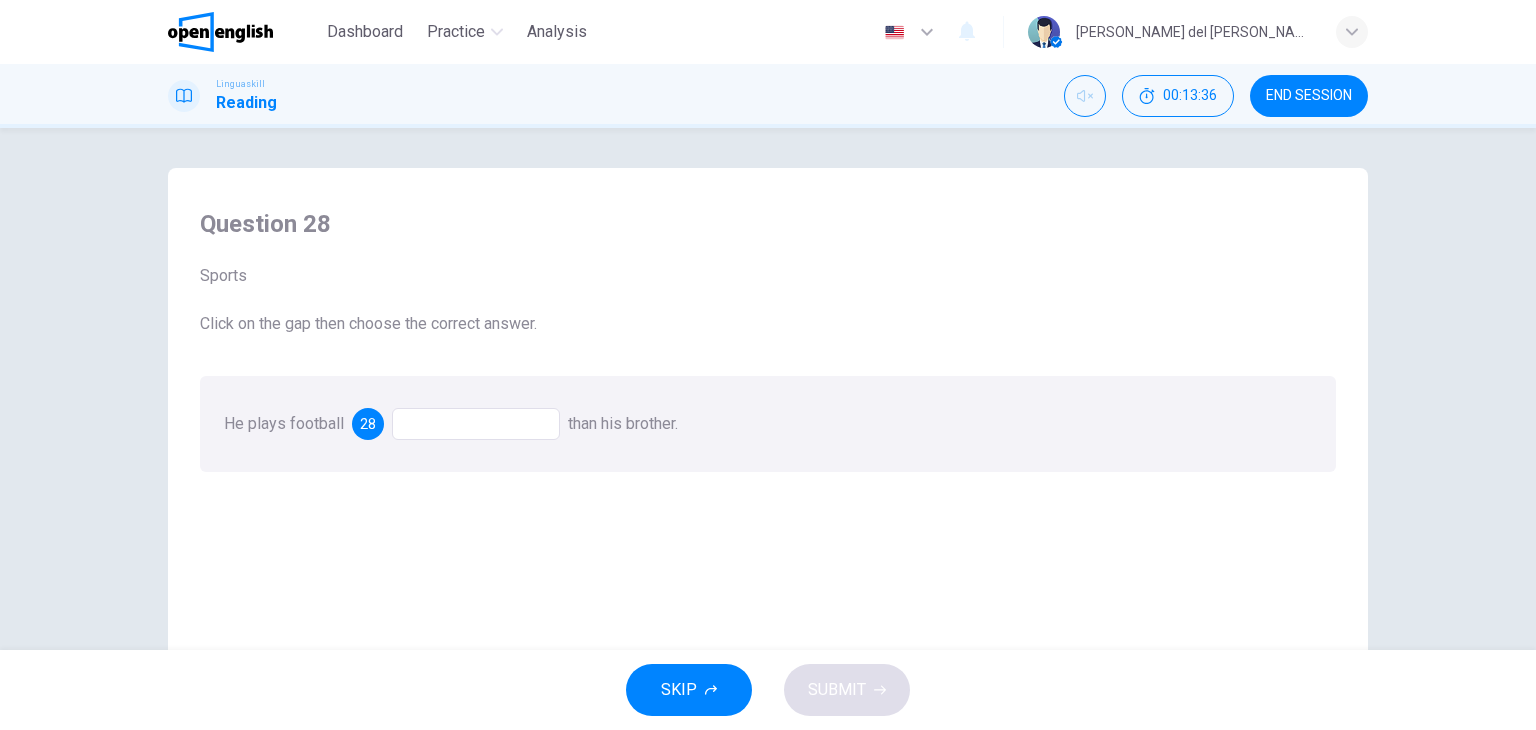 click at bounding box center [476, 424] 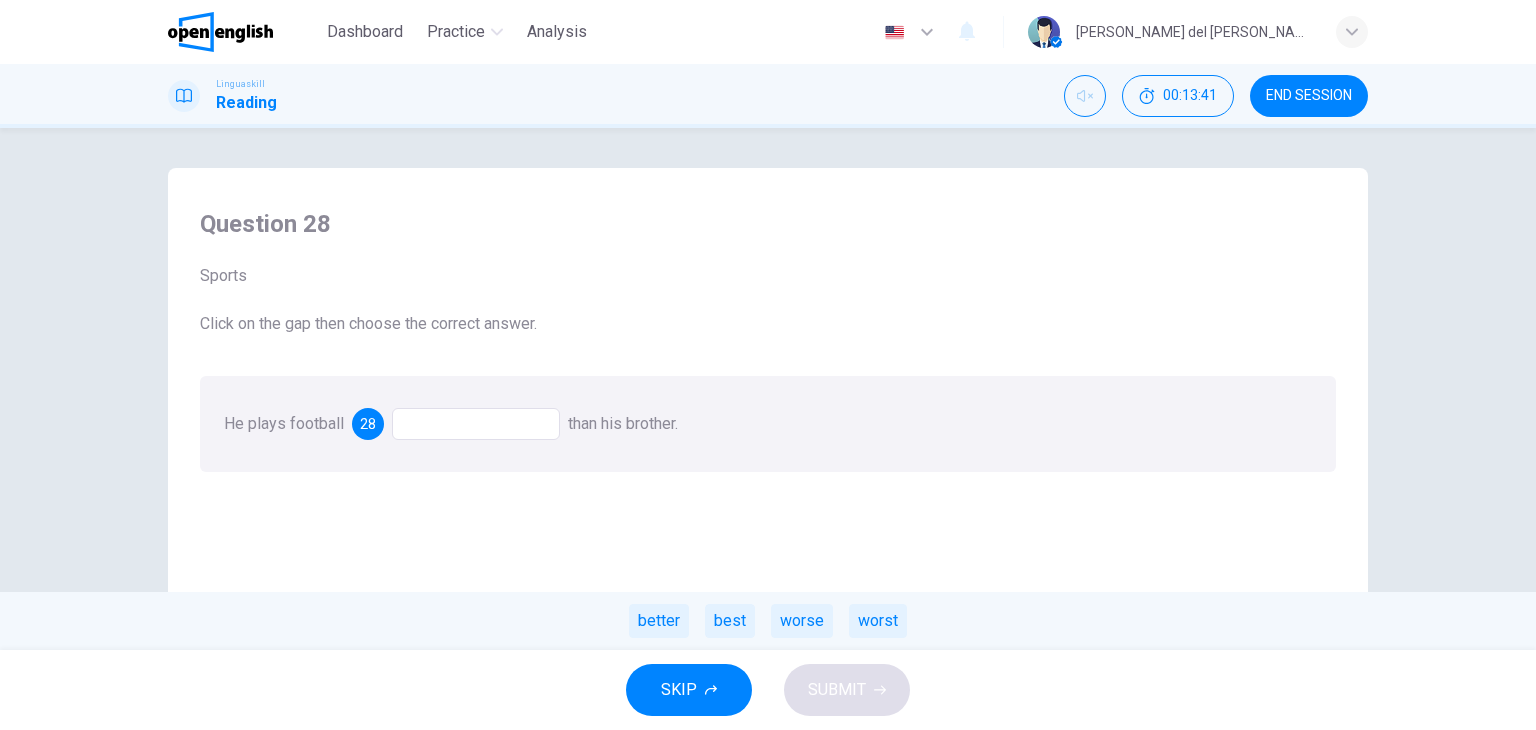 drag, startPoint x: 736, startPoint y: 623, endPoint x: 751, endPoint y: 629, distance: 16.155495 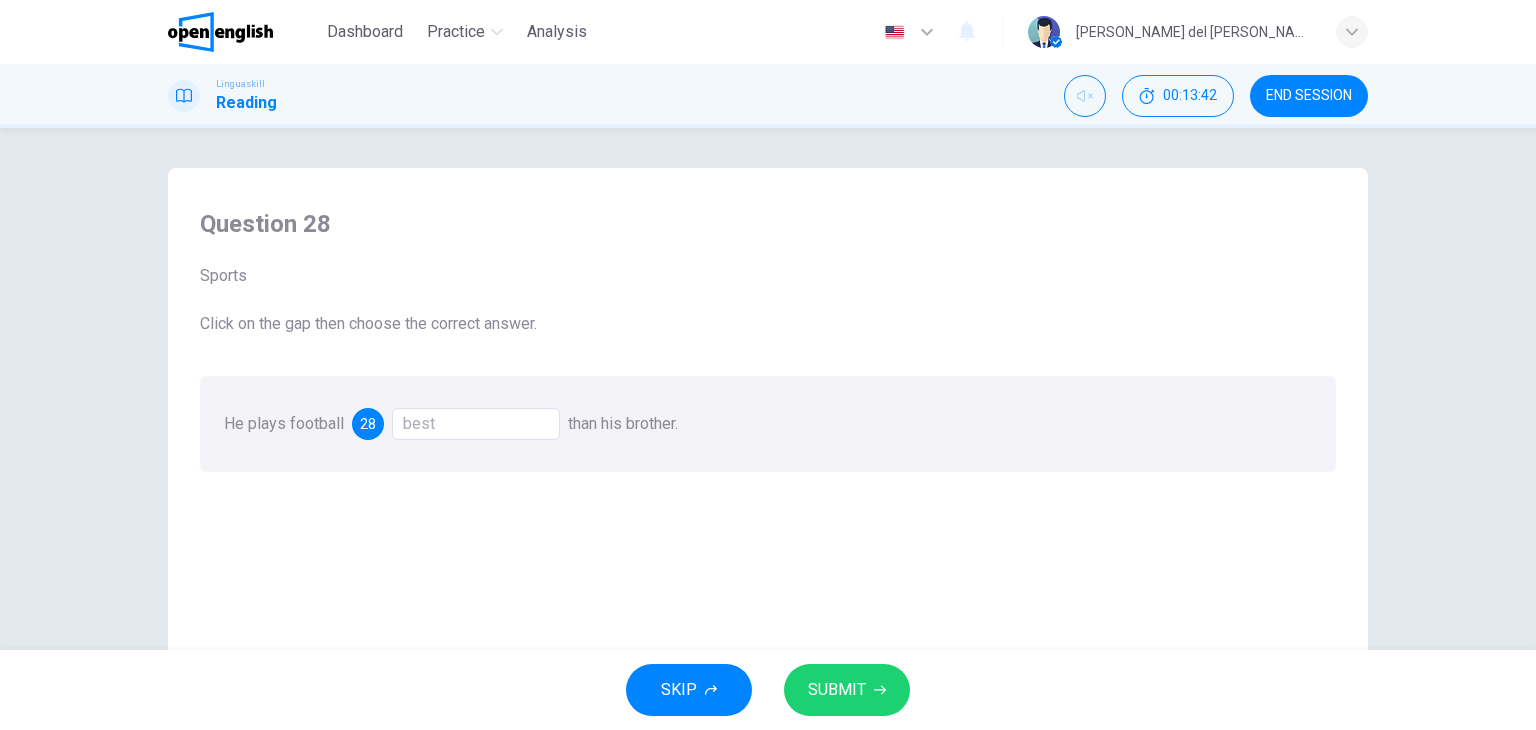 click on "SUBMIT" at bounding box center [847, 690] 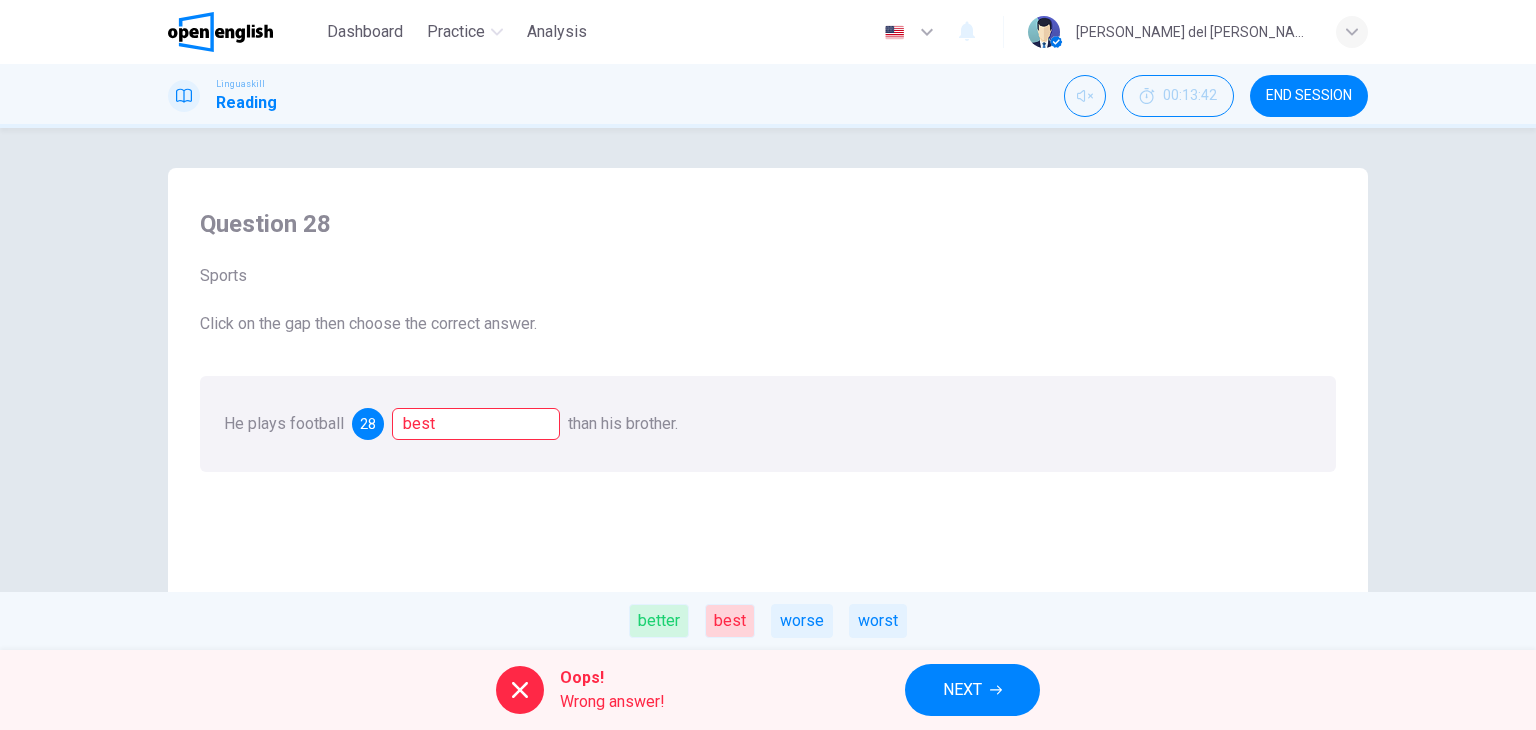 drag, startPoint x: 703, startPoint y: 619, endPoint x: 780, endPoint y: 637, distance: 79.07591 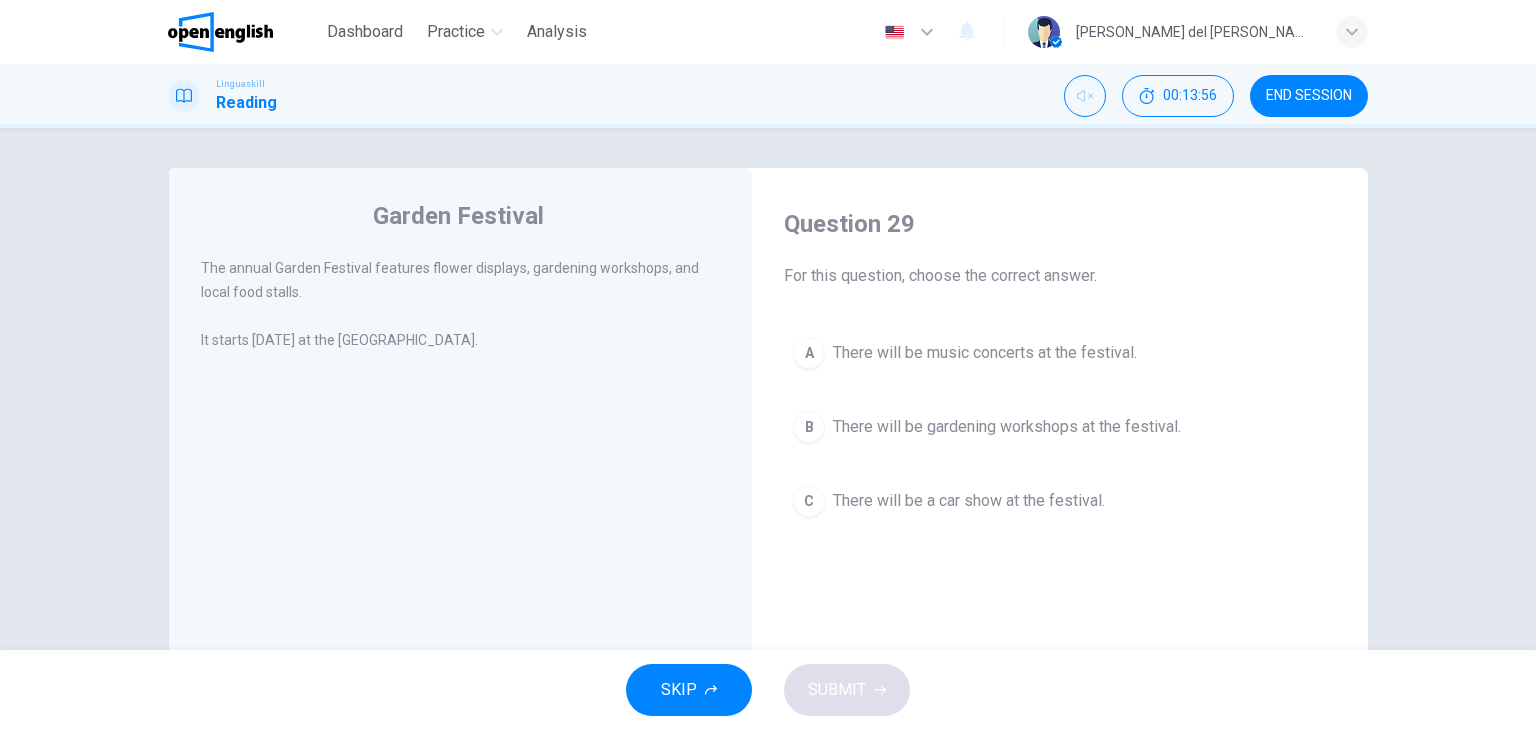 click on "There will be gardening workshops at the festival." at bounding box center (1007, 427) 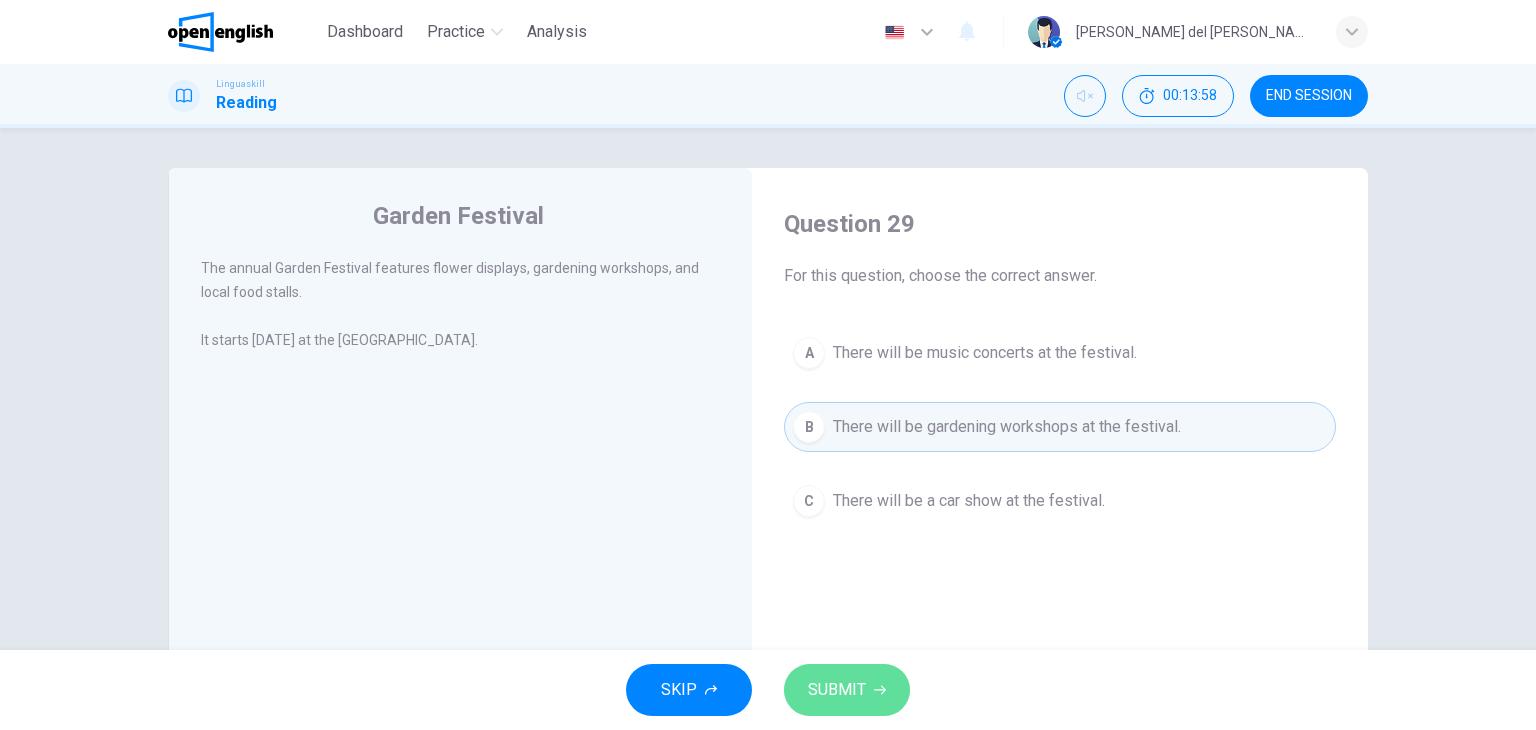 drag, startPoint x: 859, startPoint y: 673, endPoint x: 856, endPoint y: 660, distance: 13.341664 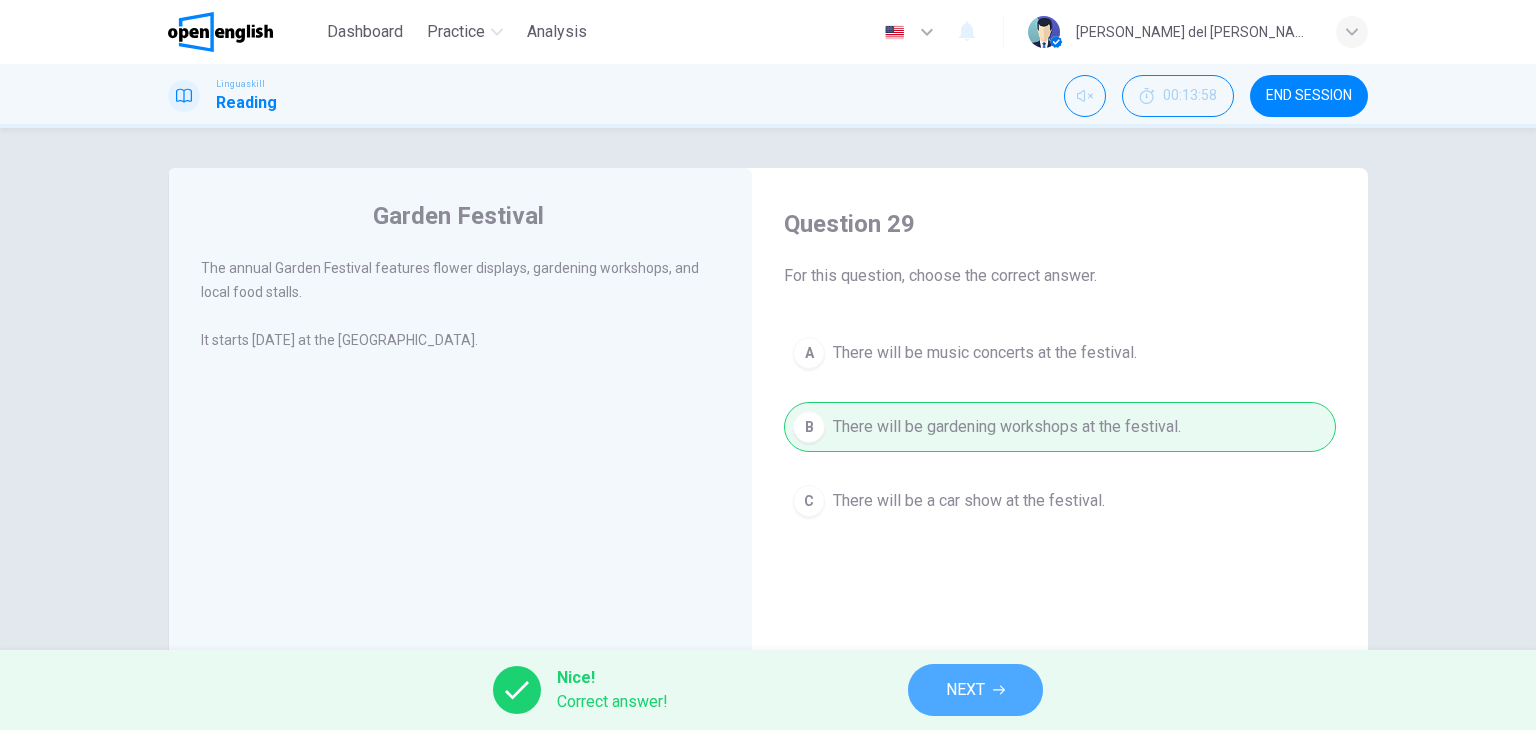 click on "NEXT" at bounding box center [975, 690] 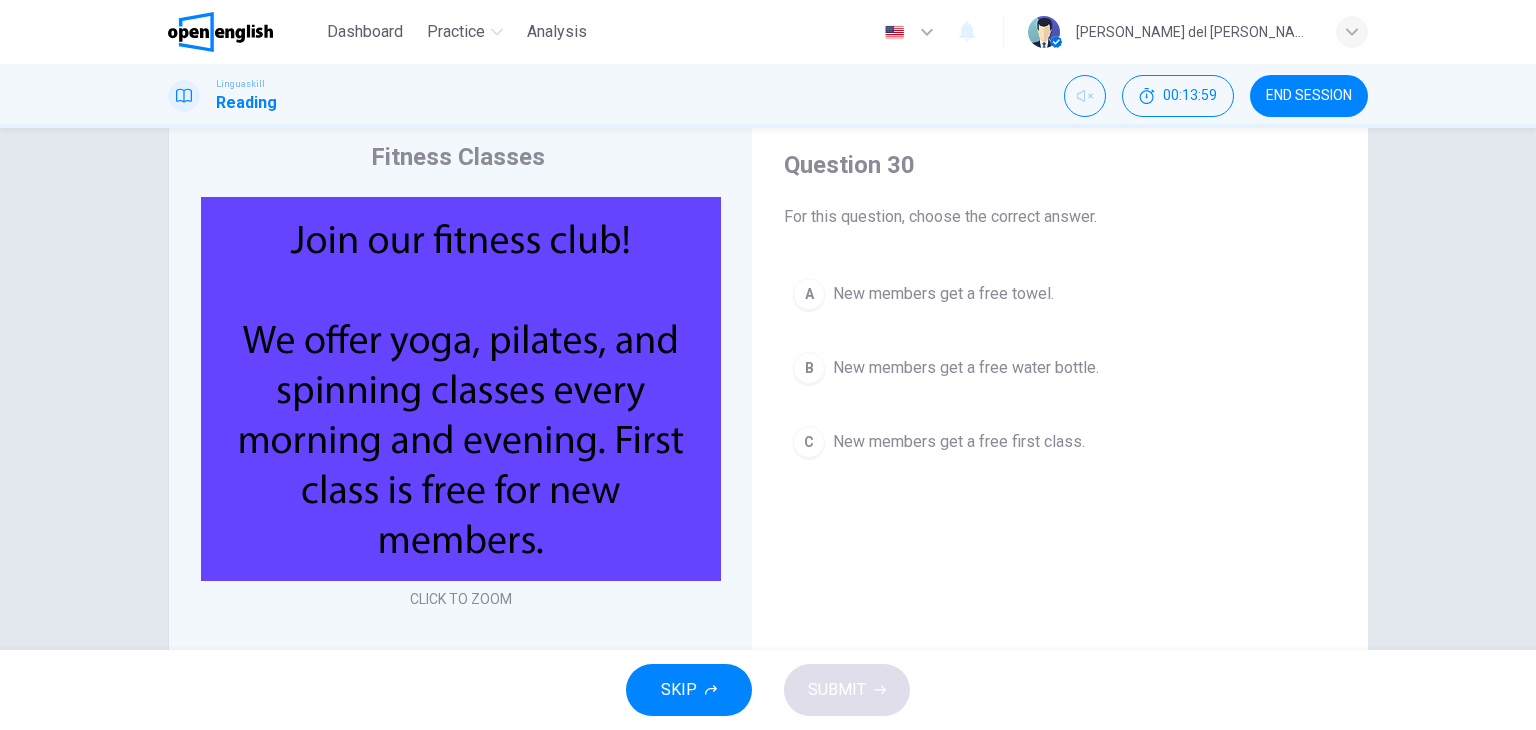 scroll, scrollTop: 0, scrollLeft: 0, axis: both 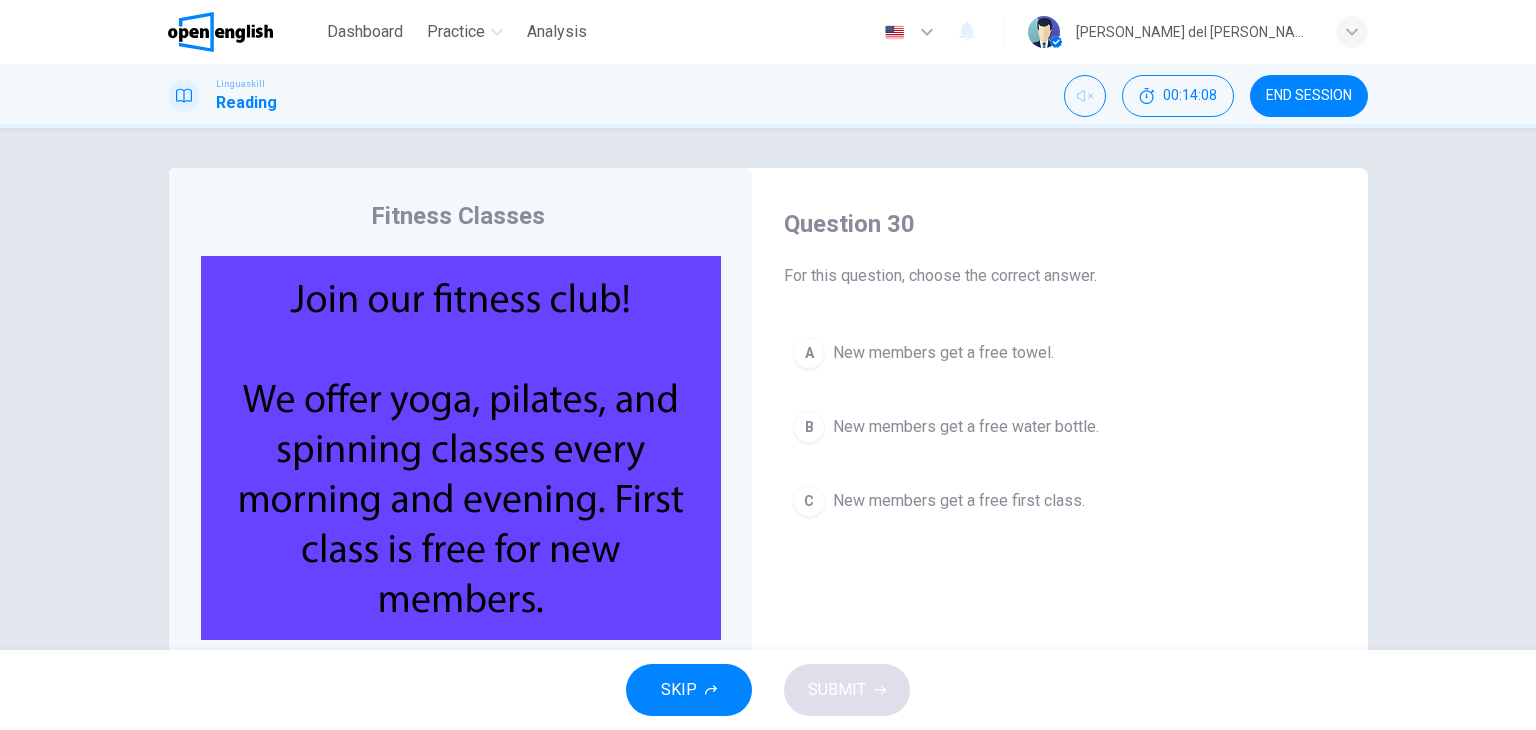 click on "New members get a free first class." at bounding box center [959, 501] 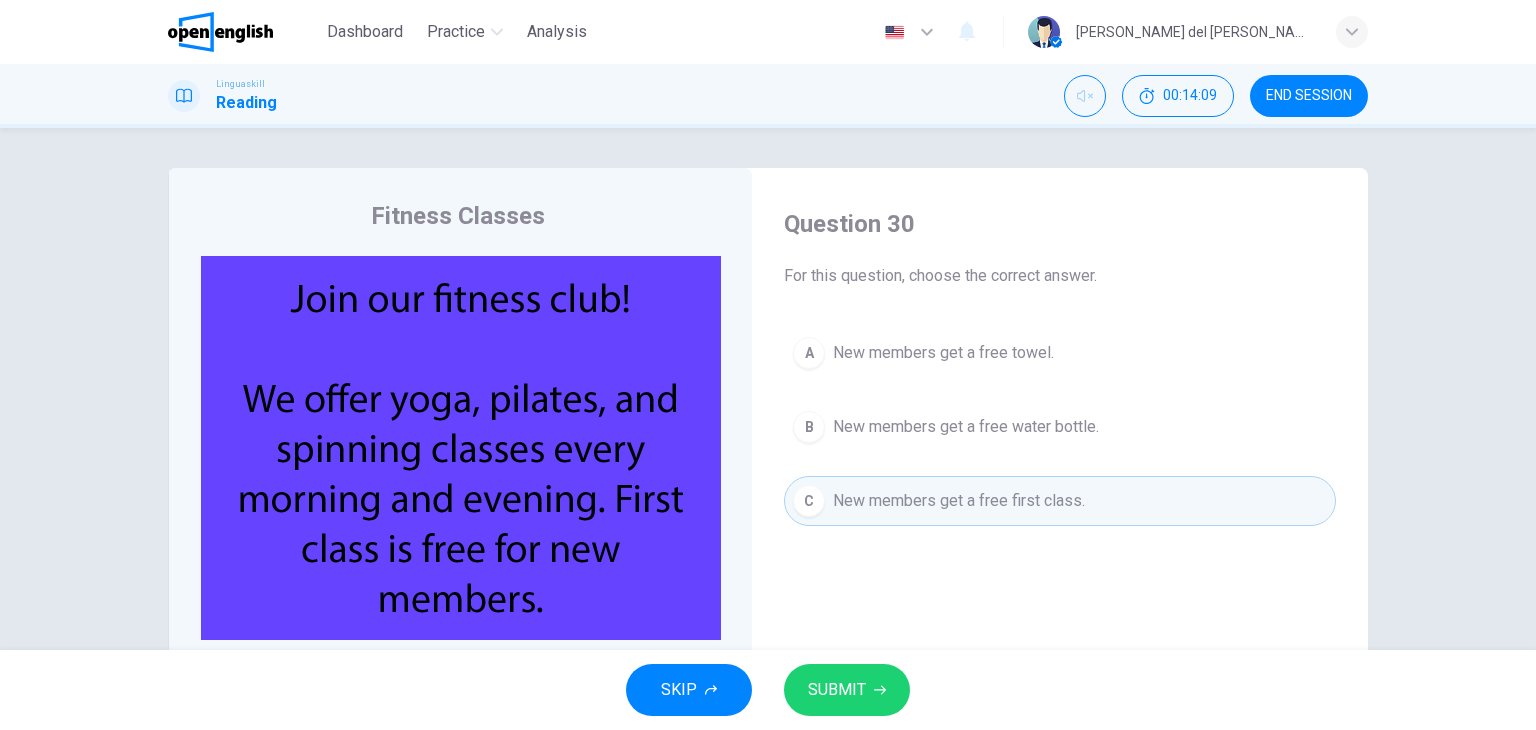 click on "SKIP SUBMIT" at bounding box center [768, 690] 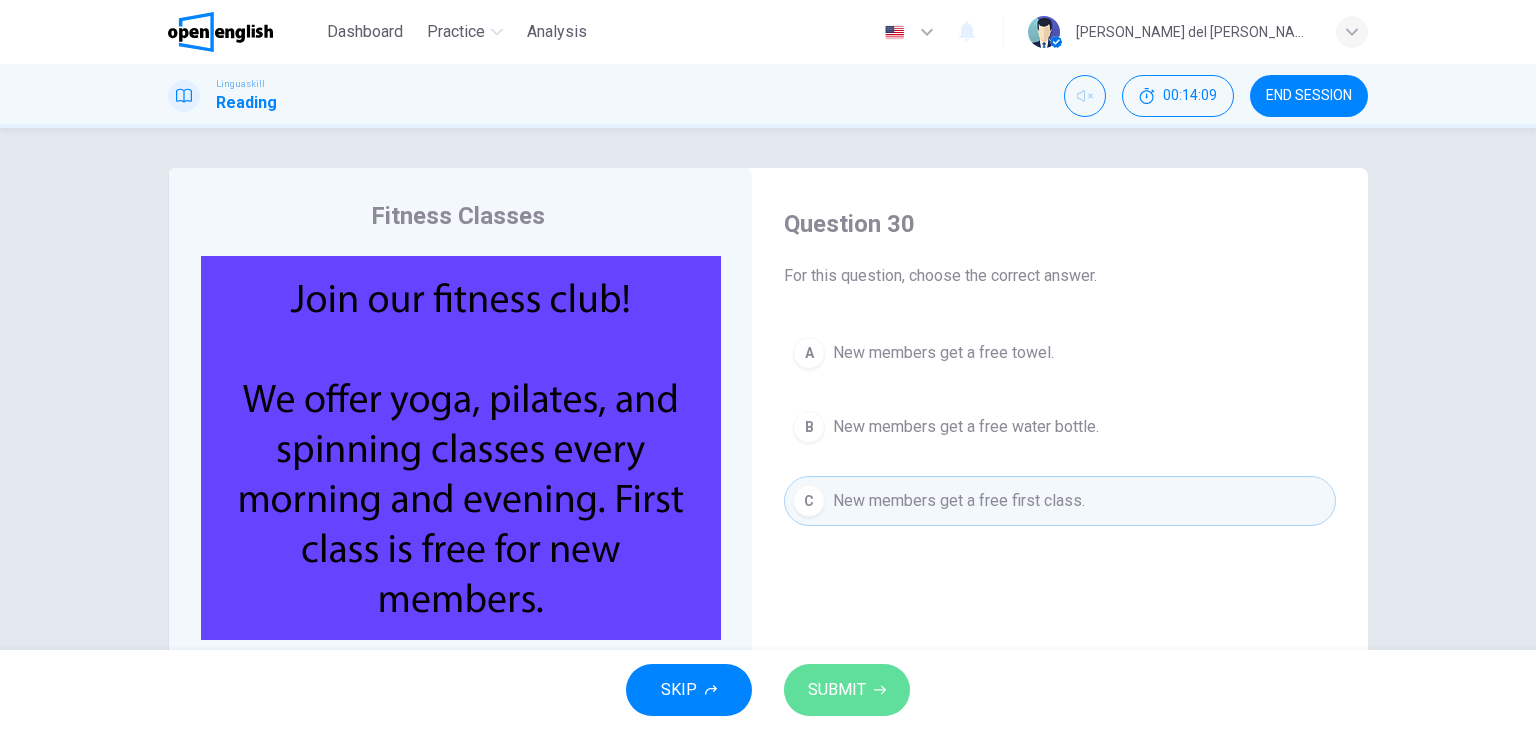 click on "SUBMIT" at bounding box center (847, 690) 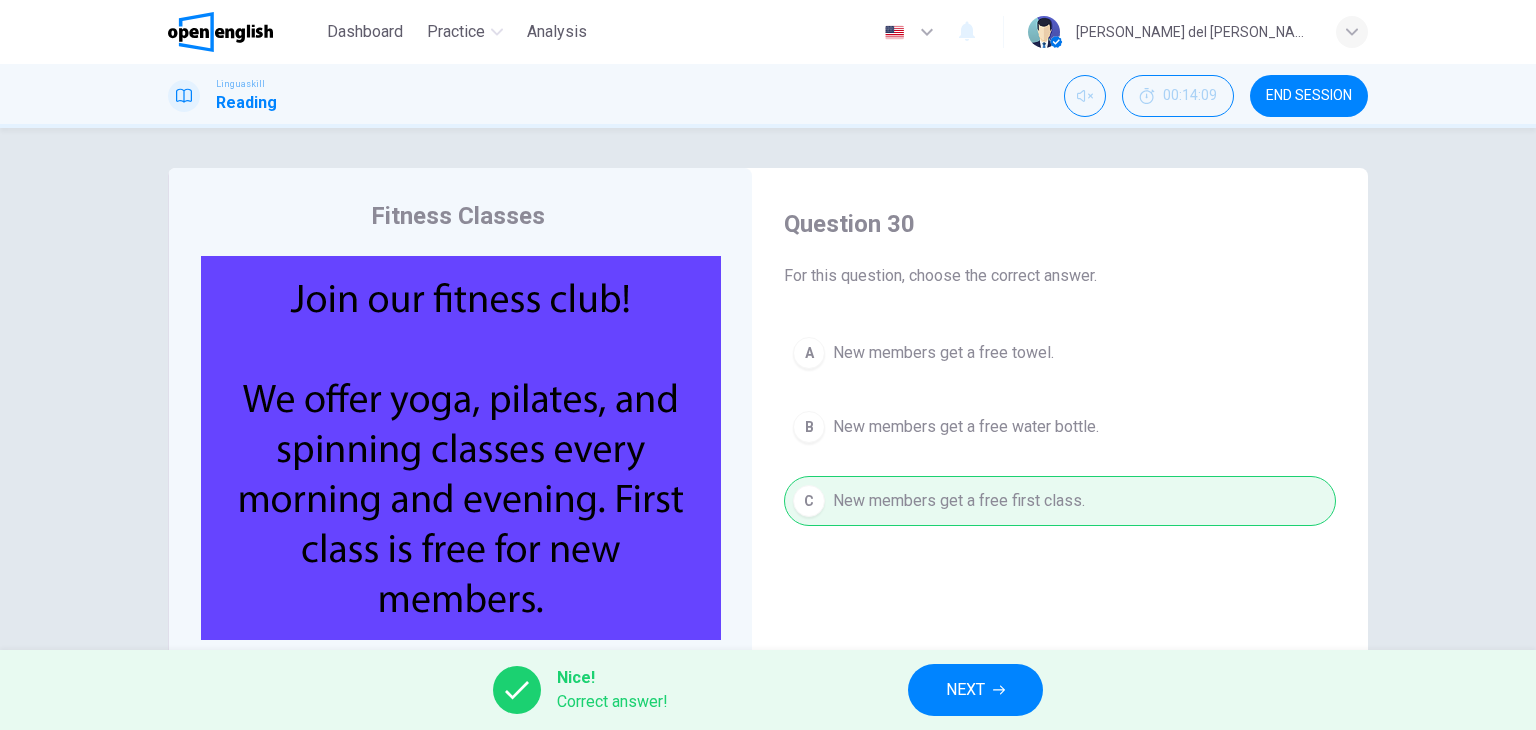 click on "NEXT" at bounding box center [965, 690] 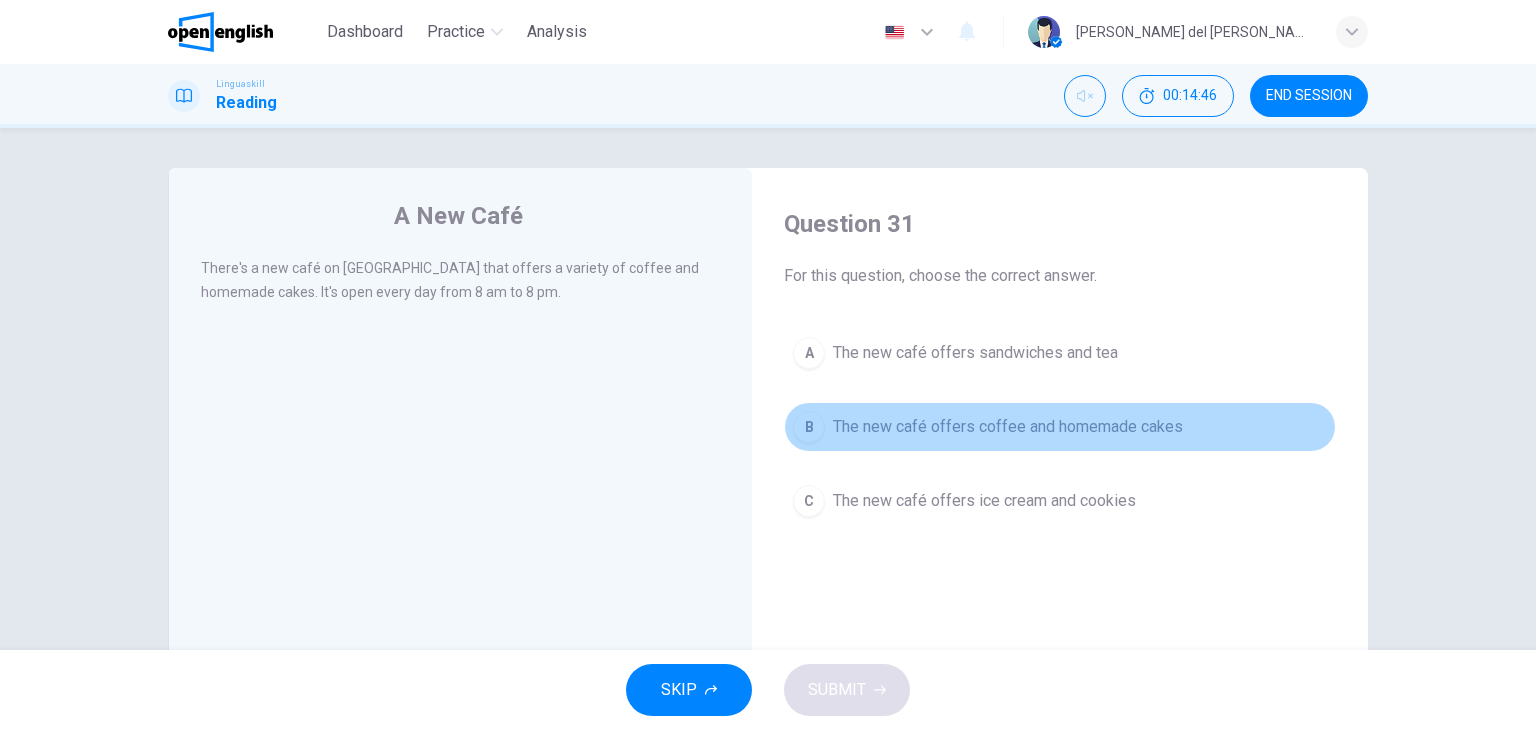 click on "The new café offers coffee and homemade cakes" at bounding box center [1008, 427] 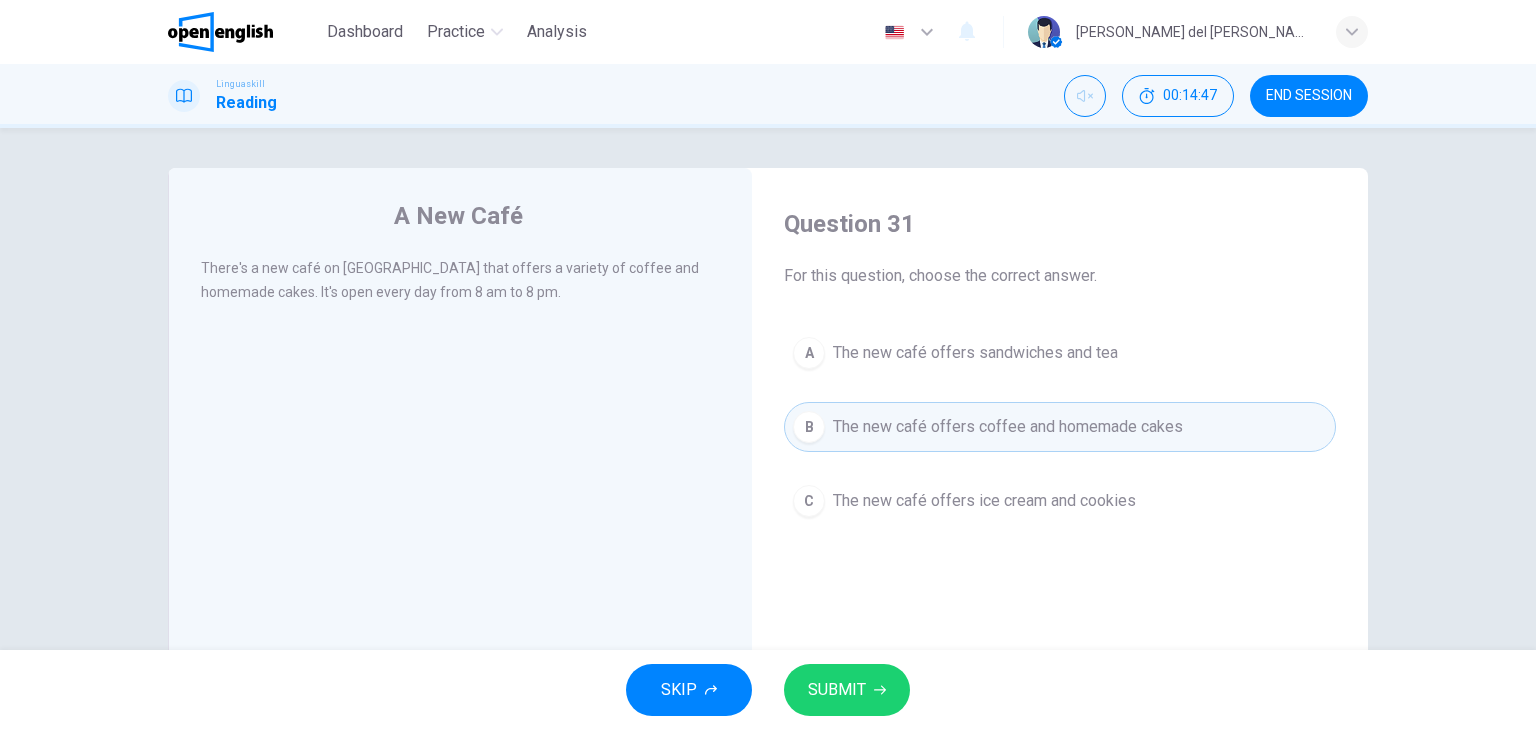 click on "SUBMIT" at bounding box center [837, 690] 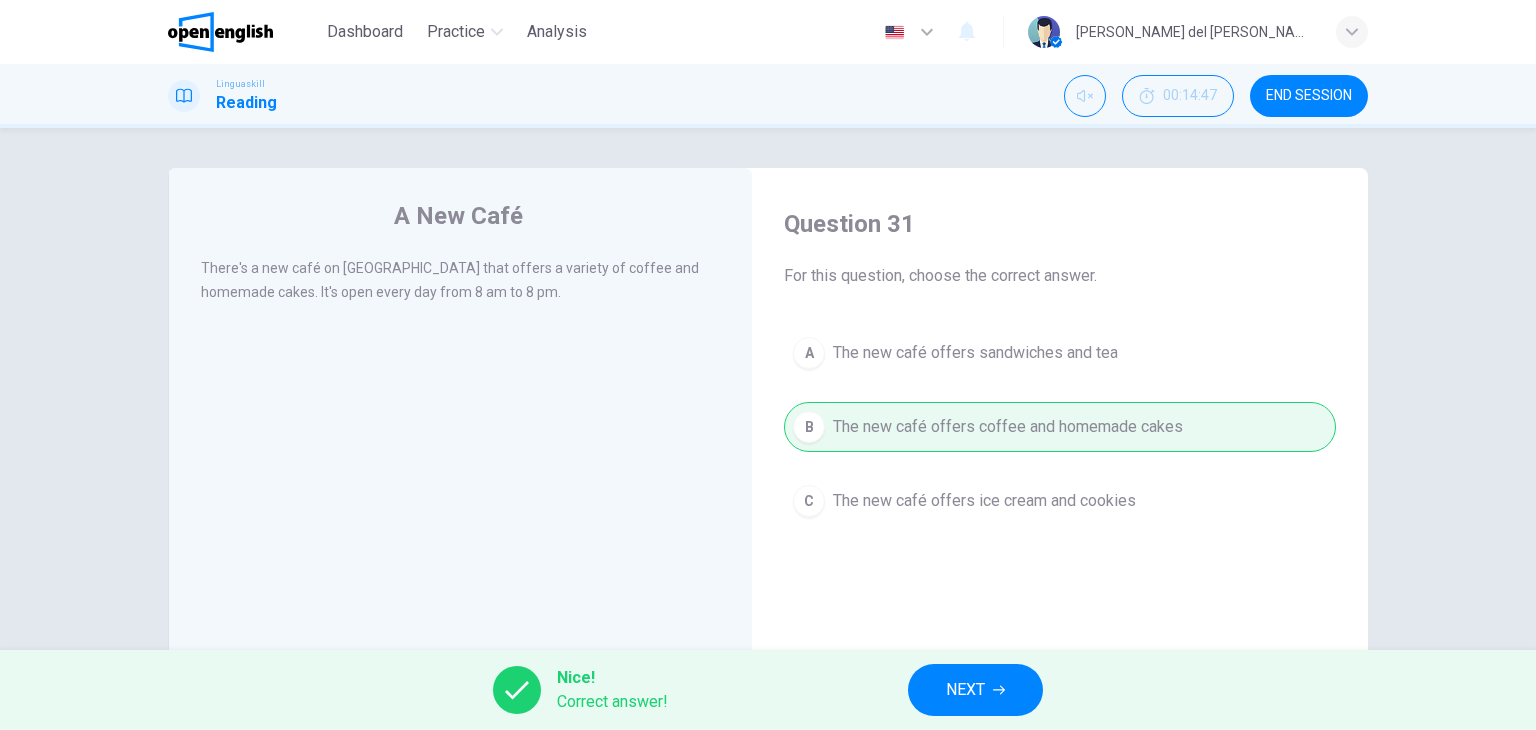click on "NEXT" at bounding box center (965, 690) 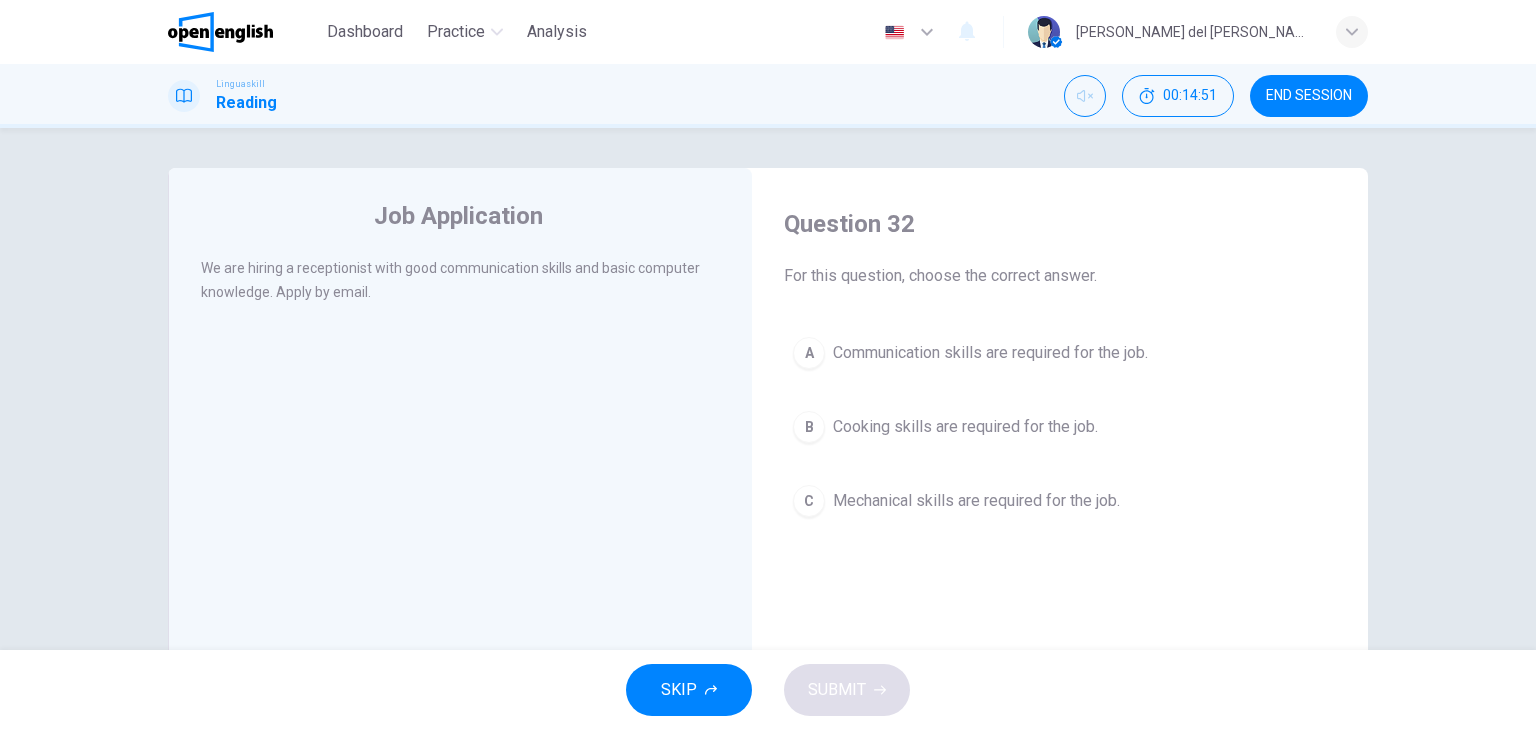 click on "Communication skills are required for the job." at bounding box center (990, 353) 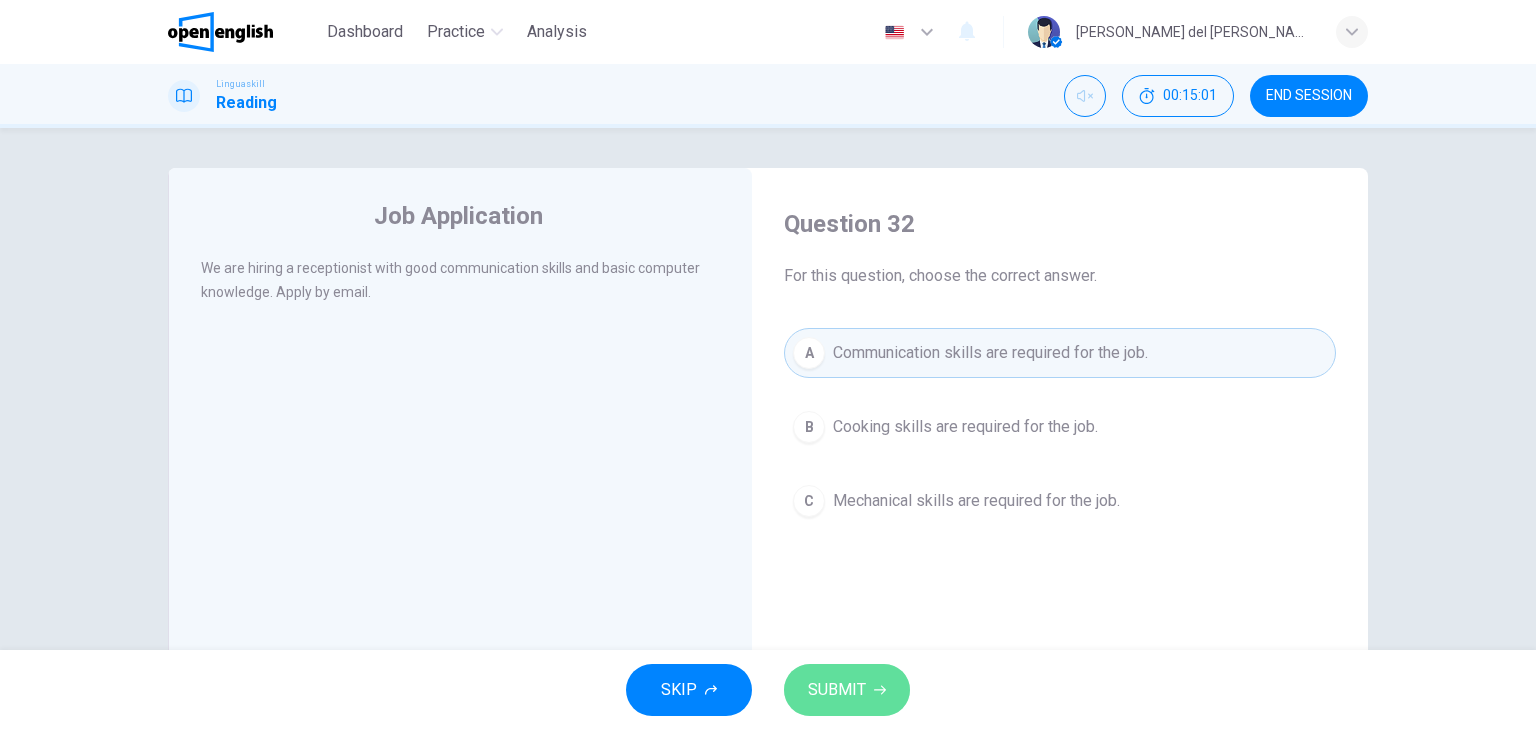 click on "SUBMIT" at bounding box center [837, 690] 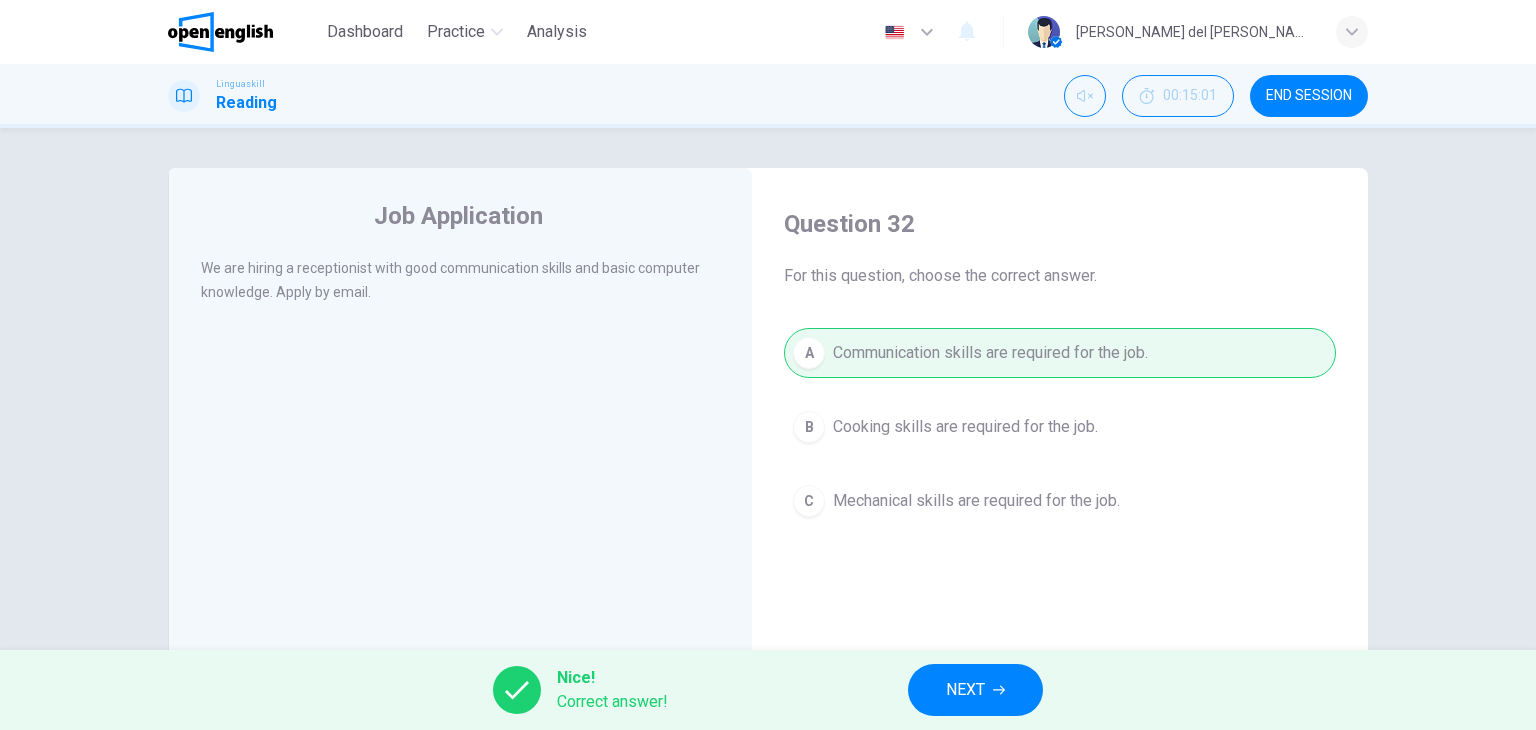 click on "NEXT" at bounding box center (965, 690) 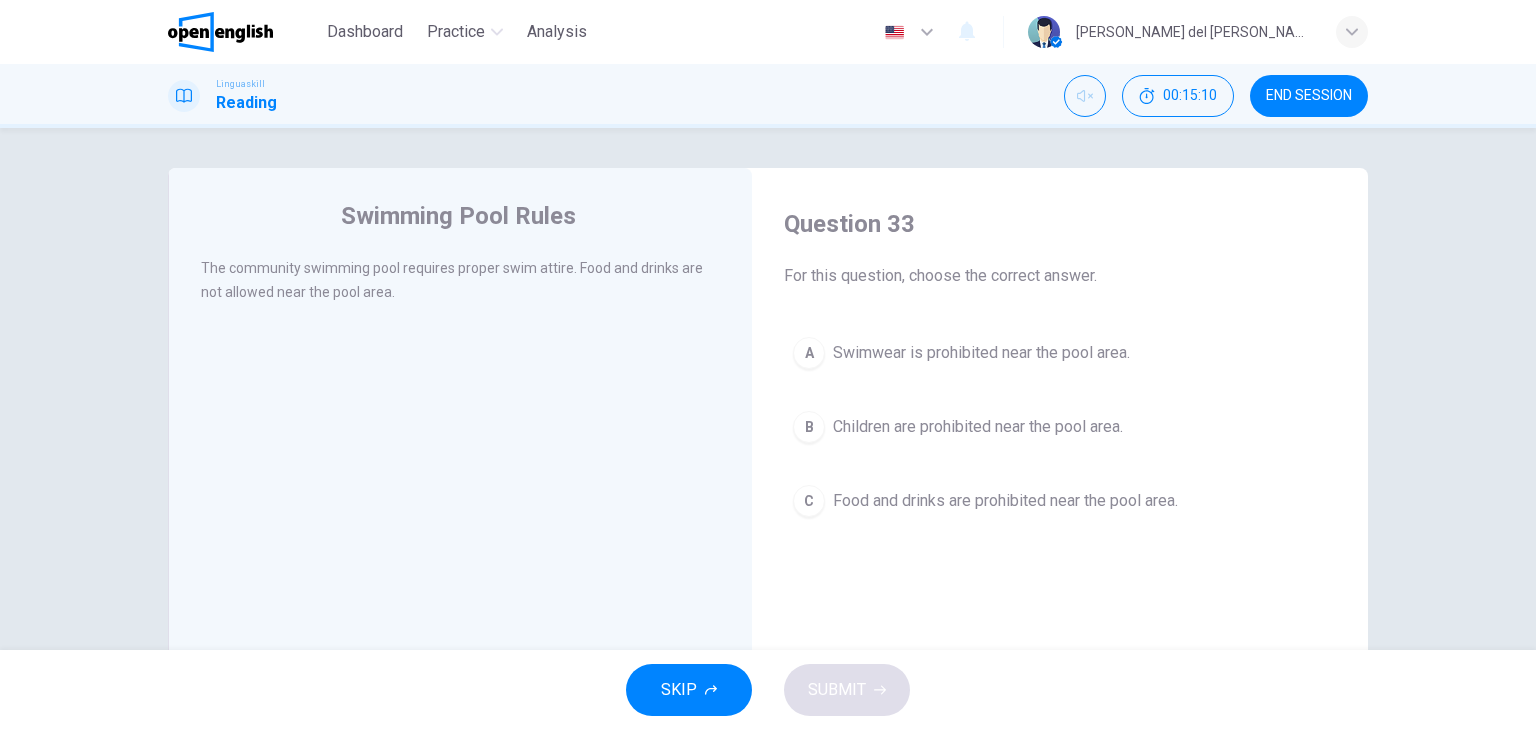 click on "Food and drinks are prohibited near the pool area." at bounding box center (1005, 501) 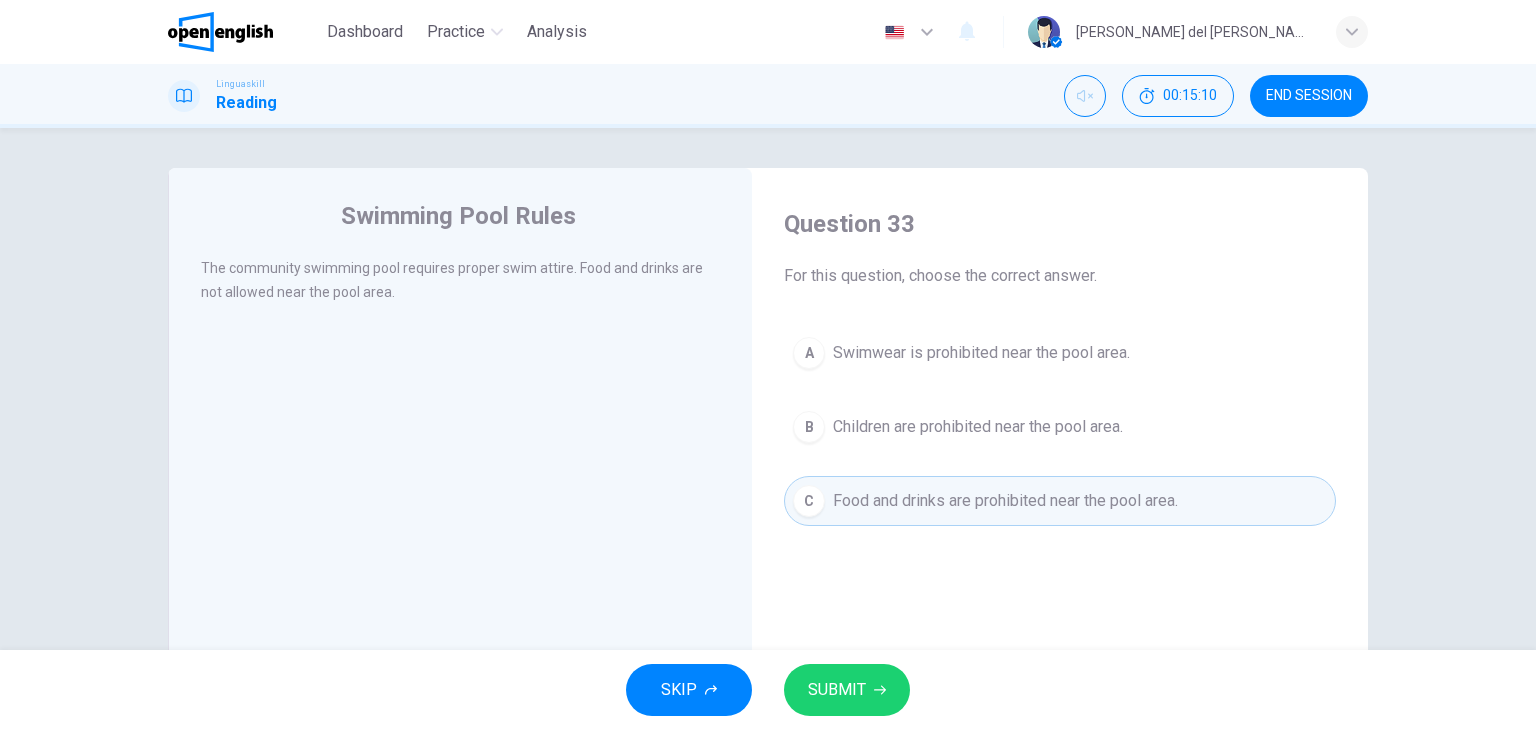 click on "SUBMIT" at bounding box center [837, 690] 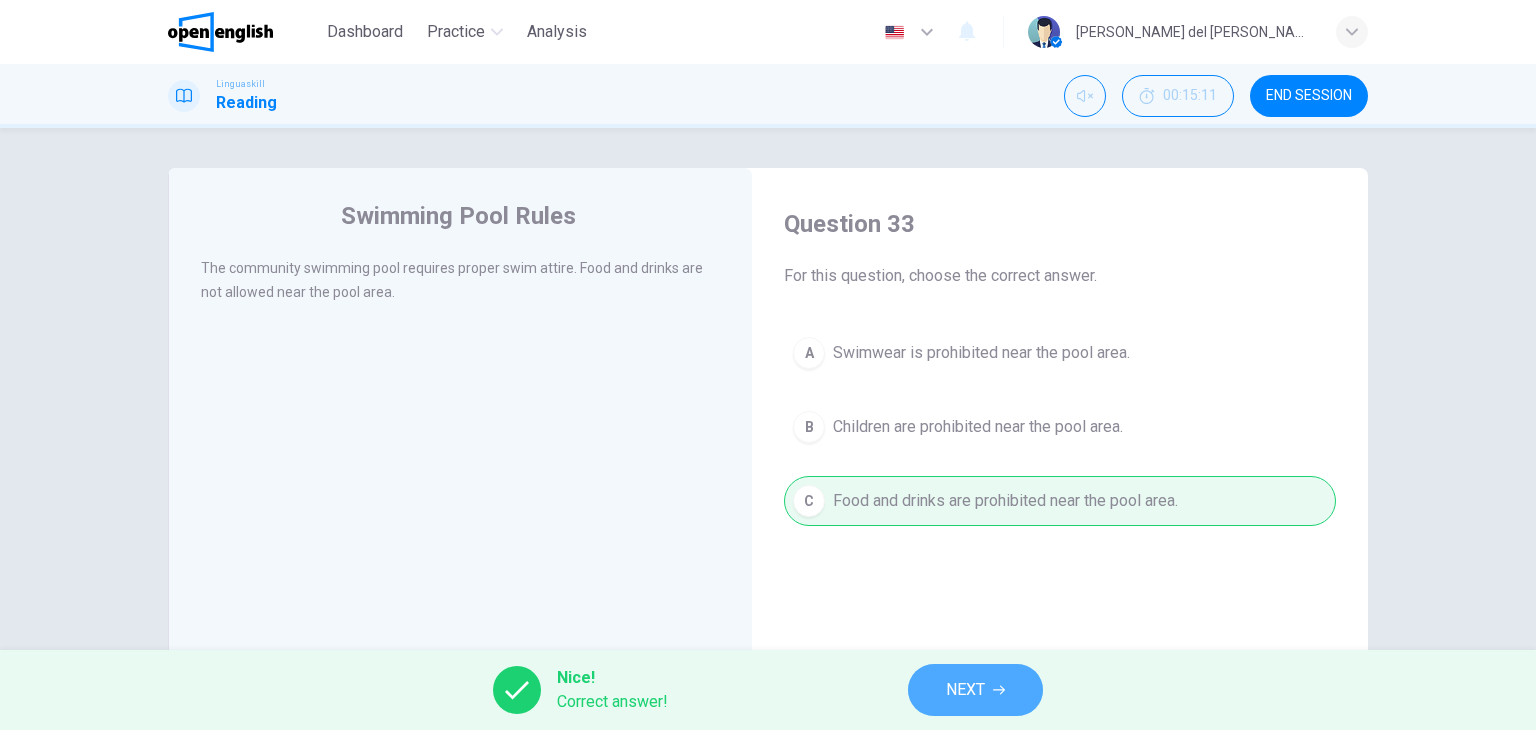 click on "NEXT" at bounding box center (965, 690) 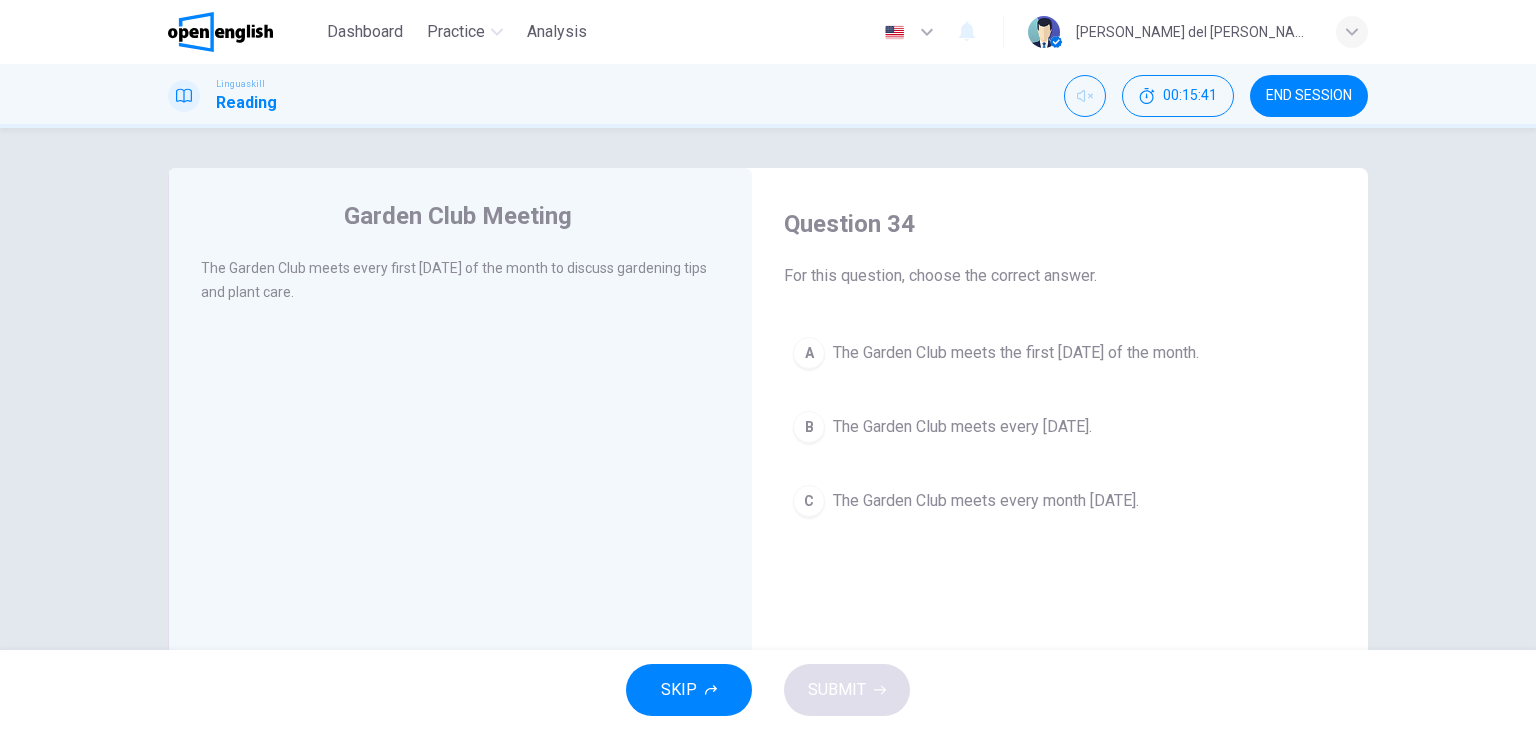 click on "The Garden Club meets the first [DATE] of the month." at bounding box center [1016, 353] 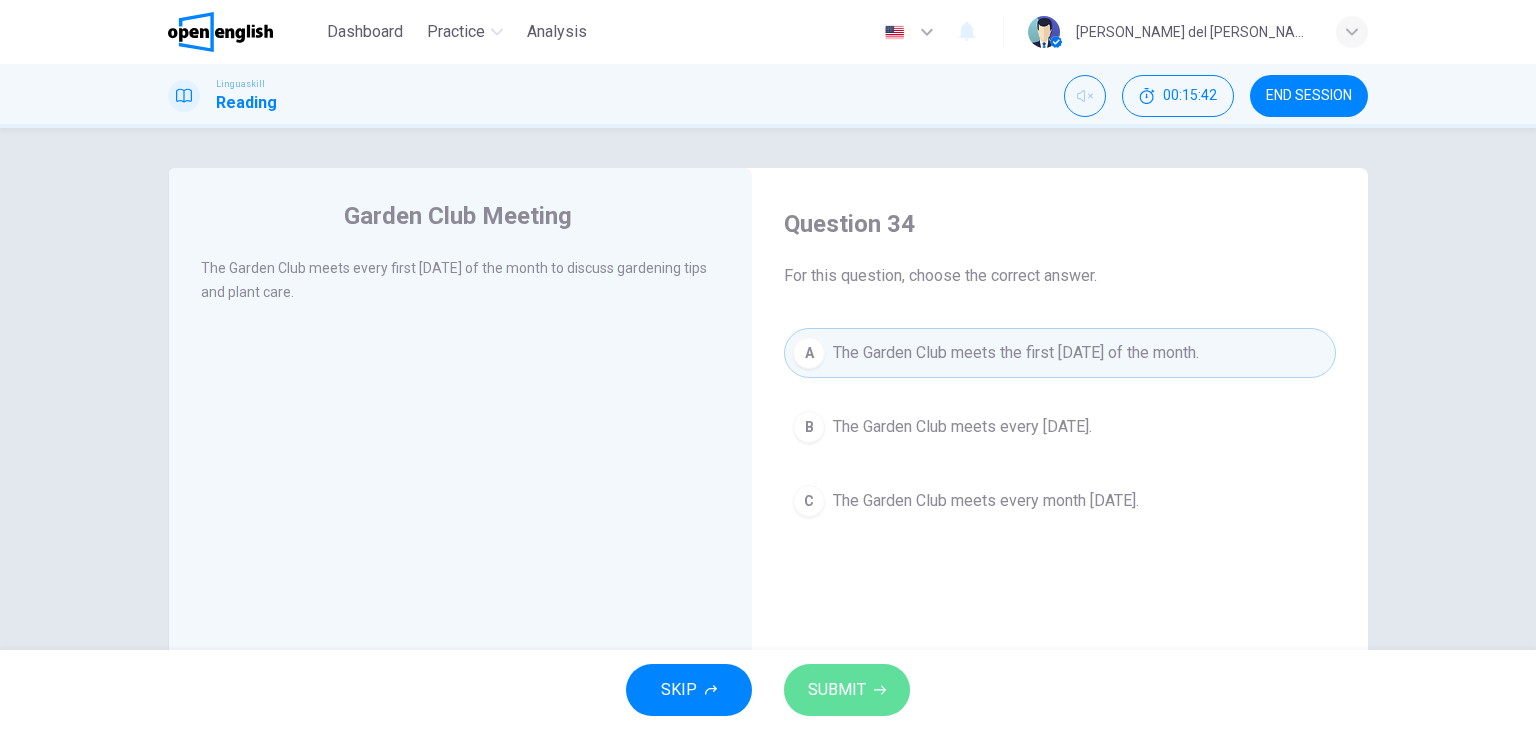 click on "SUBMIT" at bounding box center [837, 690] 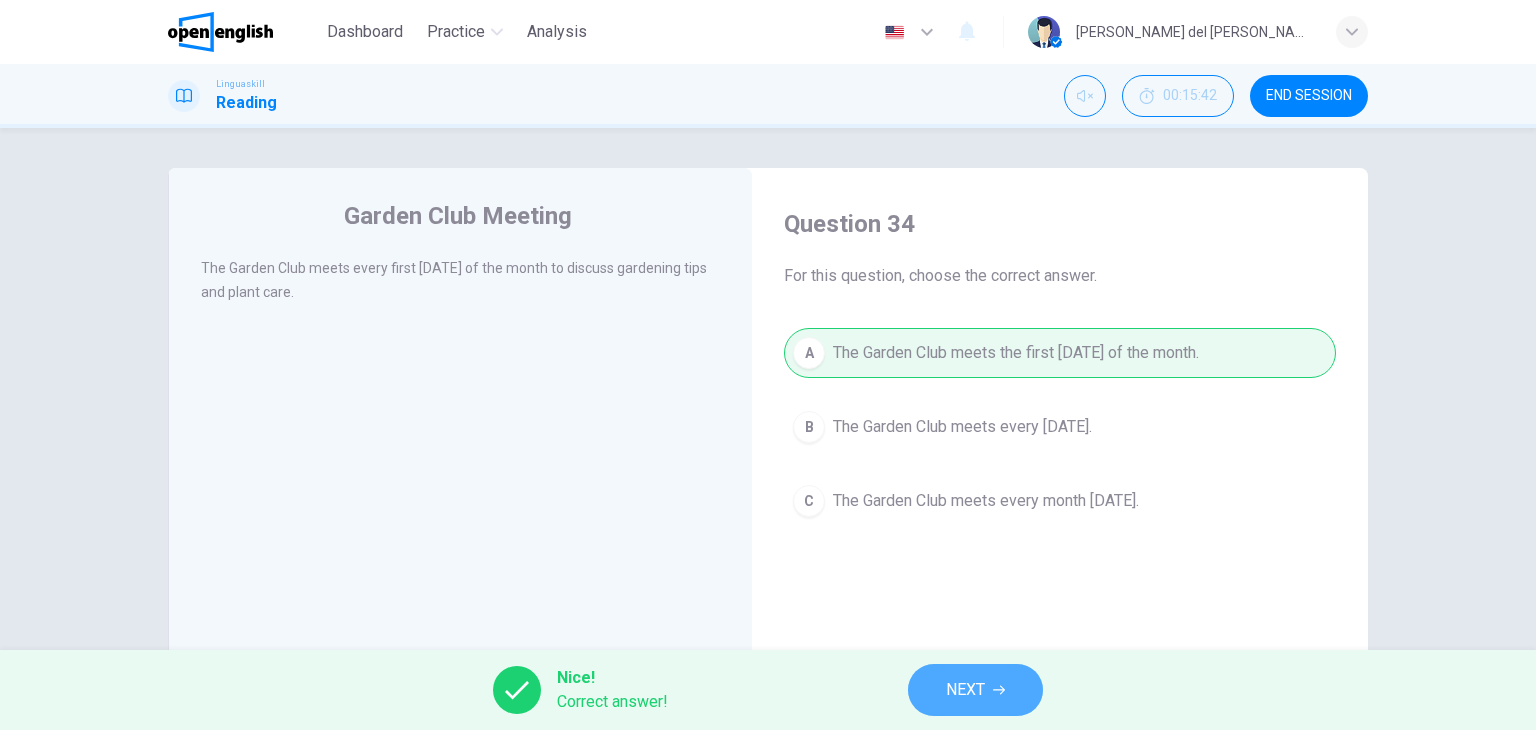 click on "NEXT" at bounding box center (975, 690) 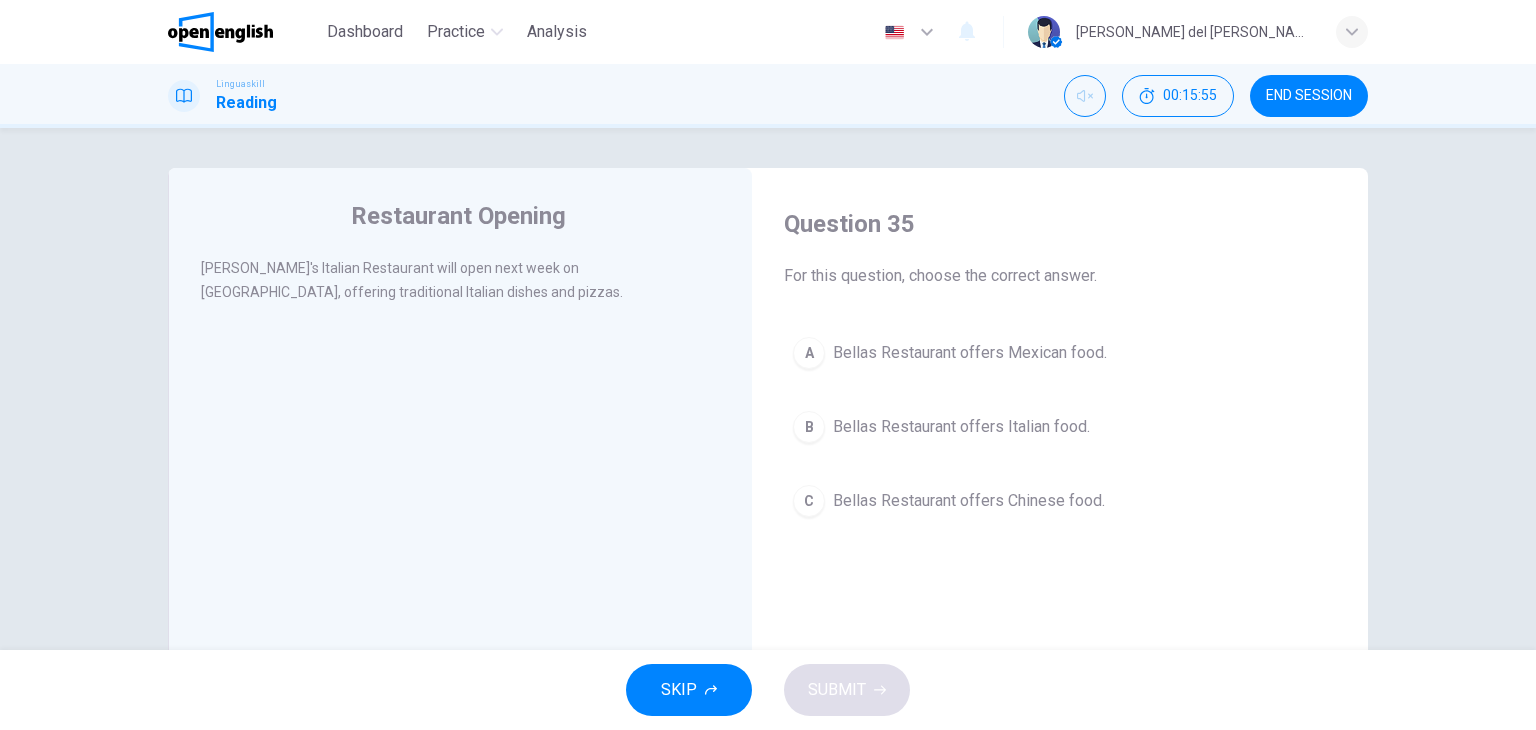 click on "Bellas Restaurant offers Italian food." at bounding box center [961, 427] 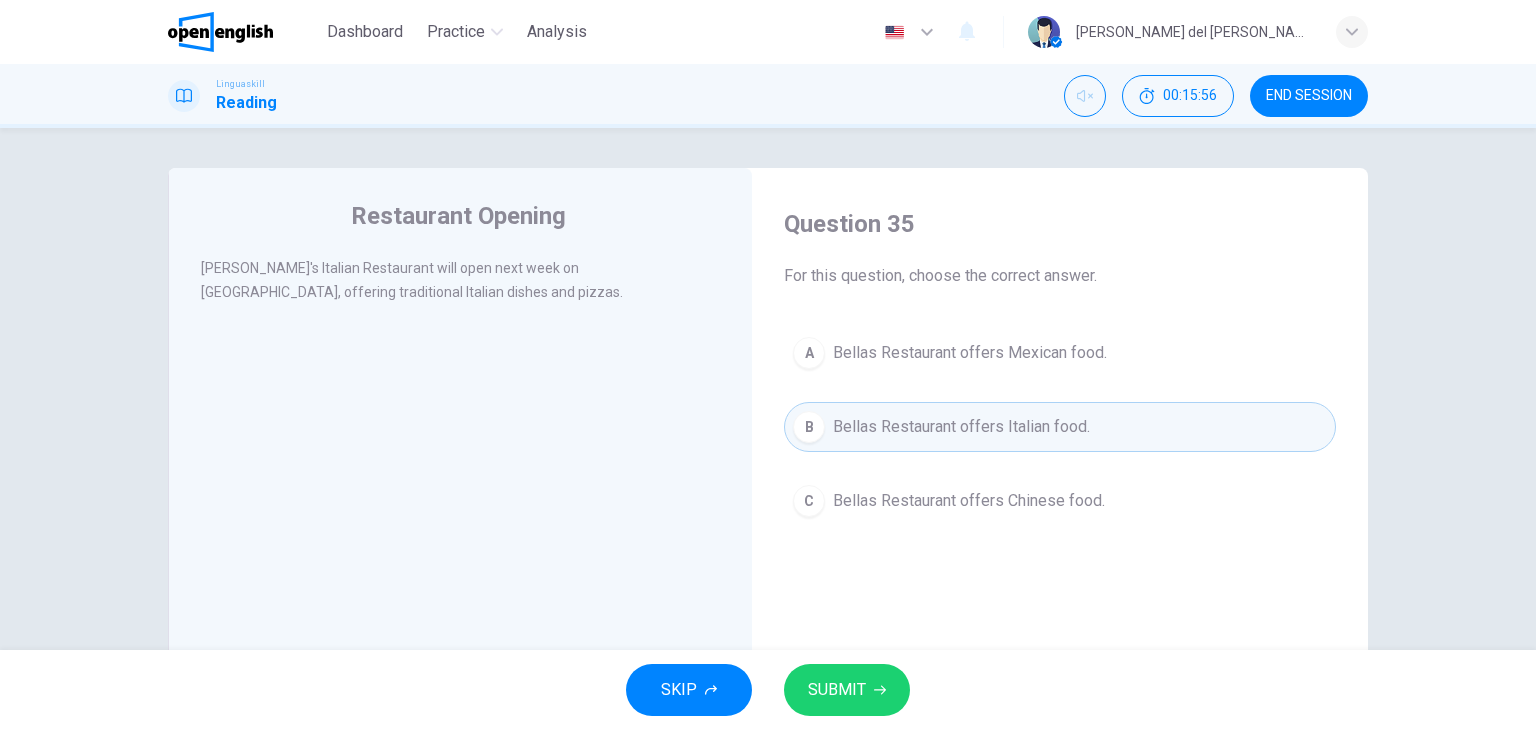 click on "SUBMIT" at bounding box center (837, 690) 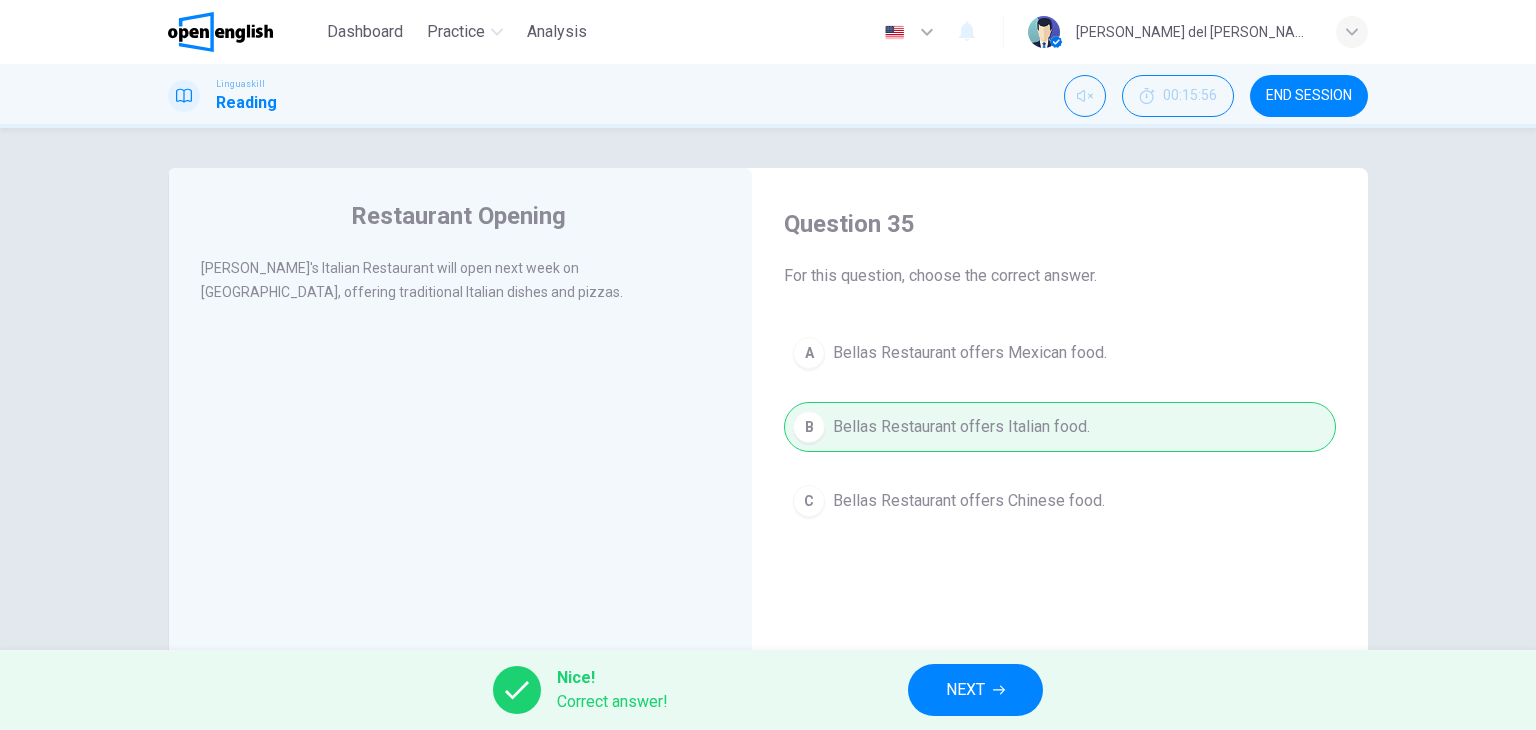 click 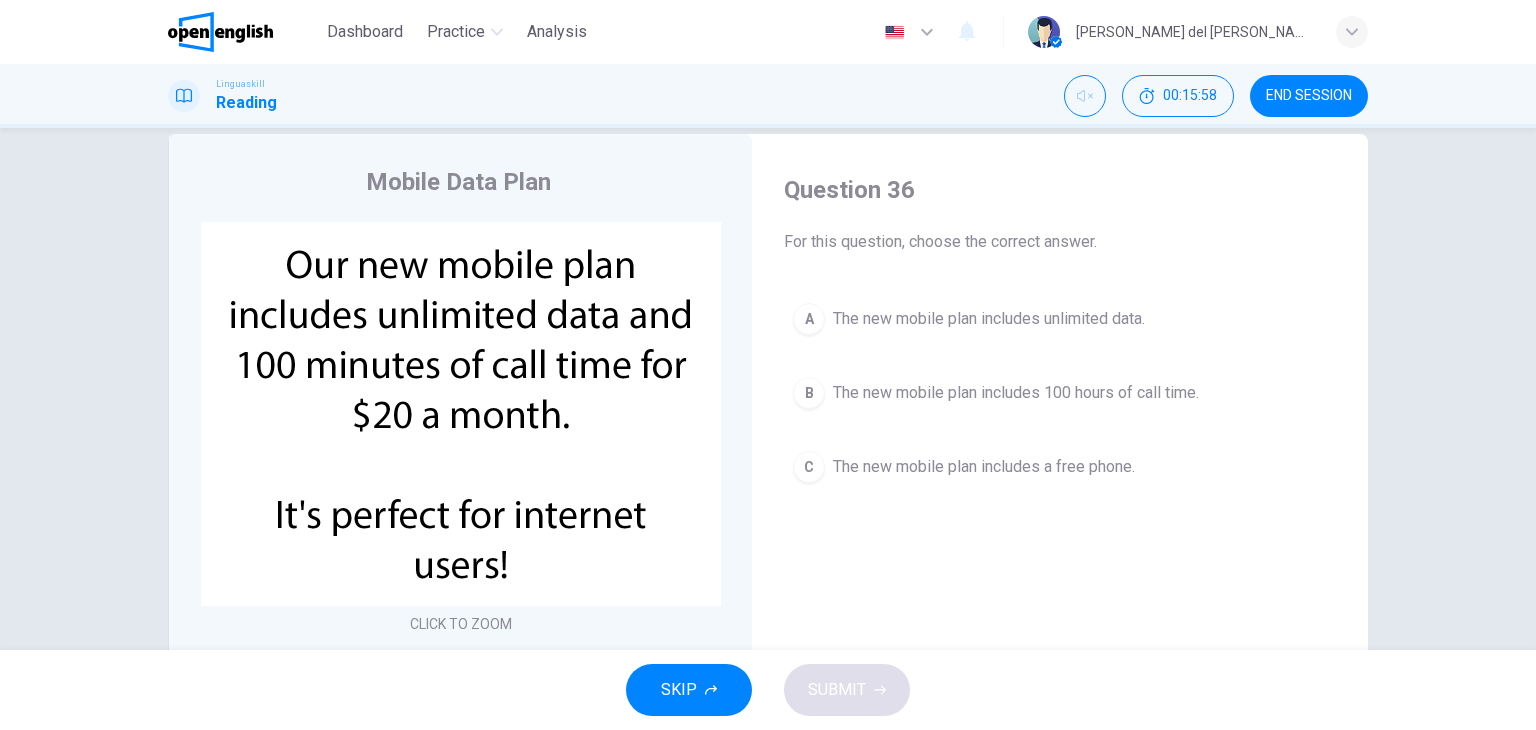 scroll, scrollTop: 0, scrollLeft: 0, axis: both 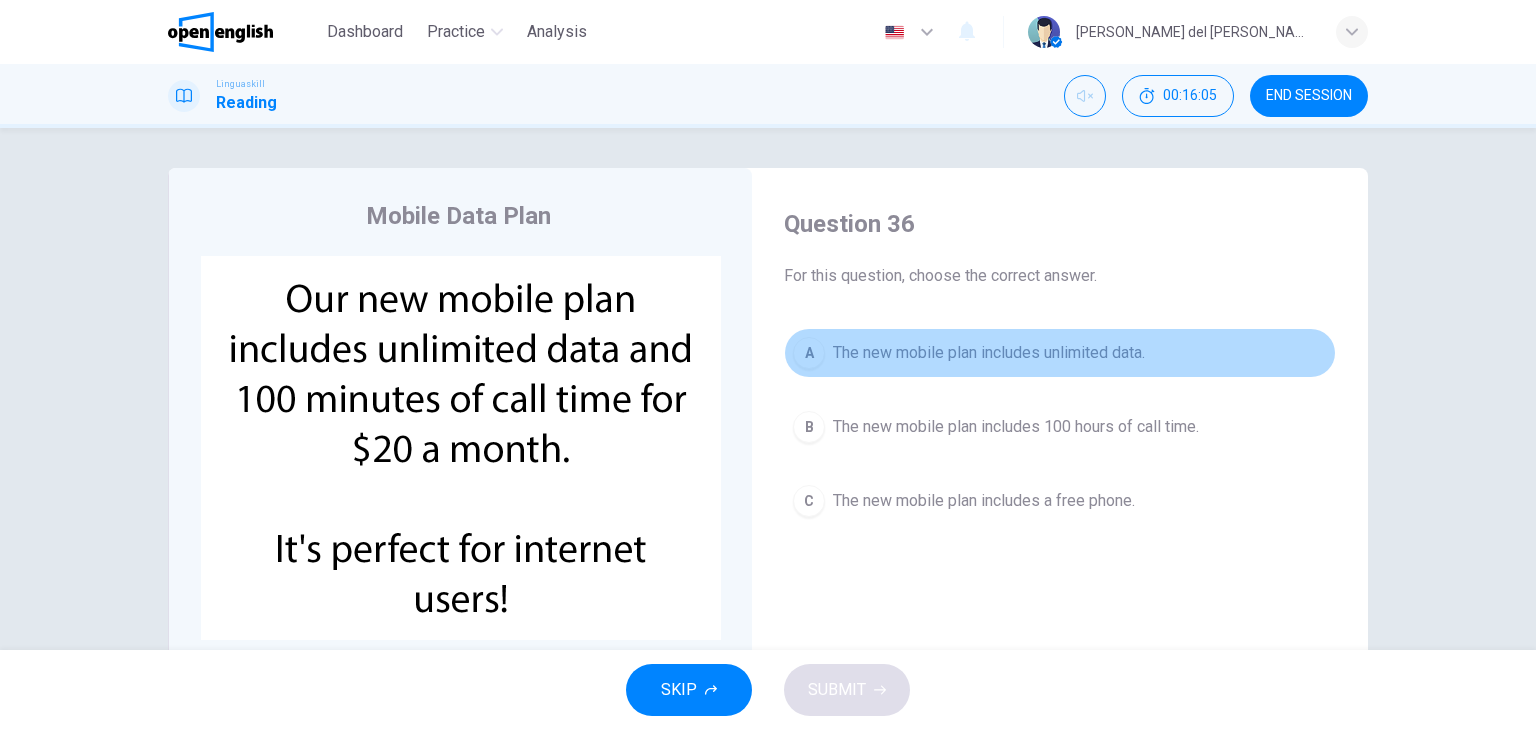 click on "The new mobile plan includes unlimited data." at bounding box center [989, 353] 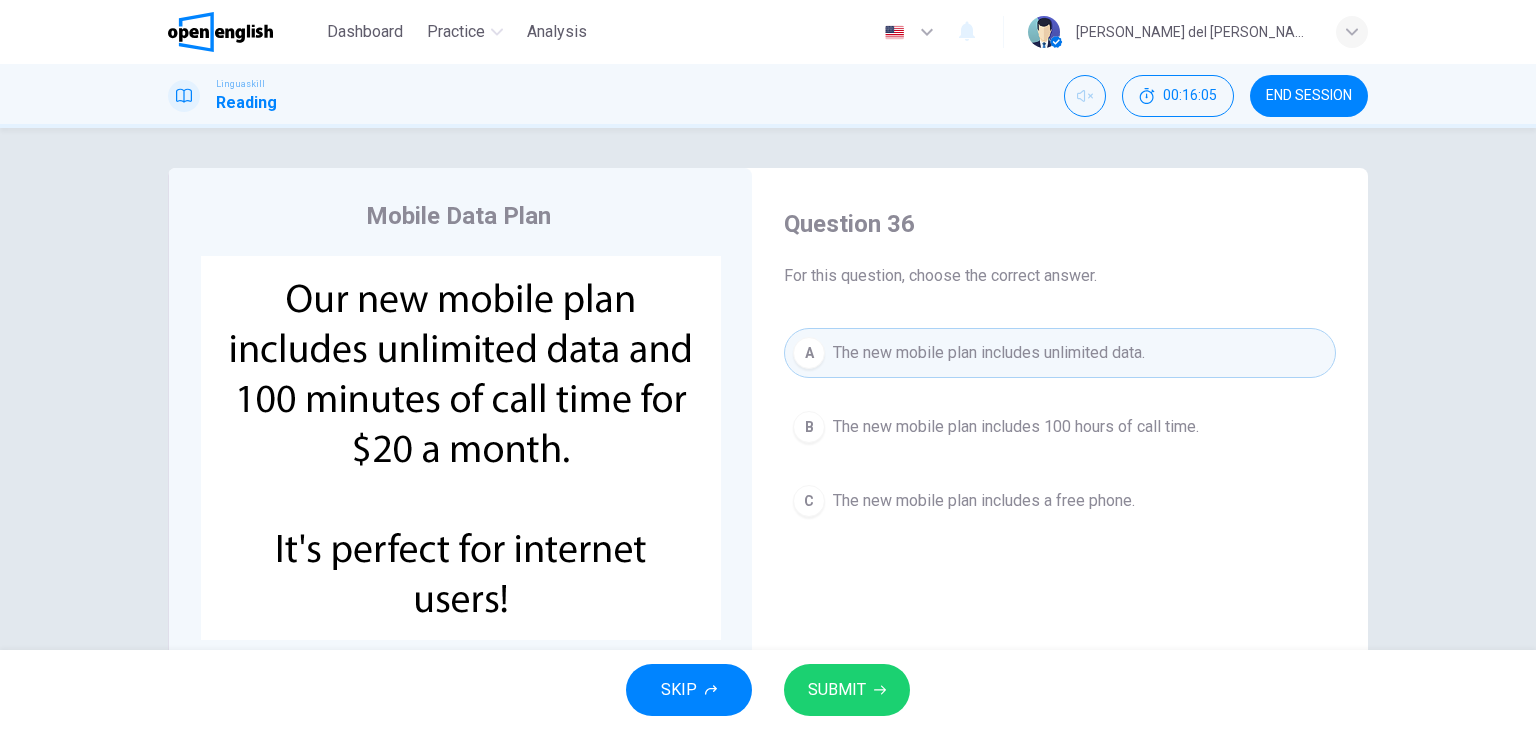 click on "SUBMIT" at bounding box center [847, 690] 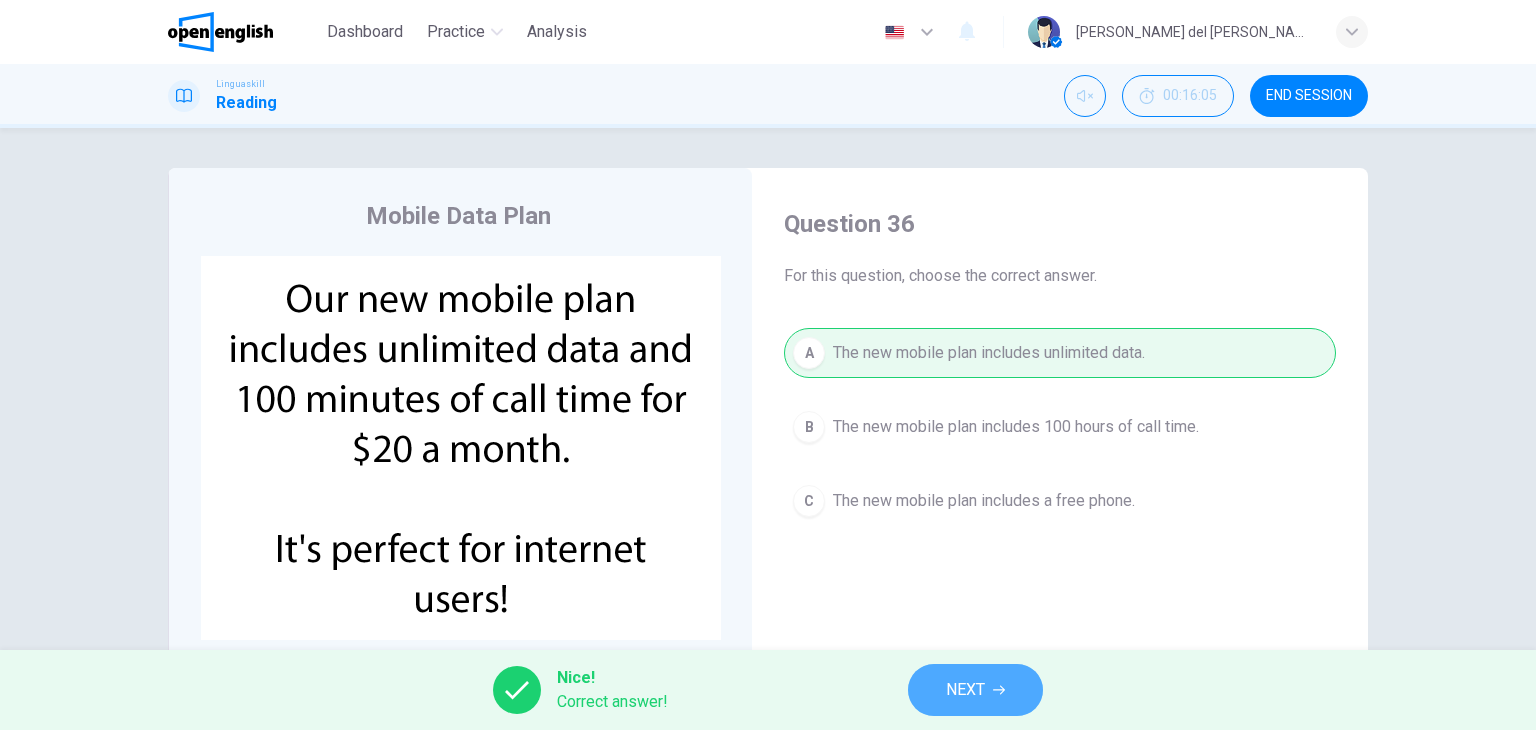 click on "NEXT" at bounding box center (975, 690) 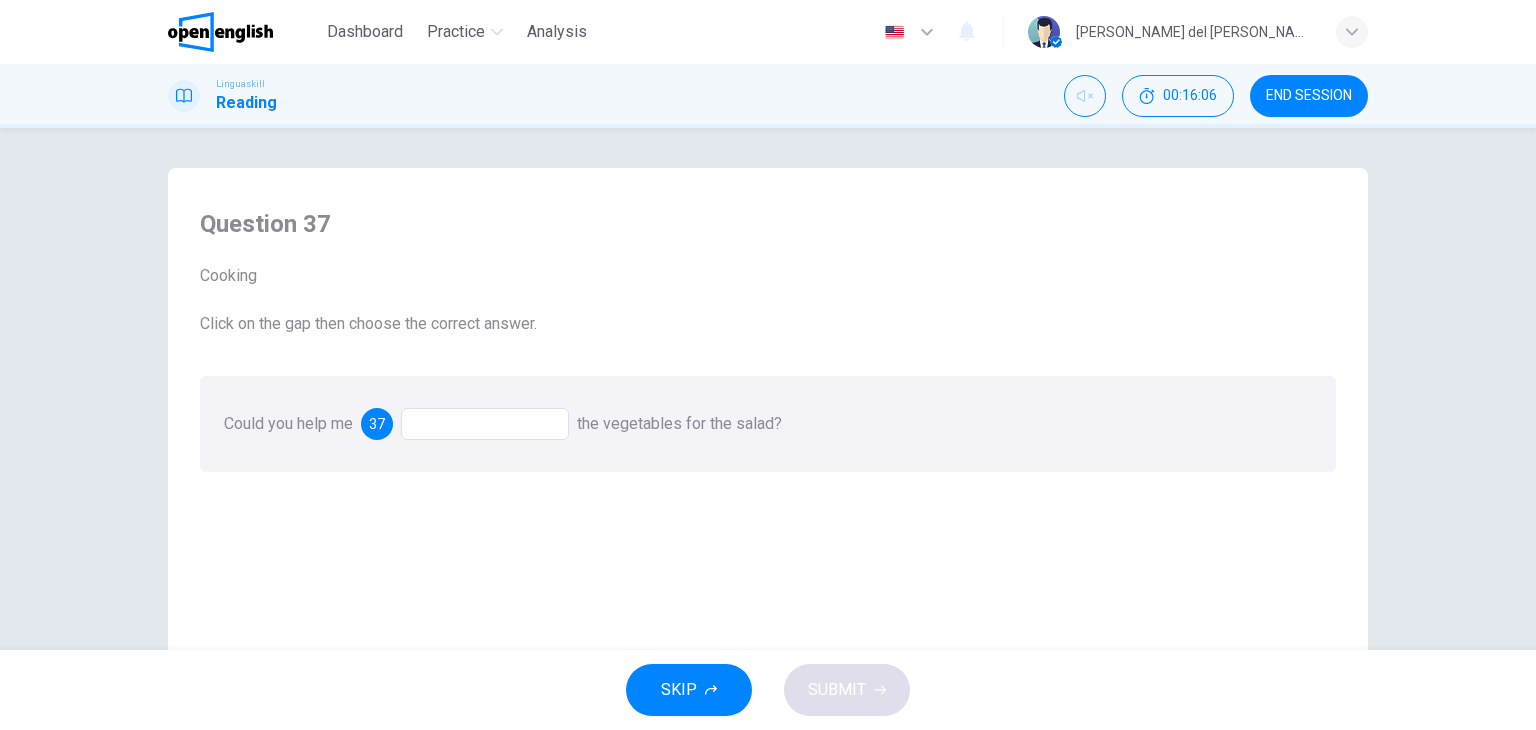 click at bounding box center (485, 424) 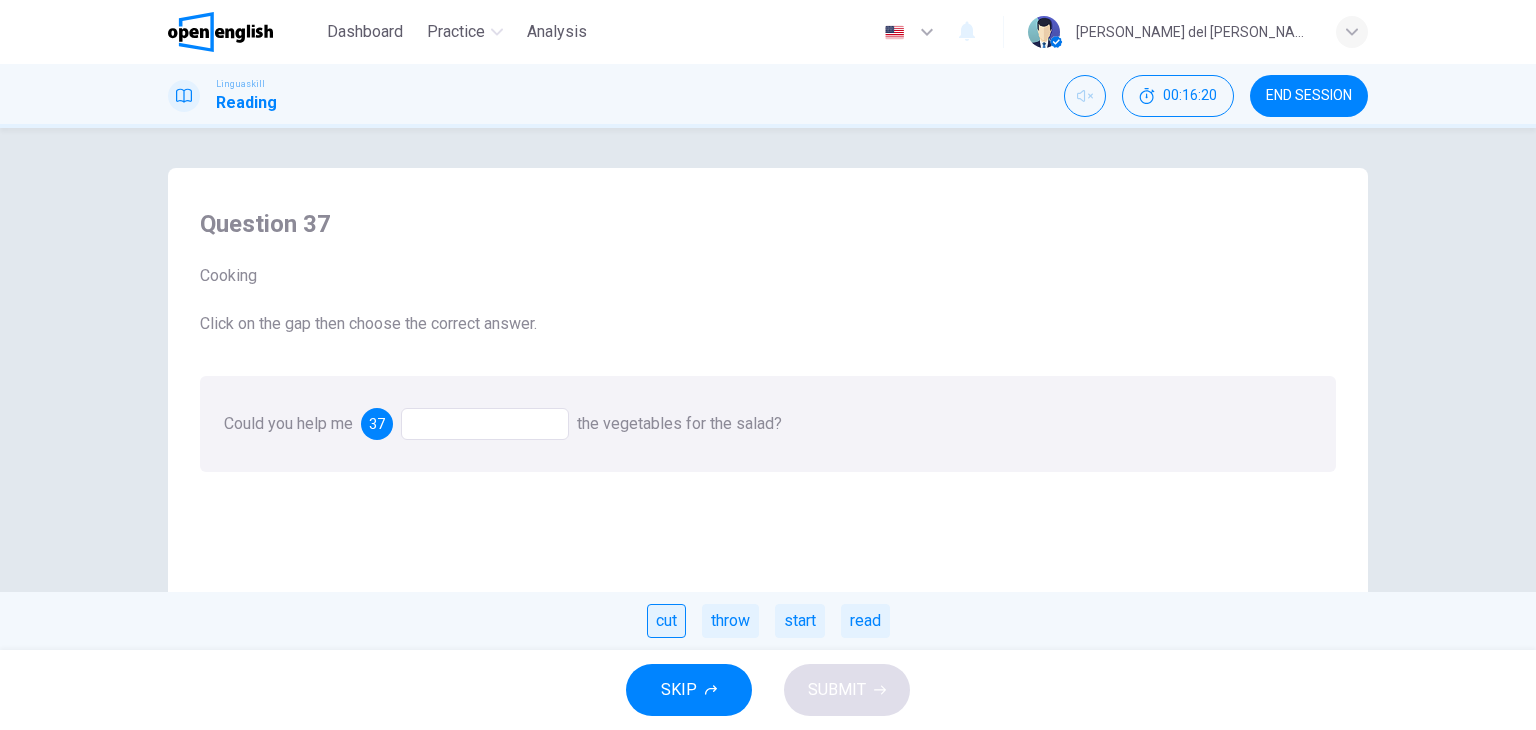 click on "cut" at bounding box center (666, 621) 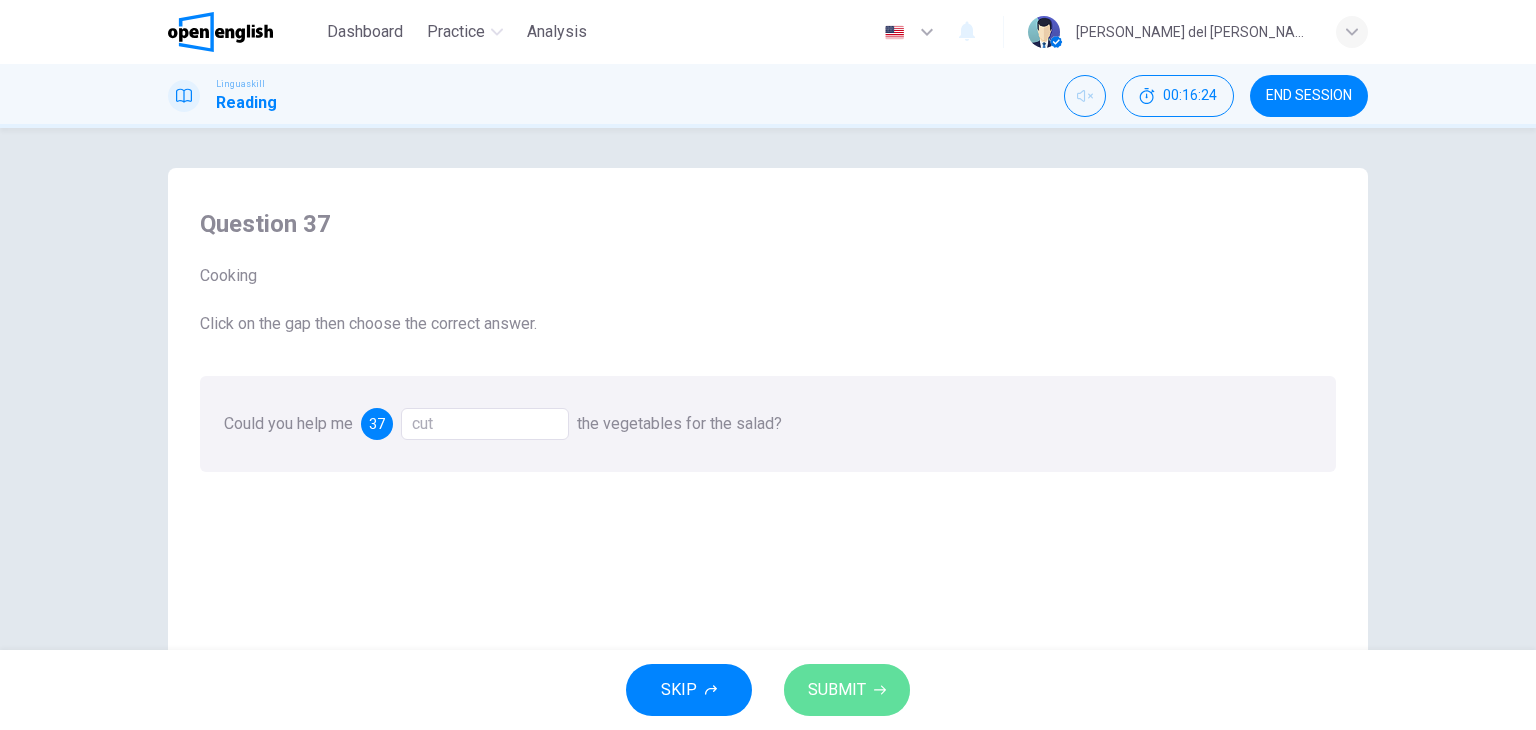click 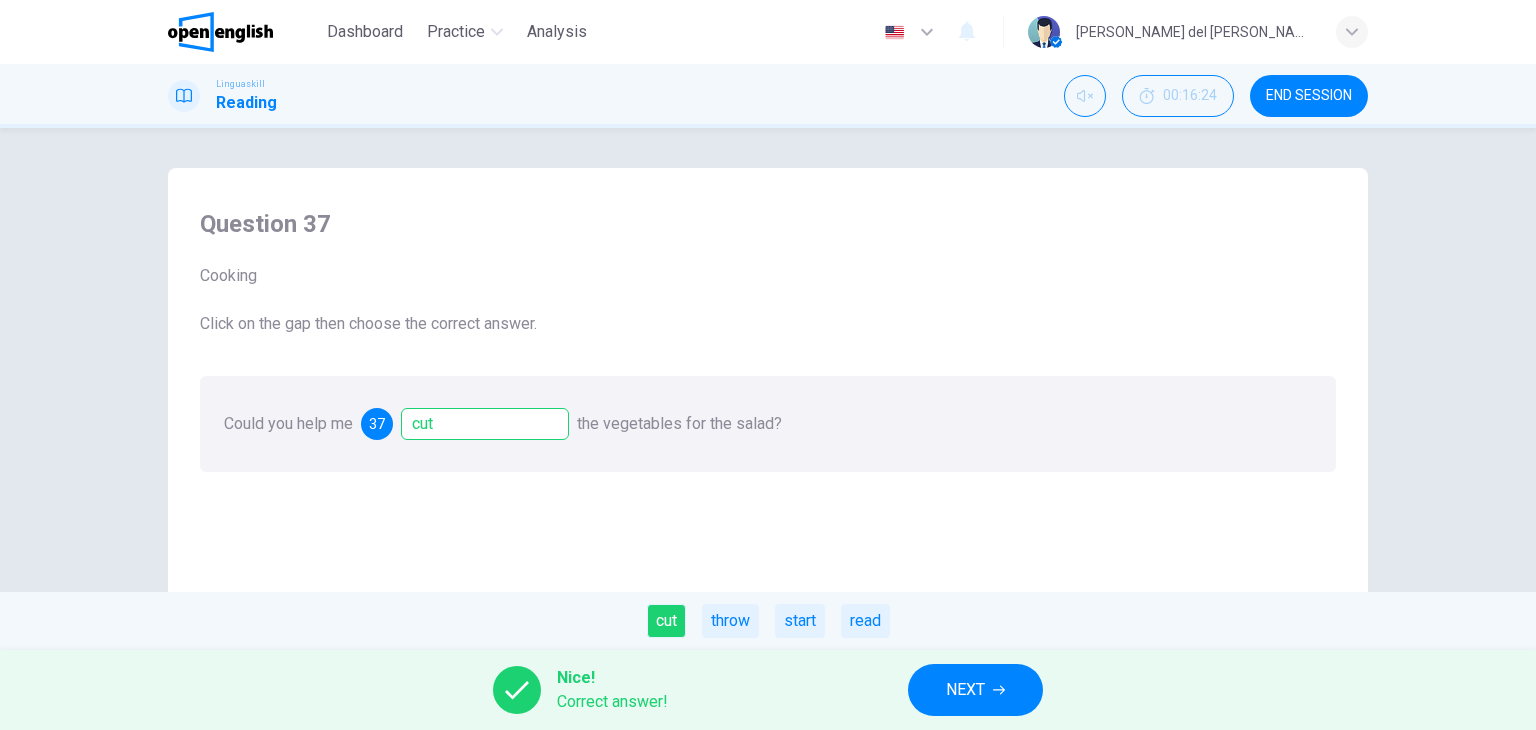 click on "NEXT" at bounding box center [965, 690] 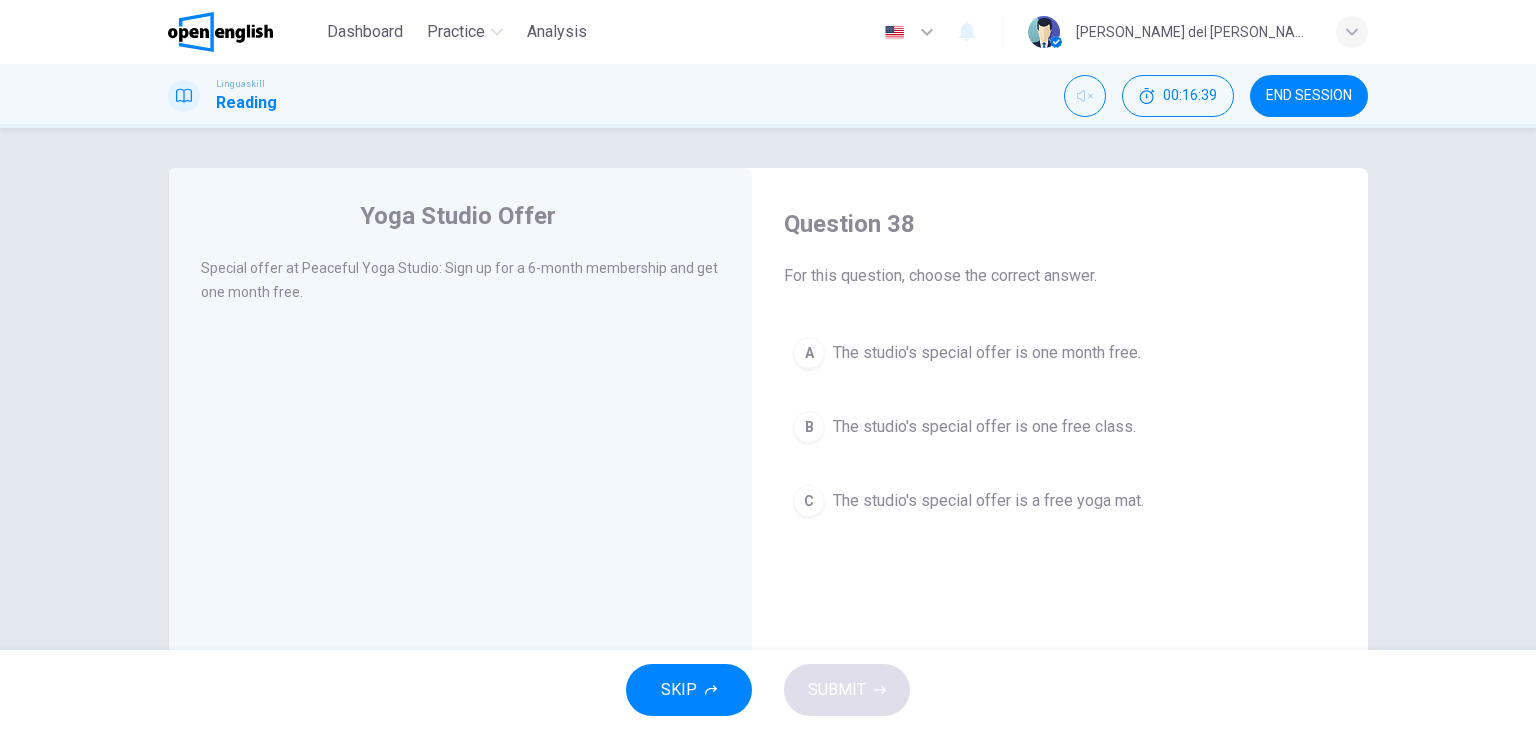 click on "The studio's special offer is one month free." at bounding box center (987, 353) 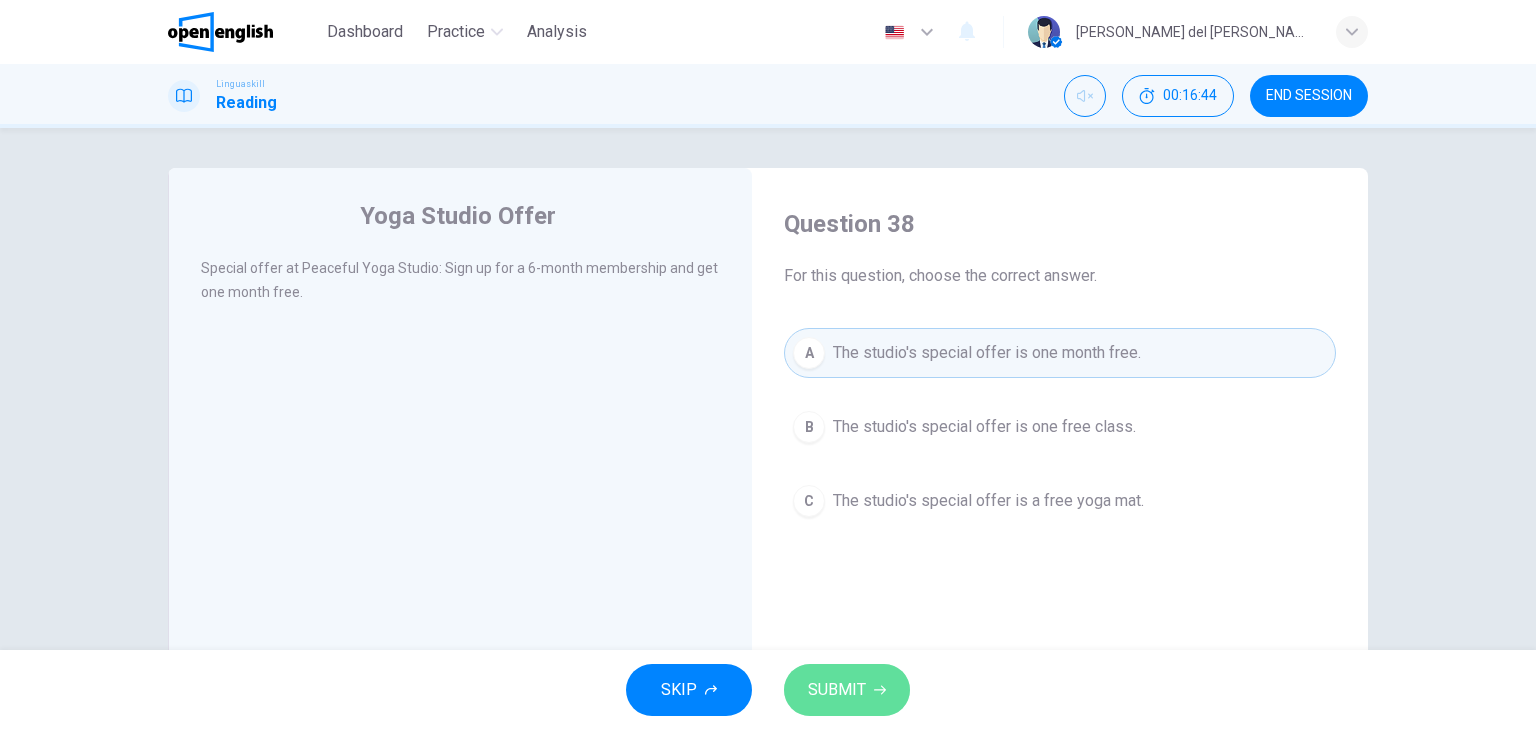 click on "SUBMIT" at bounding box center (847, 690) 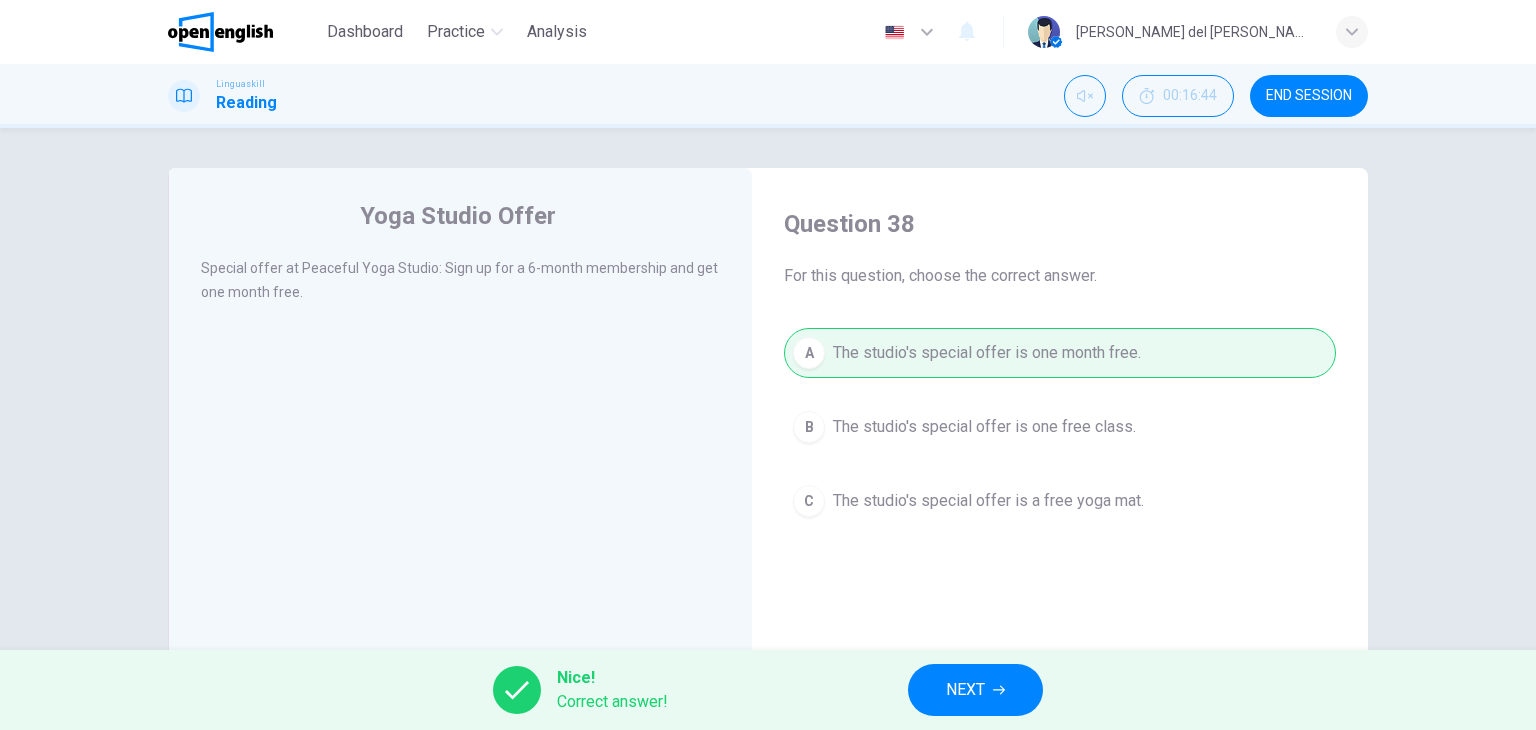 click on "NEXT" at bounding box center [975, 690] 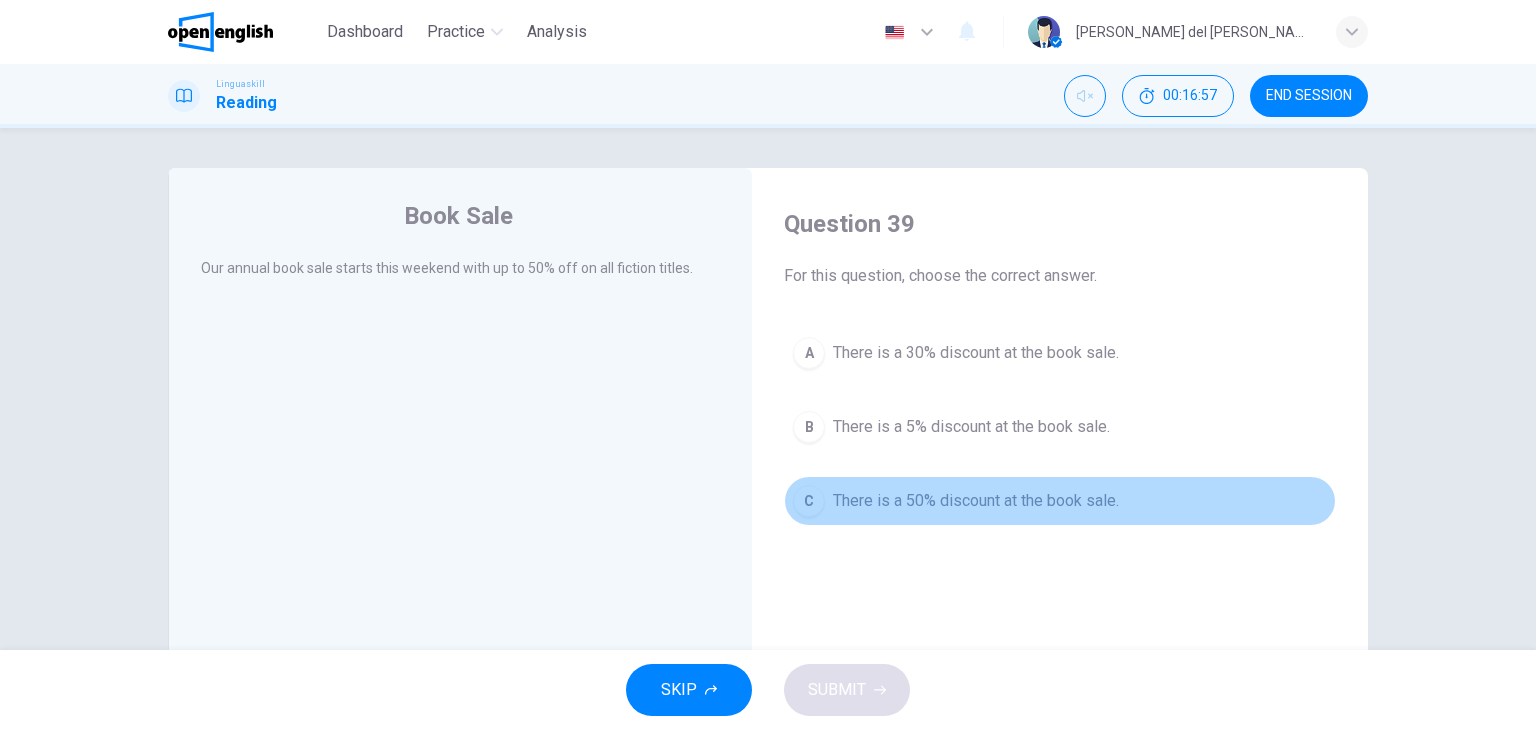click on "C There is a 50% discount at the book sale." at bounding box center [1060, 501] 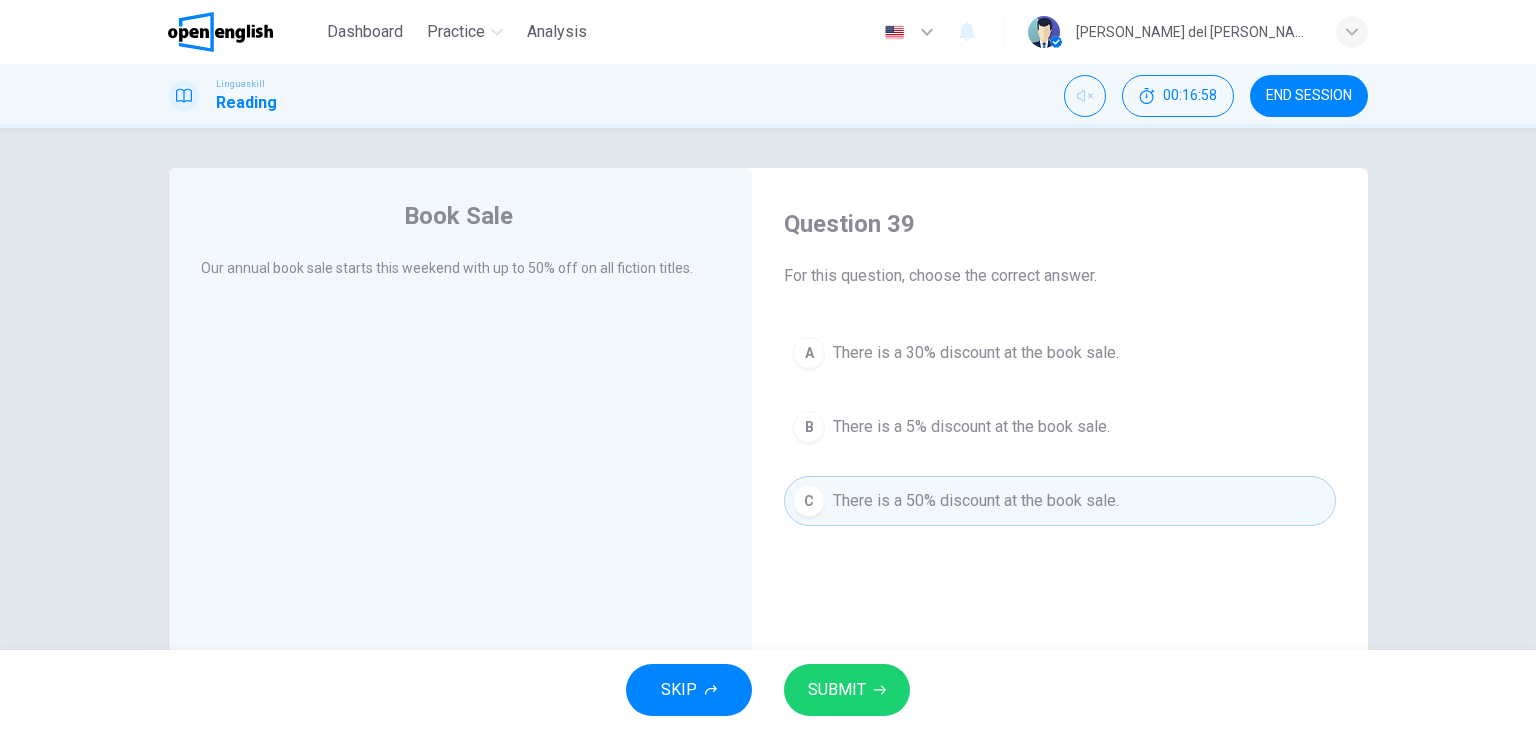click on "SUBMIT" at bounding box center (847, 690) 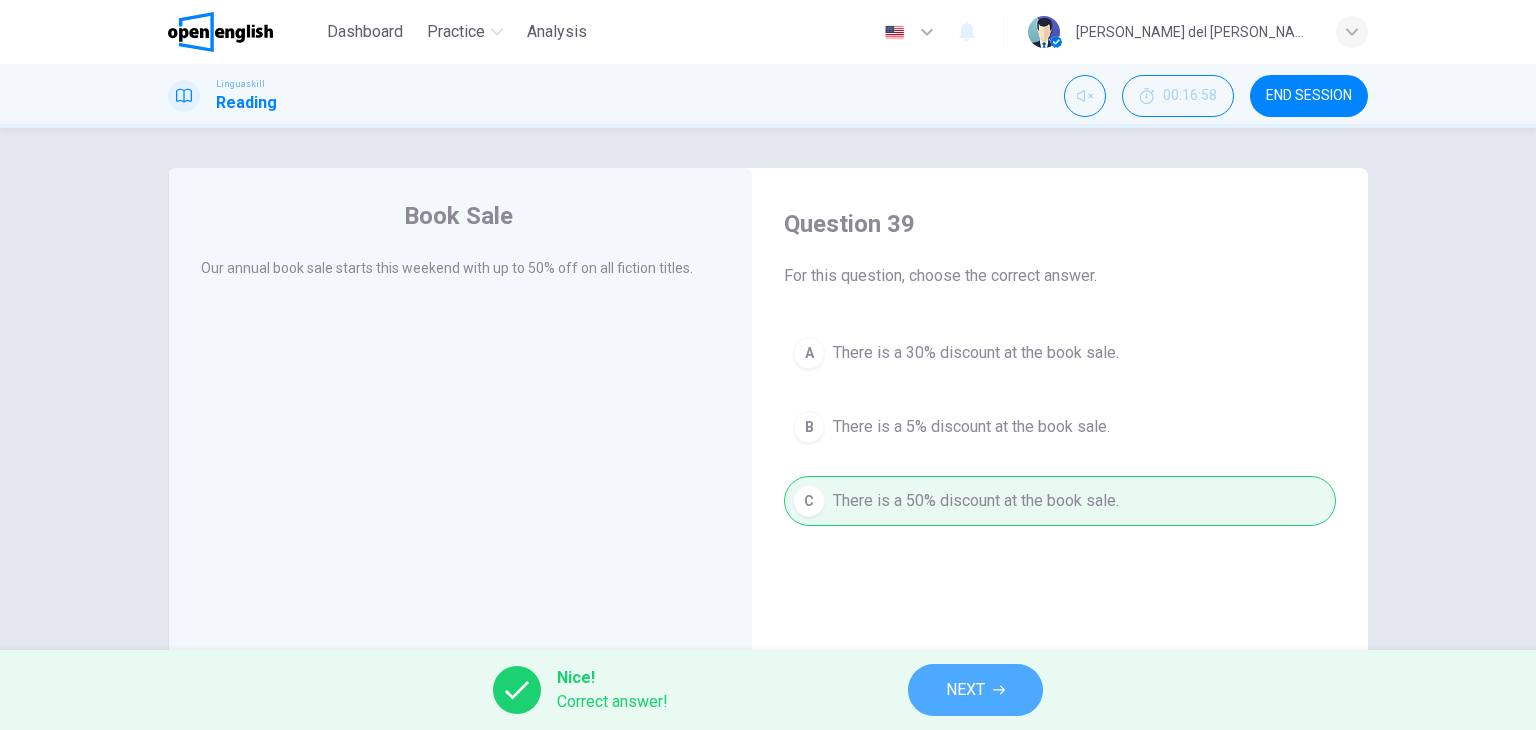 click on "NEXT" at bounding box center (975, 690) 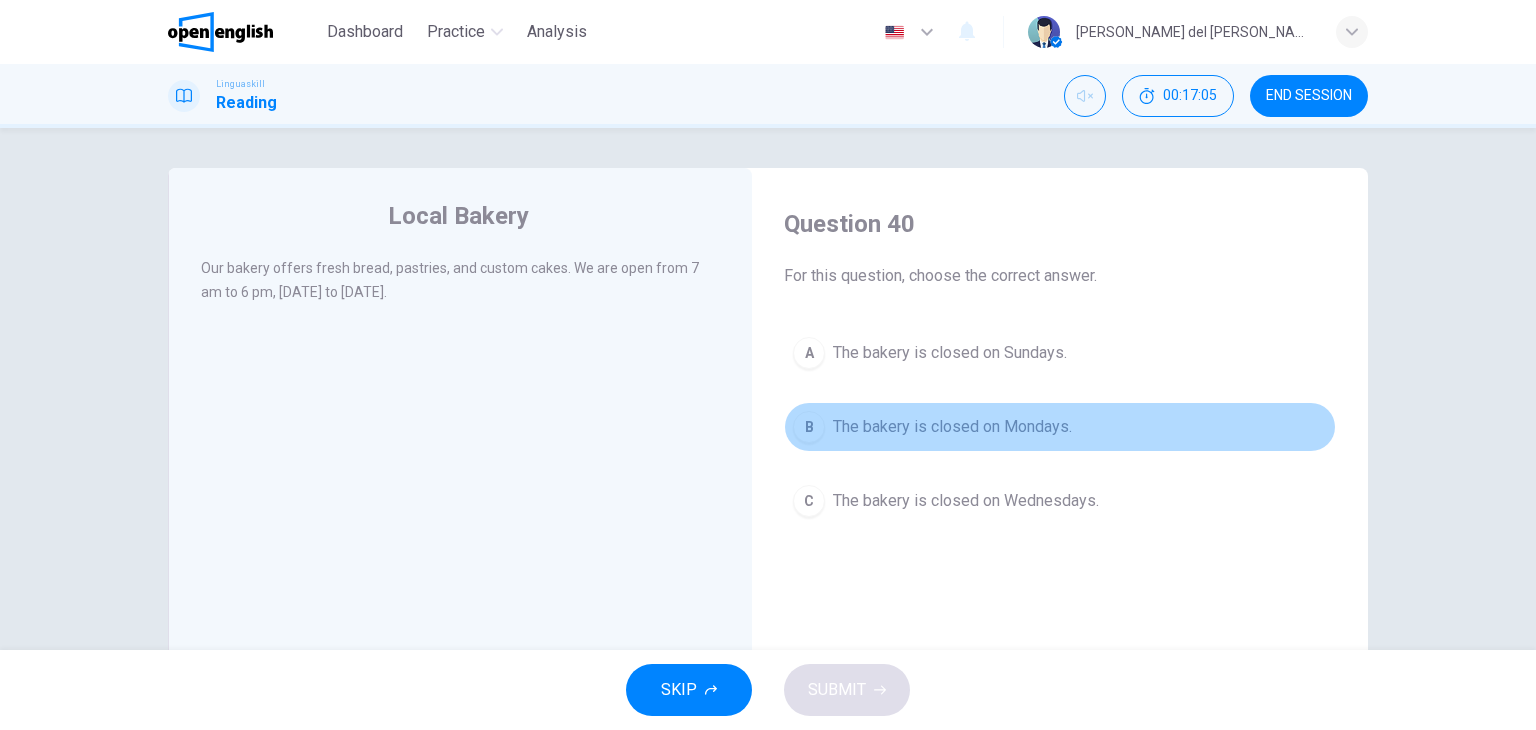 click on "The bakery is closed on Mondays." at bounding box center [952, 427] 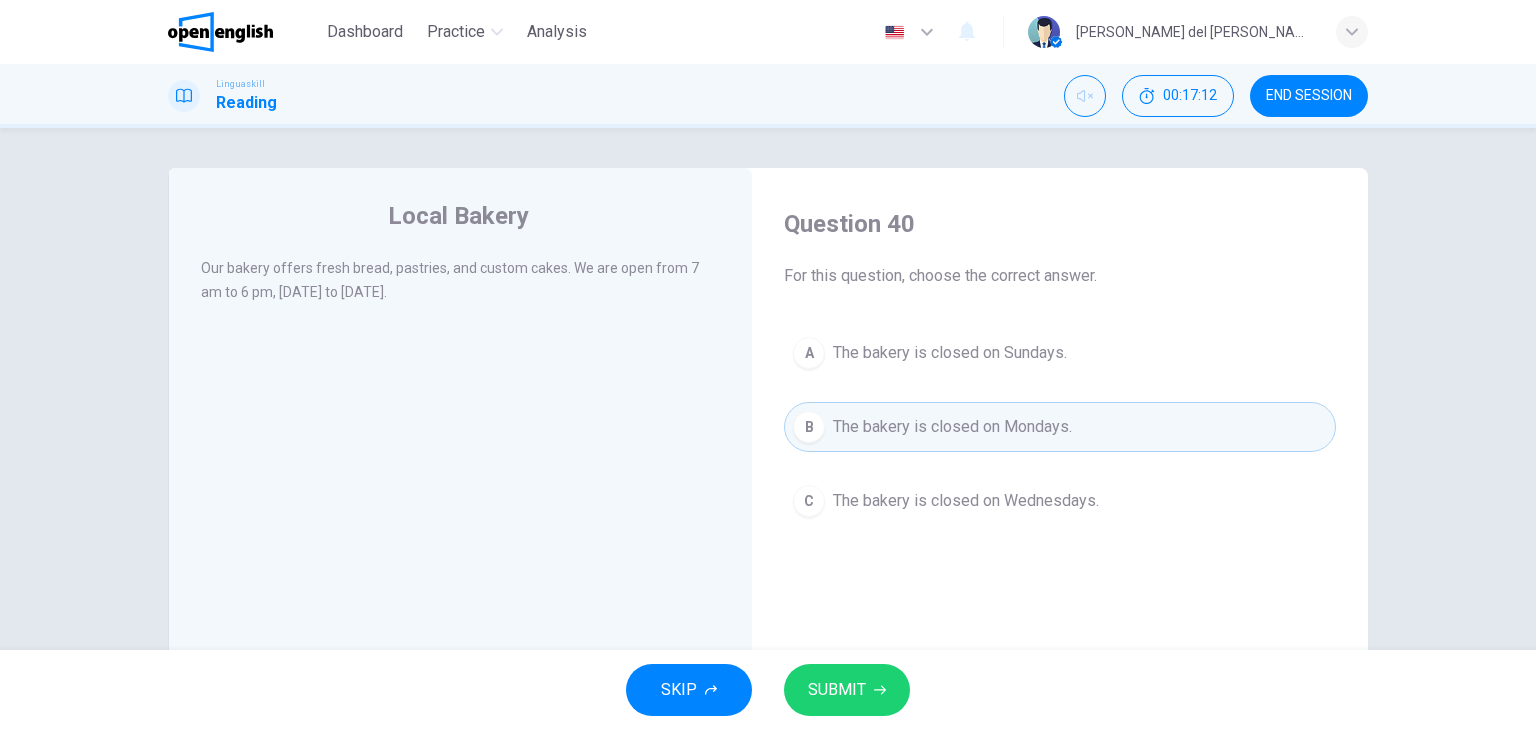 drag, startPoint x: 845, startPoint y: 673, endPoint x: 850, endPoint y: 654, distance: 19.646883 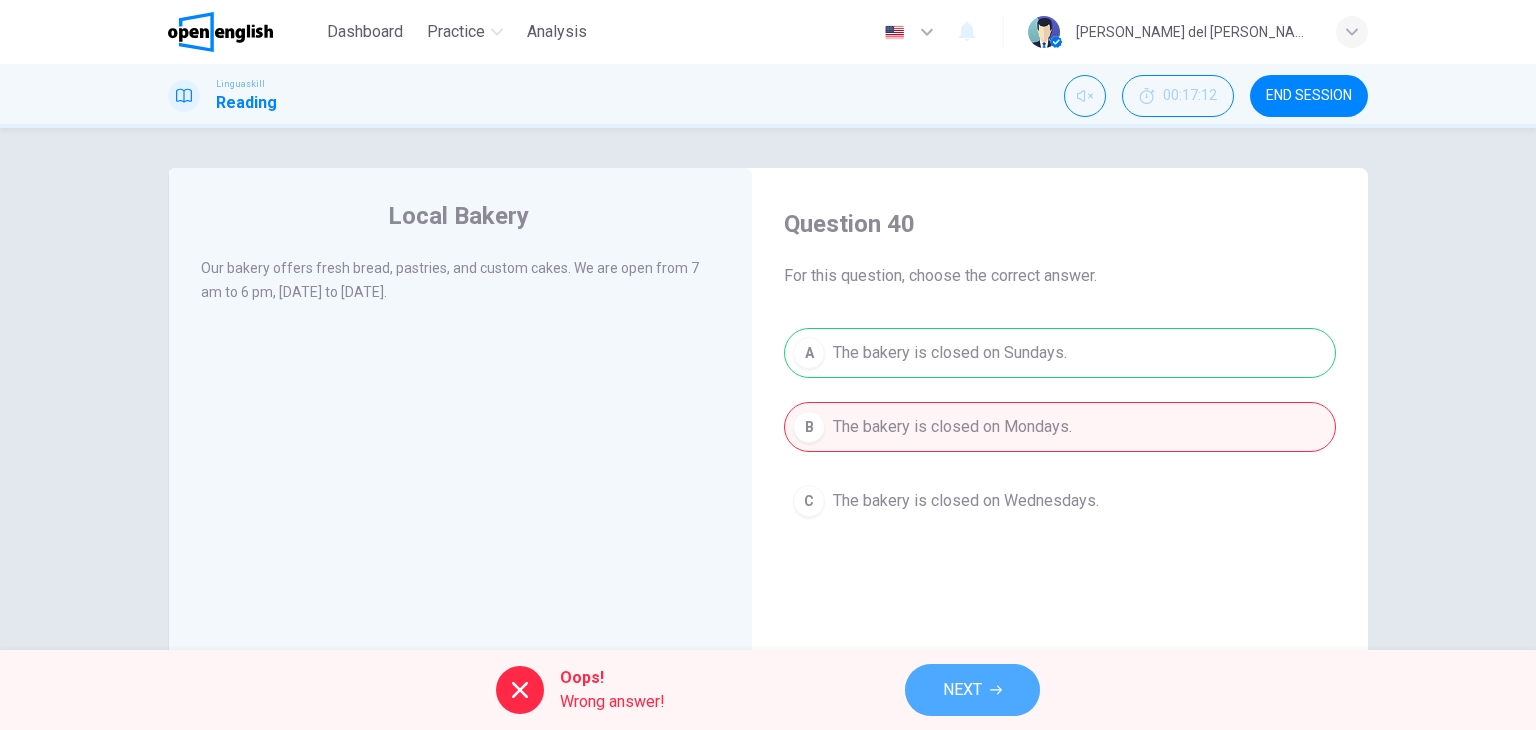 click on "NEXT" at bounding box center (972, 690) 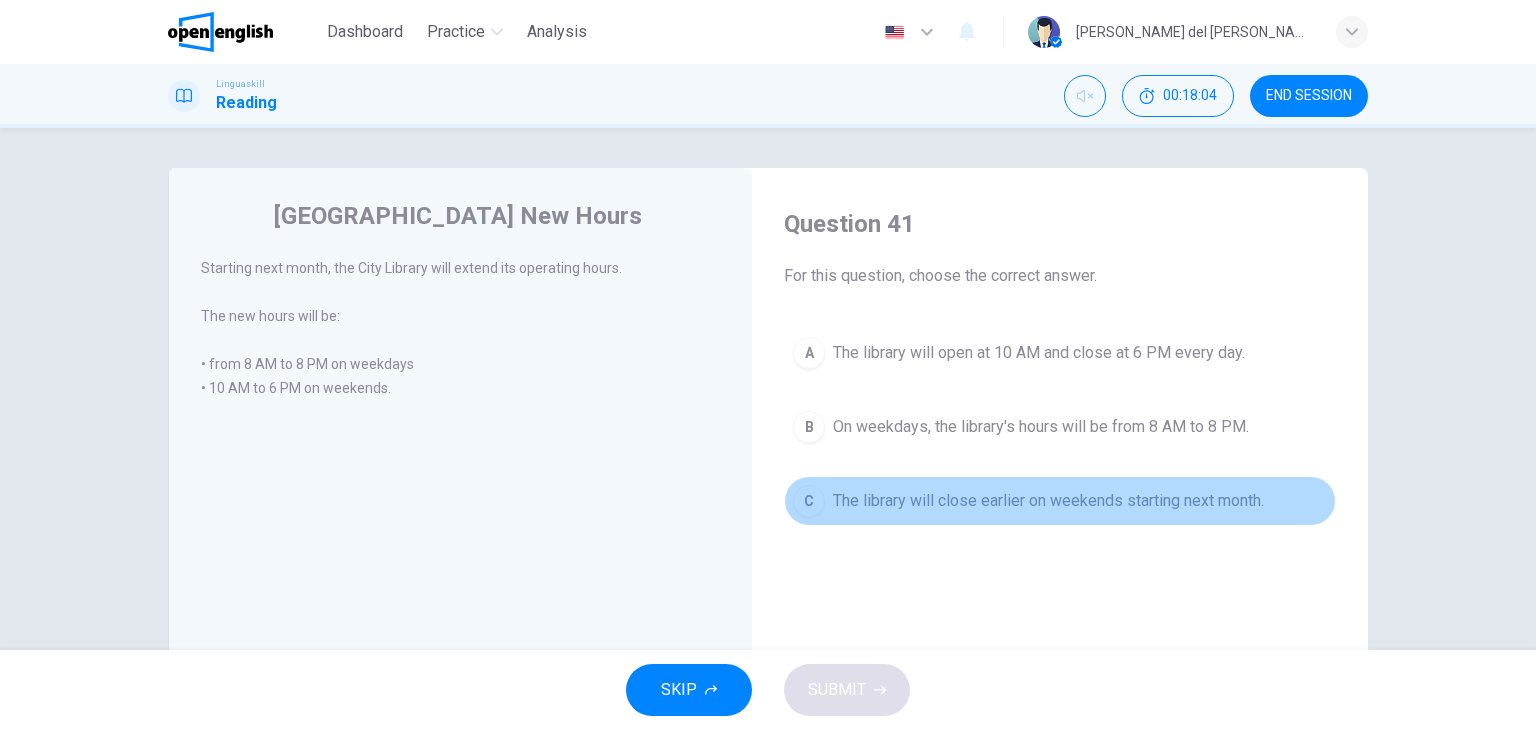 click on "The library will close earlier on weekends starting next month." at bounding box center (1048, 501) 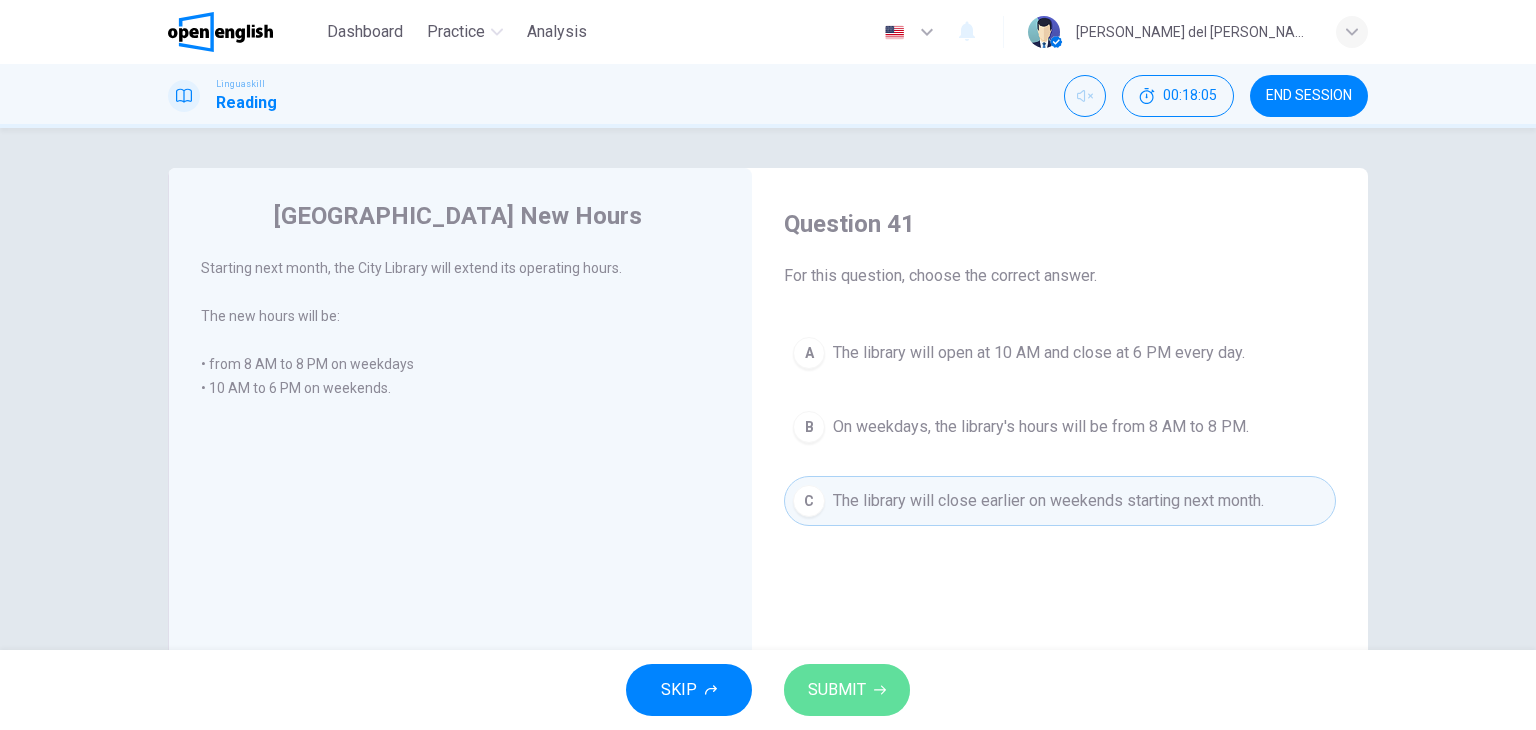 click on "SUBMIT" at bounding box center (837, 690) 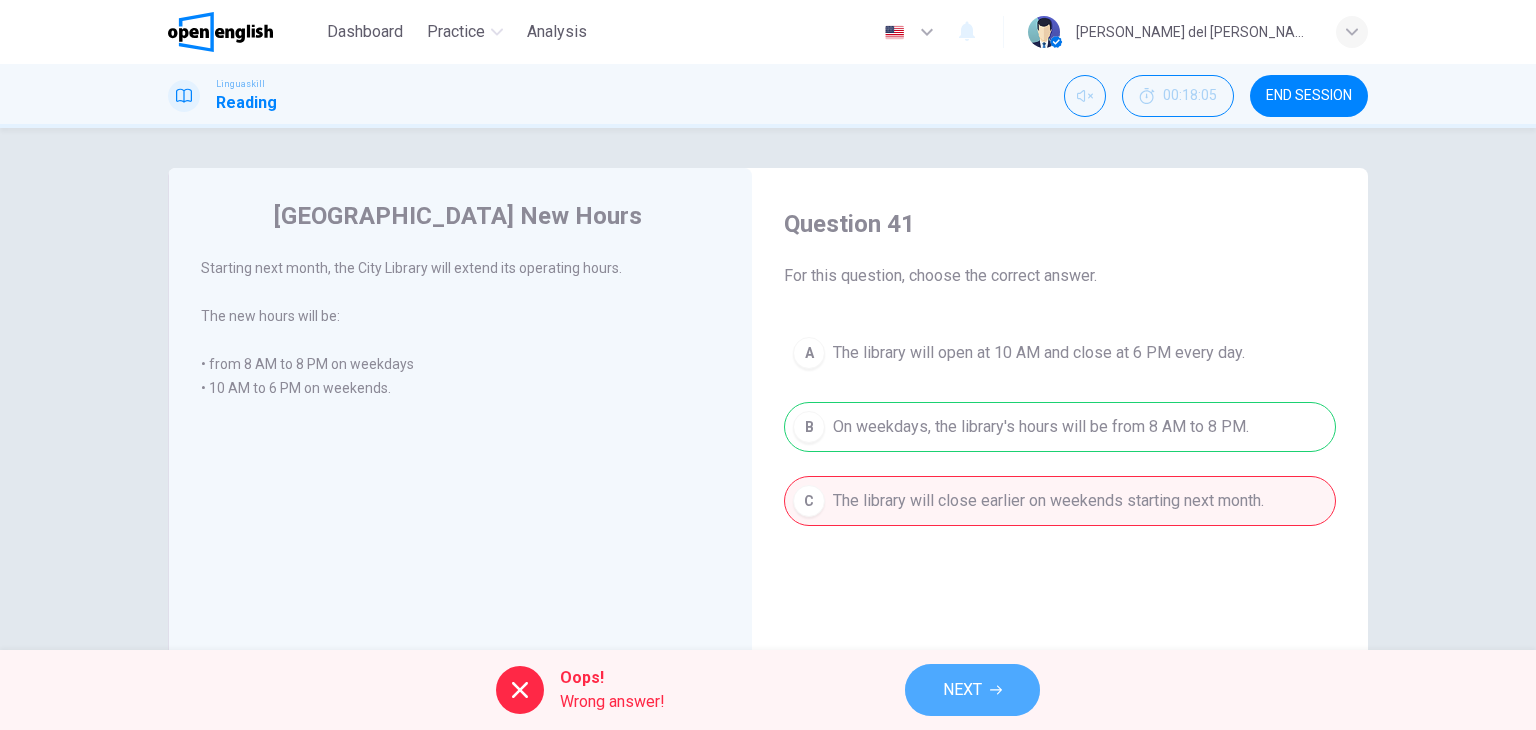 click on "NEXT" at bounding box center [962, 690] 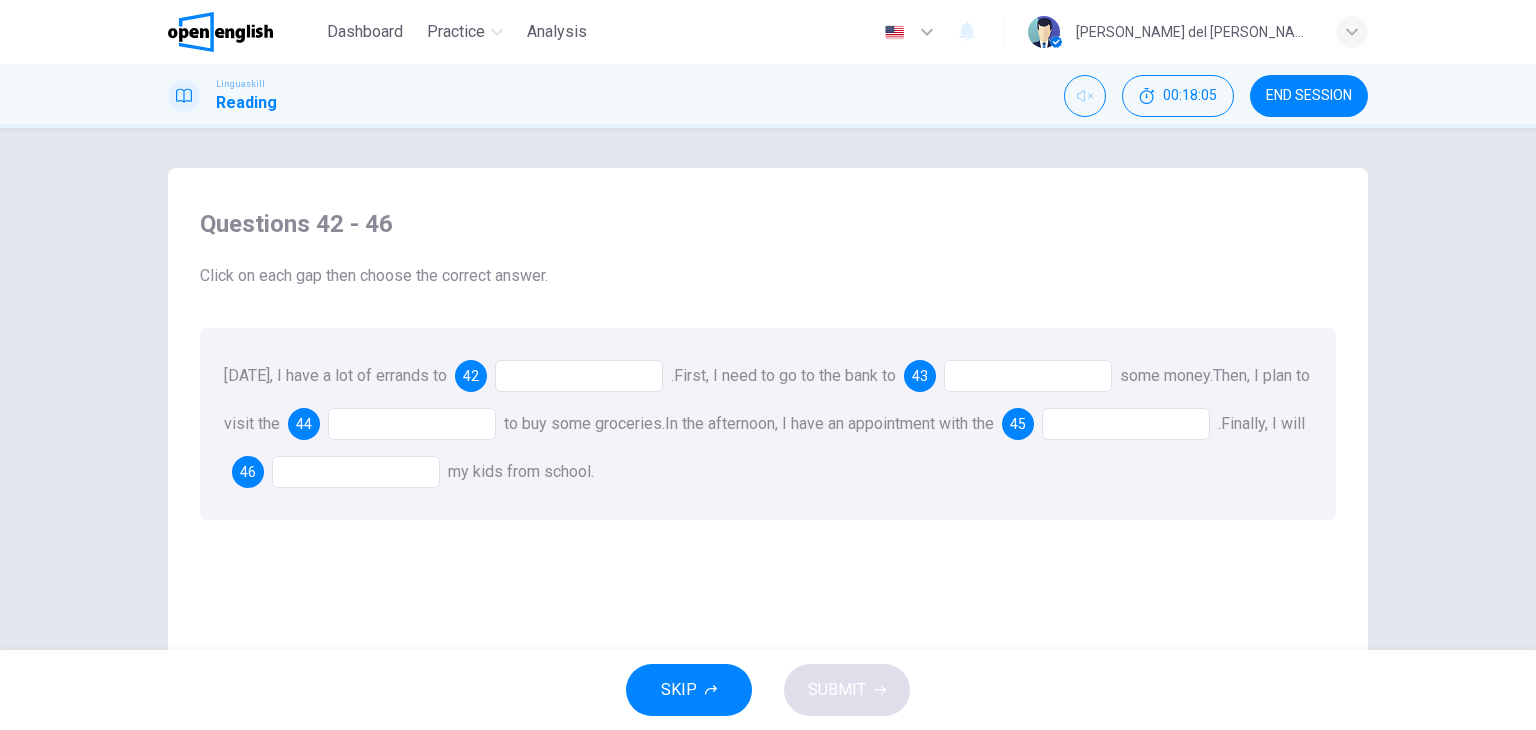 click at bounding box center (579, 376) 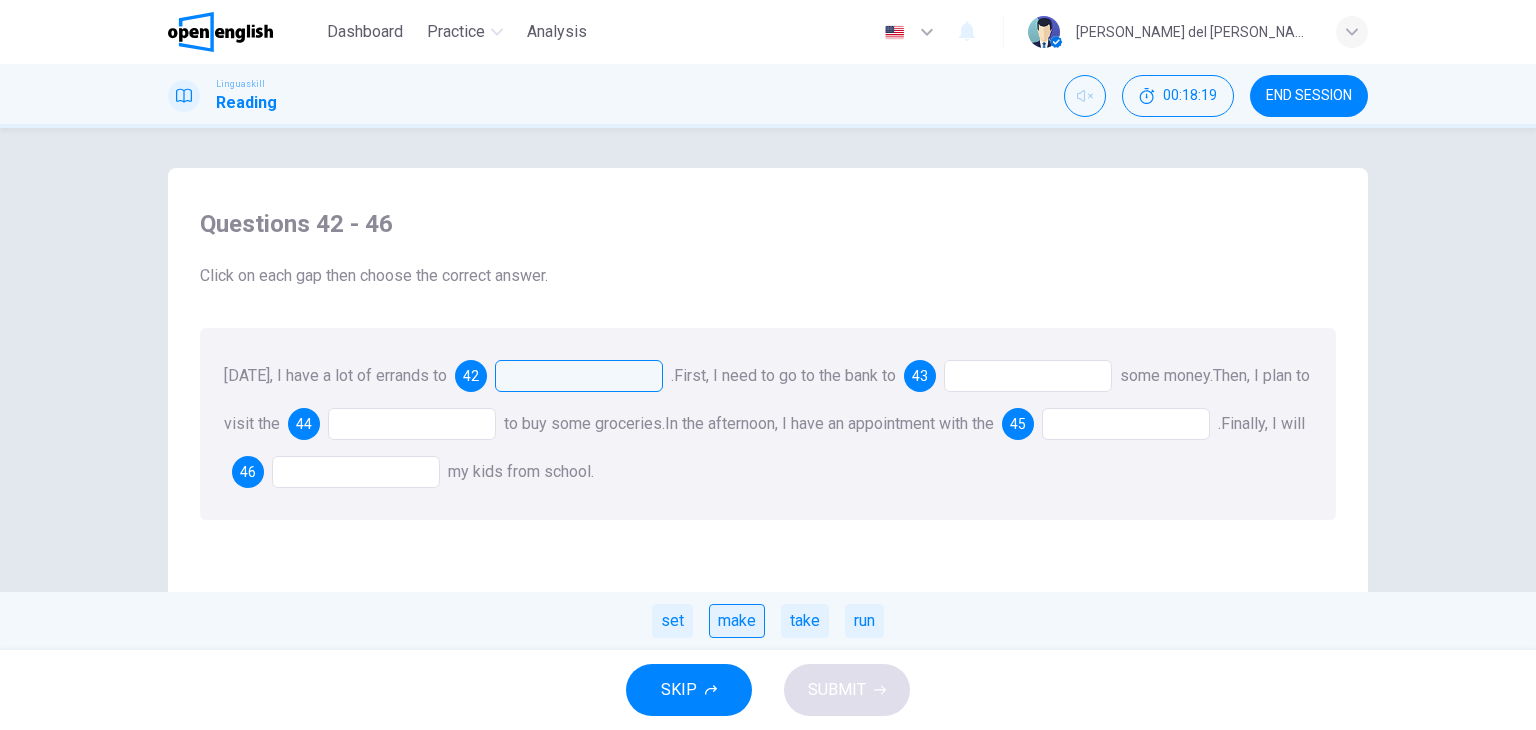 click on "make" at bounding box center (737, 621) 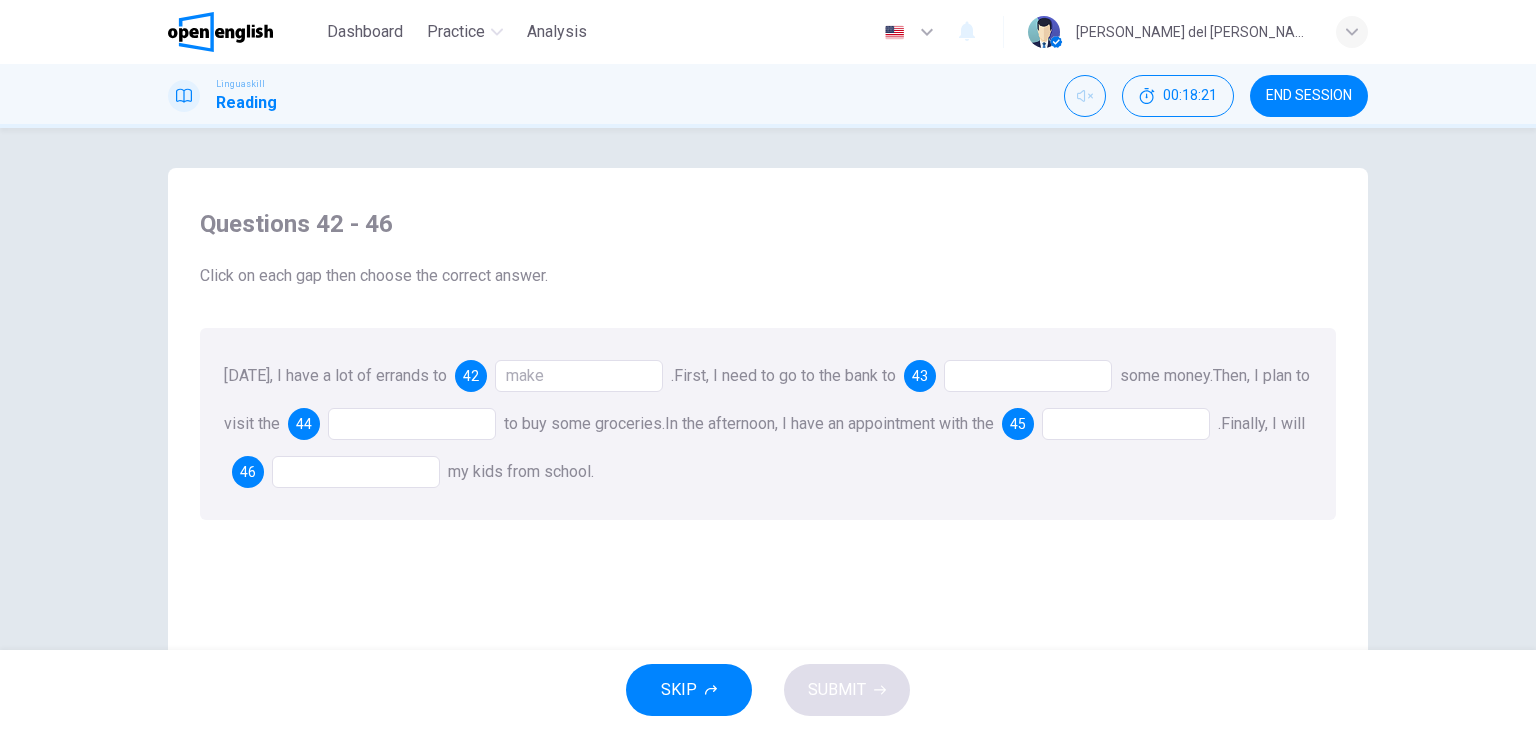 click at bounding box center [1028, 376] 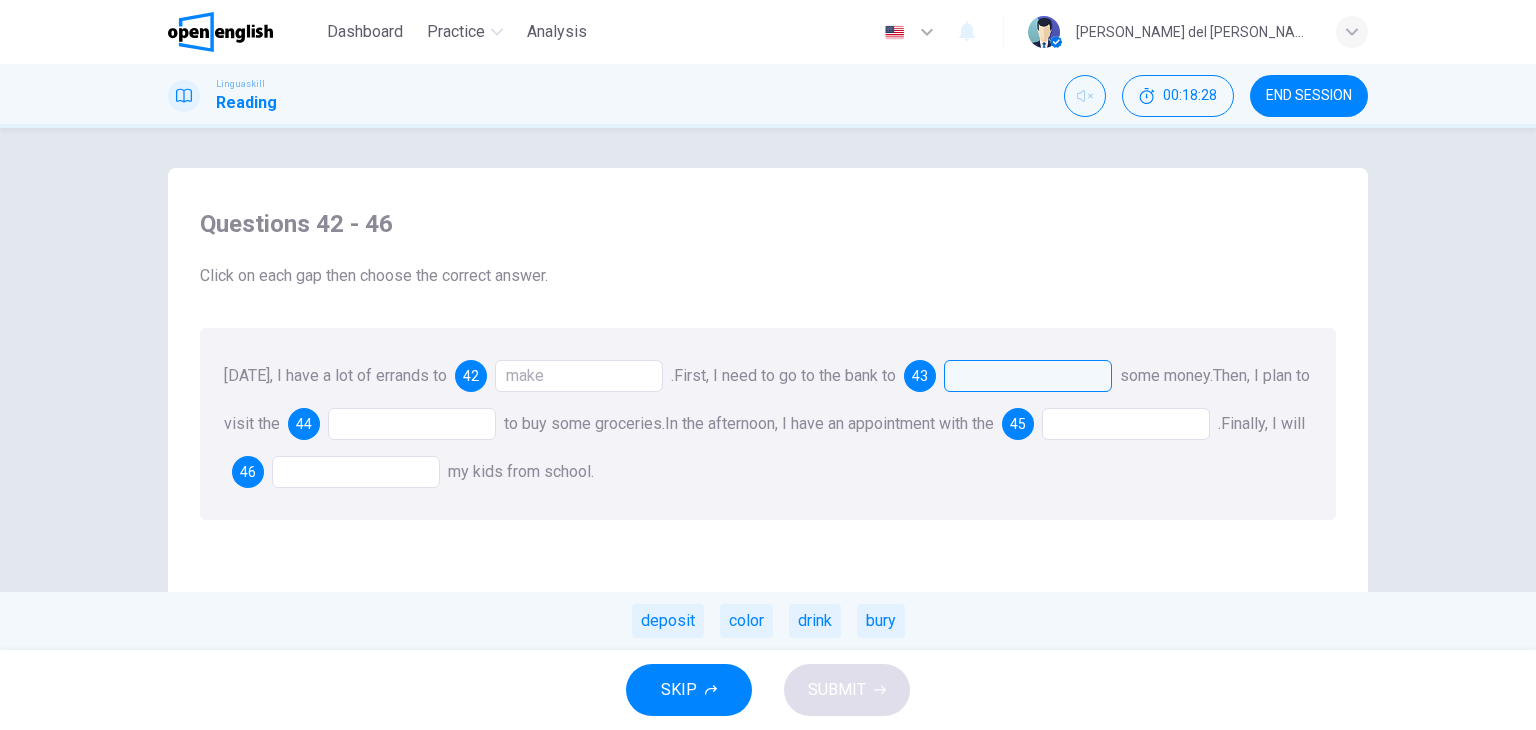 click on "deposit" at bounding box center [668, 621] 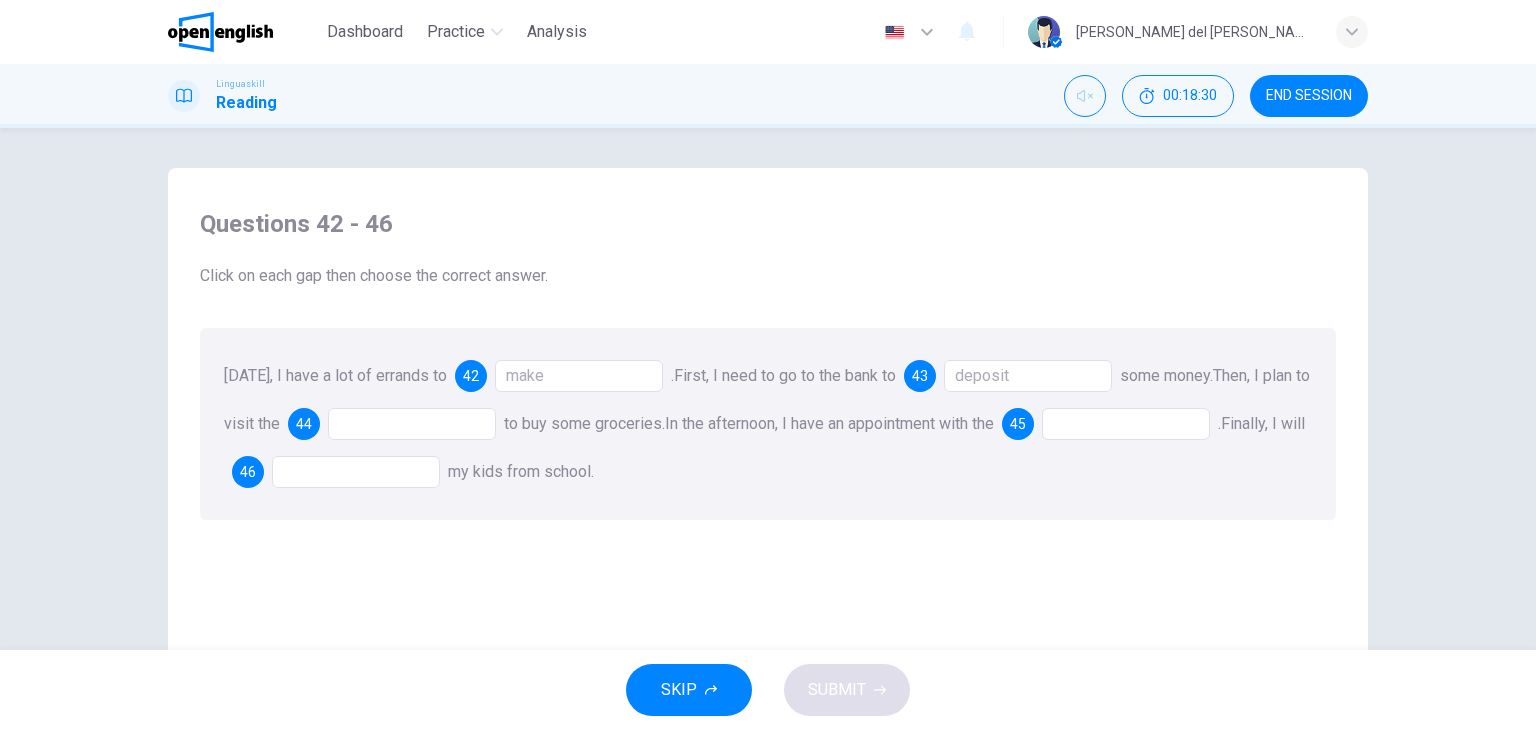 click at bounding box center [412, 424] 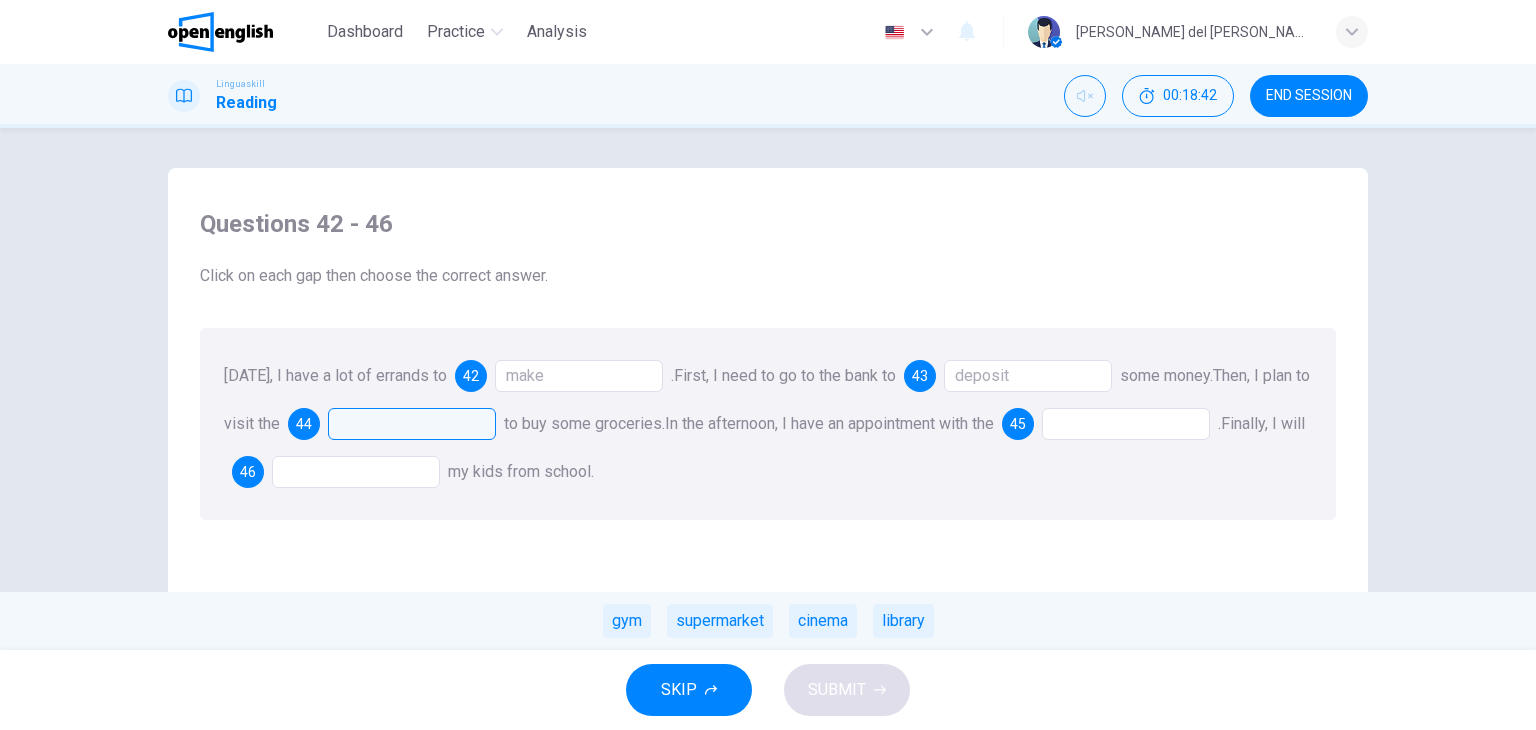 click on "supermarket" at bounding box center [720, 621] 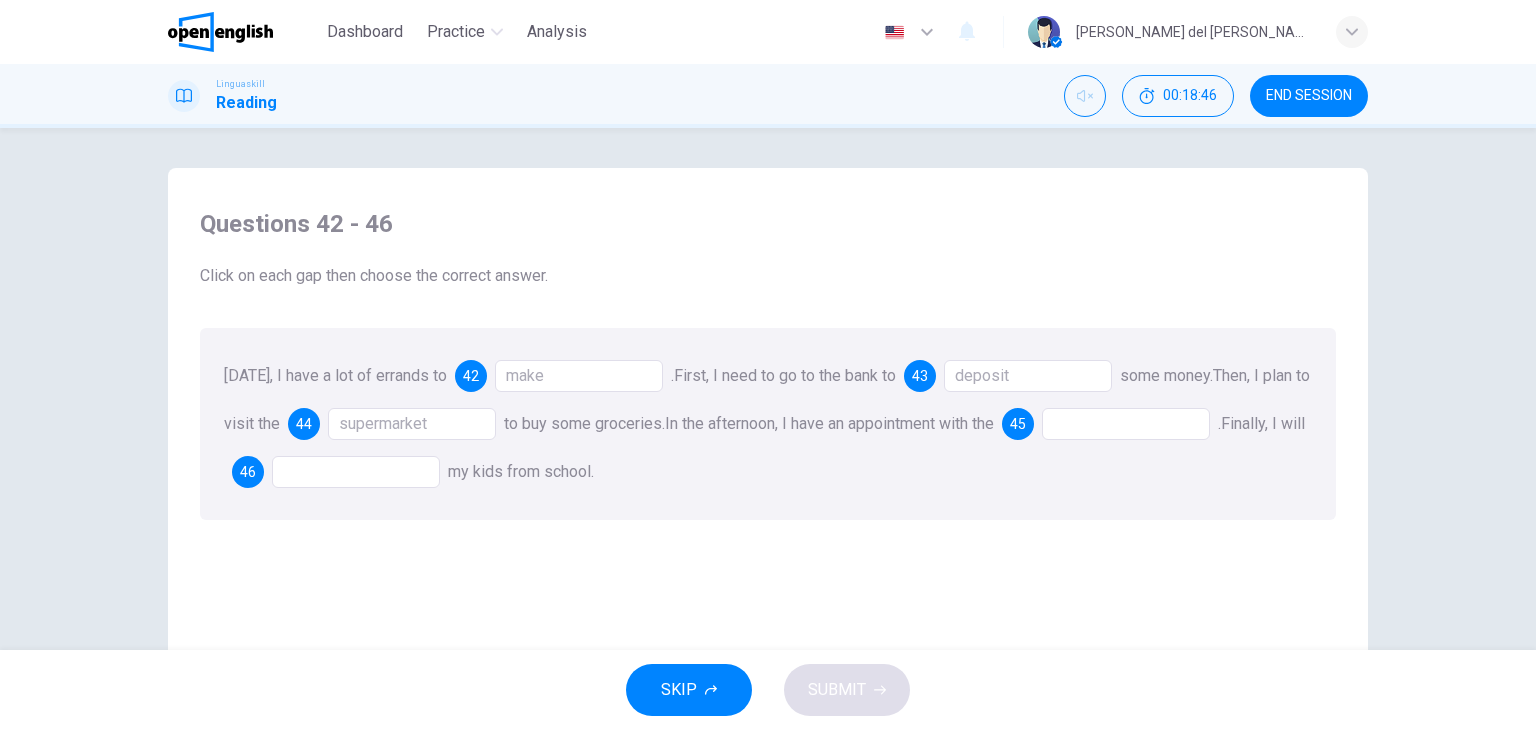 click at bounding box center (1126, 424) 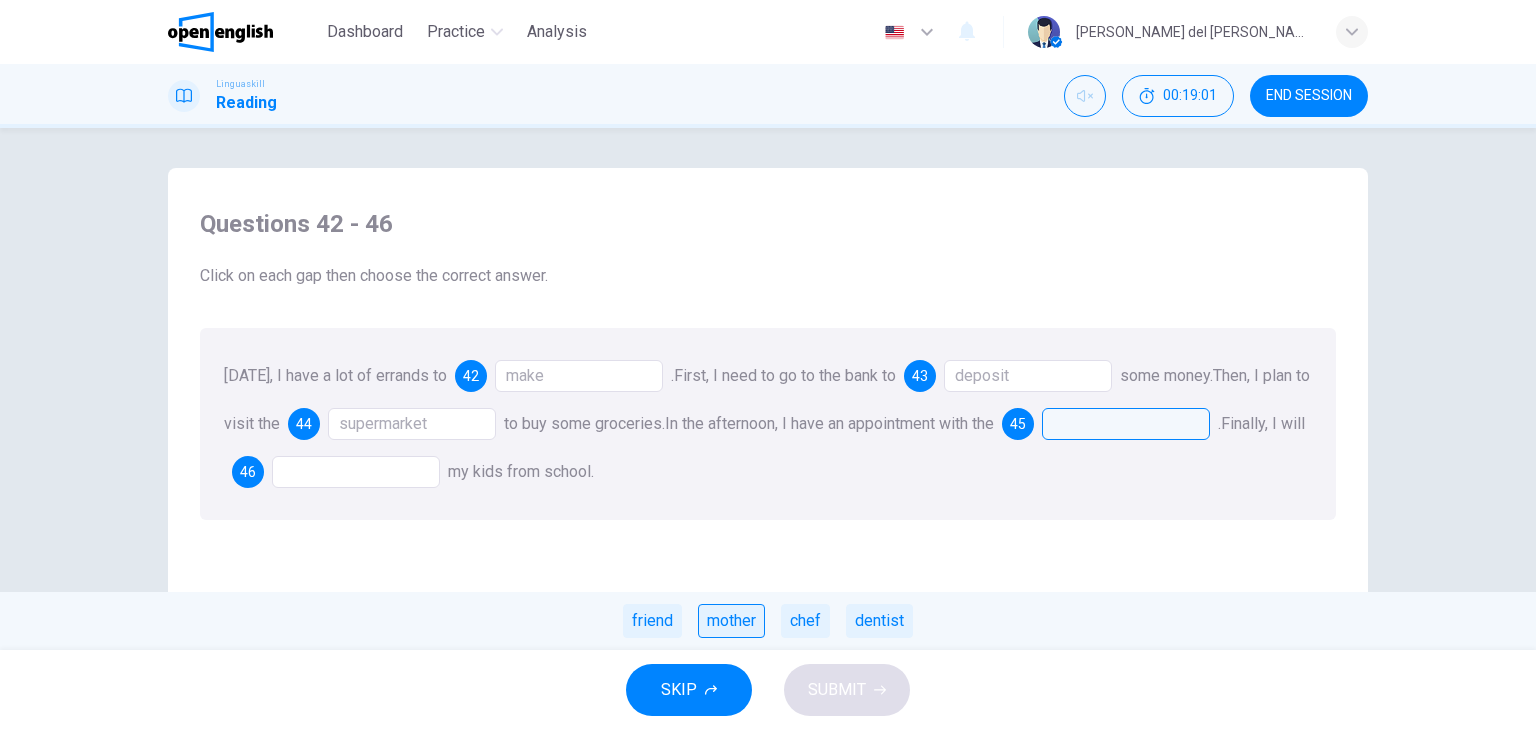 click on "mother" at bounding box center (731, 621) 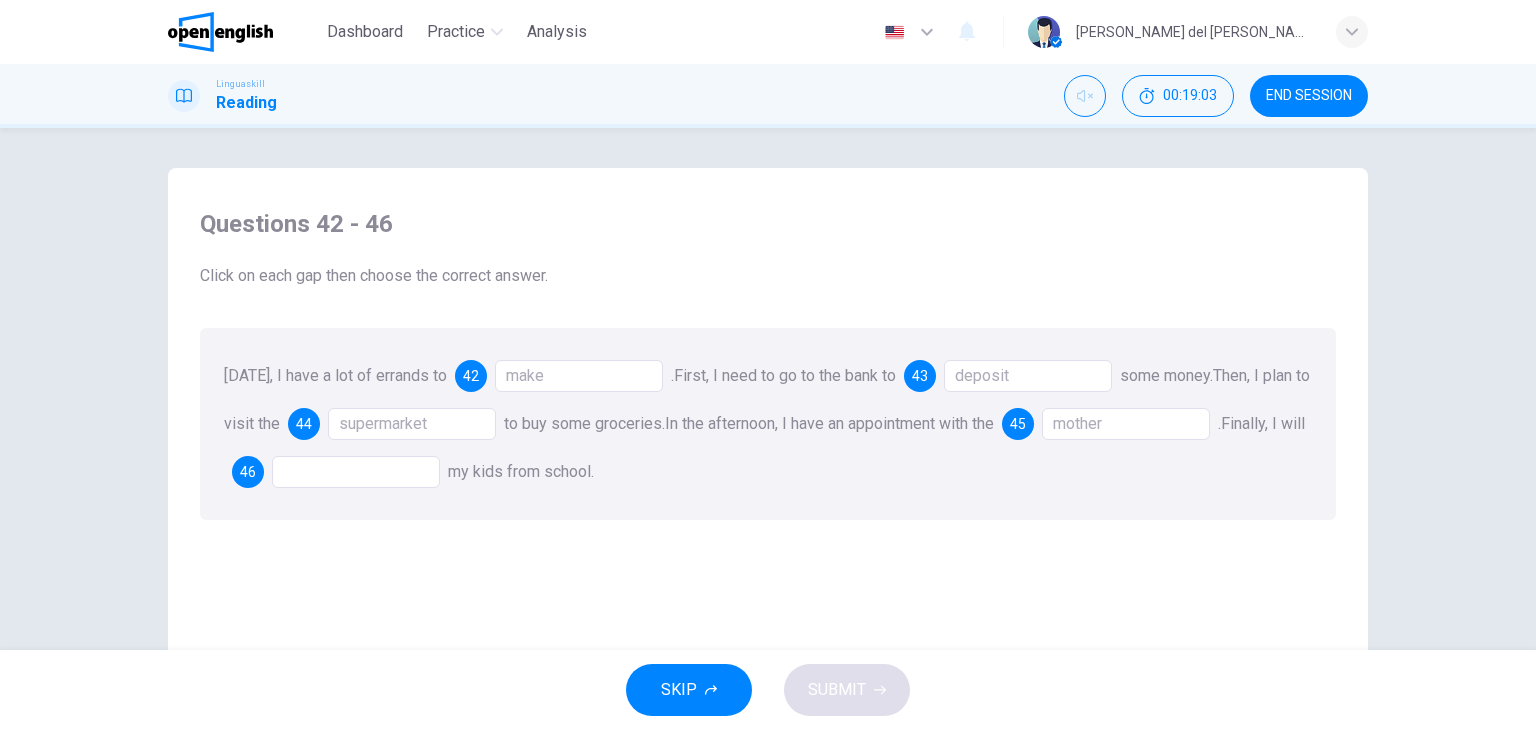 click at bounding box center (356, 472) 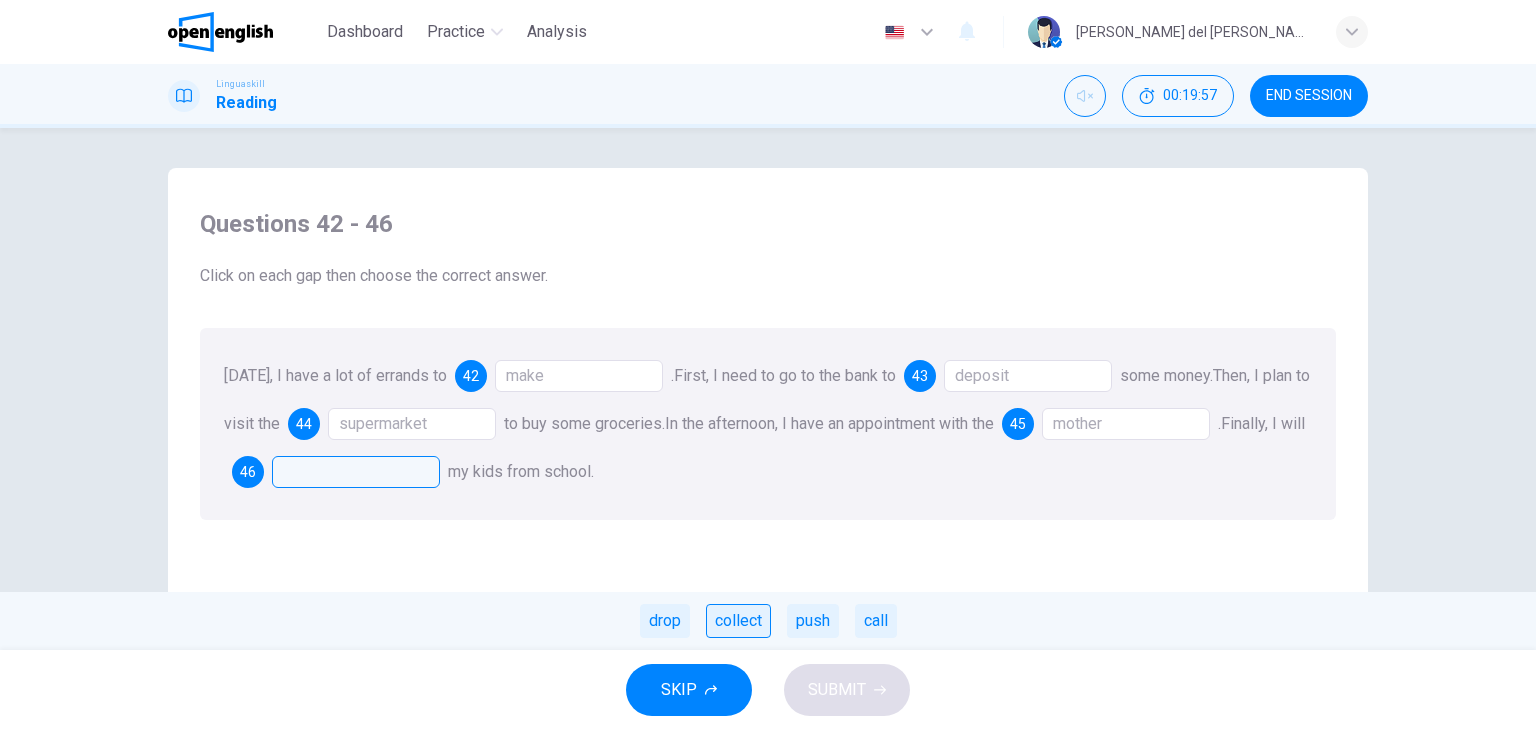 click on "collect" at bounding box center [738, 621] 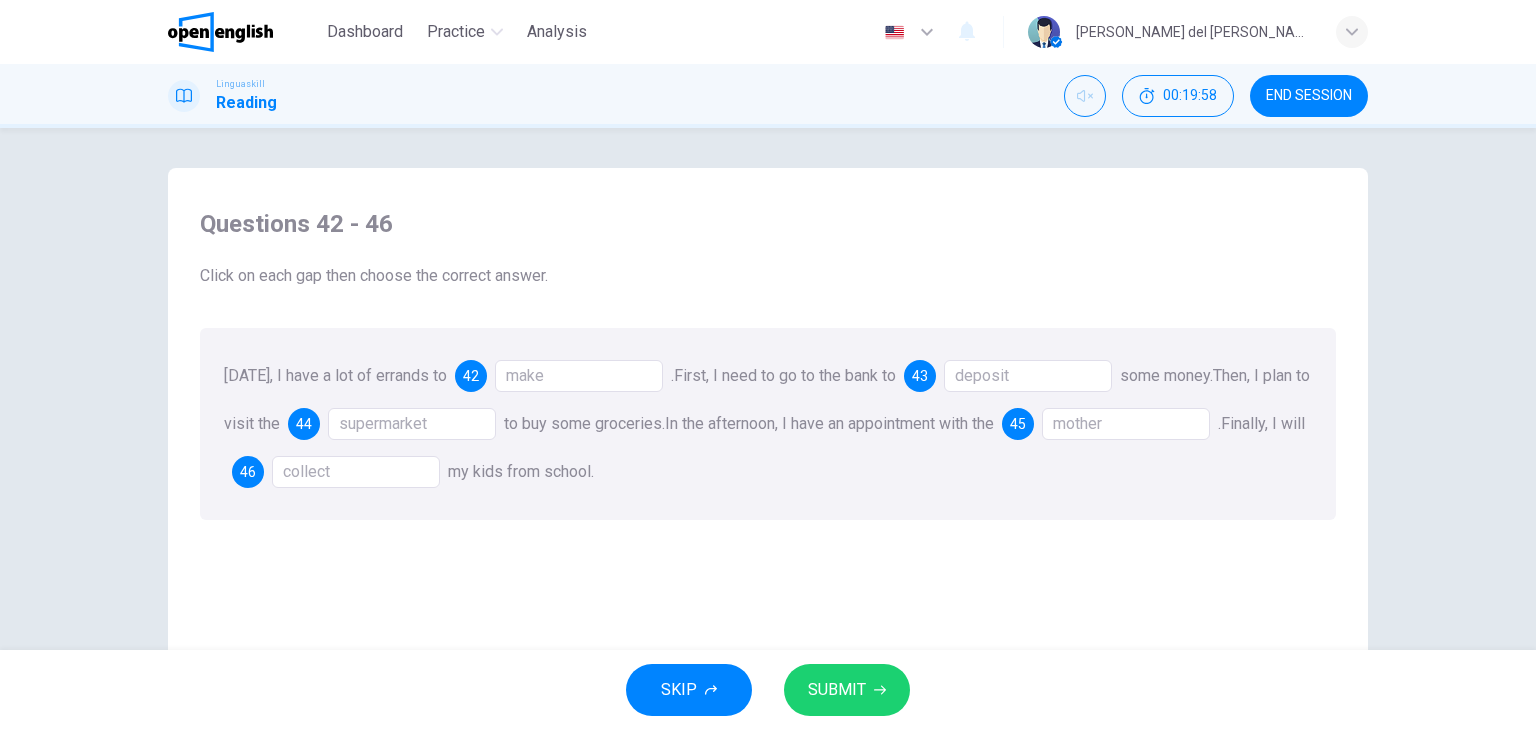 click on "SUBMIT" at bounding box center [837, 690] 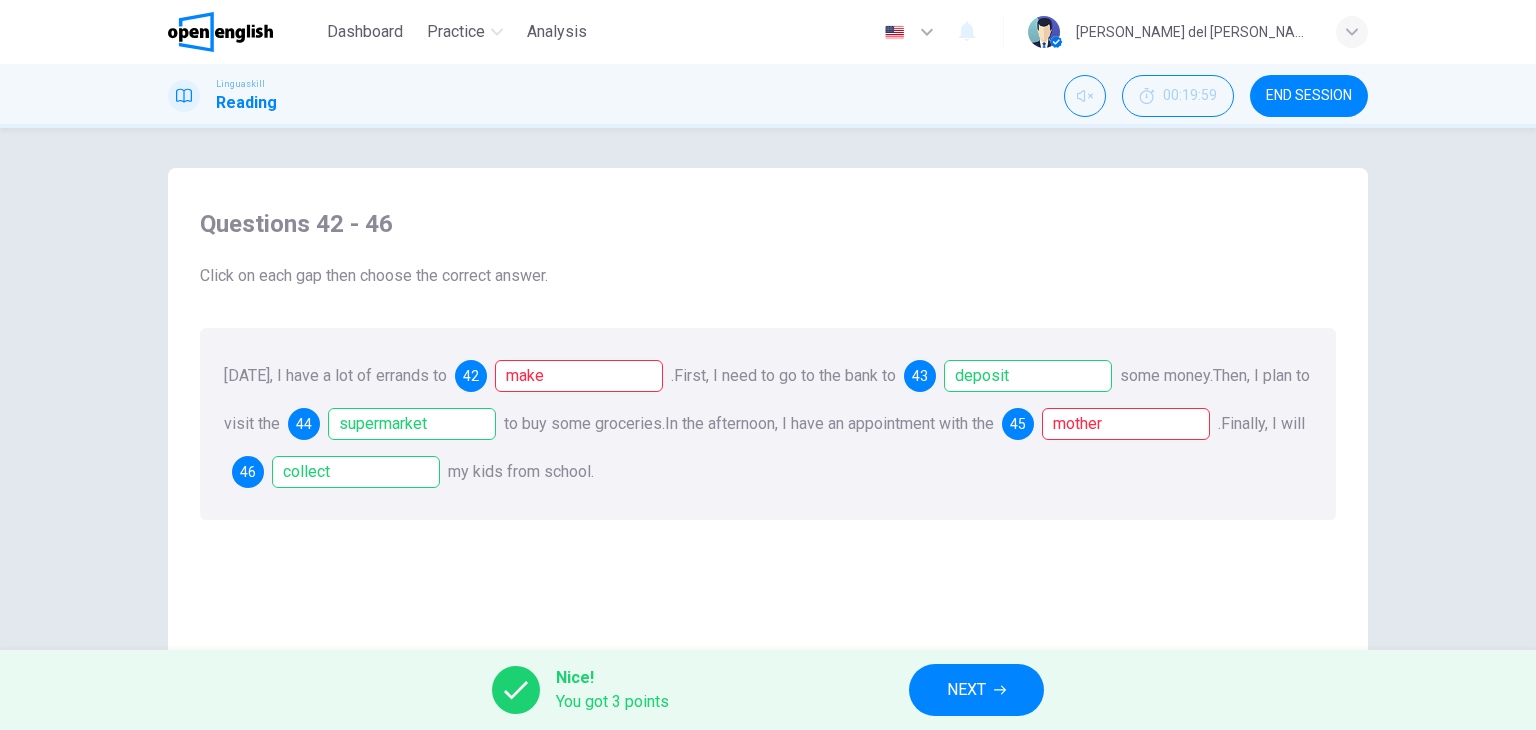 click on "NEXT" at bounding box center [976, 690] 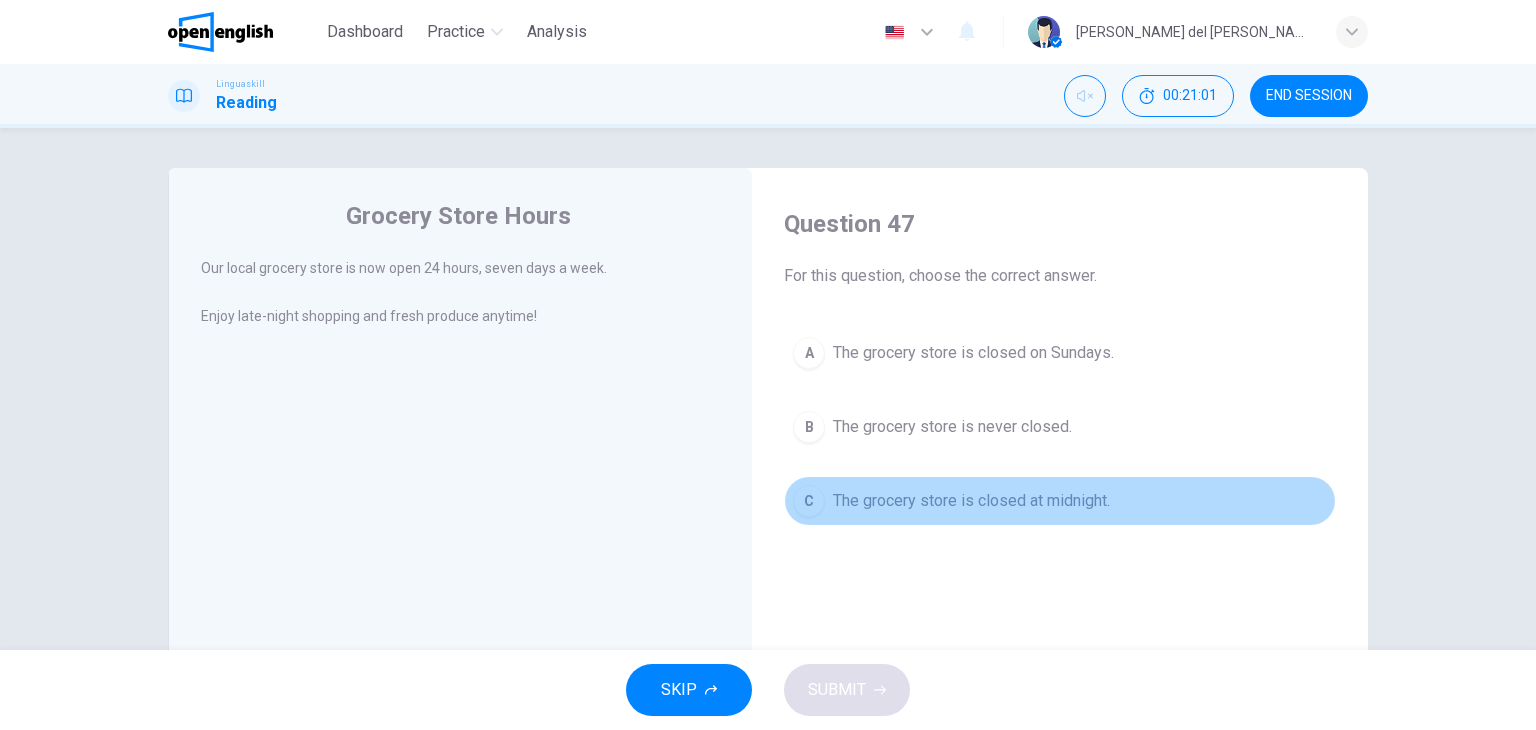 click on "The grocery store is closed at midnight." at bounding box center (971, 501) 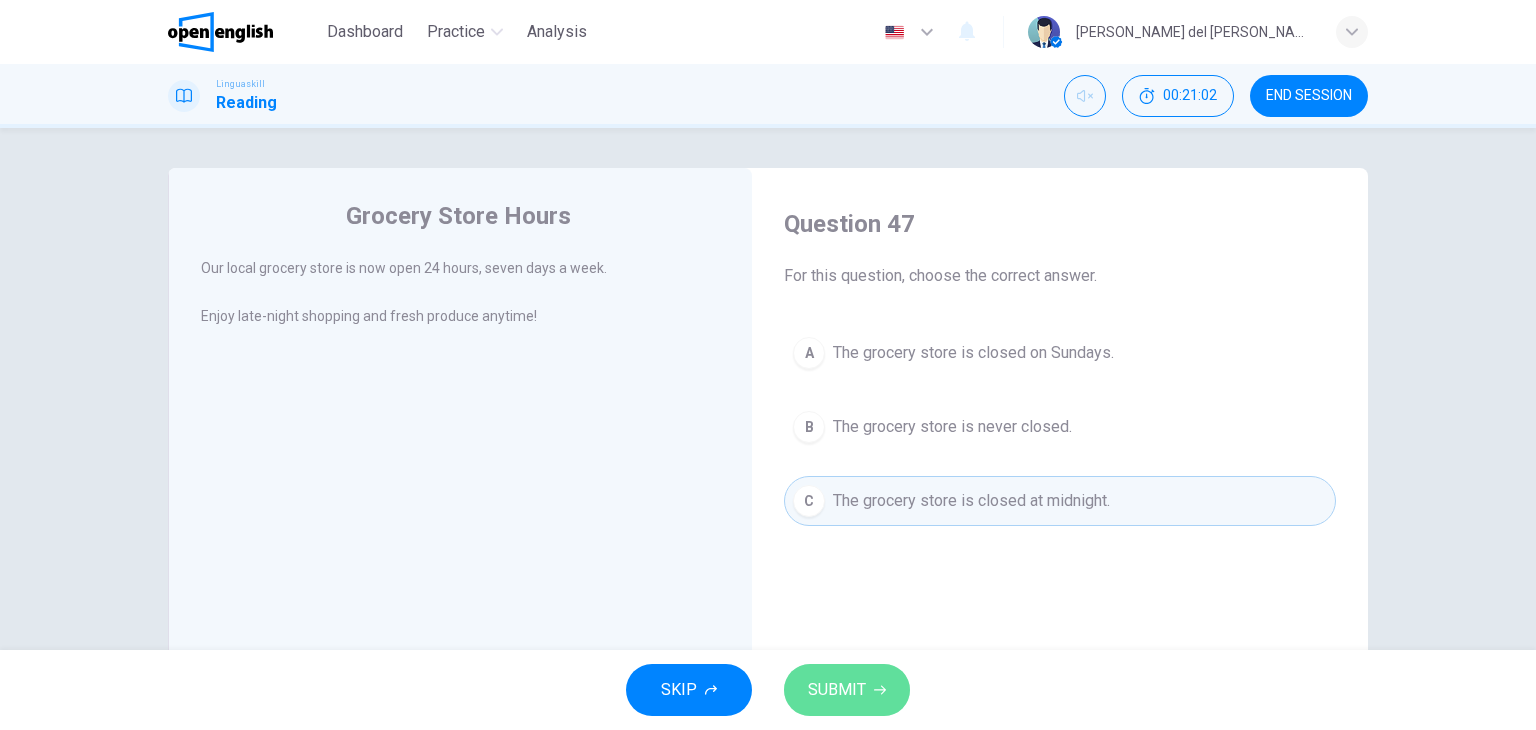 click on "SUBMIT" at bounding box center [837, 690] 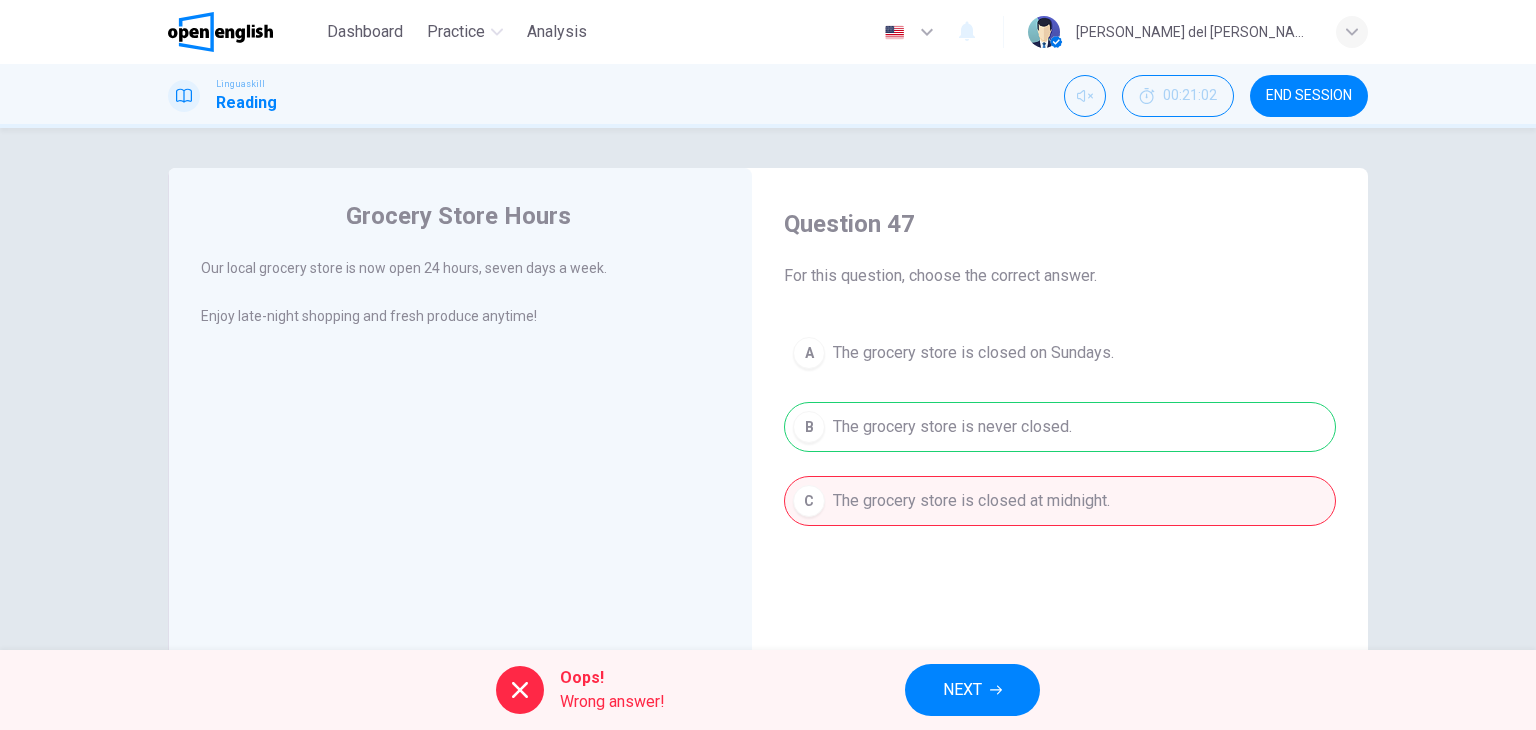 drag, startPoint x: 984, startPoint y: 402, endPoint x: 996, endPoint y: 544, distance: 142.50613 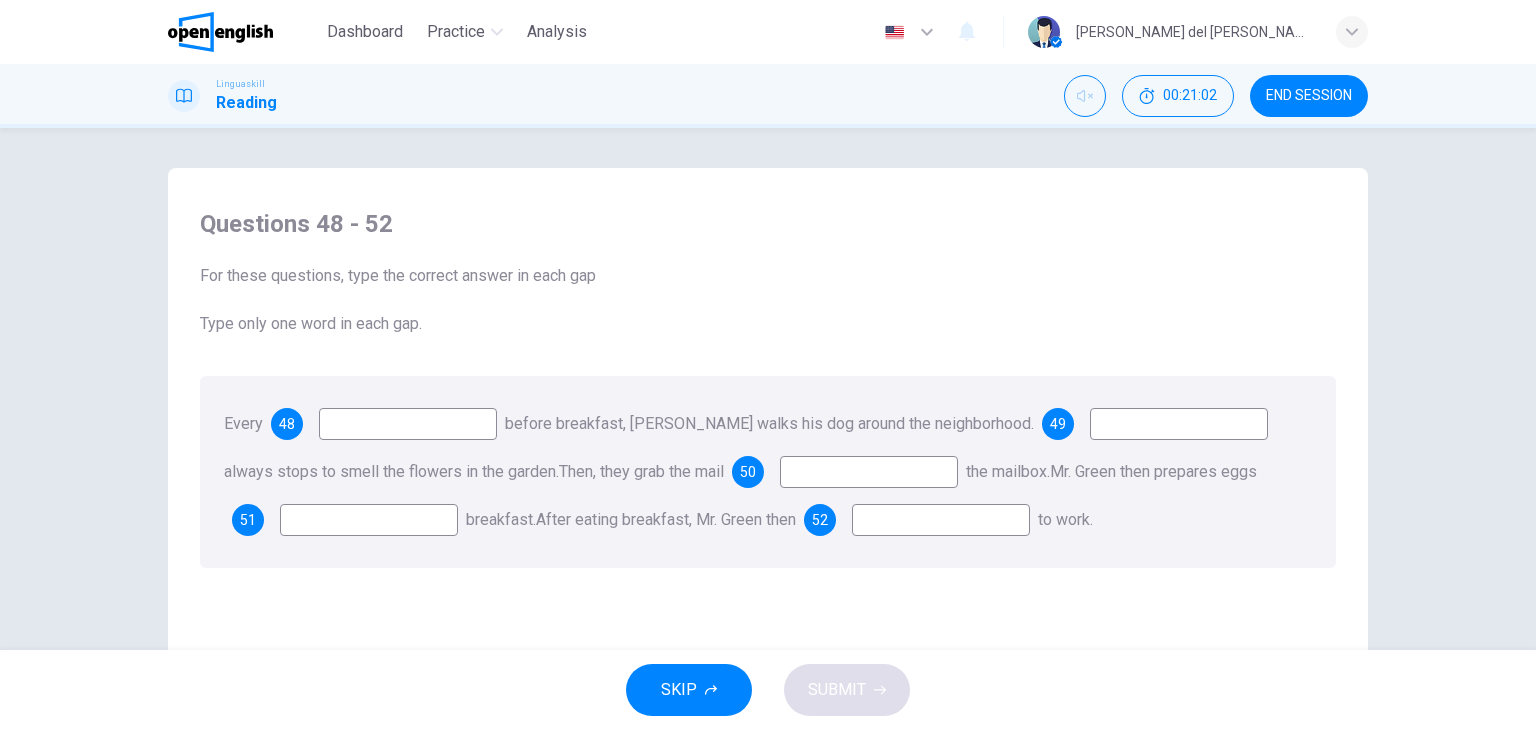 click at bounding box center (408, 424) 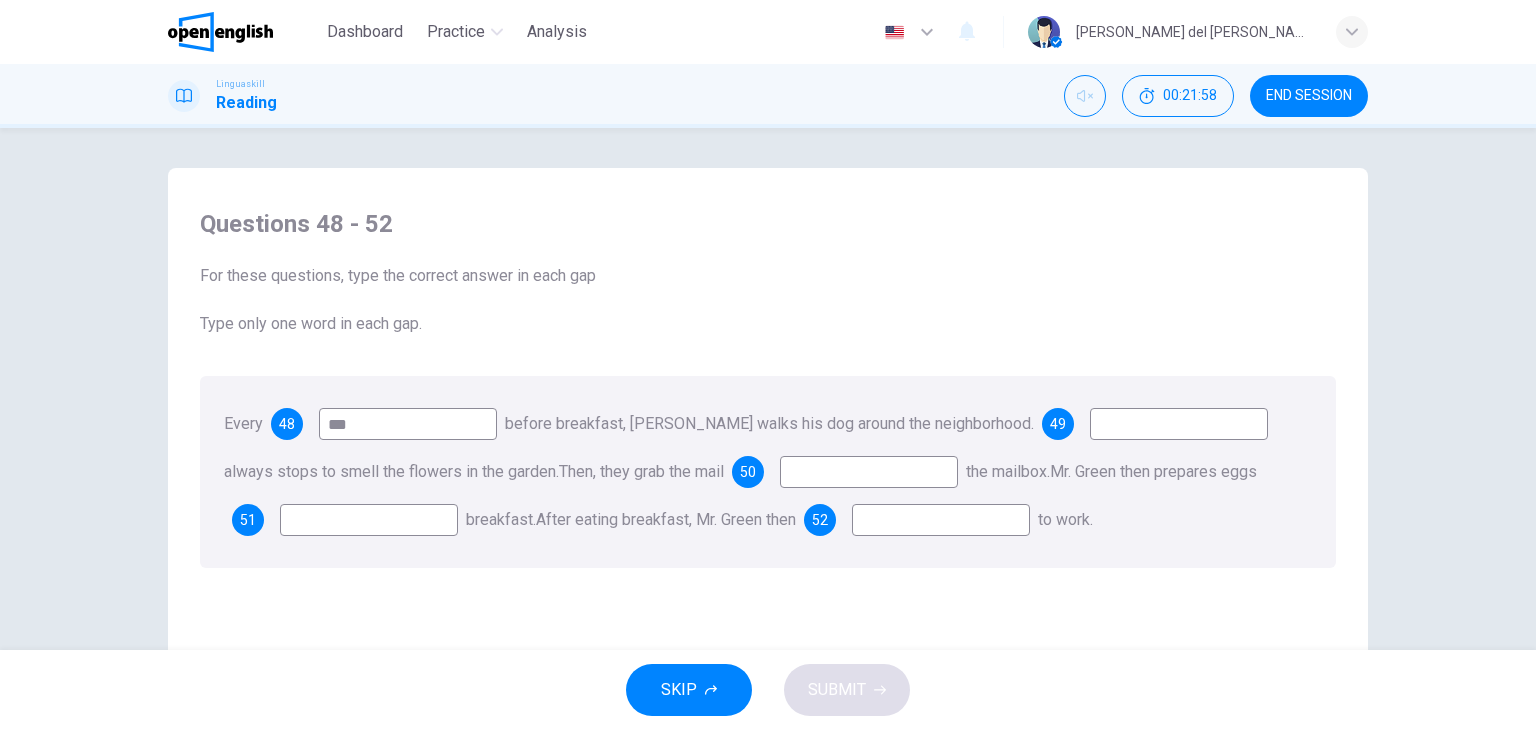type on "***" 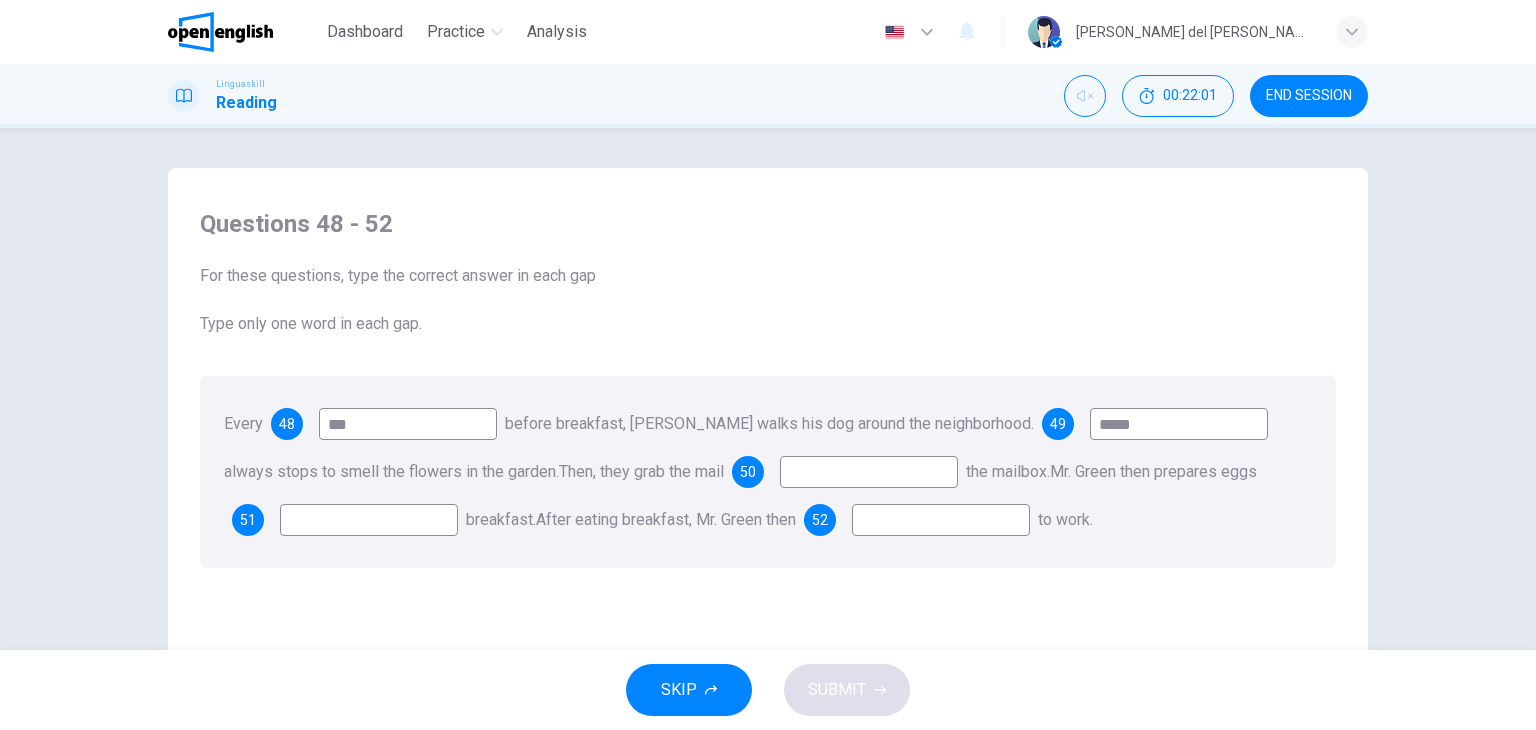 type on "*****" 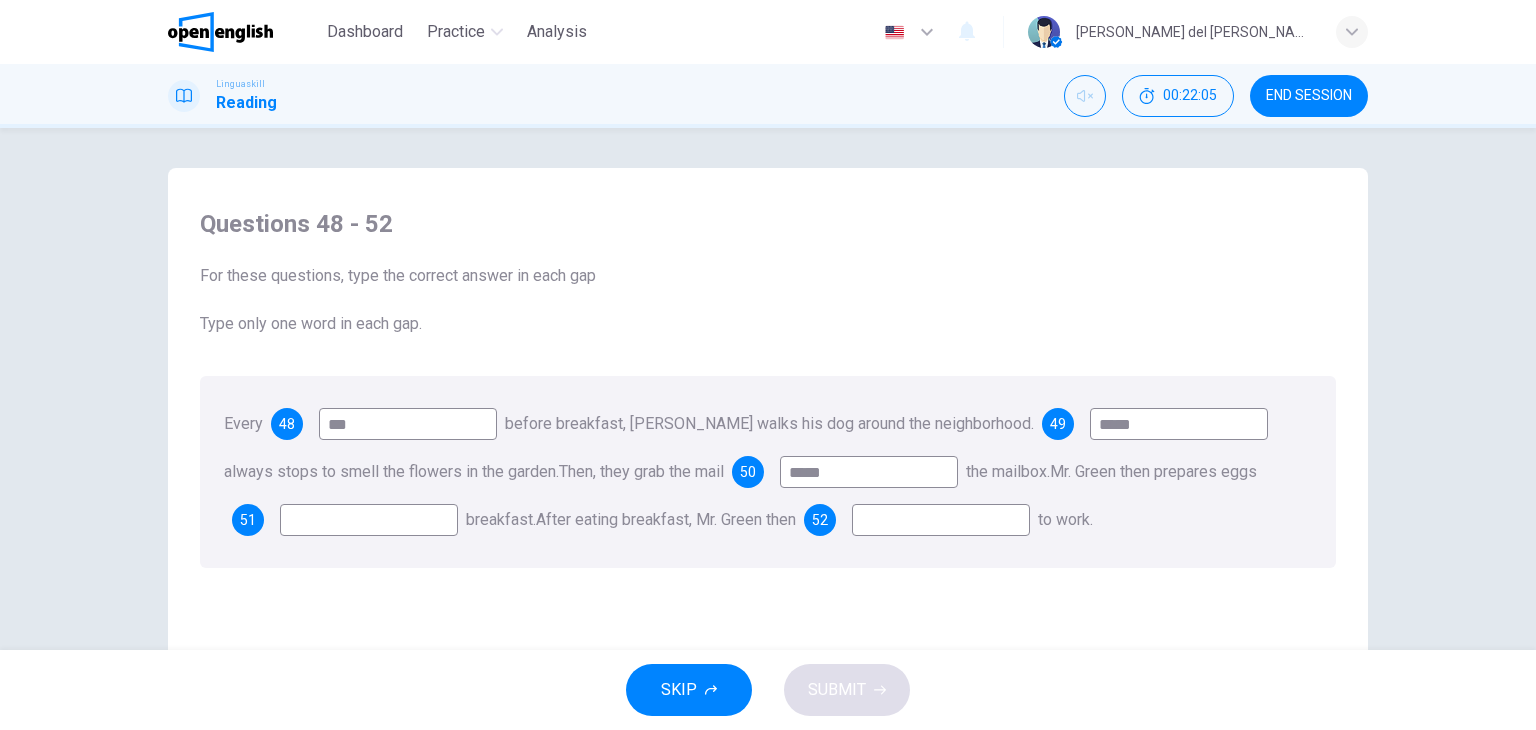 type on "*****" 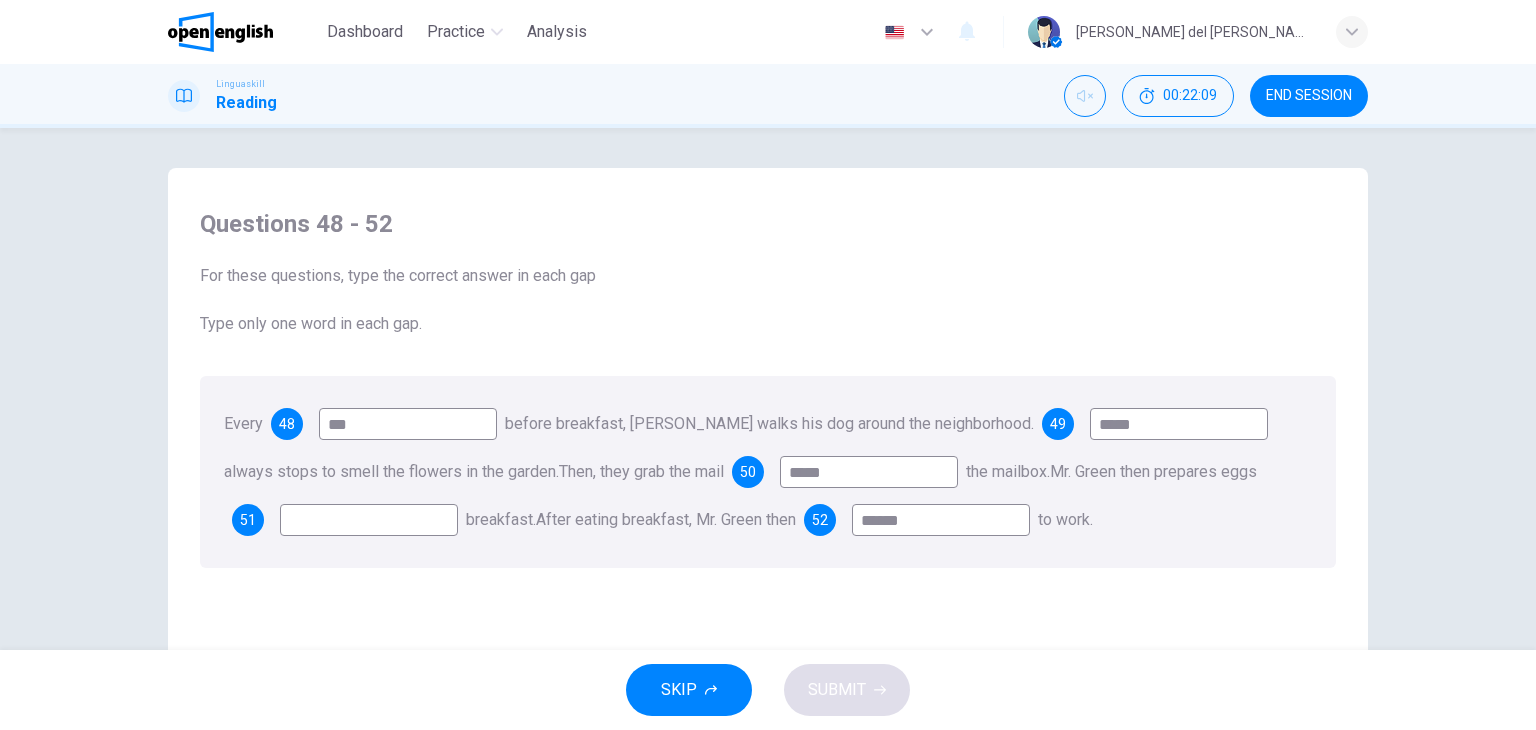 type on "******" 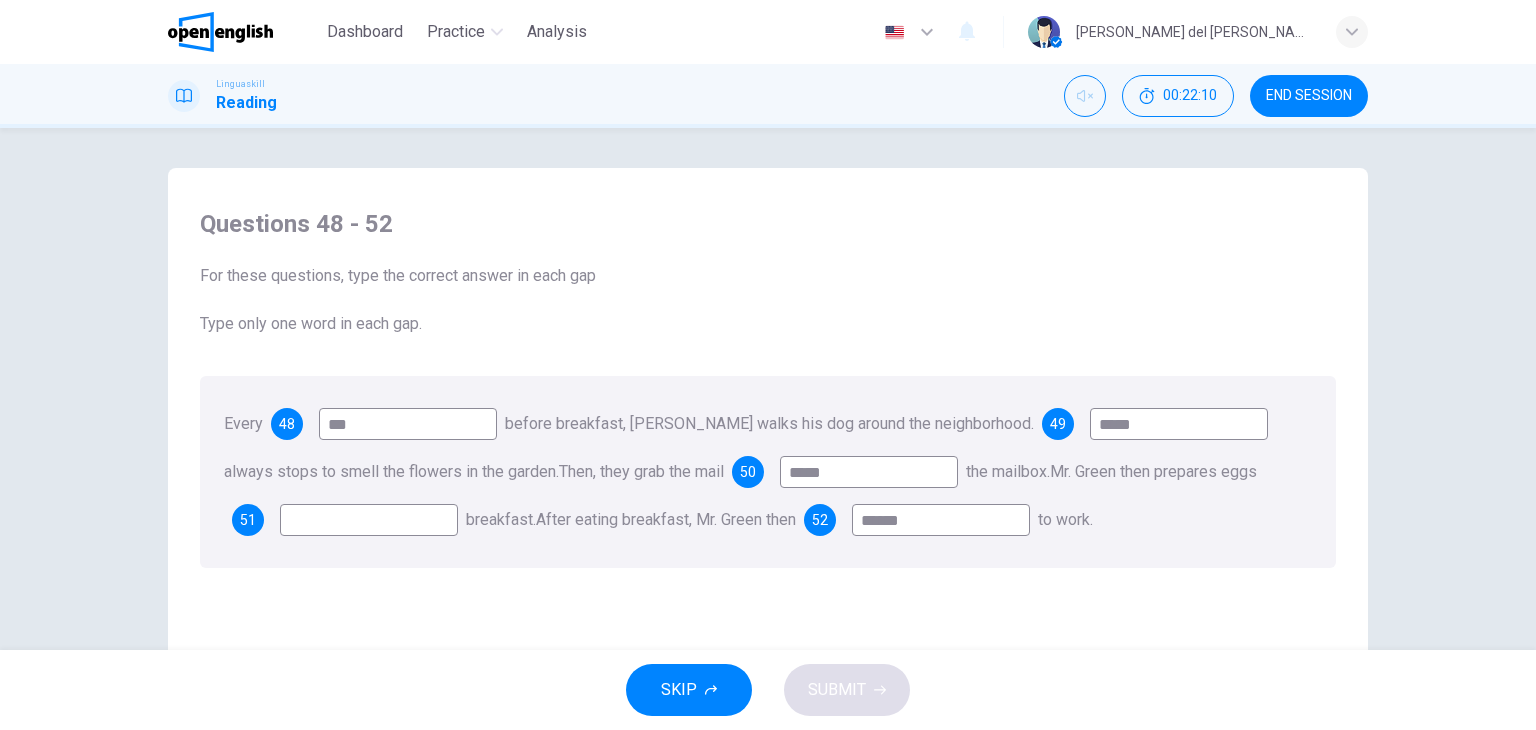 drag, startPoint x: 389, startPoint y: 549, endPoint x: 394, endPoint y: 513, distance: 36.345562 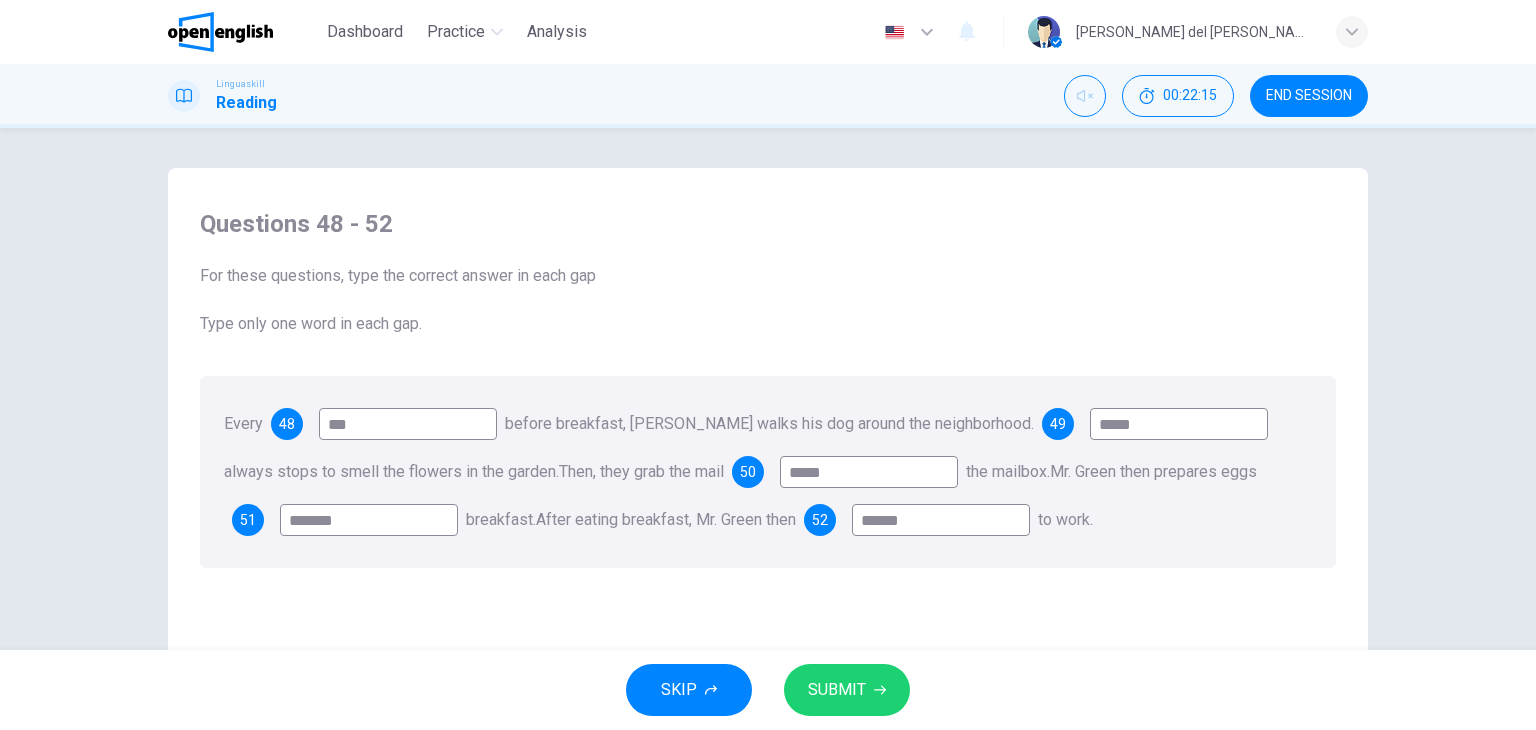 type on "*******" 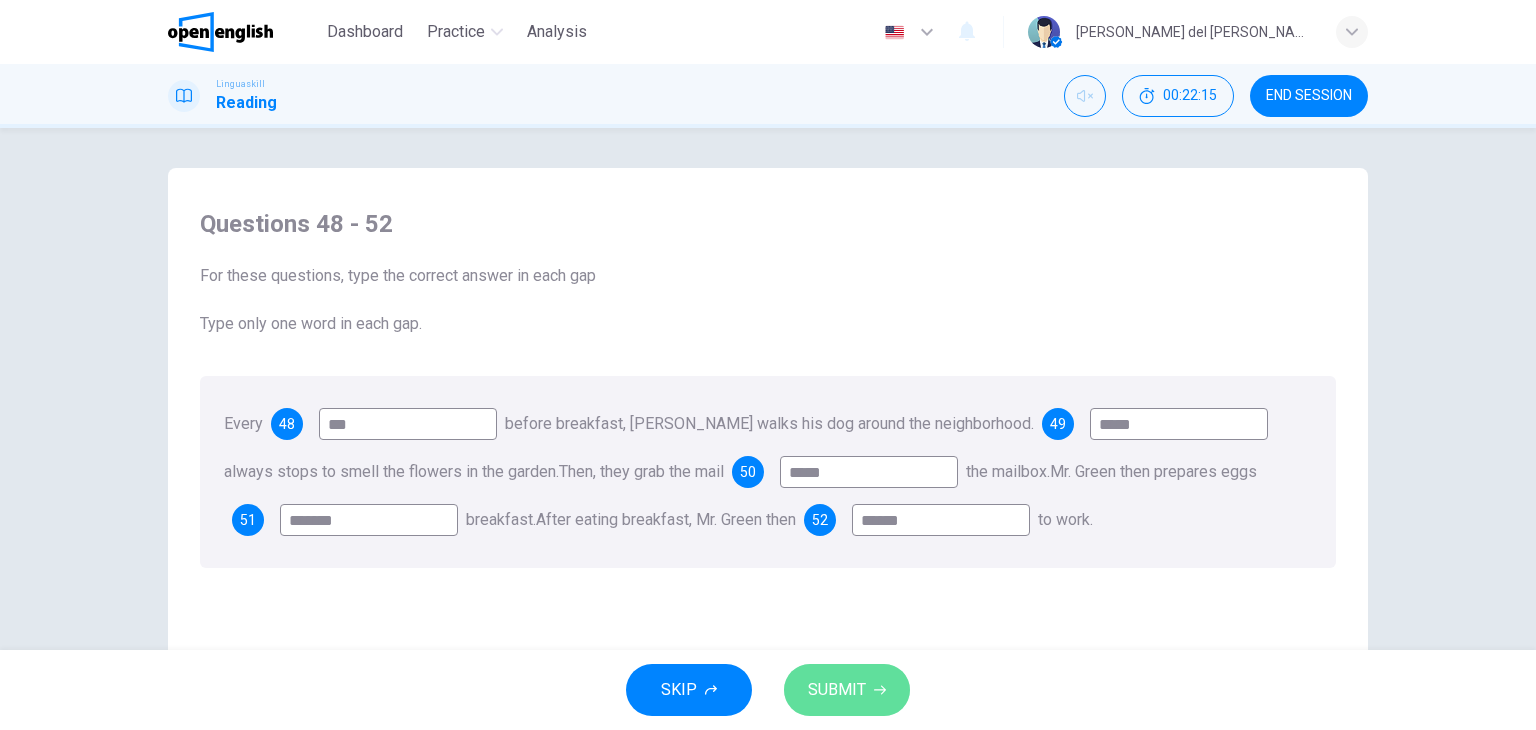 click on "SUBMIT" at bounding box center (837, 690) 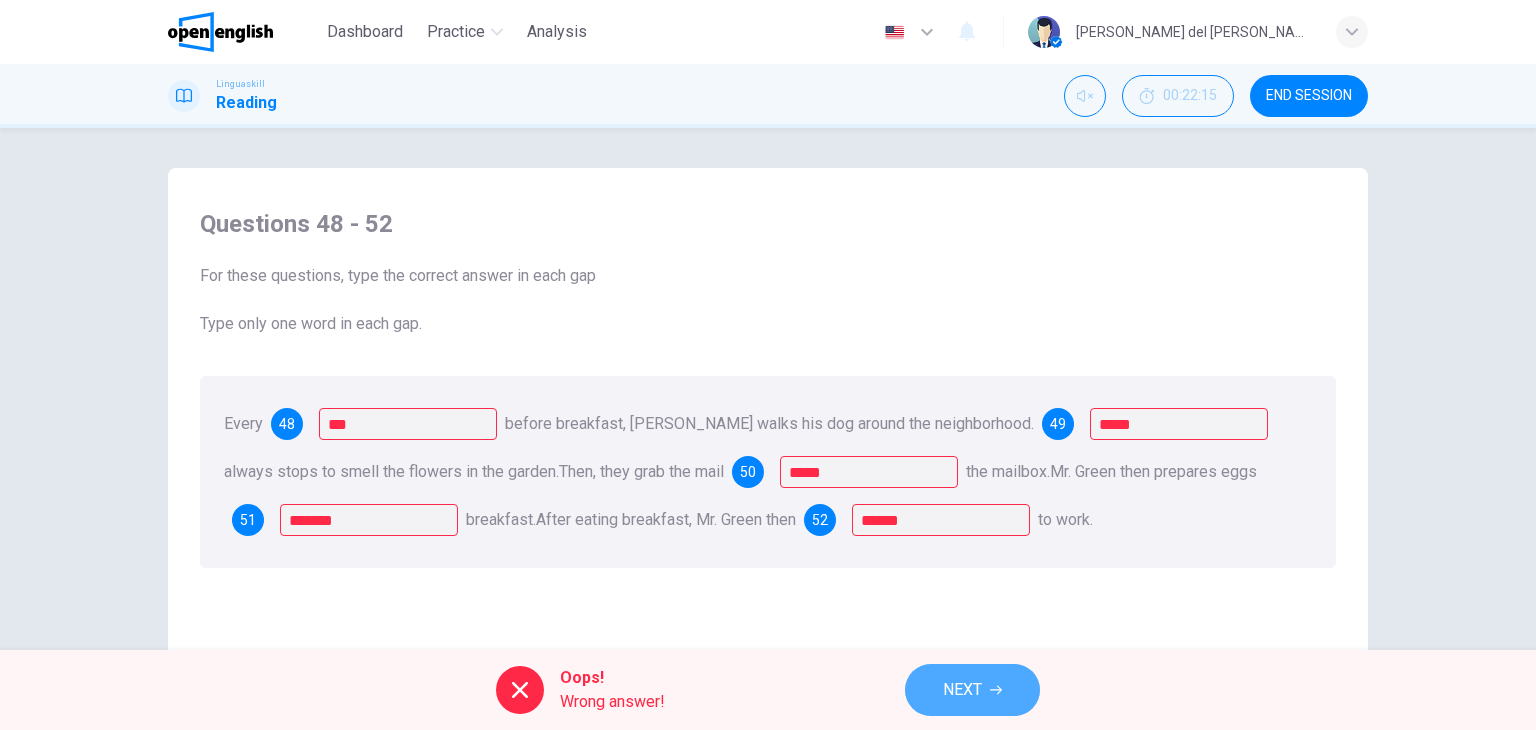 click on "NEXT" at bounding box center (962, 690) 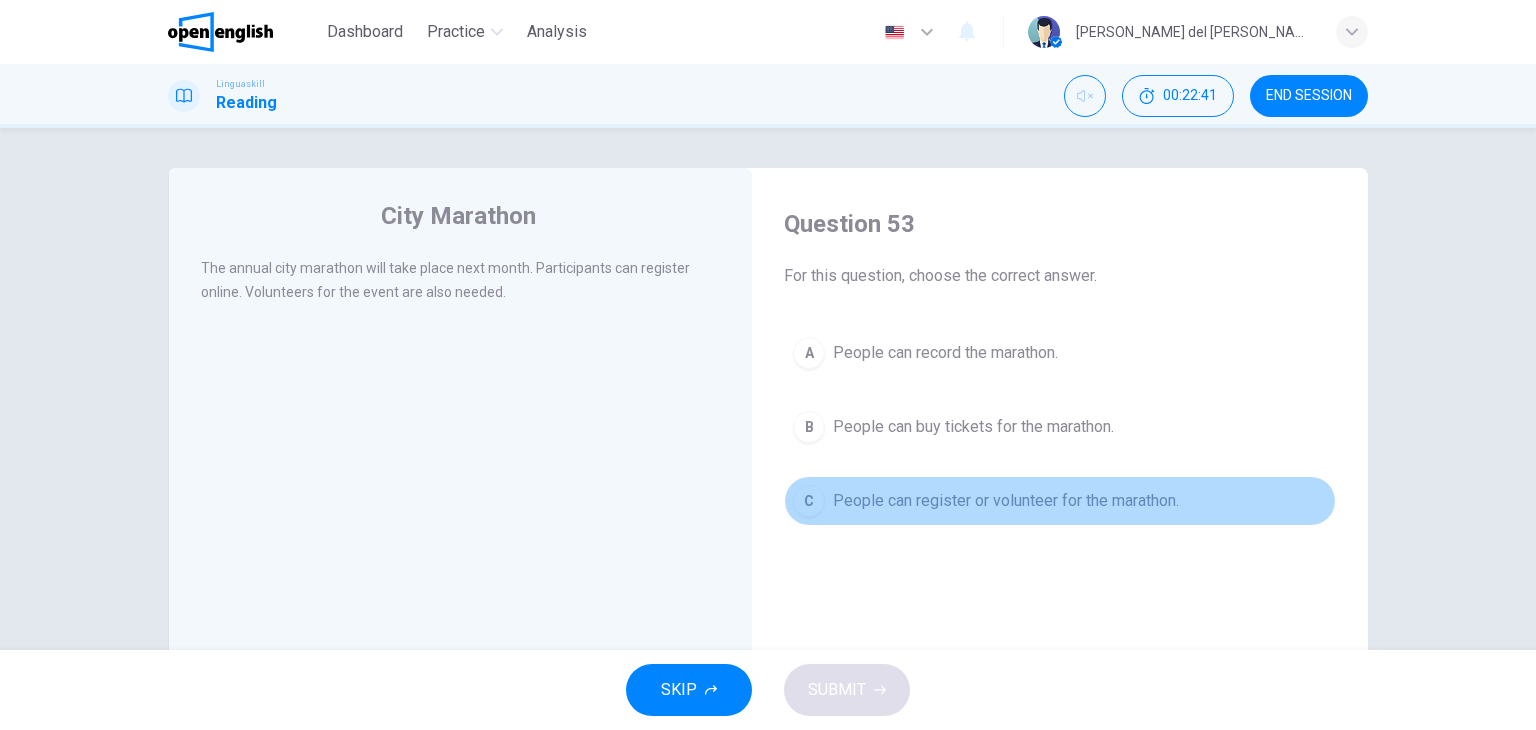 click on "People can register or volunteer for the marathon." at bounding box center [1006, 501] 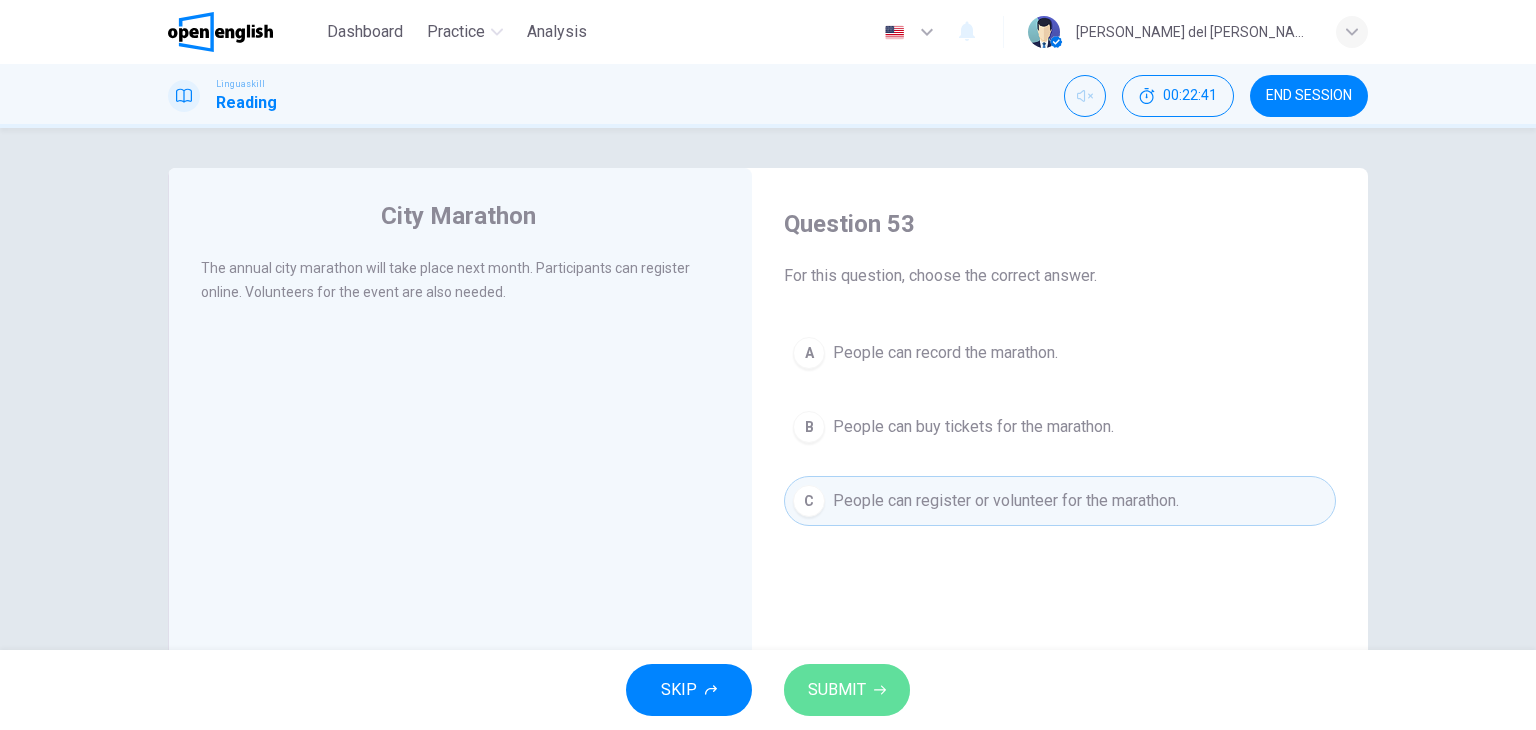 click on "SUBMIT" at bounding box center (847, 690) 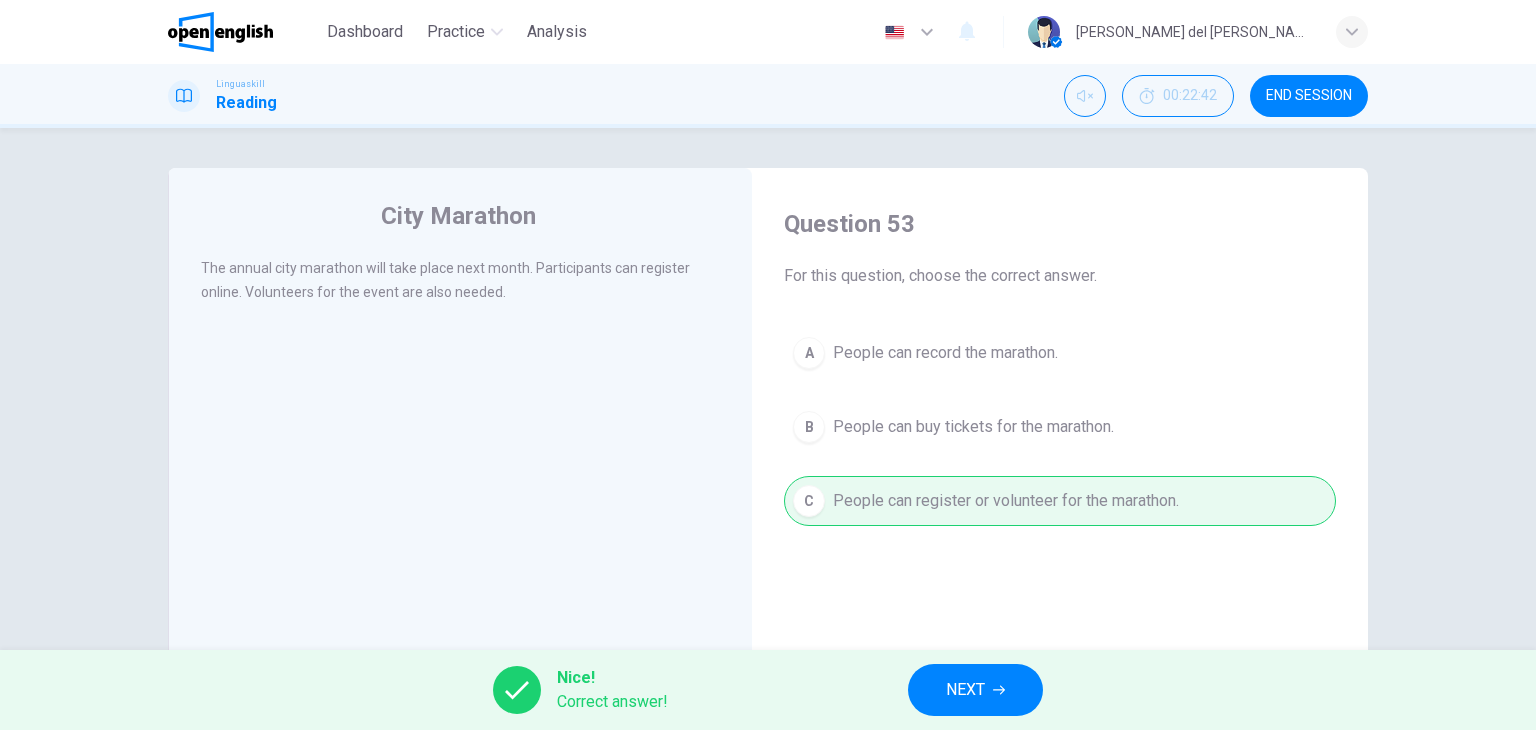 click on "NEXT" at bounding box center (965, 690) 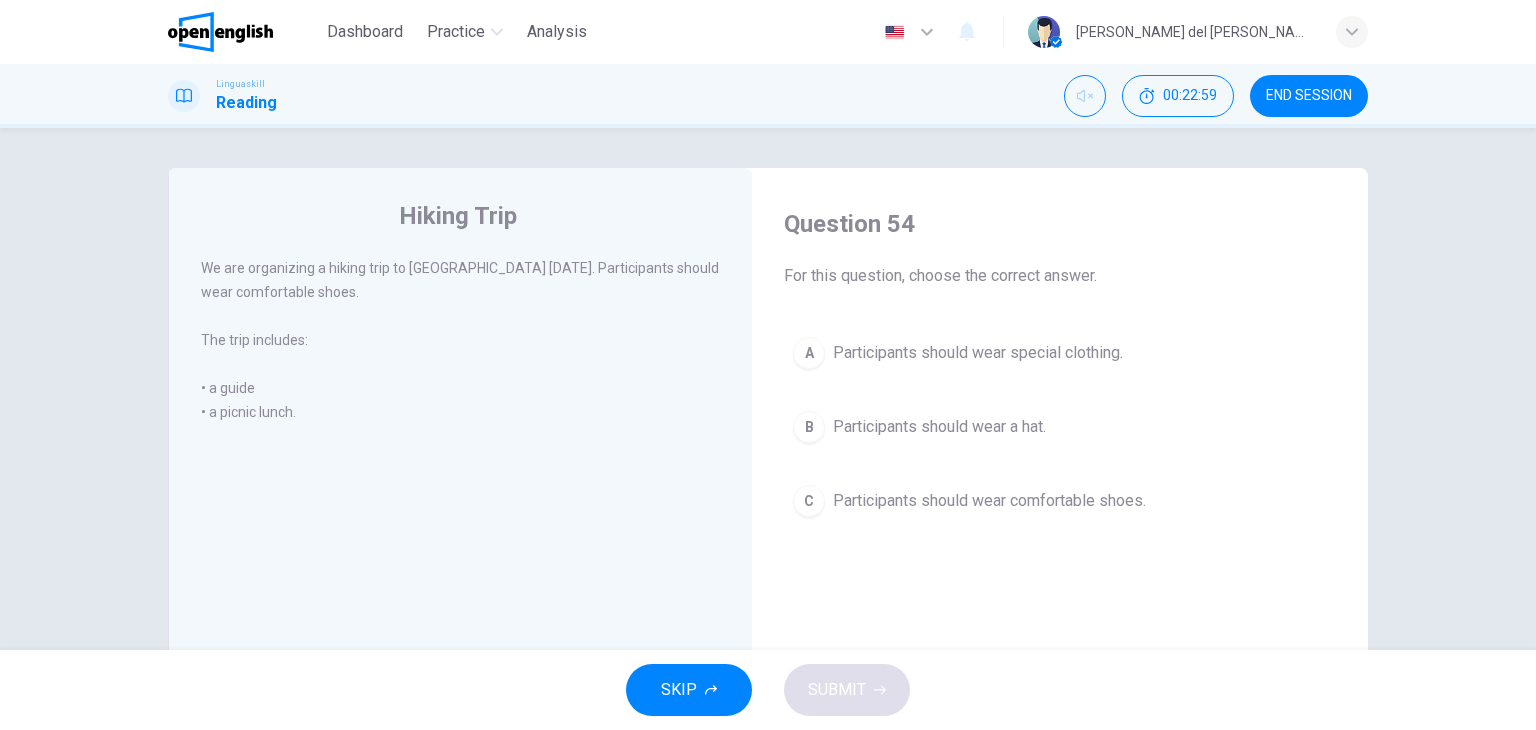 click on "Participants should wear comfortable shoes." at bounding box center [989, 501] 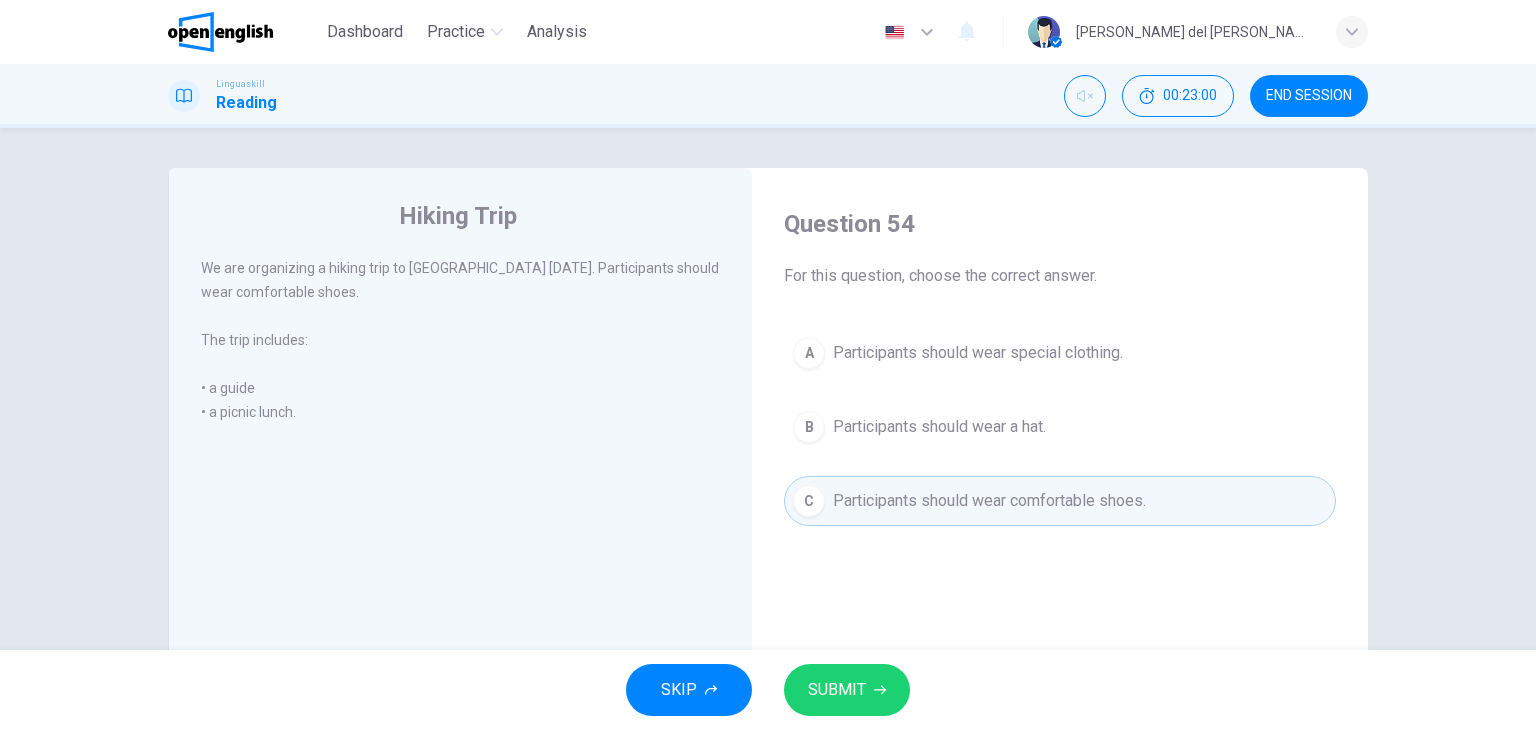 click on "SUBMIT" at bounding box center (837, 690) 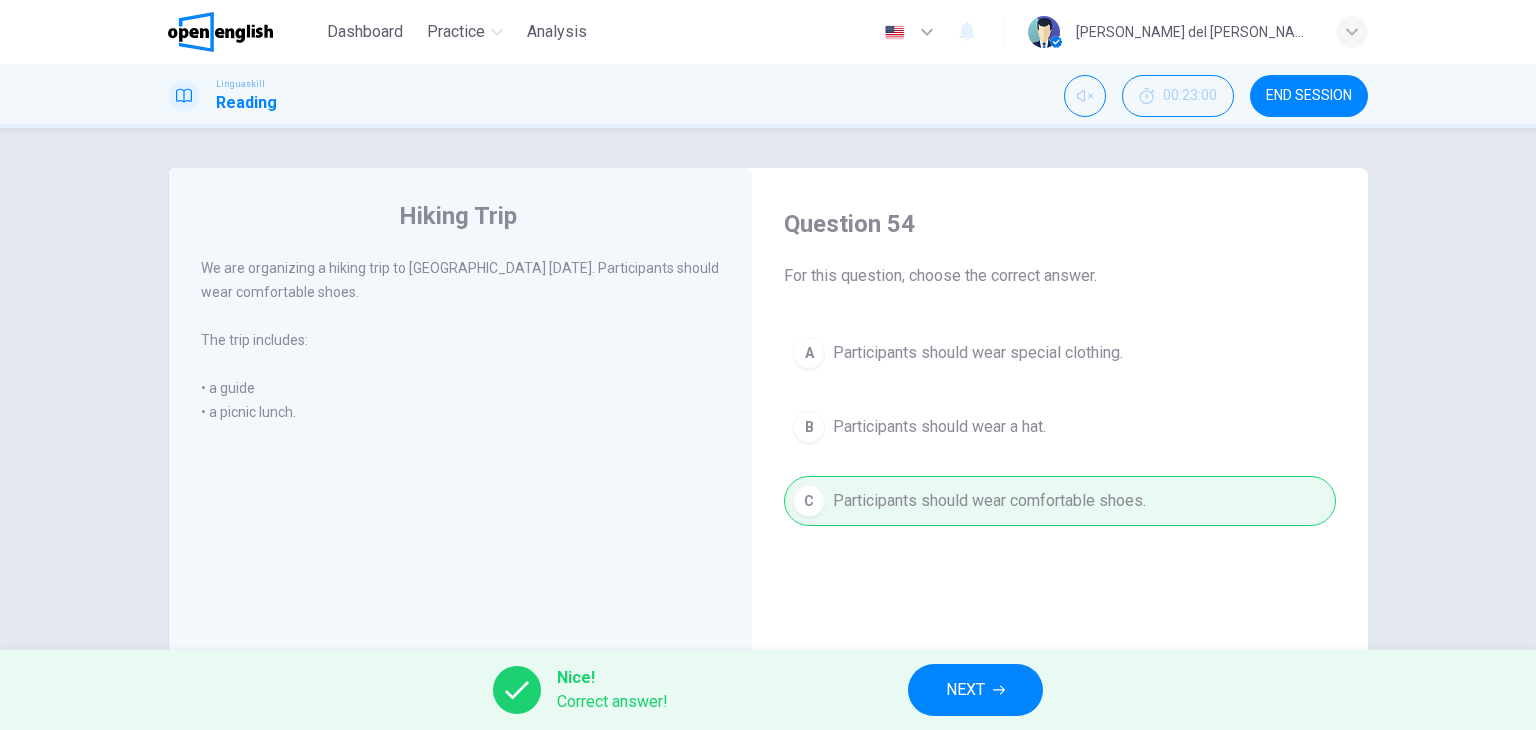 click on "NEXT" at bounding box center [965, 690] 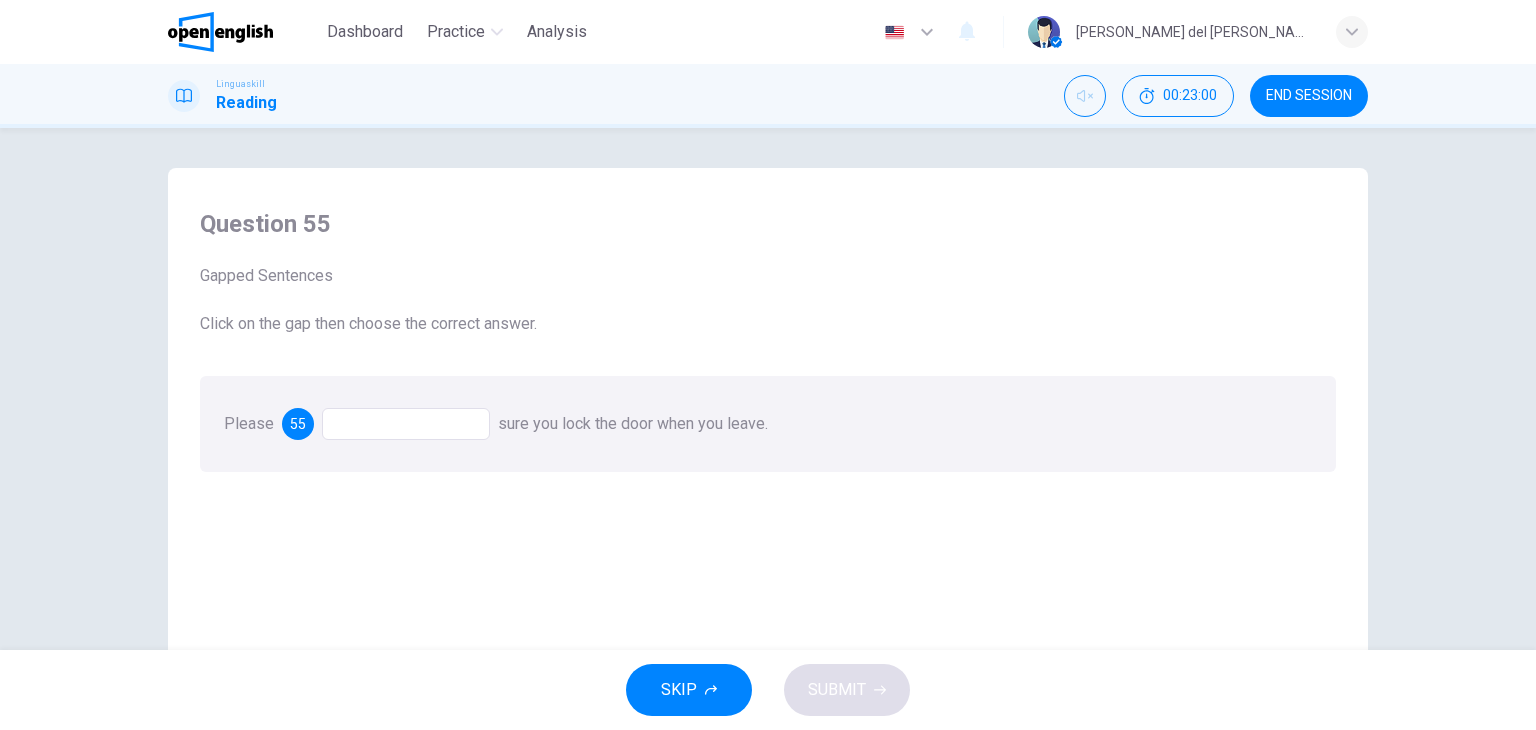 click at bounding box center [406, 424] 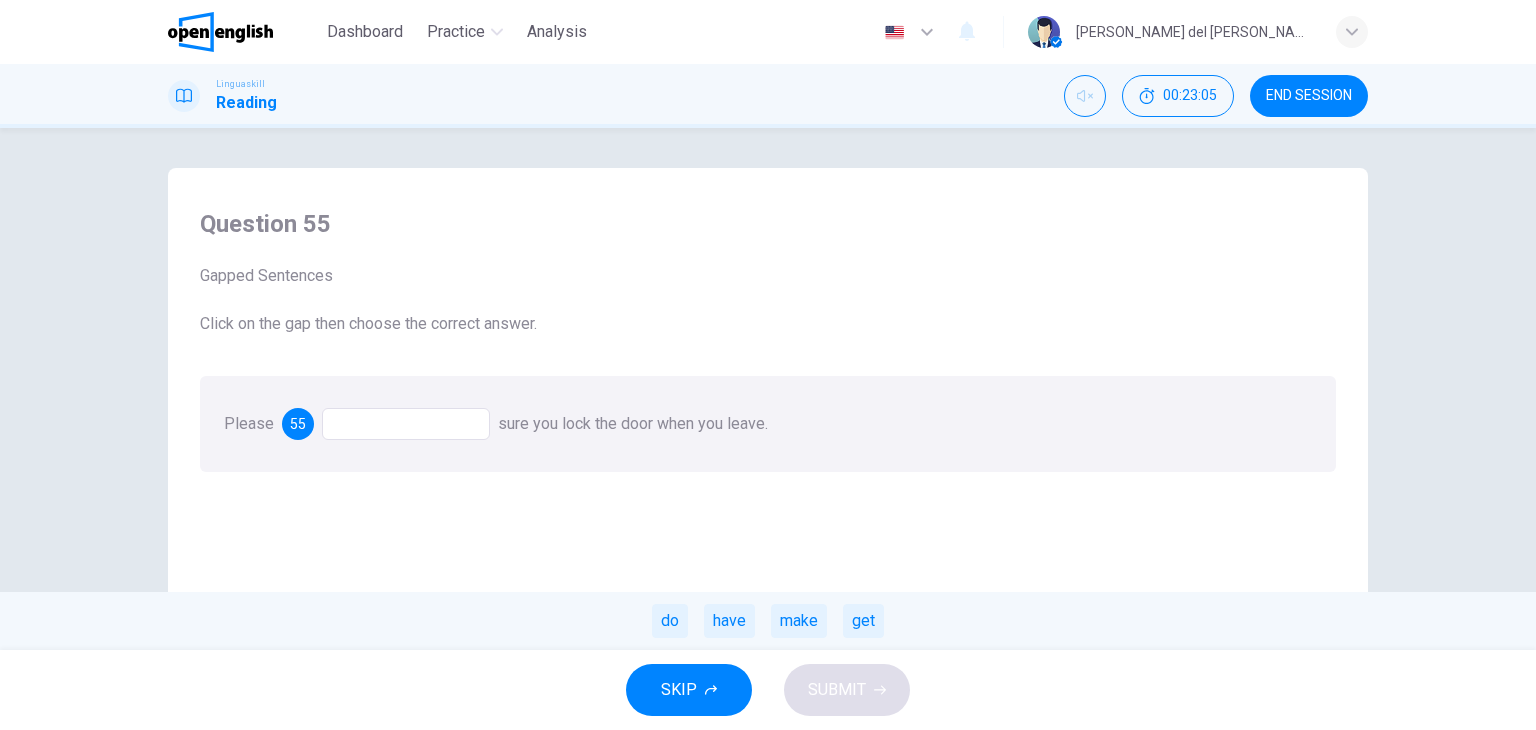 click at bounding box center [406, 424] 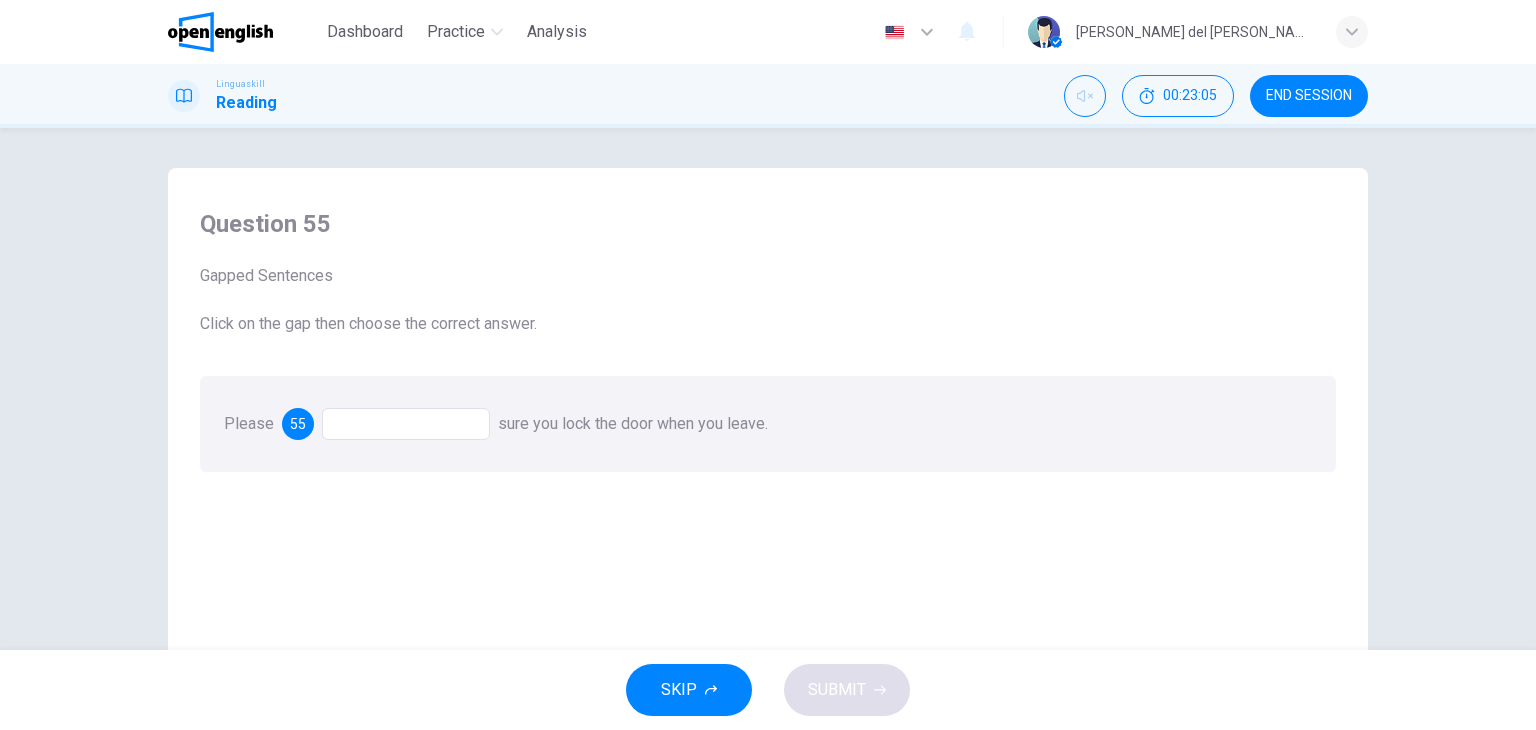 click at bounding box center (406, 424) 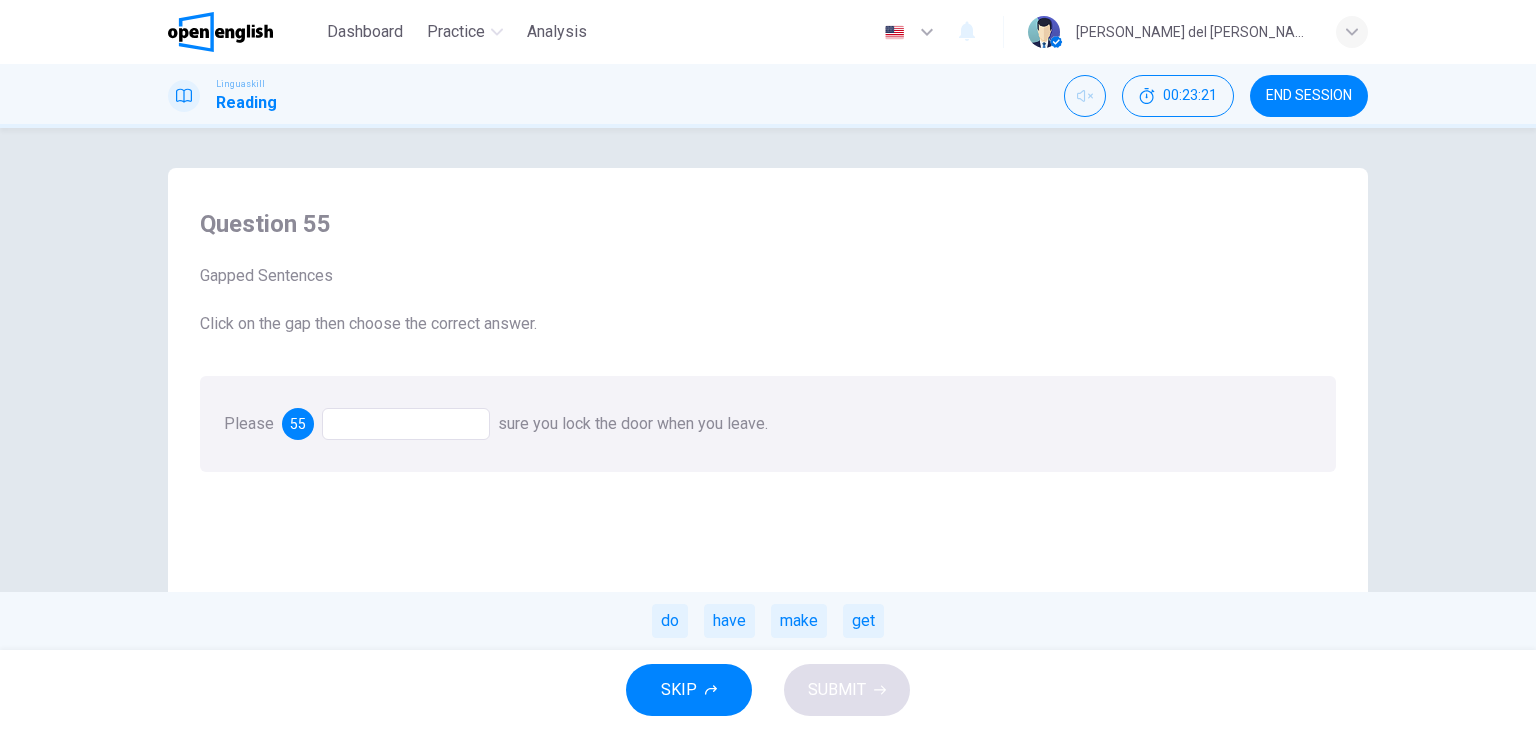 drag, startPoint x: 670, startPoint y: 624, endPoint x: 695, endPoint y: 630, distance: 25.70992 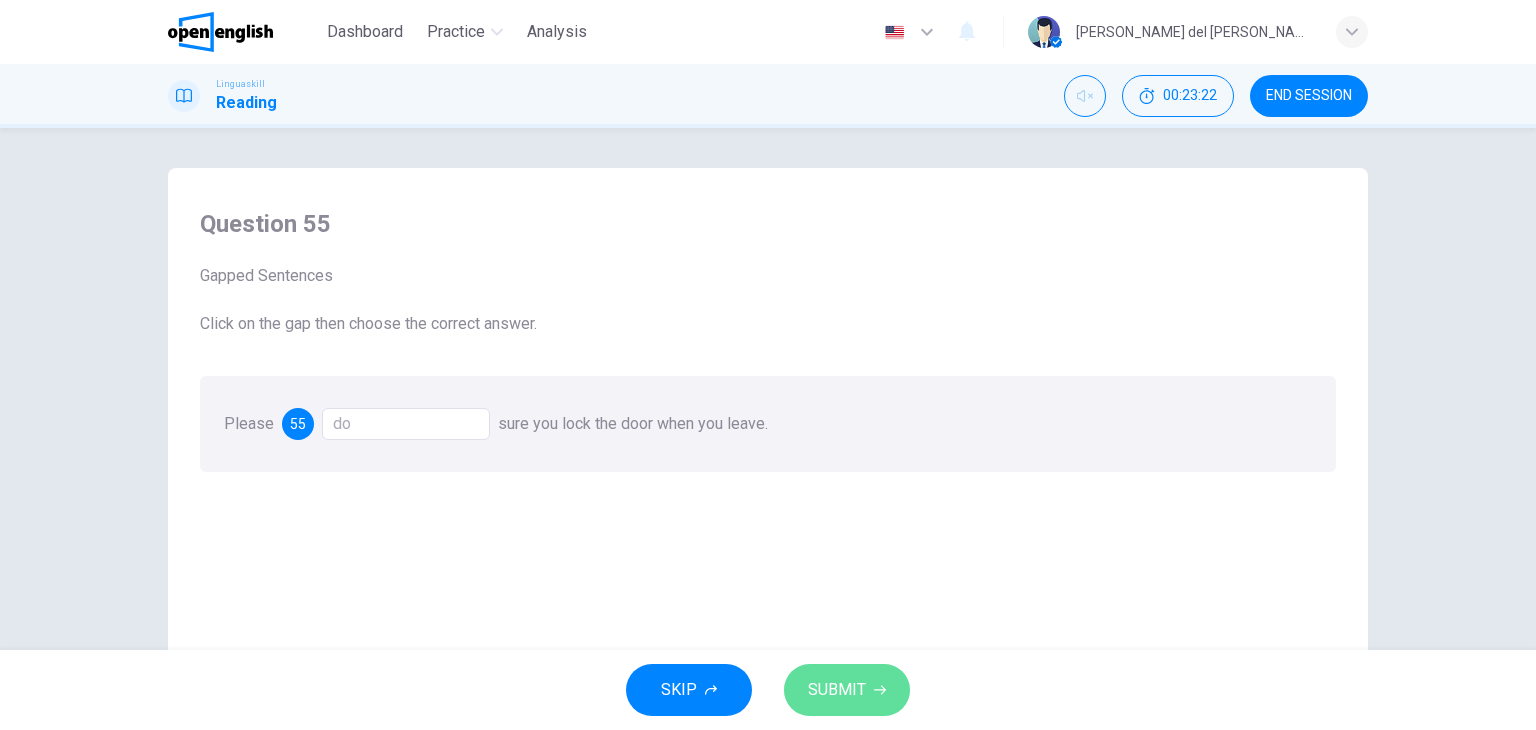 click on "SUBMIT" at bounding box center (847, 690) 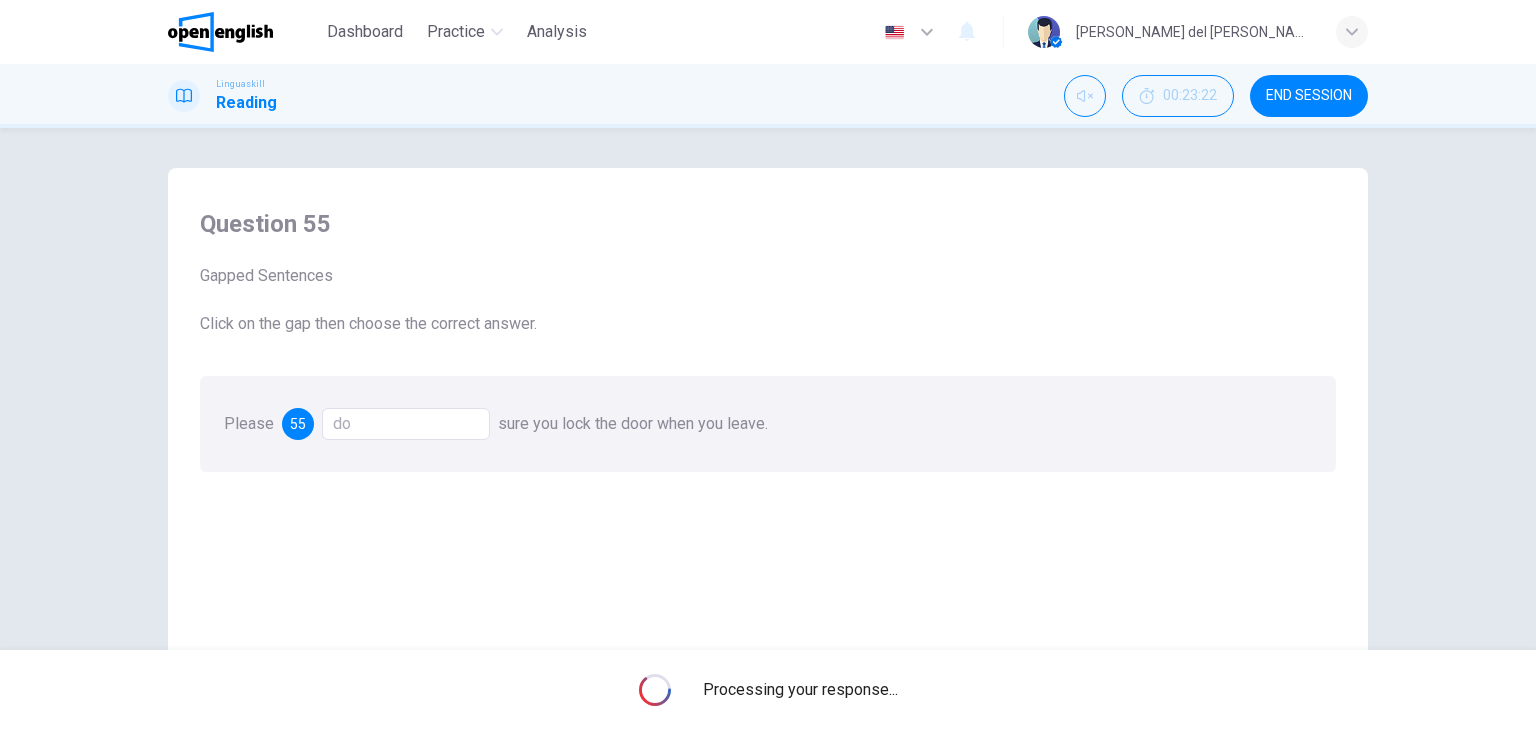 click on "Processing your response..." at bounding box center (800, 690) 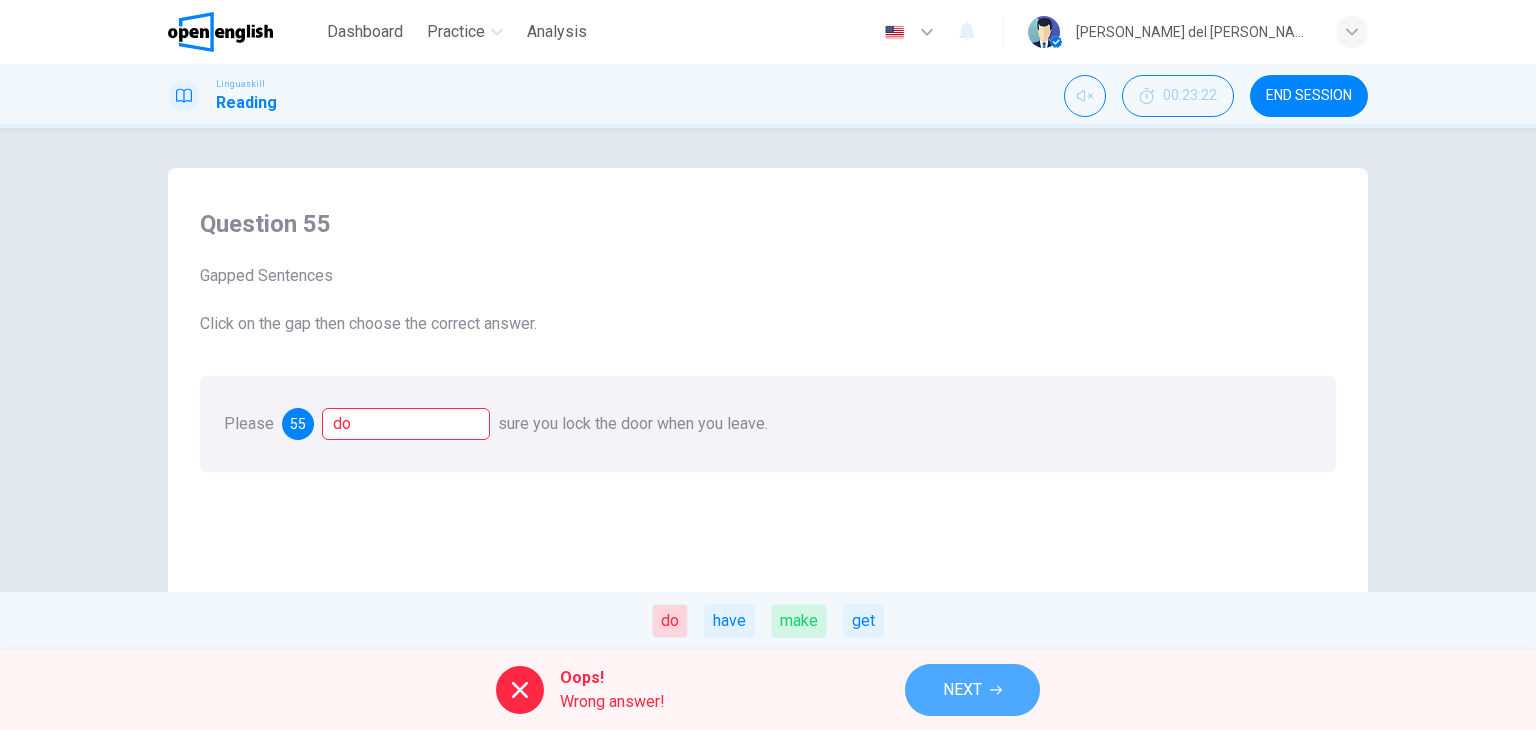 click on "NEXT" at bounding box center (962, 690) 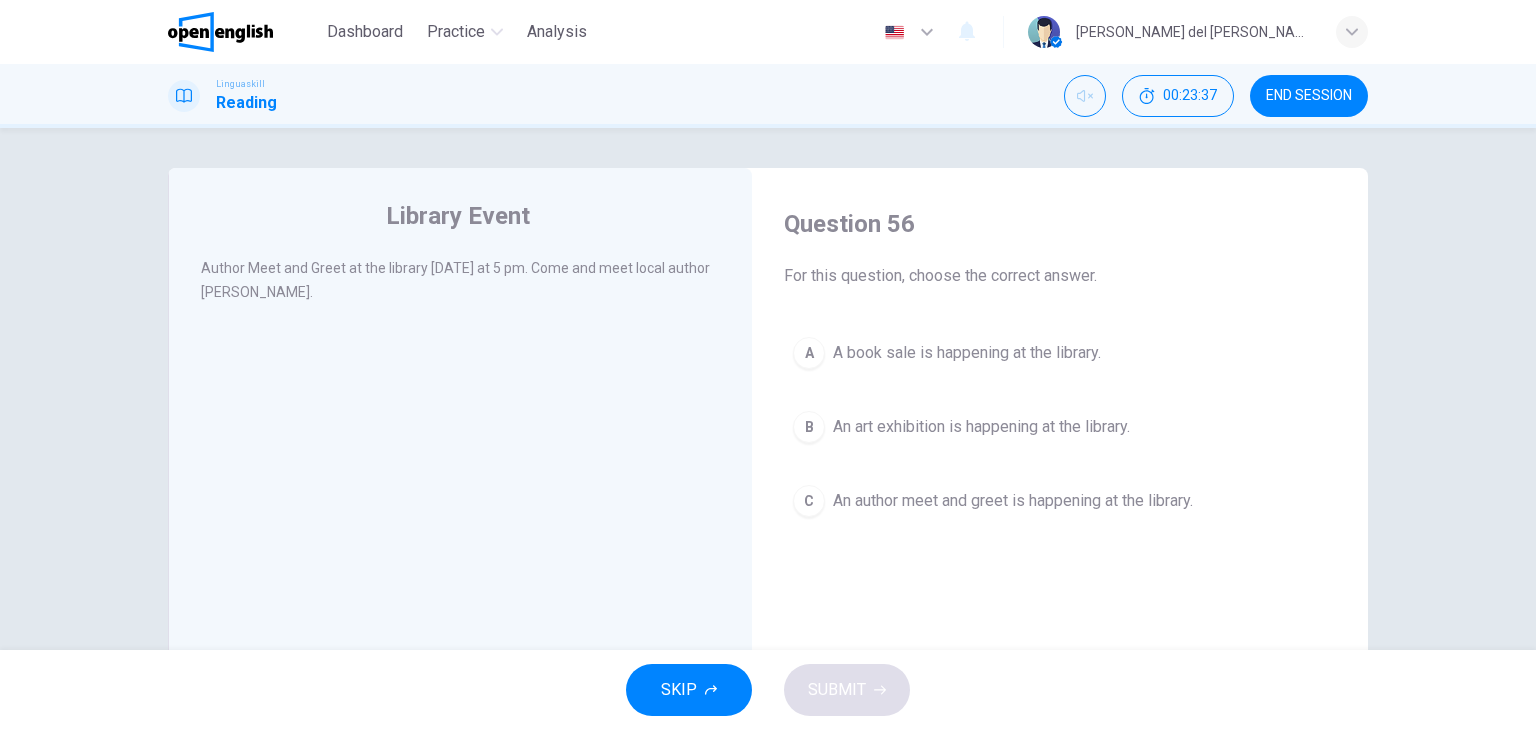 click on "An author meet and greet is happening at the library." at bounding box center [1013, 501] 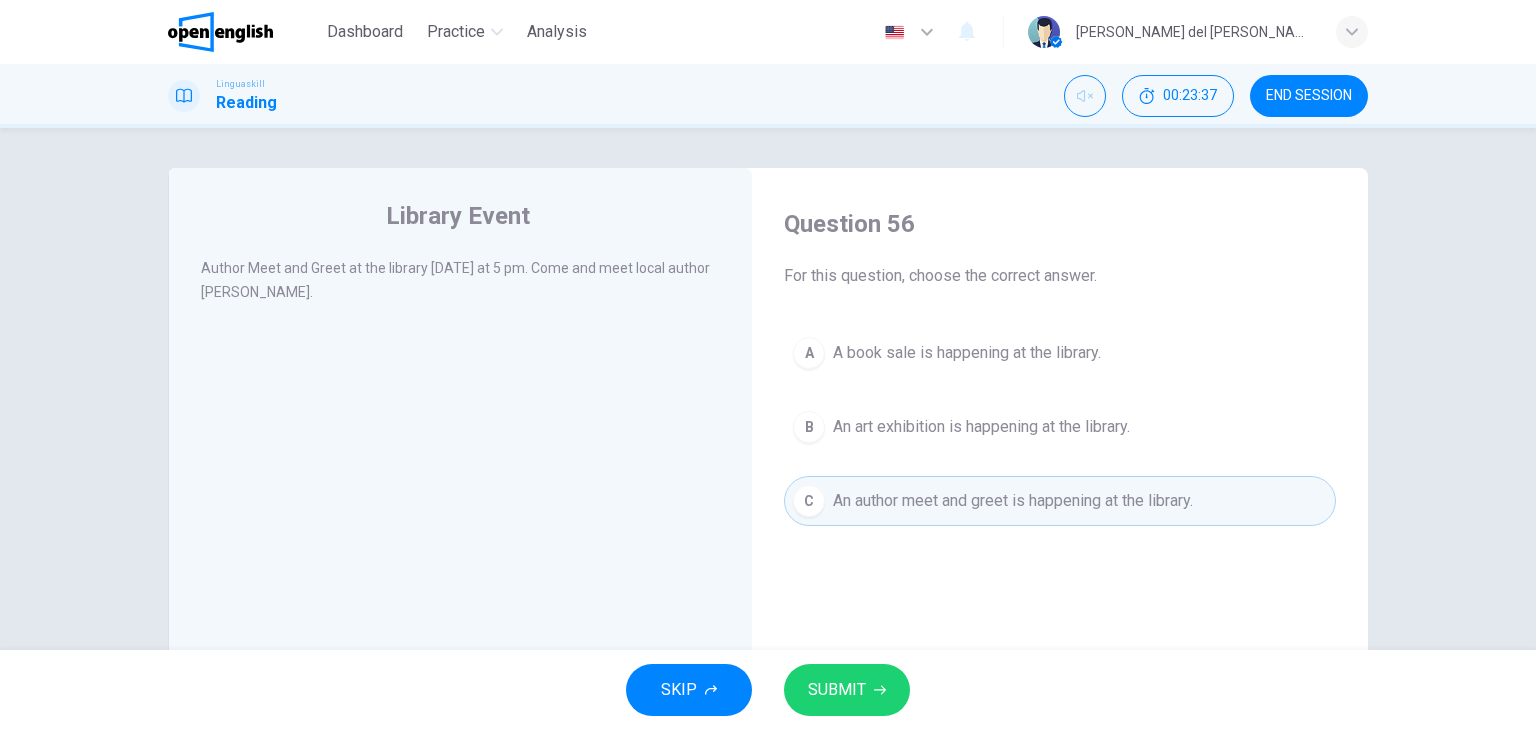 click on "SUBMIT" at bounding box center [847, 690] 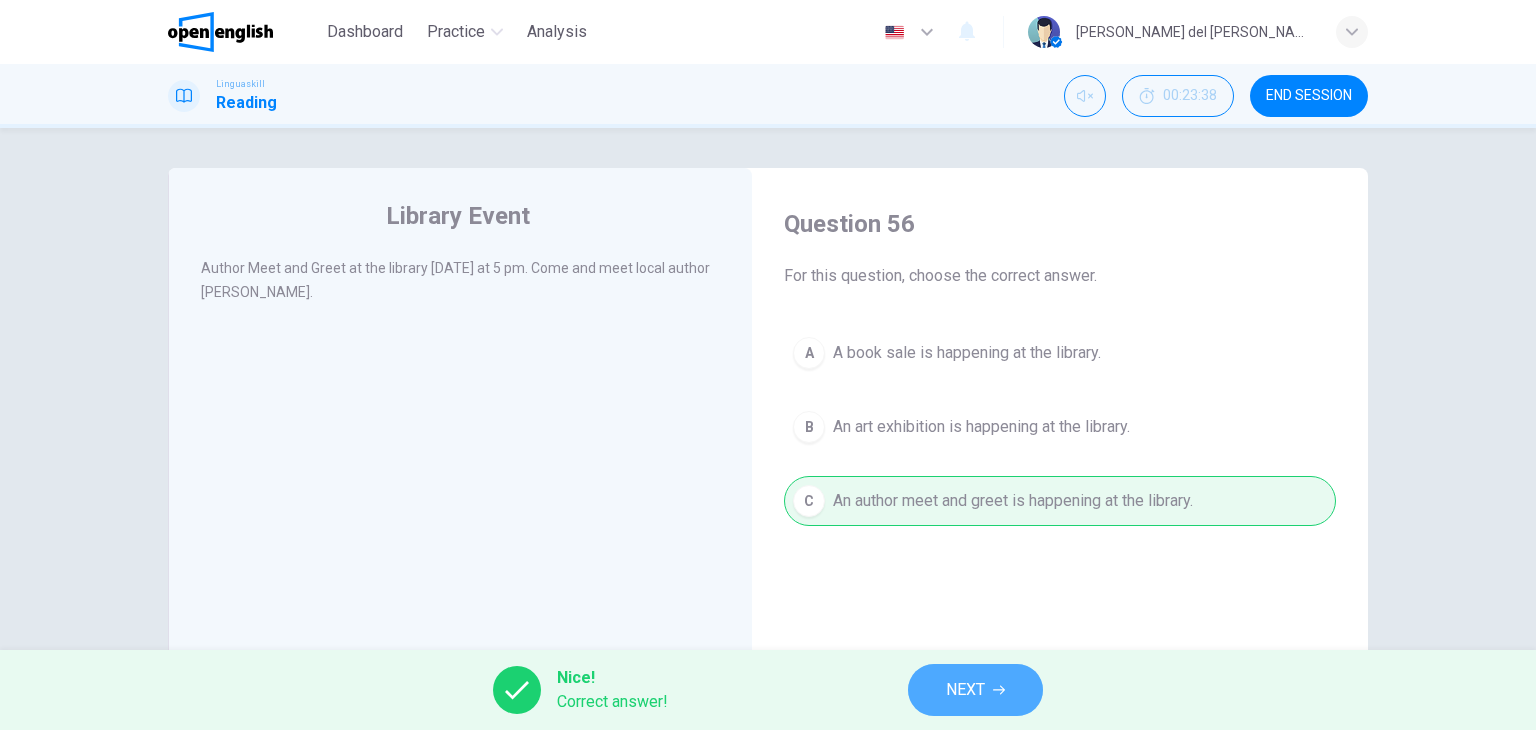 click 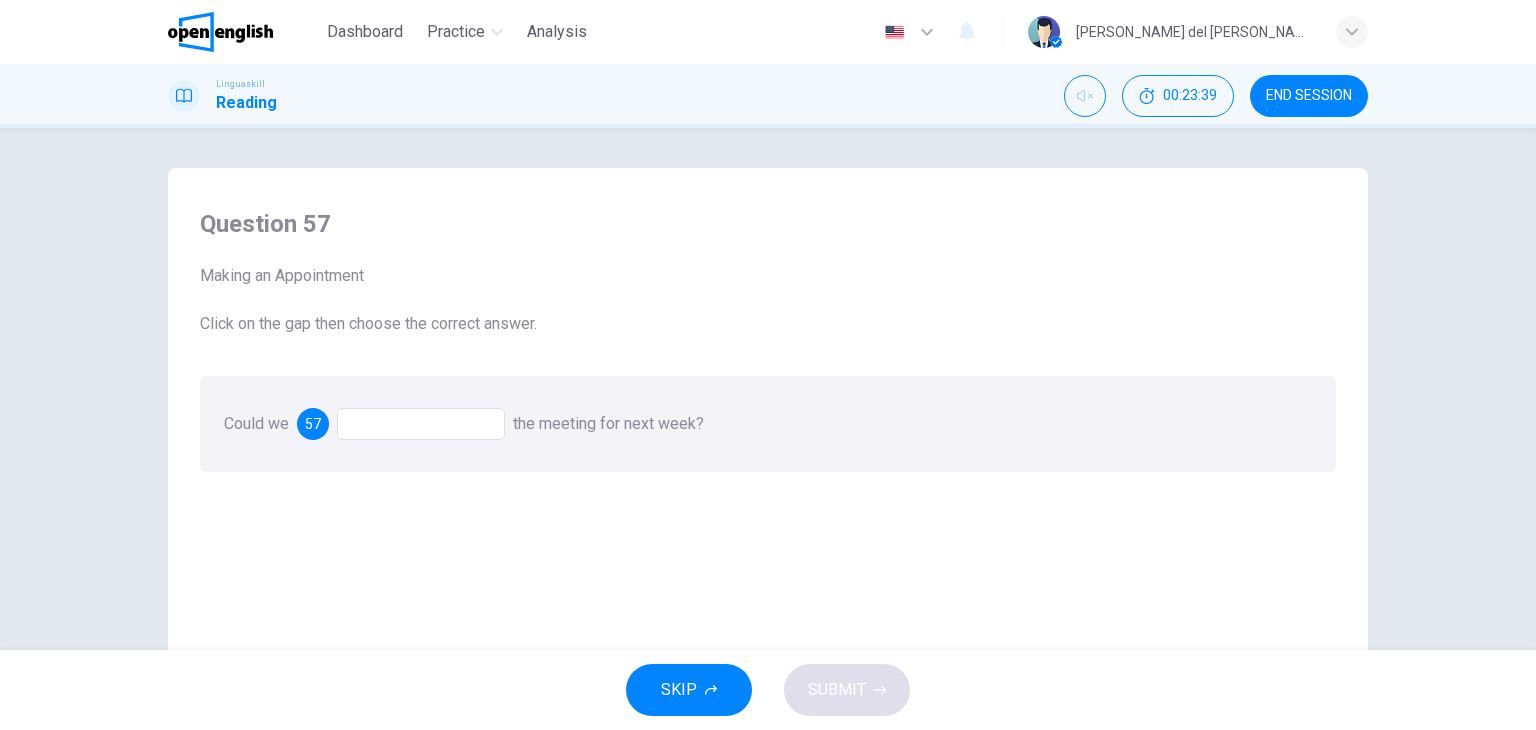 click at bounding box center [421, 424] 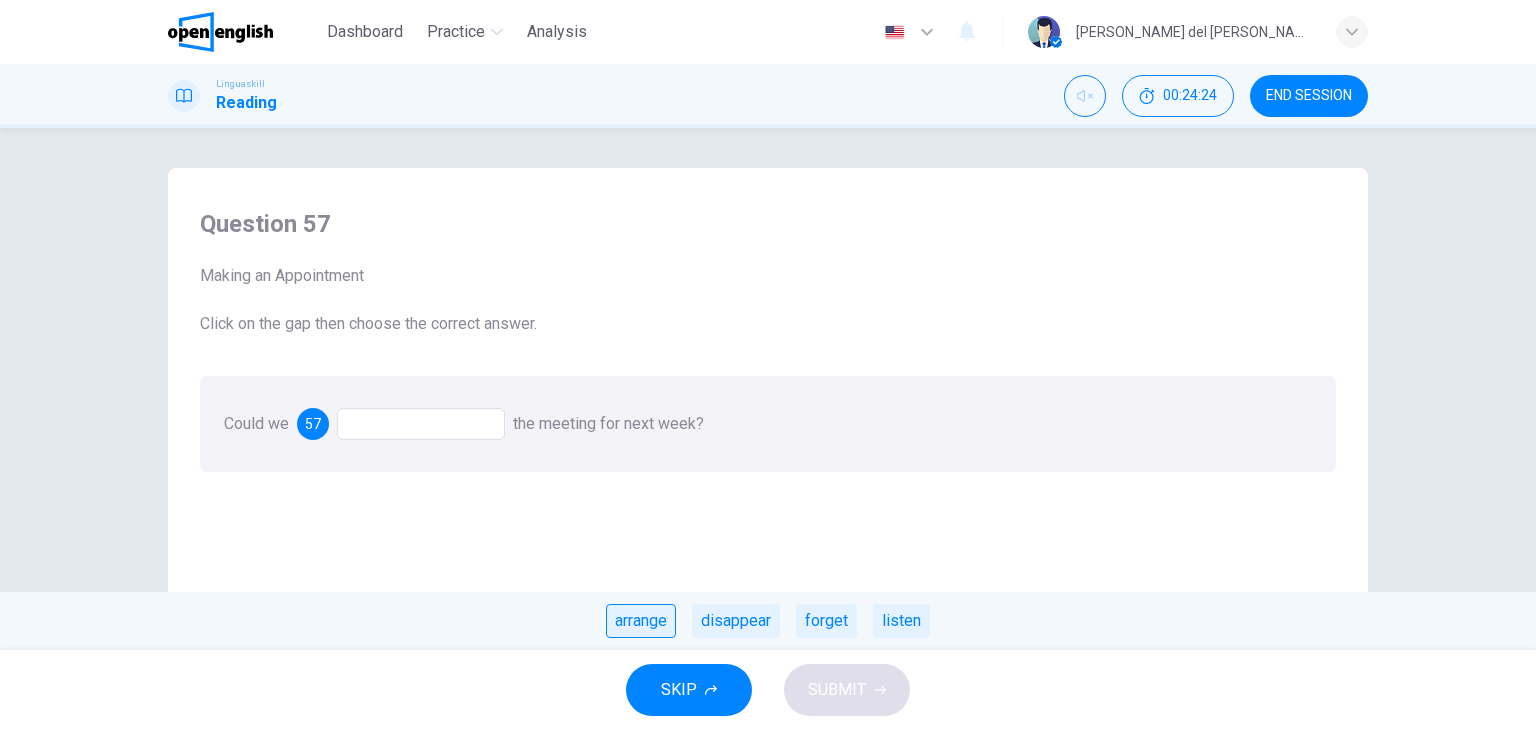 click on "arrange" at bounding box center (641, 621) 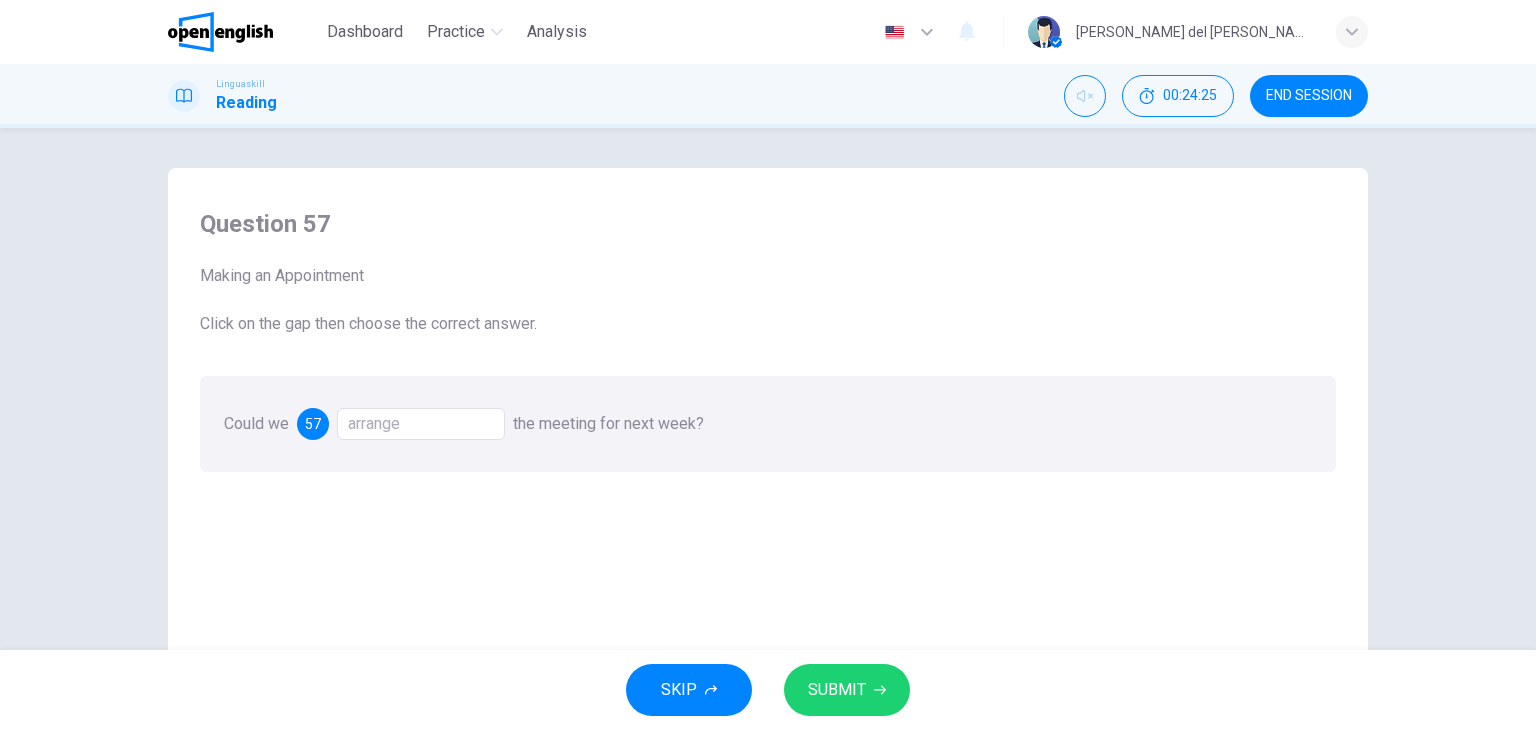 click on "SUBMIT" at bounding box center (847, 690) 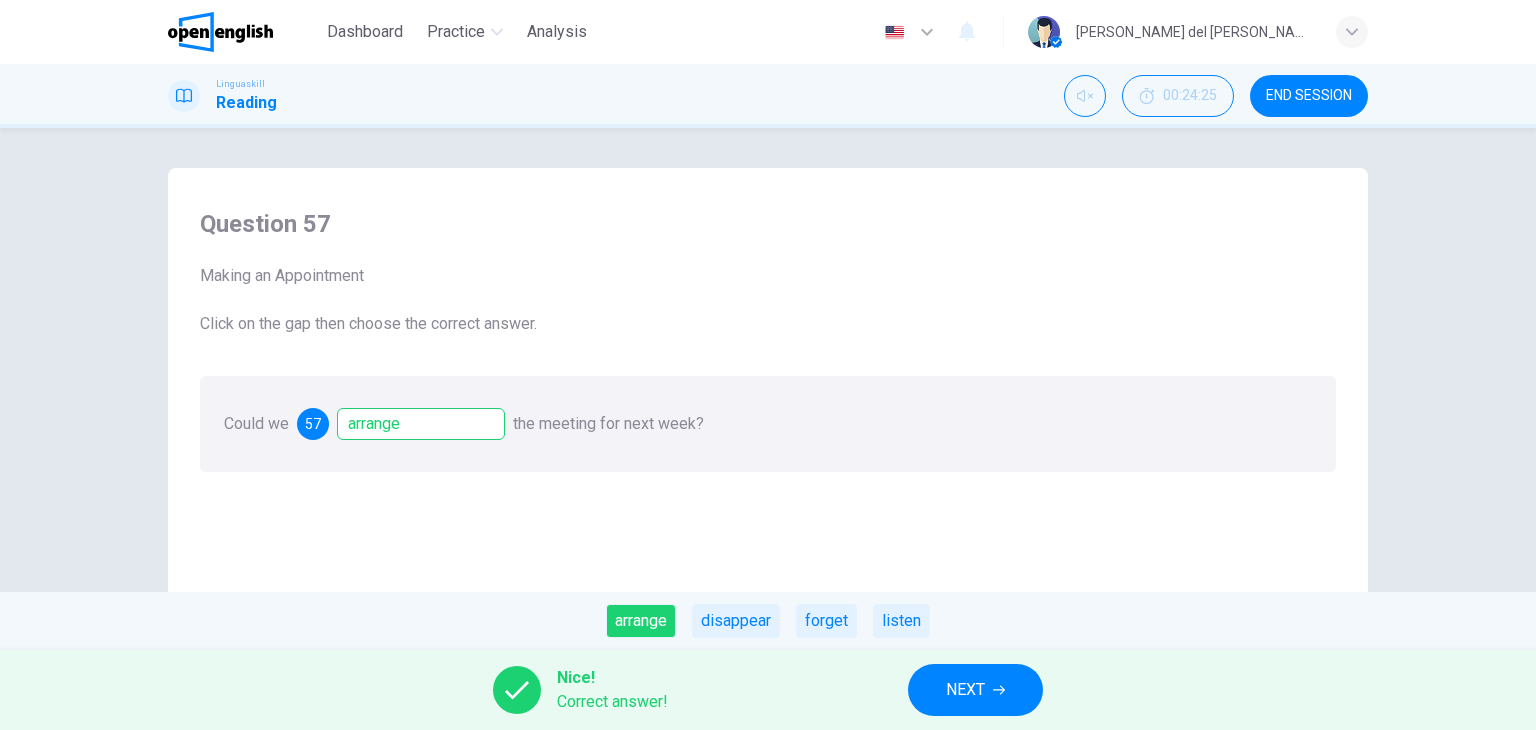 click on "NEXT" at bounding box center (975, 690) 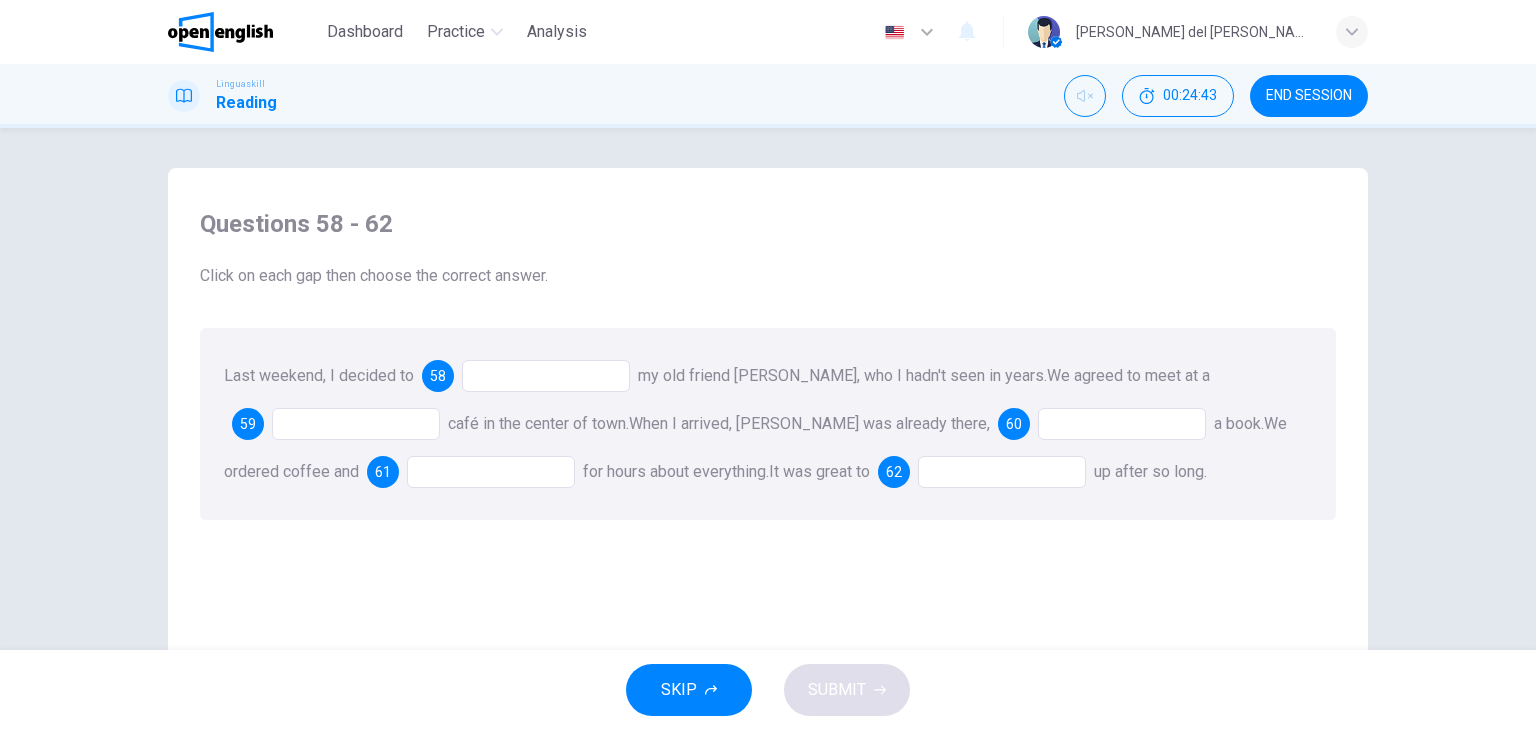 click at bounding box center (546, 376) 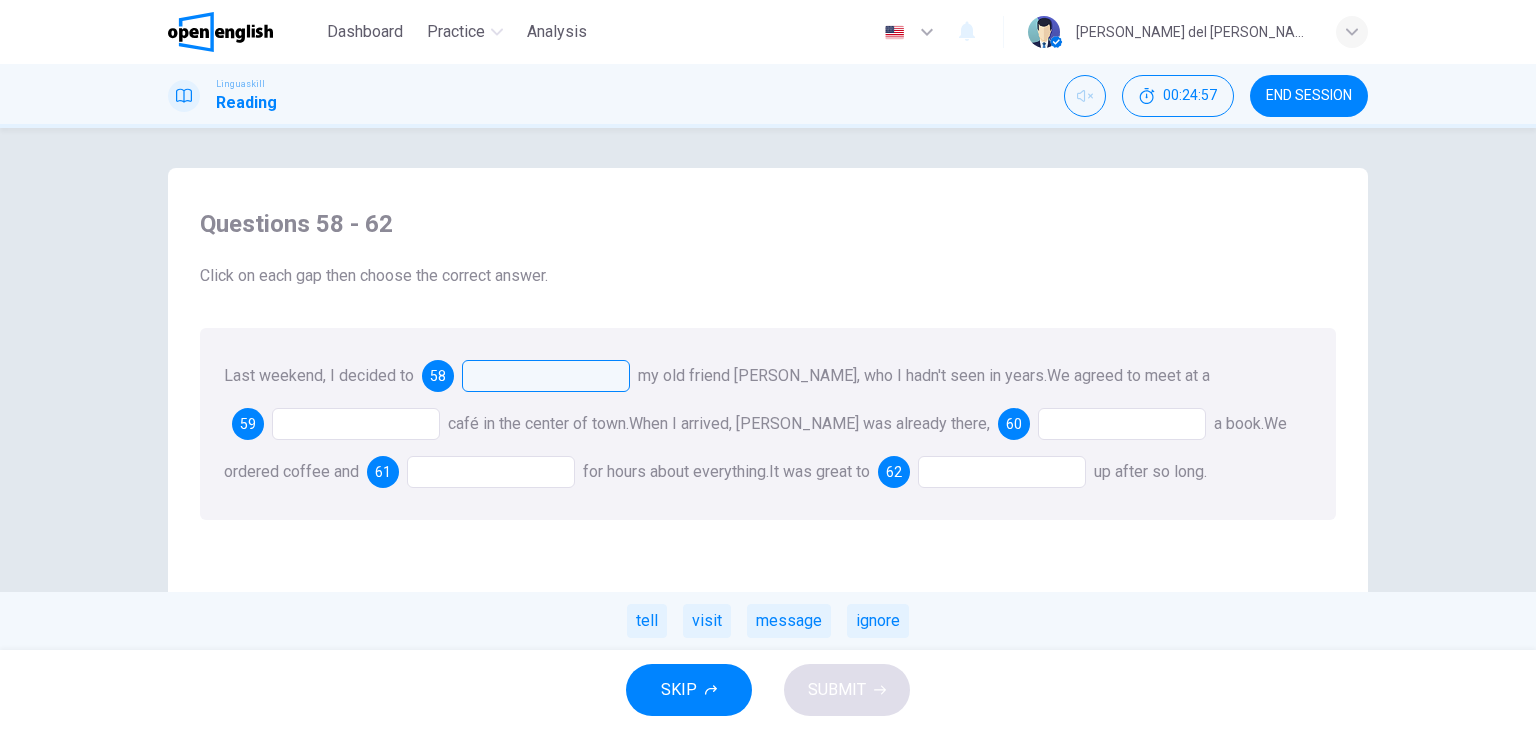 click at bounding box center (1122, 424) 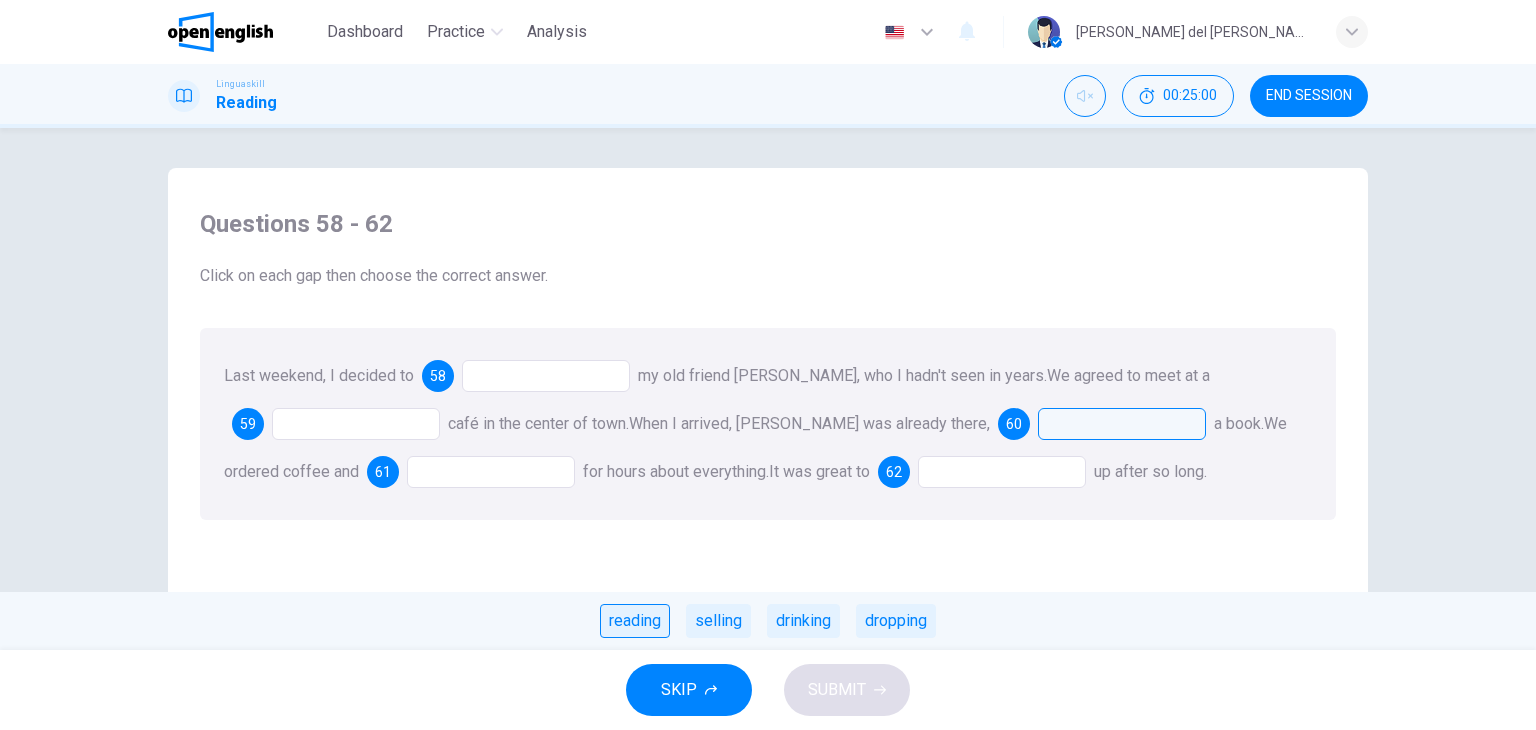 click on "reading" at bounding box center [635, 621] 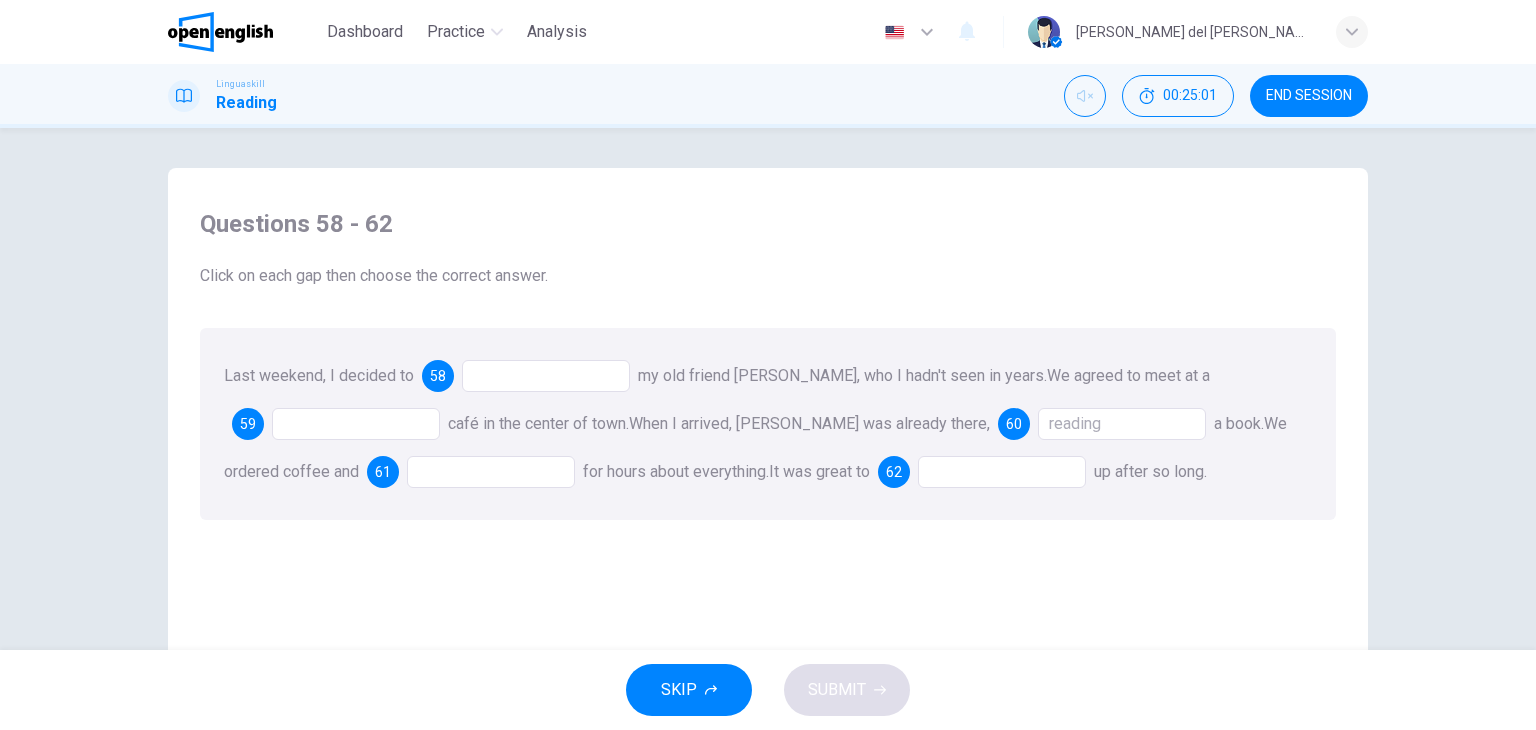 click at bounding box center (356, 424) 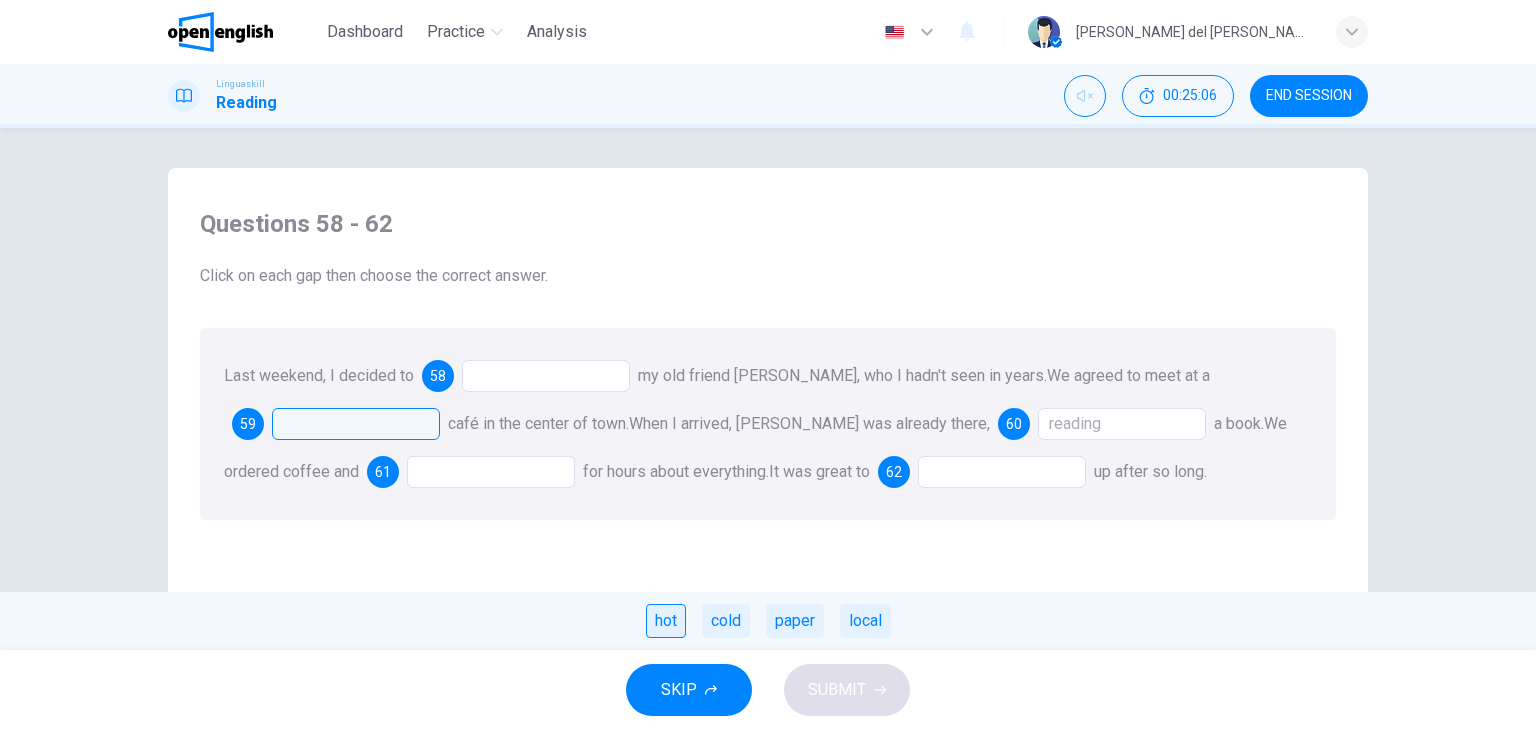 click on "hot" at bounding box center [666, 621] 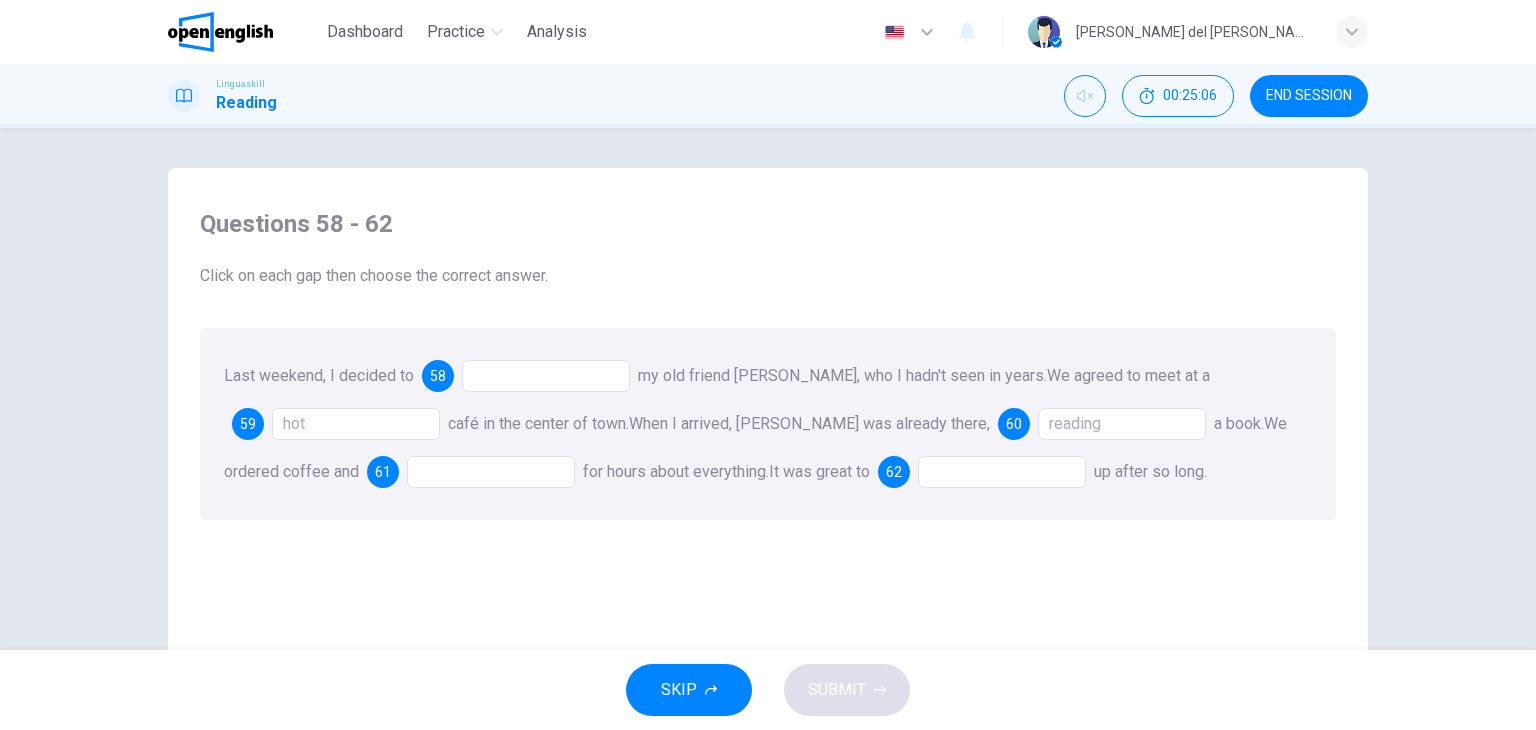 click at bounding box center (546, 376) 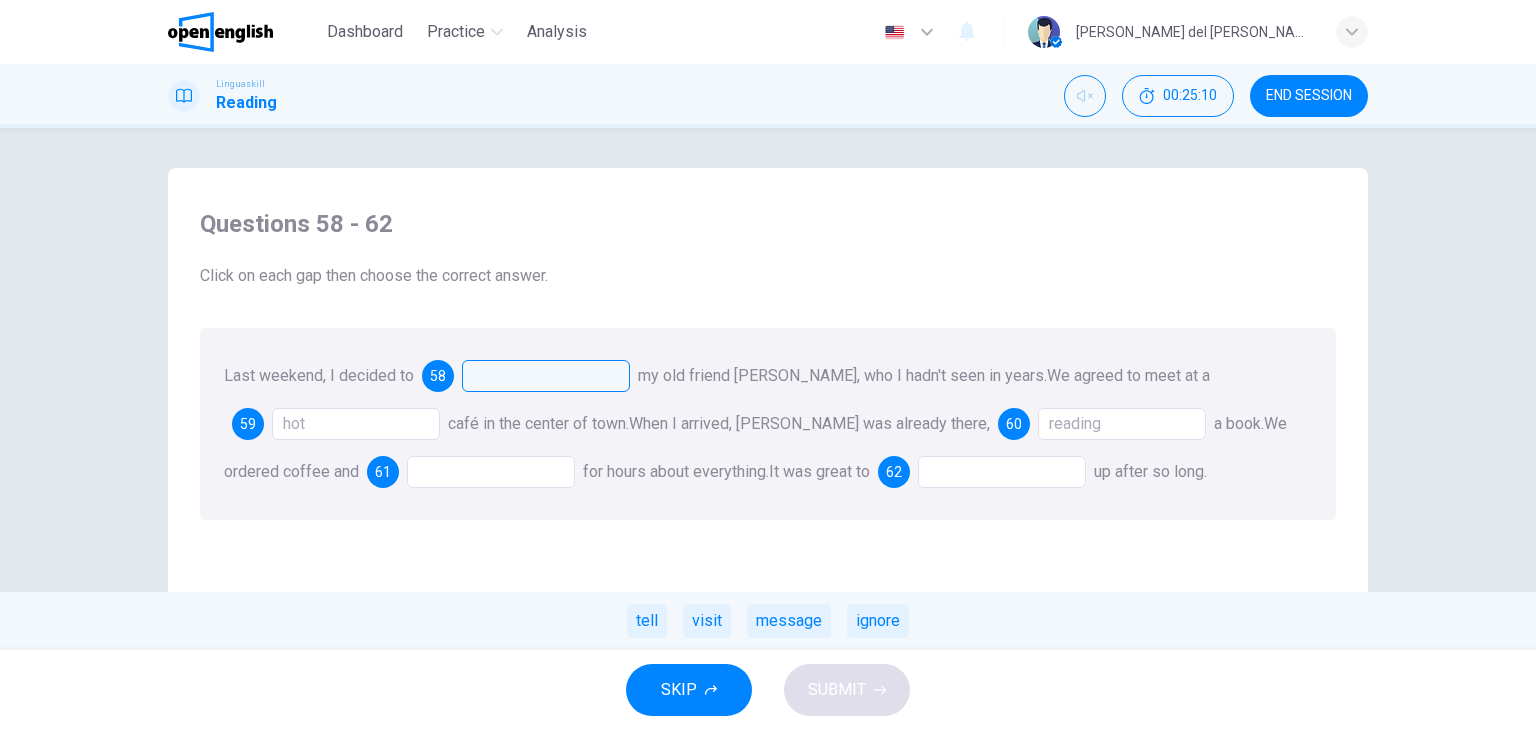 click on "hot" at bounding box center (356, 424) 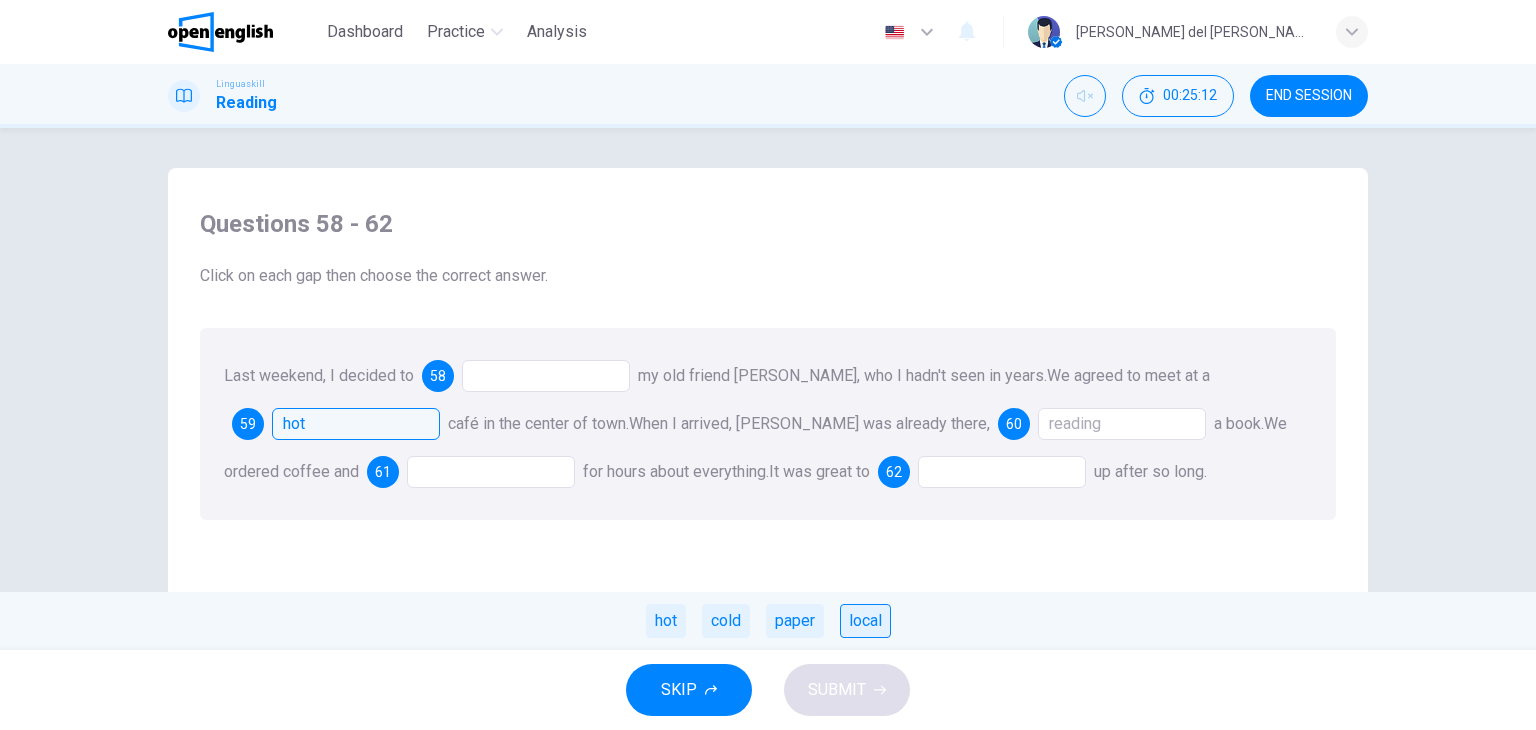 click on "local" at bounding box center [865, 621] 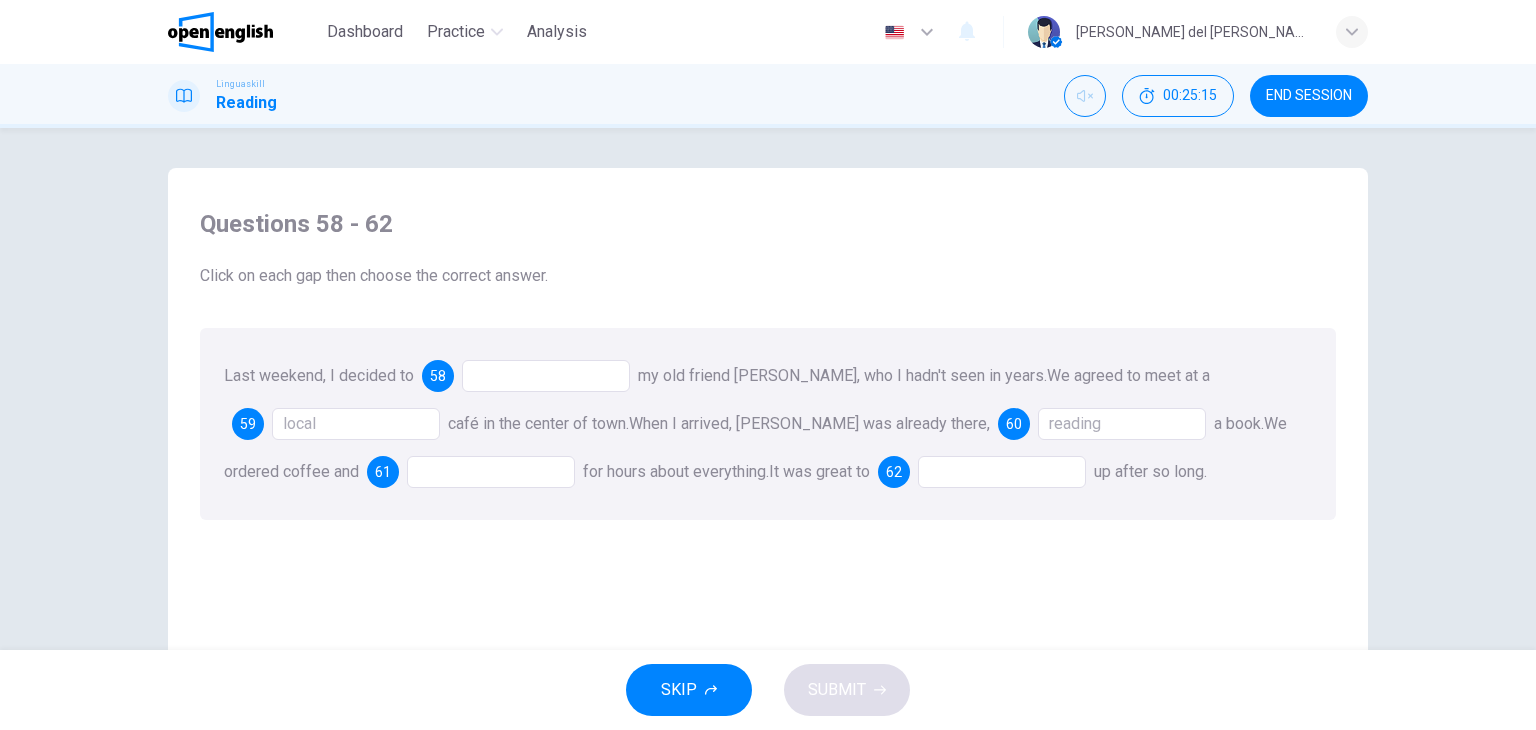 click at bounding box center [491, 472] 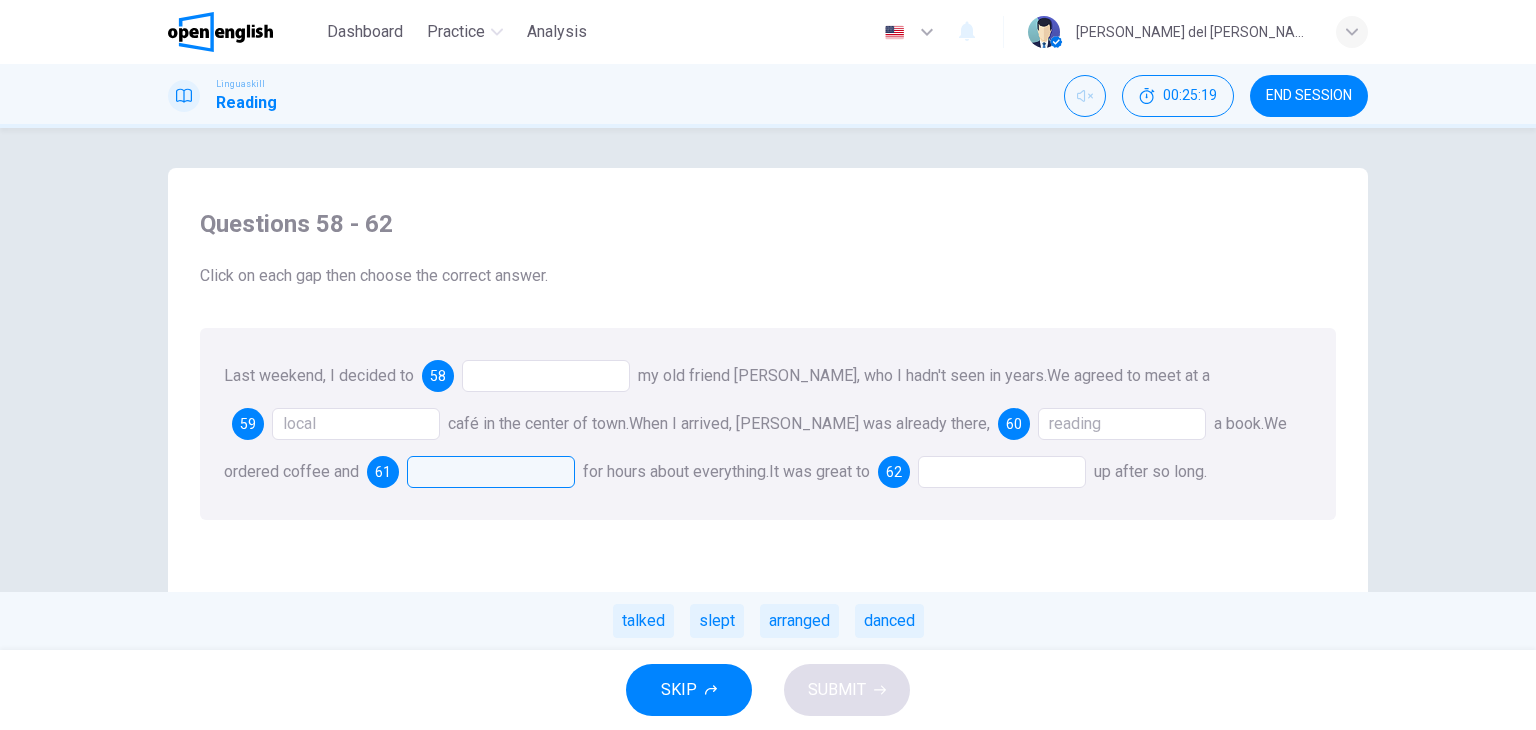 drag, startPoint x: 908, startPoint y: 469, endPoint x: 918, endPoint y: 468, distance: 10.049875 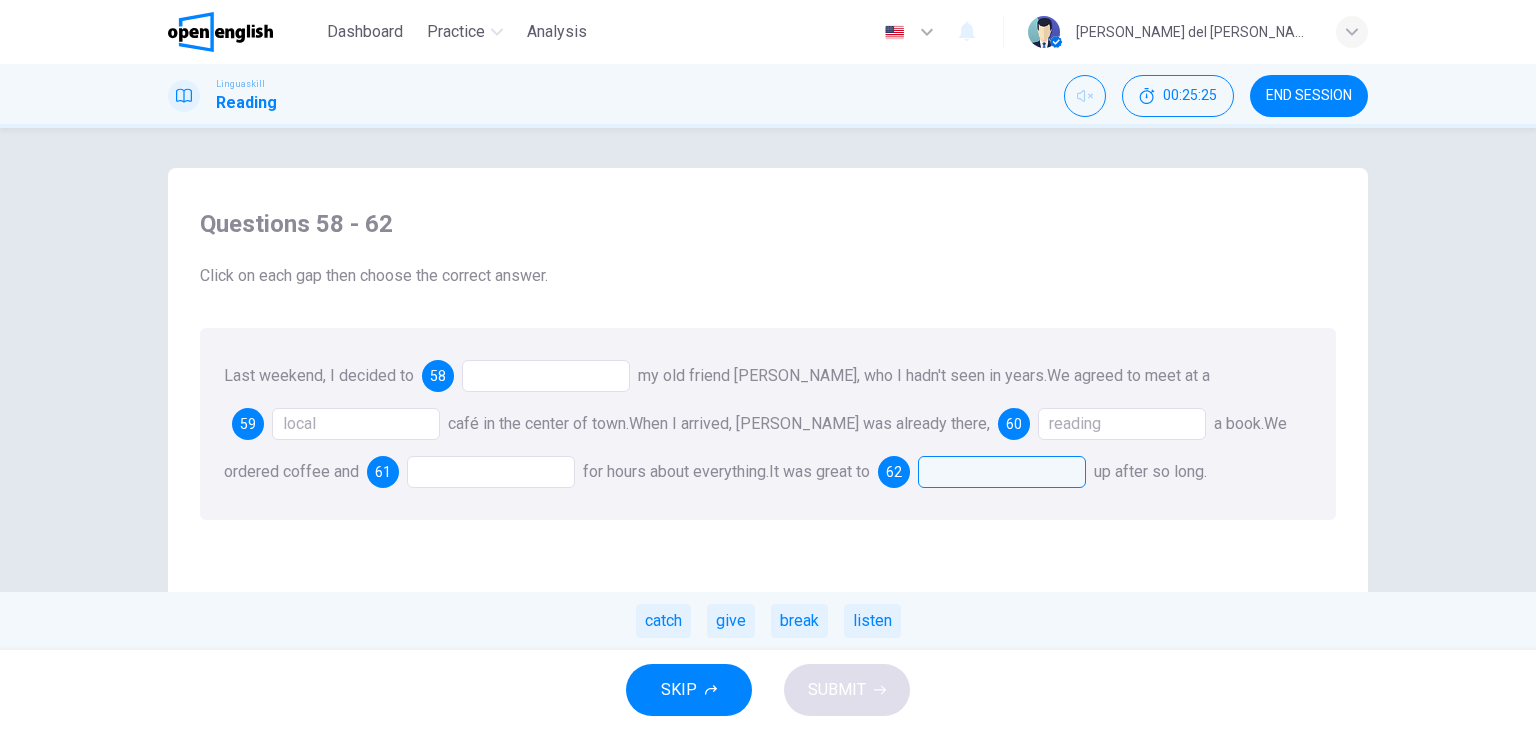 click at bounding box center (546, 376) 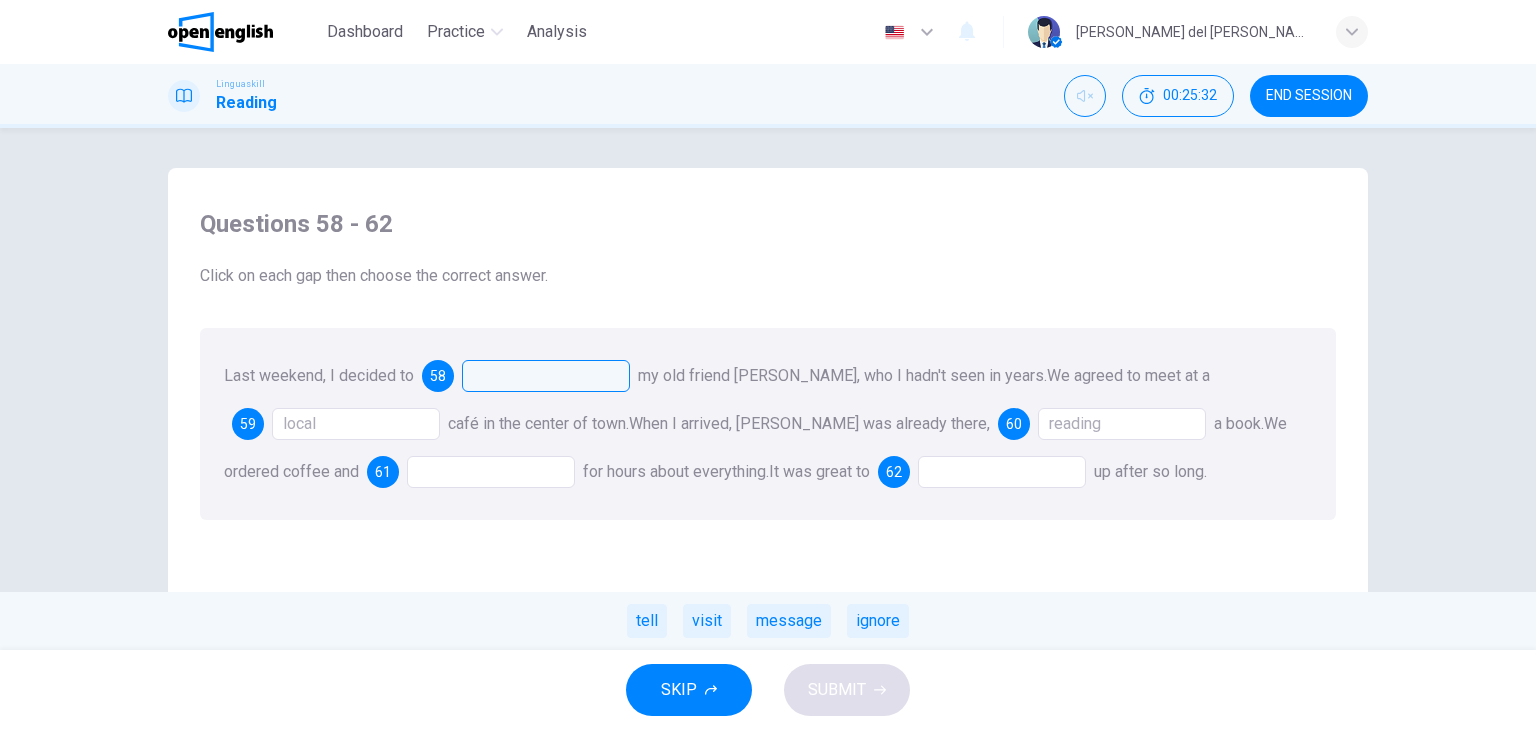 click on "message" at bounding box center [789, 621] 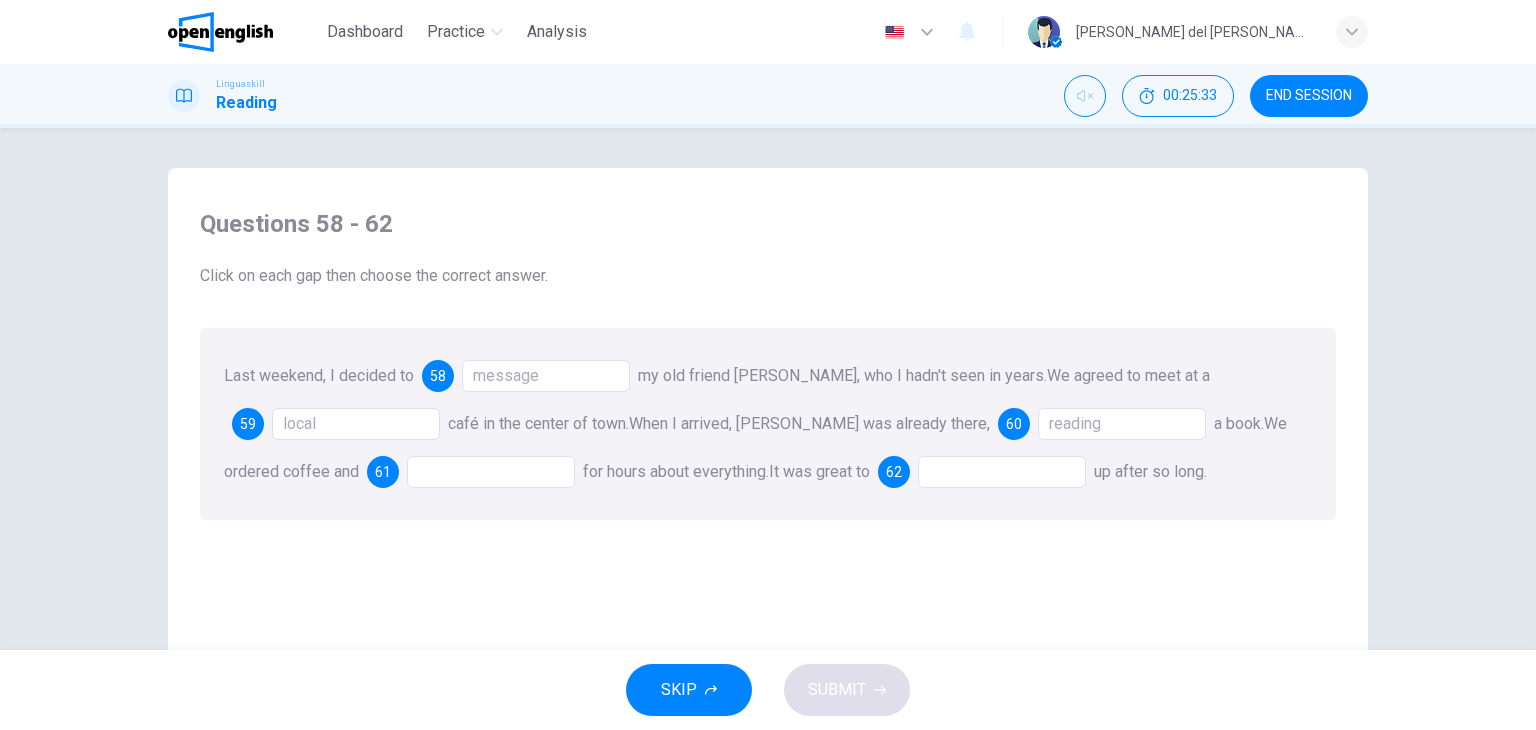click at bounding box center (491, 472) 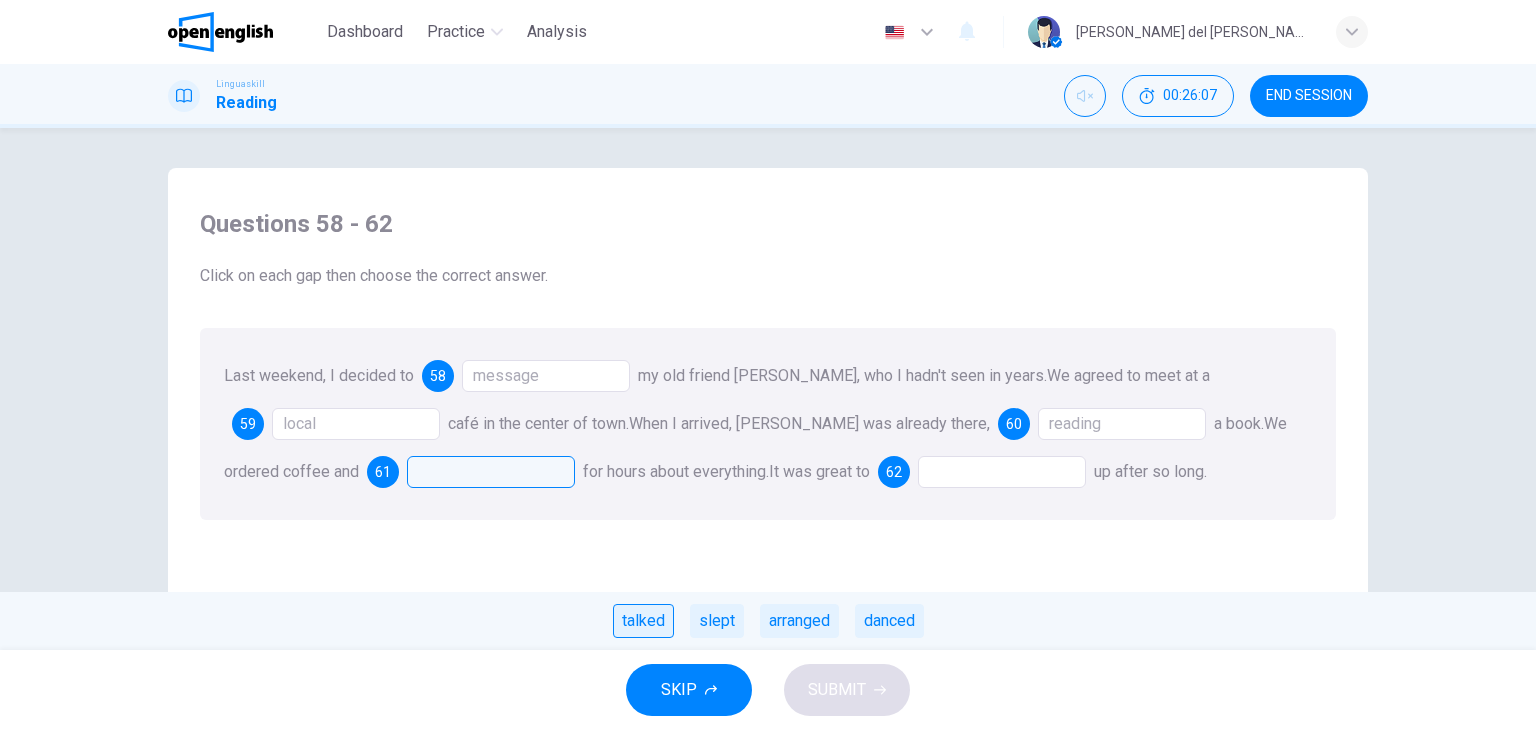 click on "talked" at bounding box center [643, 621] 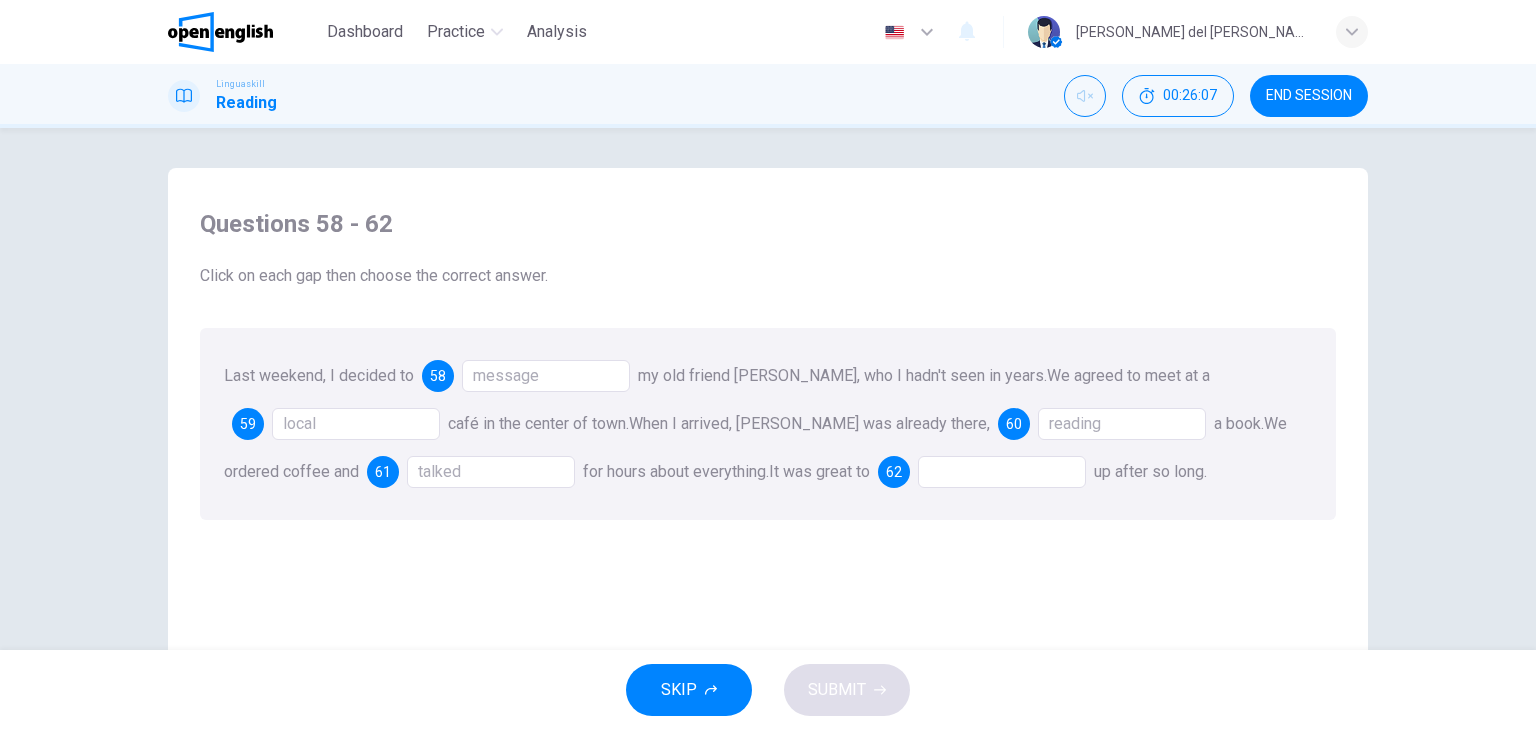 click at bounding box center (1002, 472) 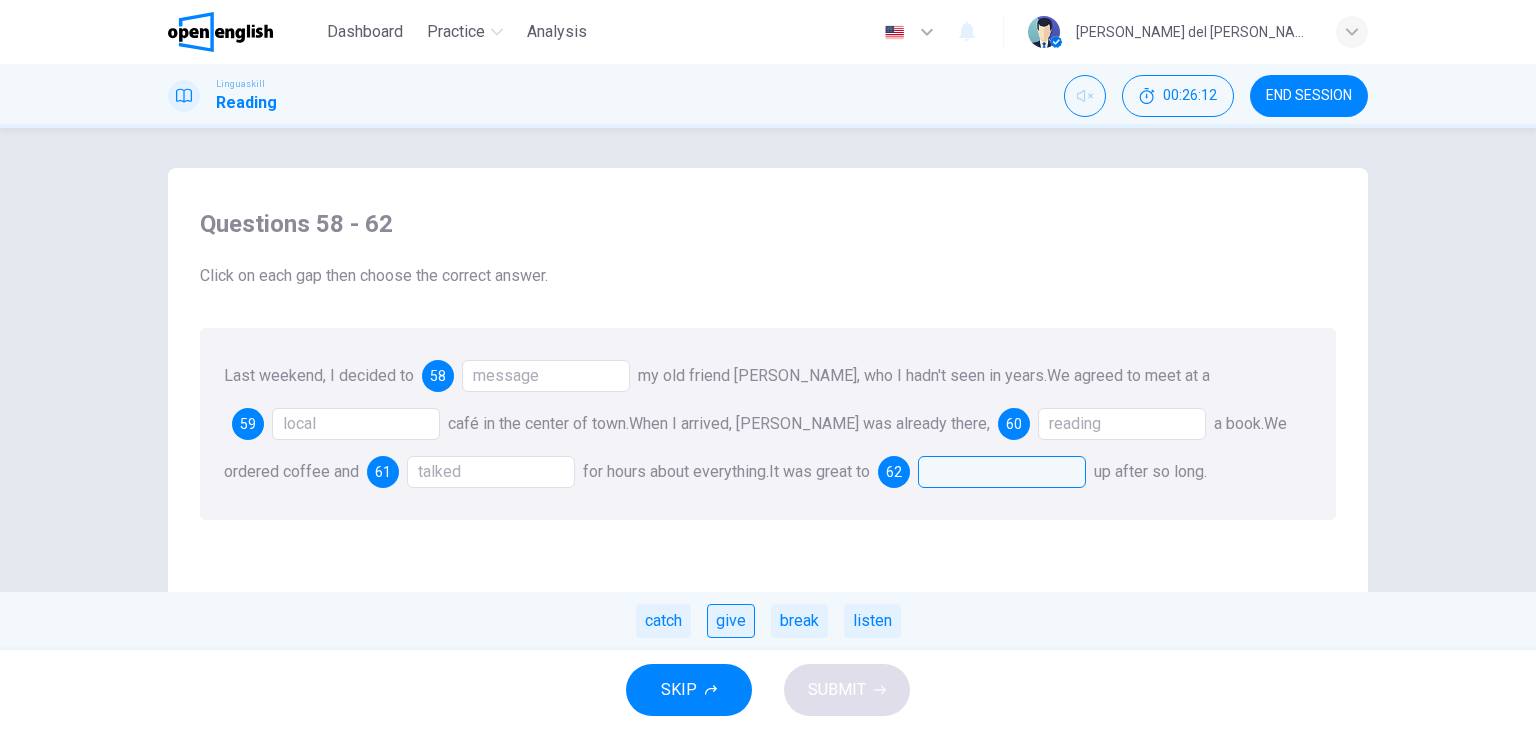 click on "give" at bounding box center (731, 621) 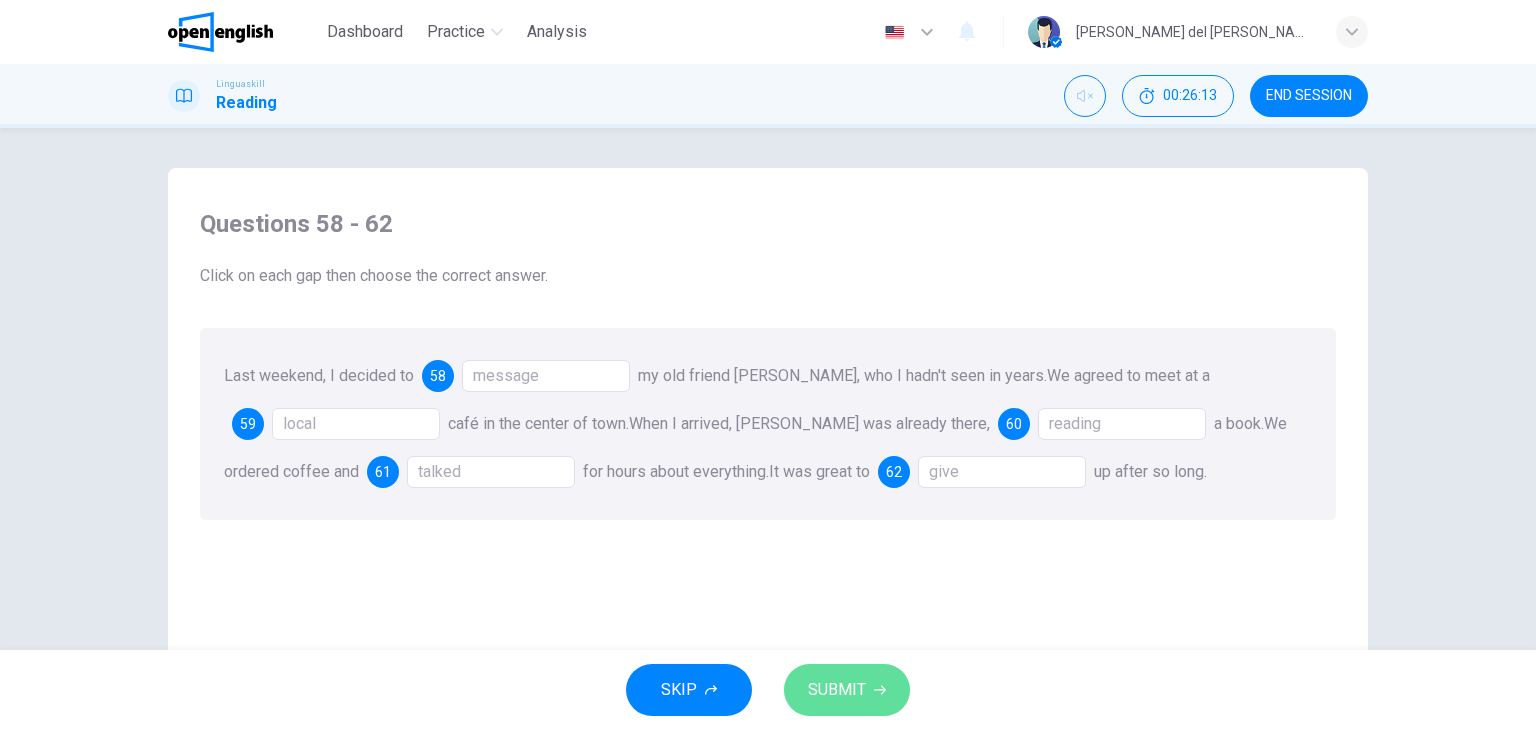 click on "SUBMIT" at bounding box center (837, 690) 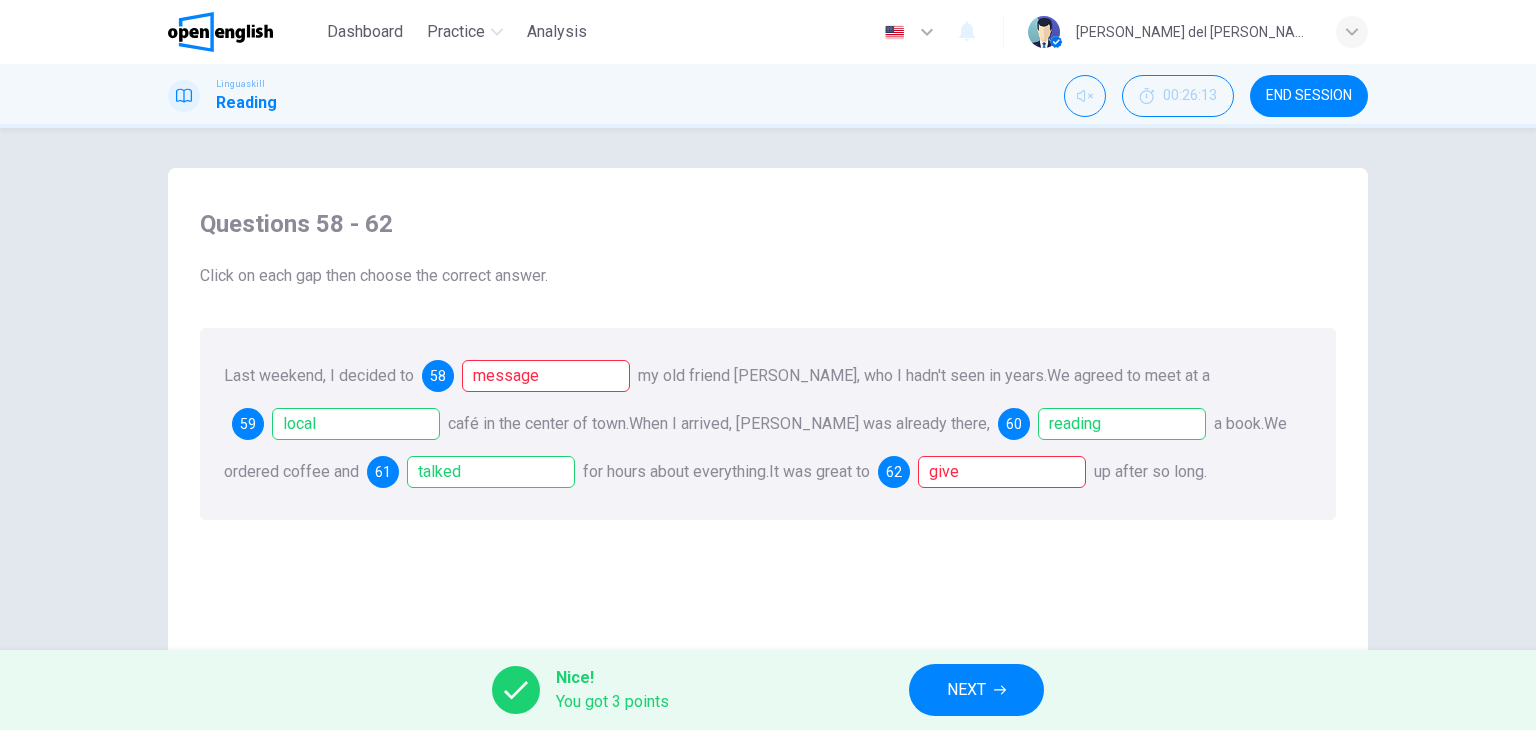 click on "NEXT" at bounding box center (976, 690) 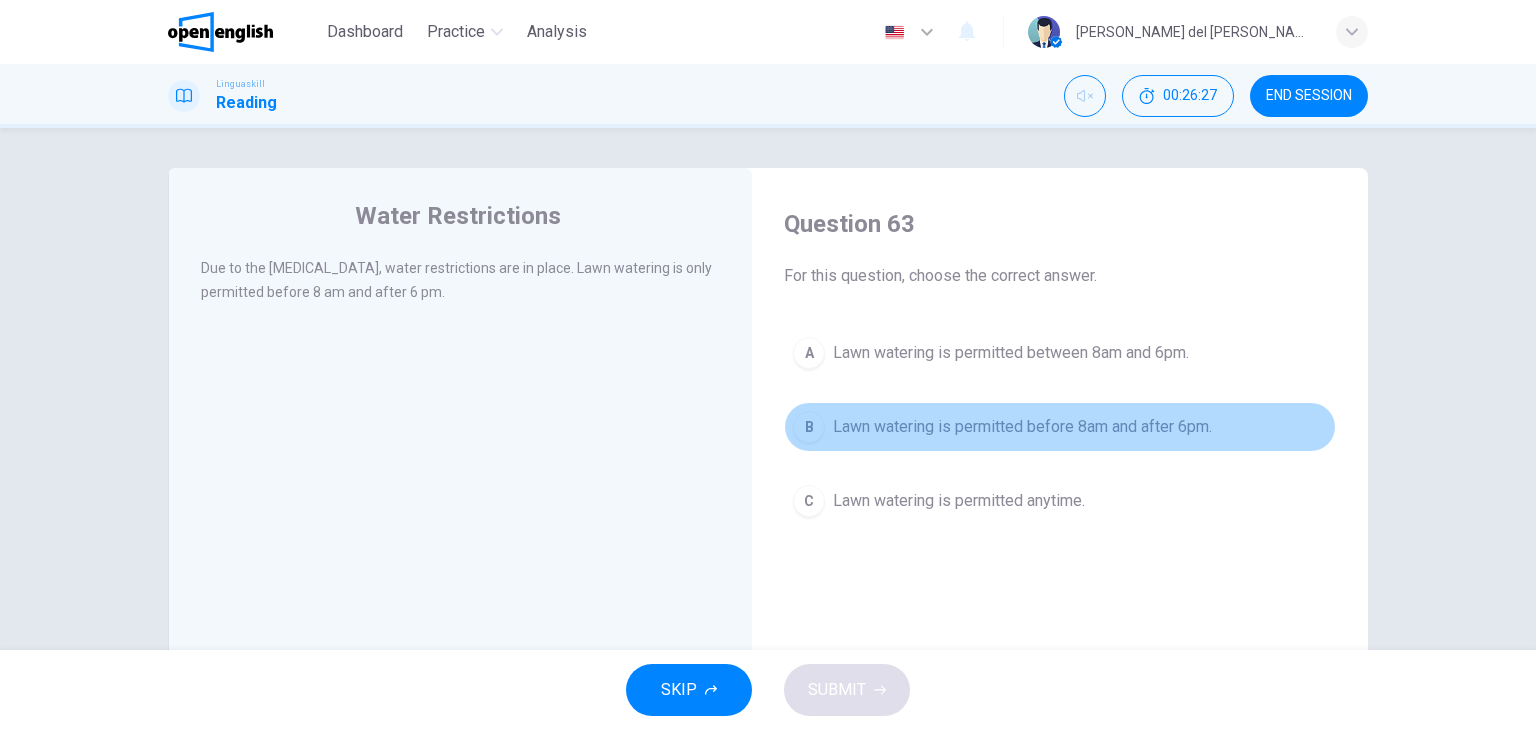 click on "B Lawn watering is permitted before 8am and after 6pm." at bounding box center (1060, 427) 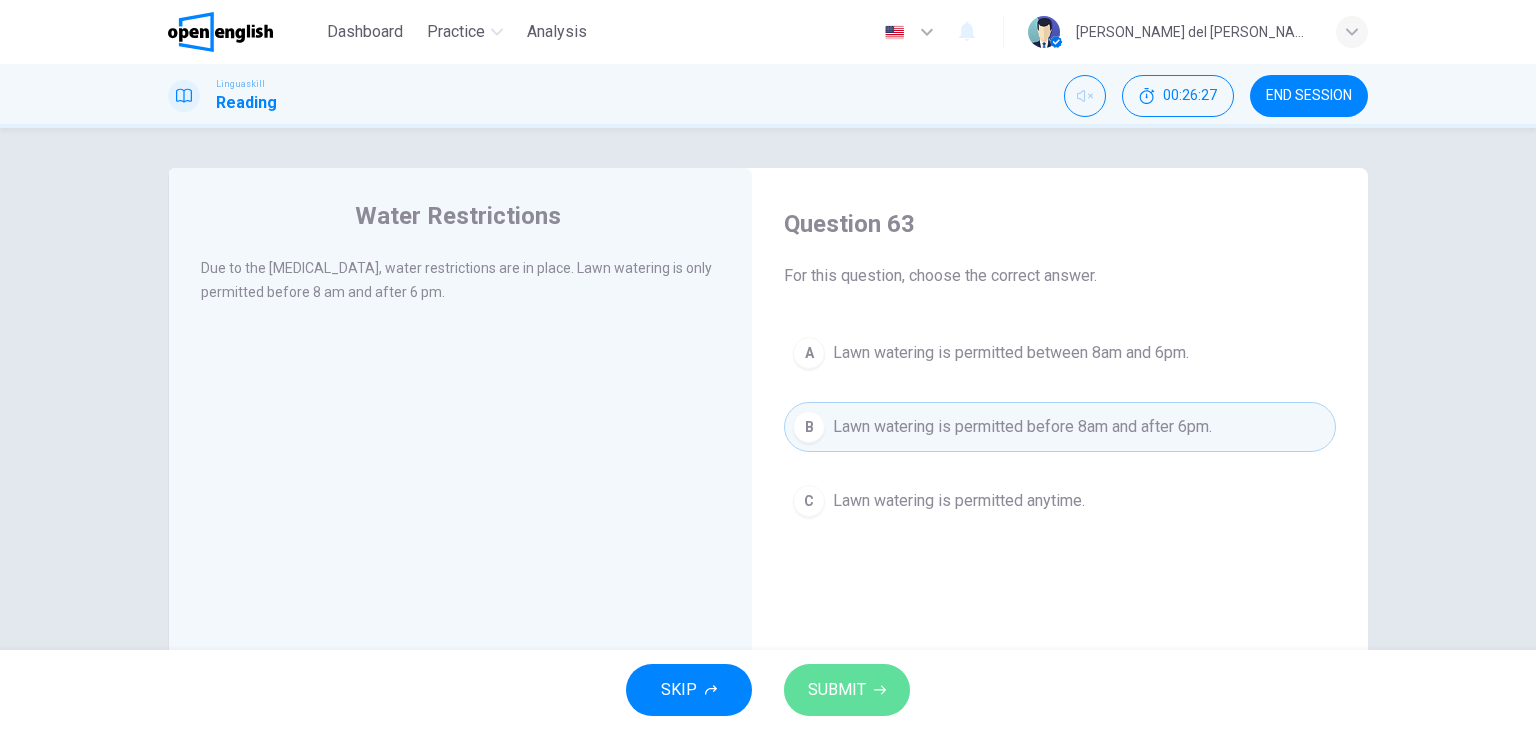 click on "SUBMIT" at bounding box center [847, 690] 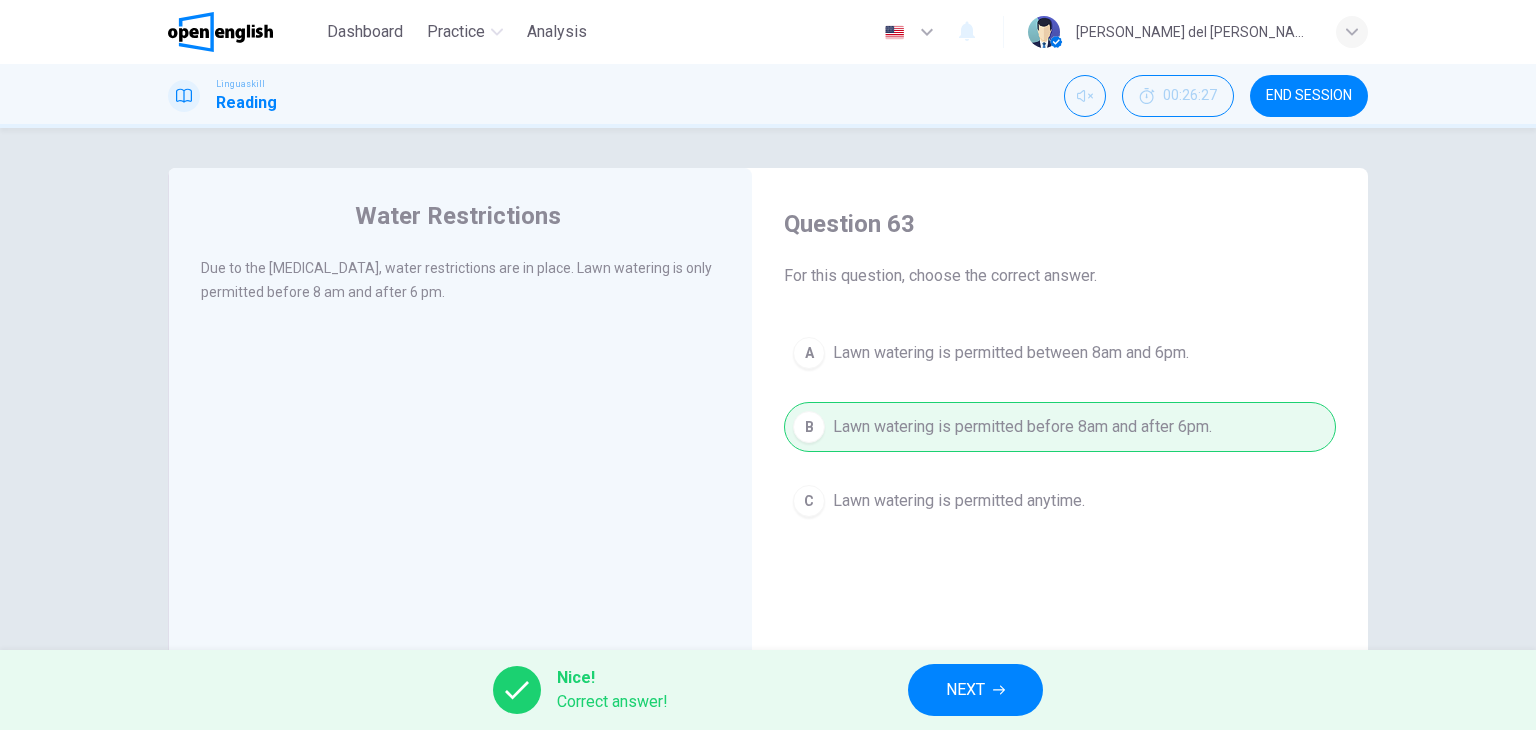 click on "NEXT" at bounding box center [965, 690] 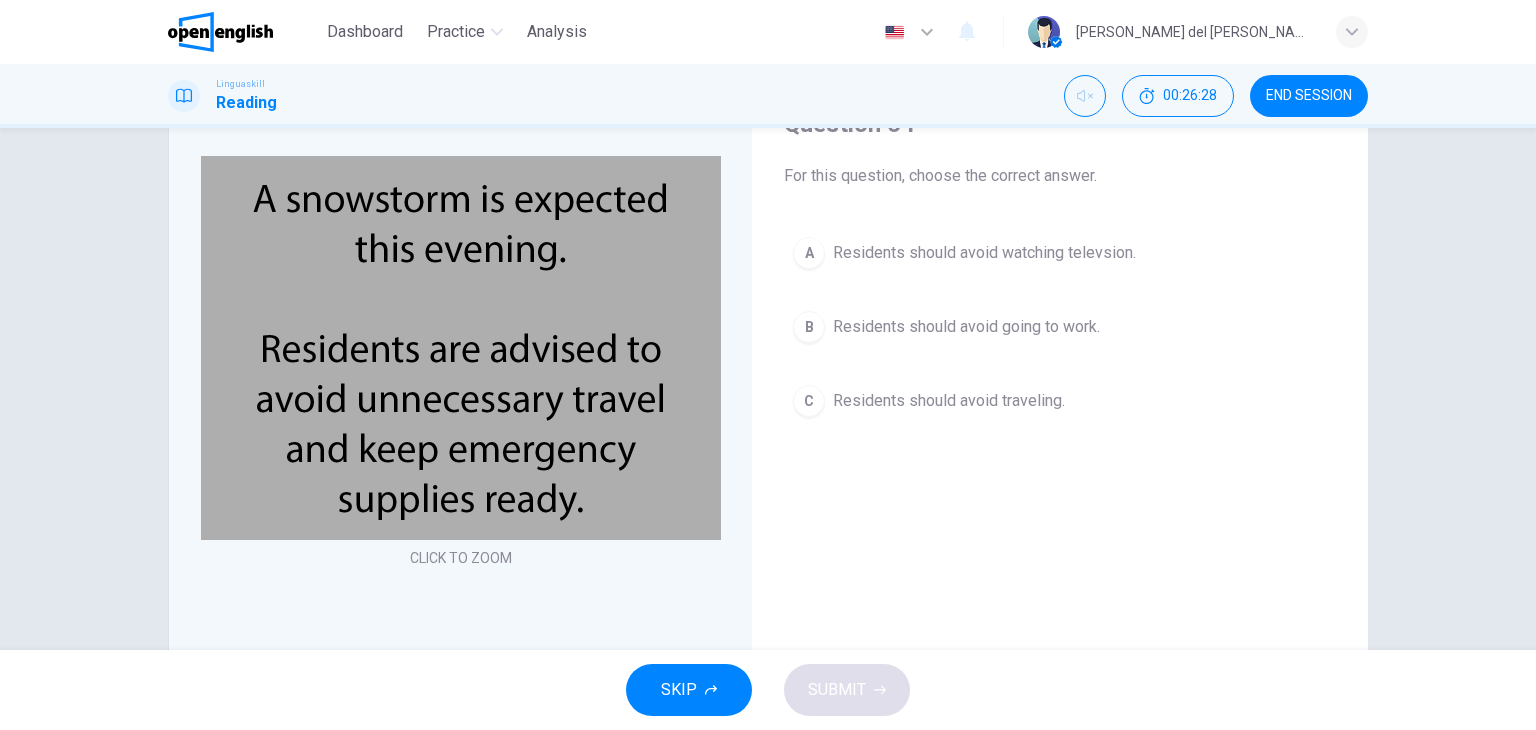 scroll, scrollTop: 0, scrollLeft: 0, axis: both 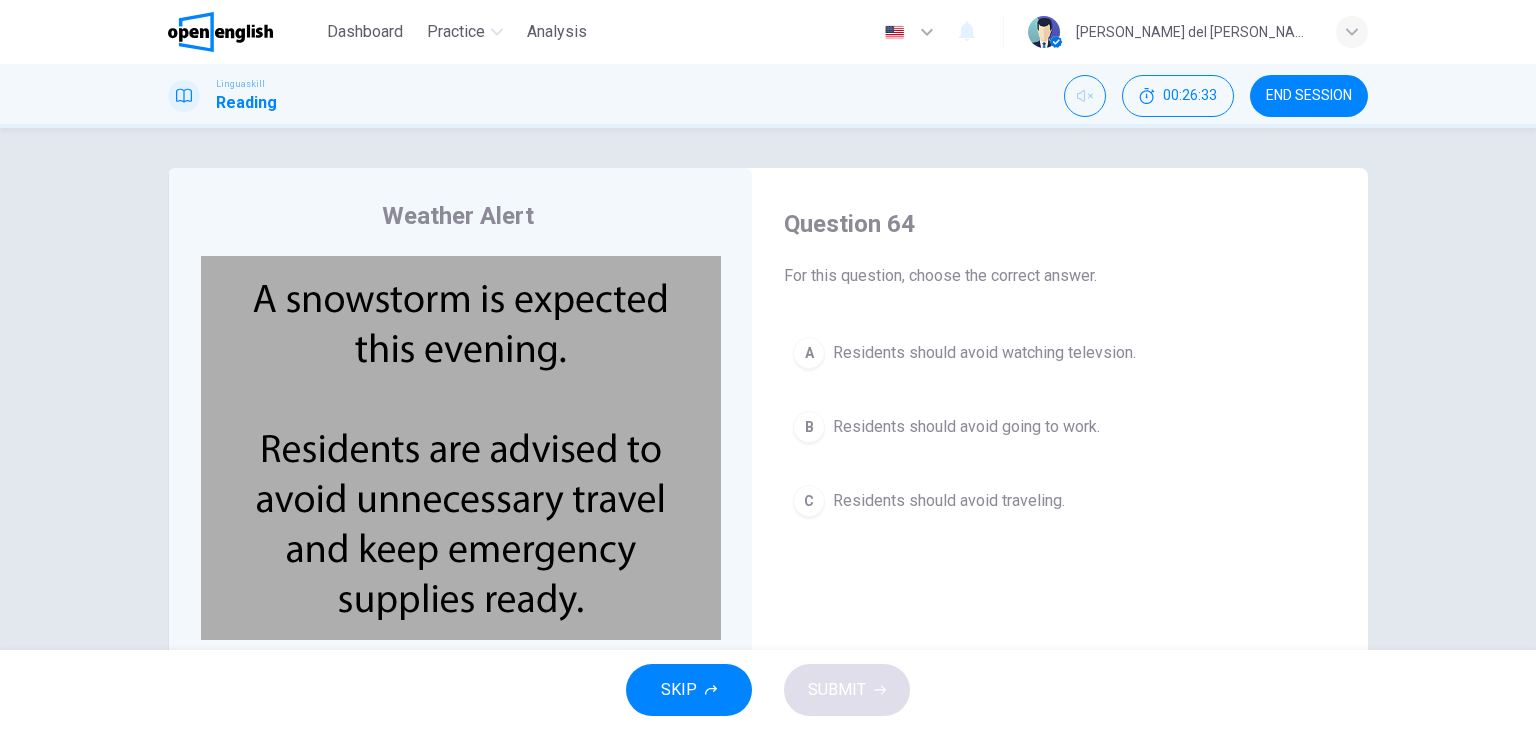 click on "Residents should avoid traveling." at bounding box center [949, 501] 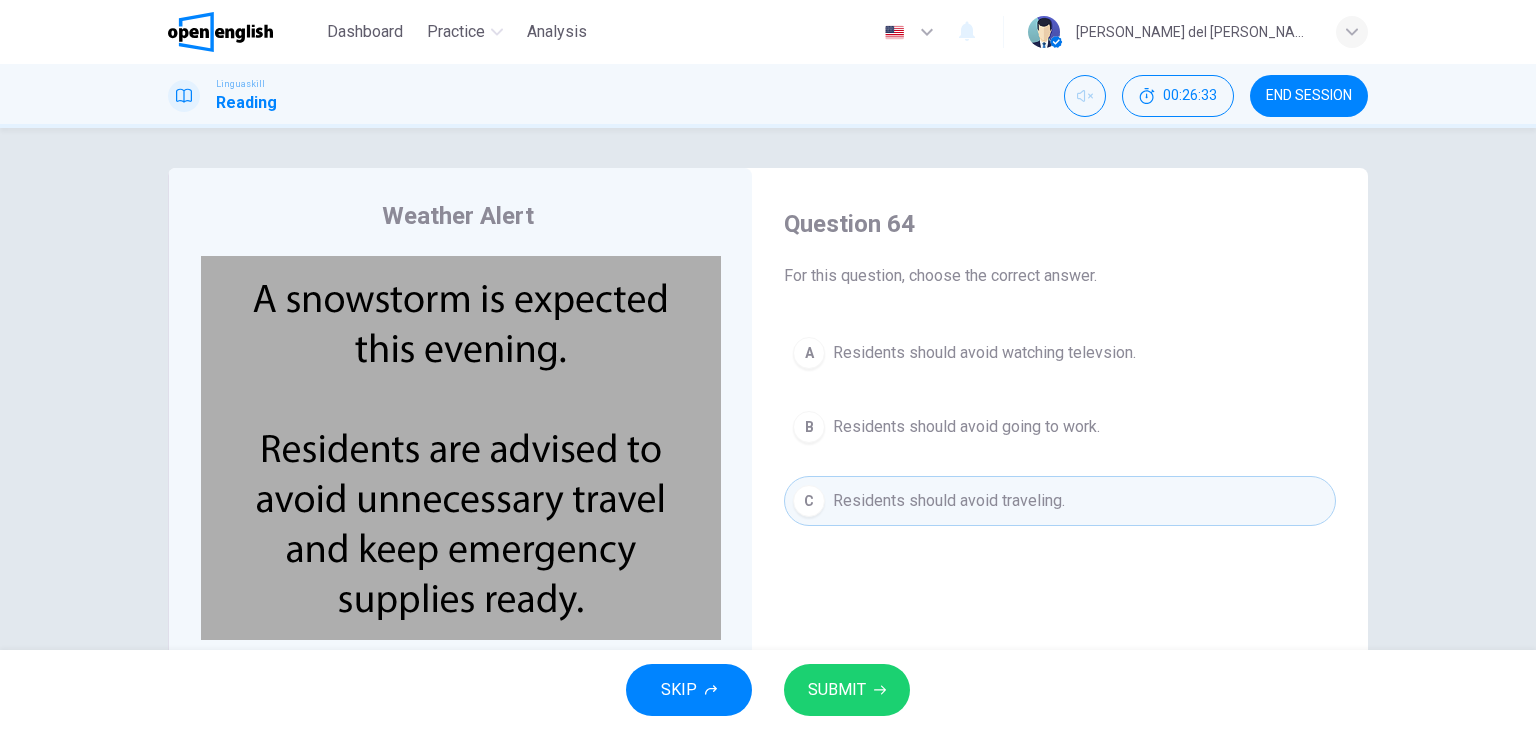 click on "SUBMIT" at bounding box center [837, 690] 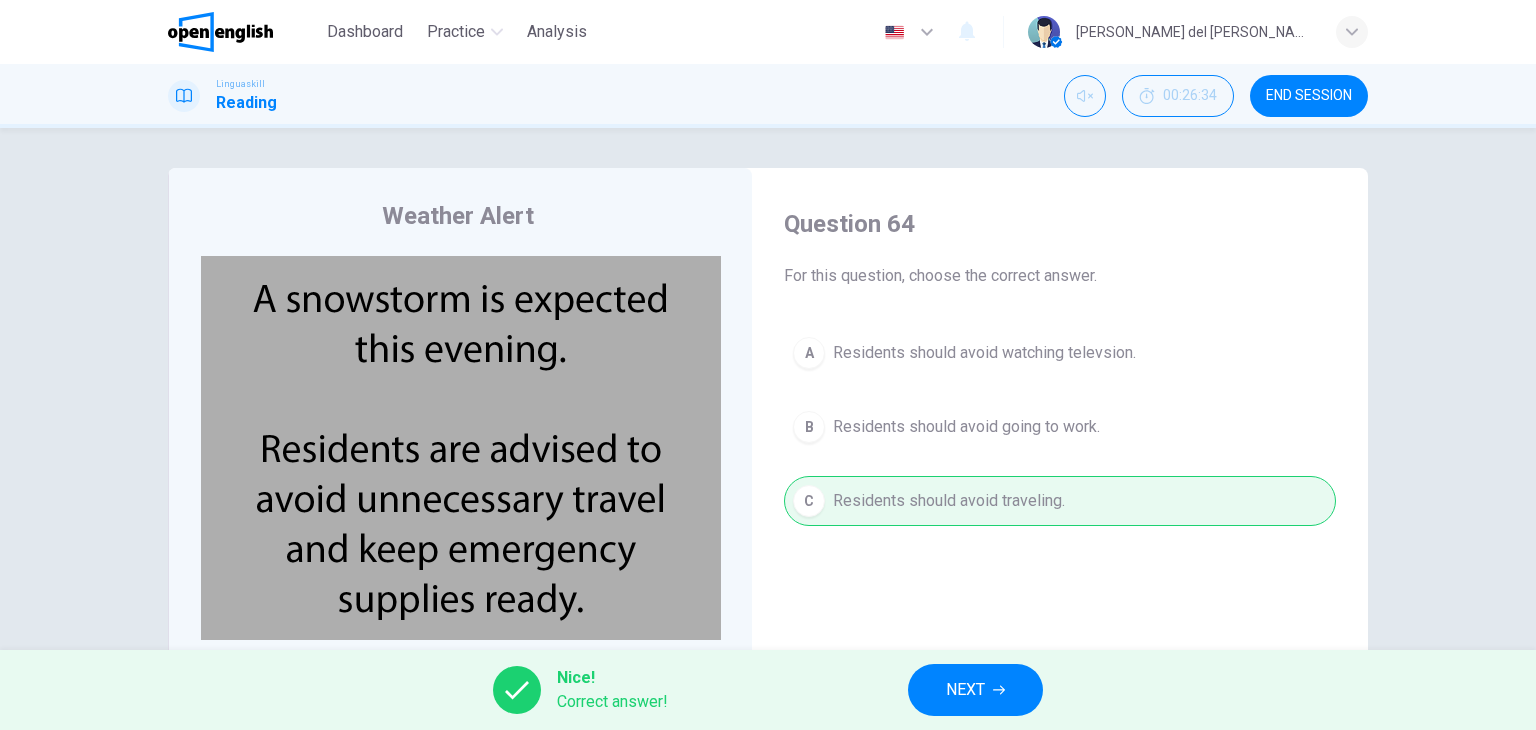 click on "NEXT" at bounding box center (965, 690) 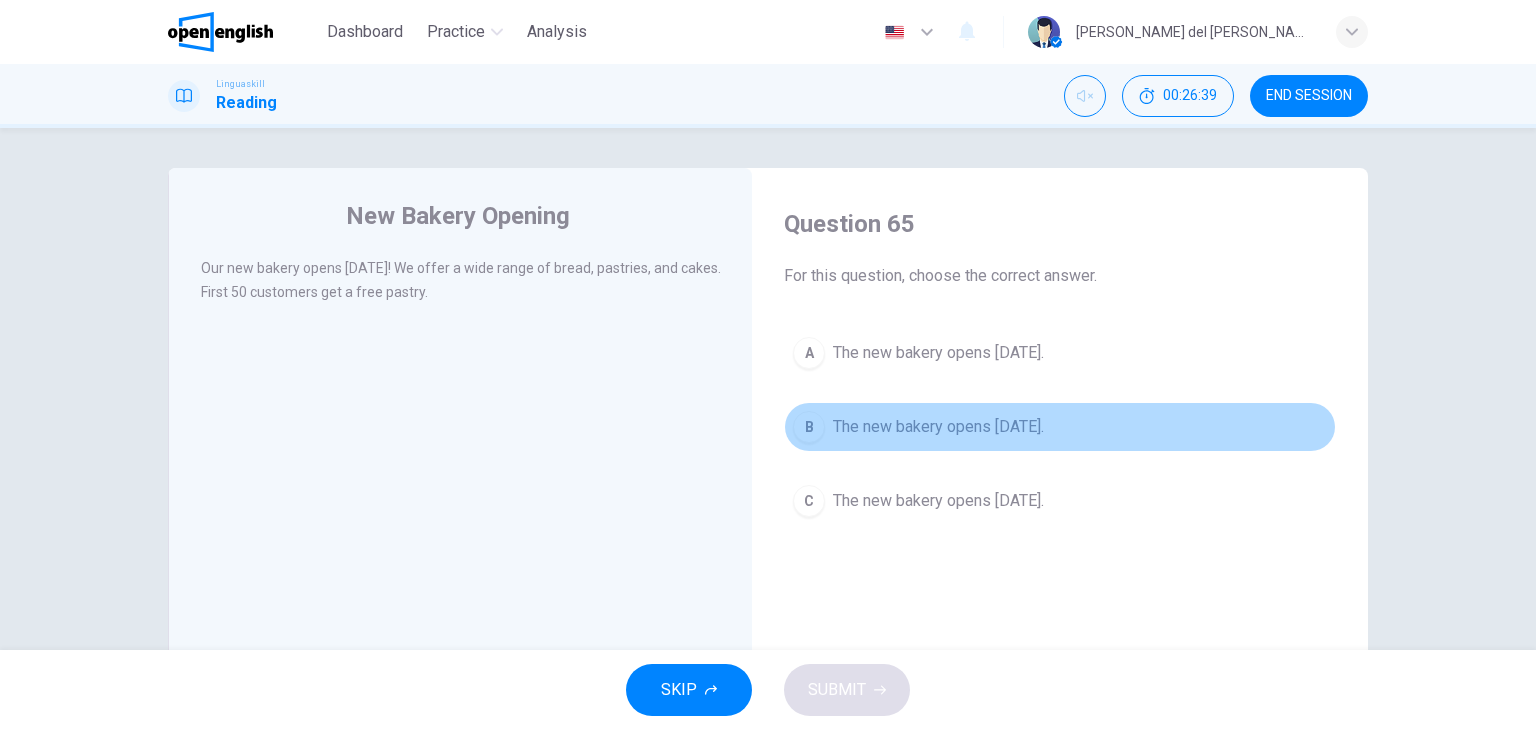 click on "The new bakery opens [DATE]." at bounding box center (938, 427) 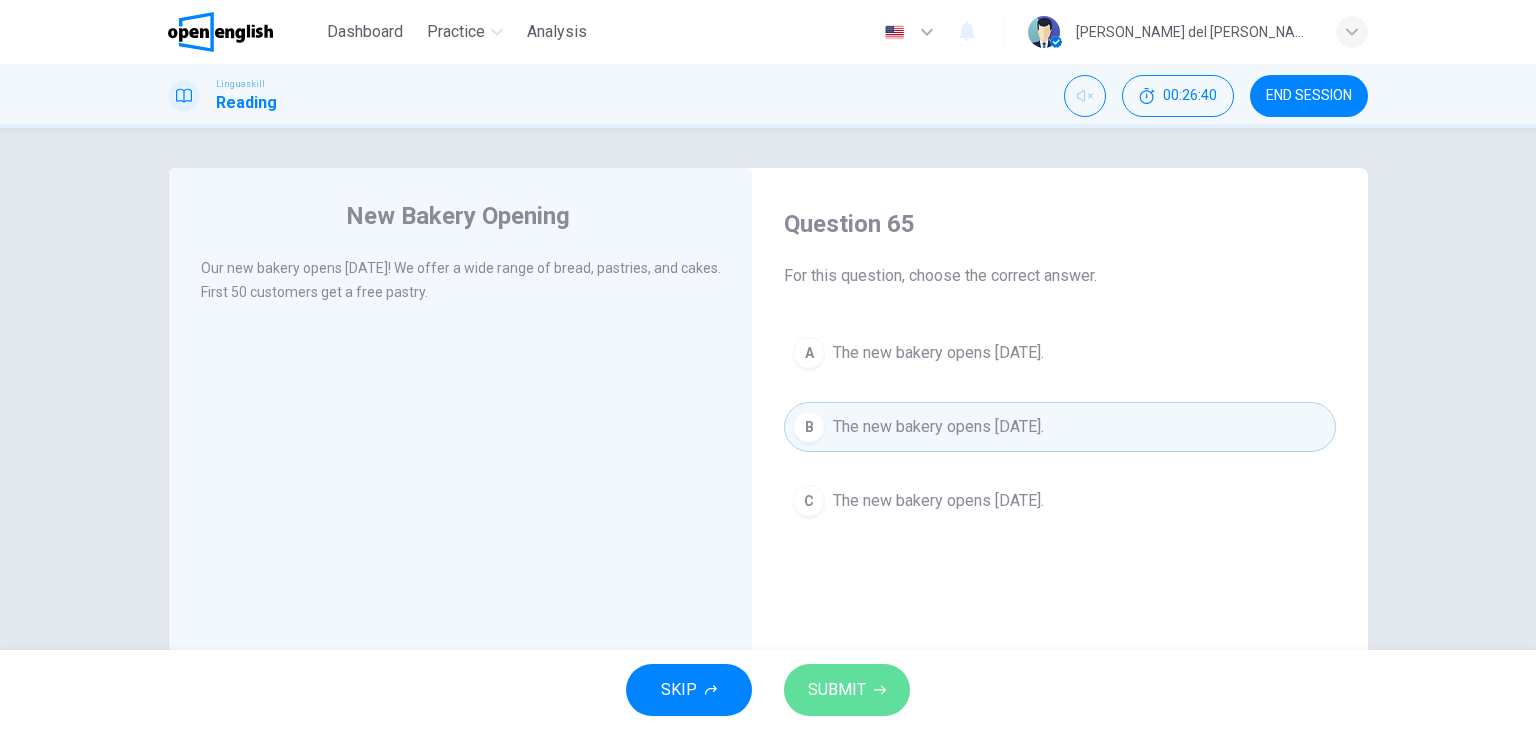 click on "SUBMIT" at bounding box center (837, 690) 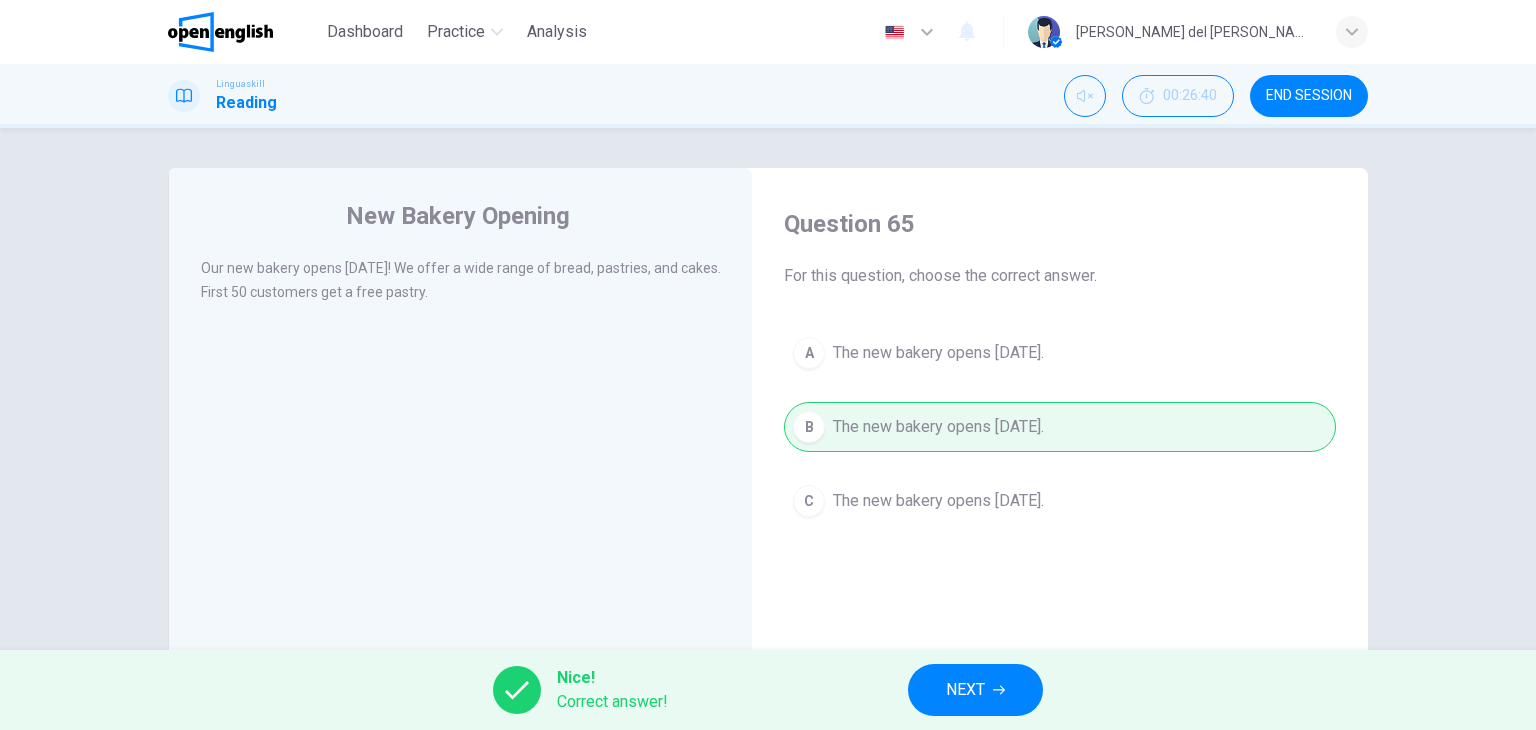 click on "NEXT" at bounding box center (975, 690) 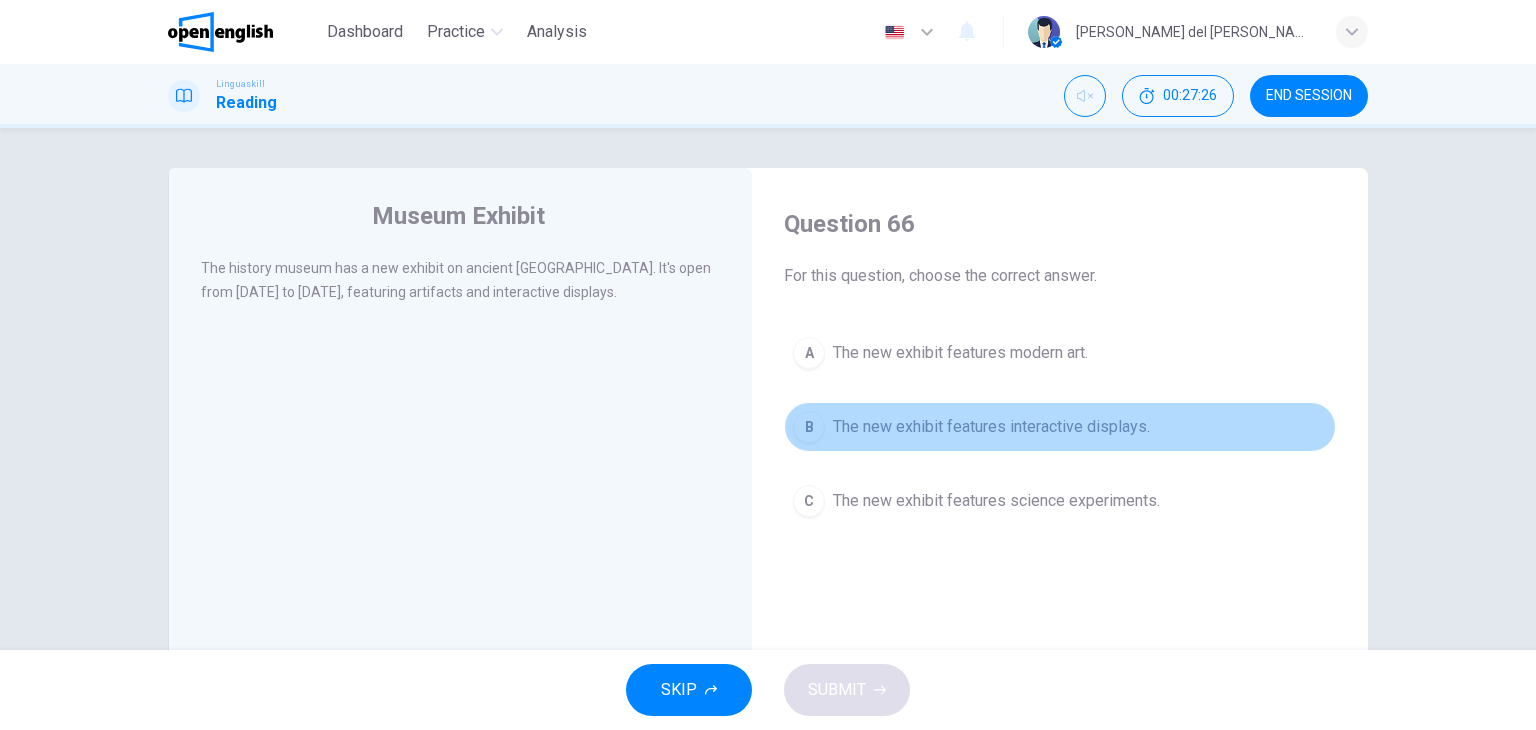 click on "B The new exhibit features interactive displays." at bounding box center [1060, 427] 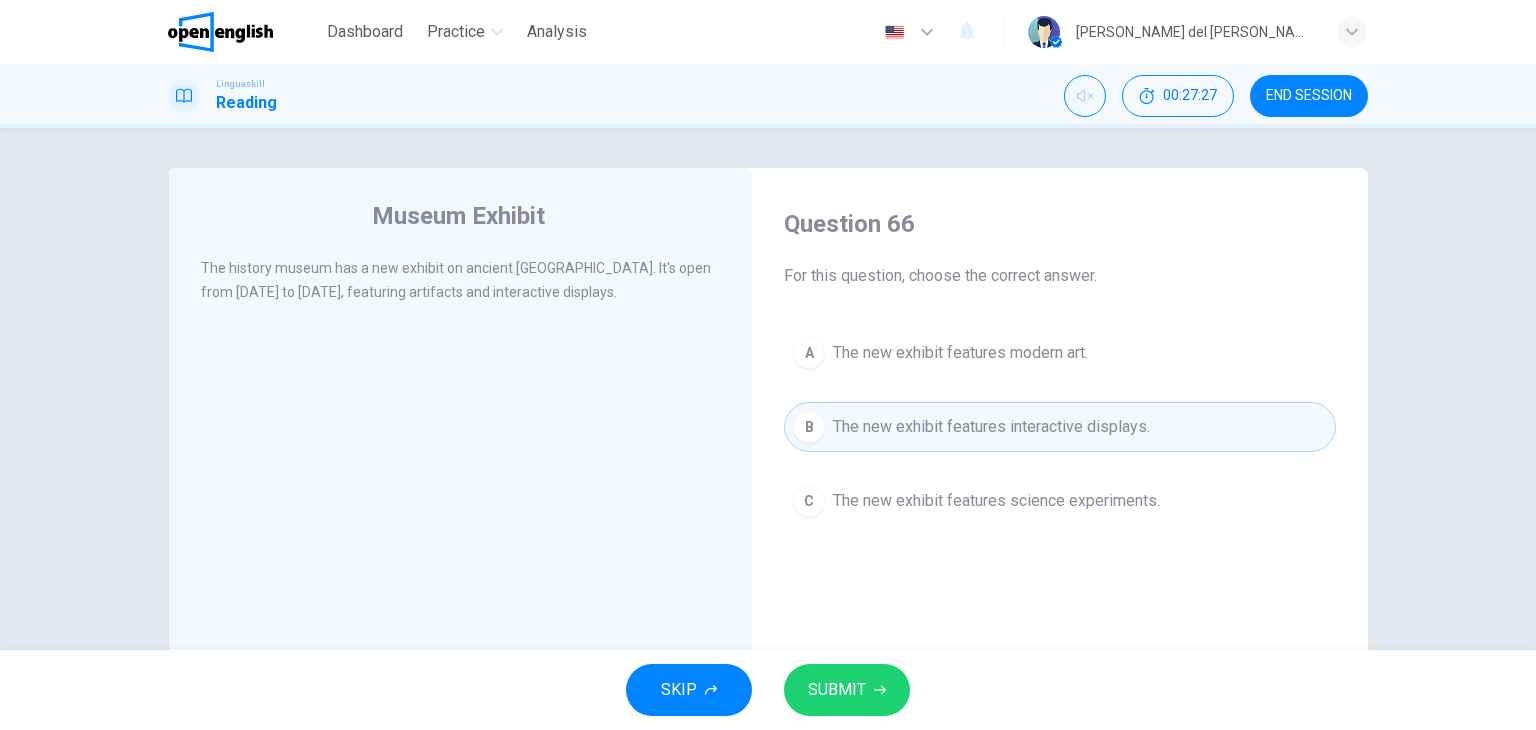click on "SUBMIT" at bounding box center [837, 690] 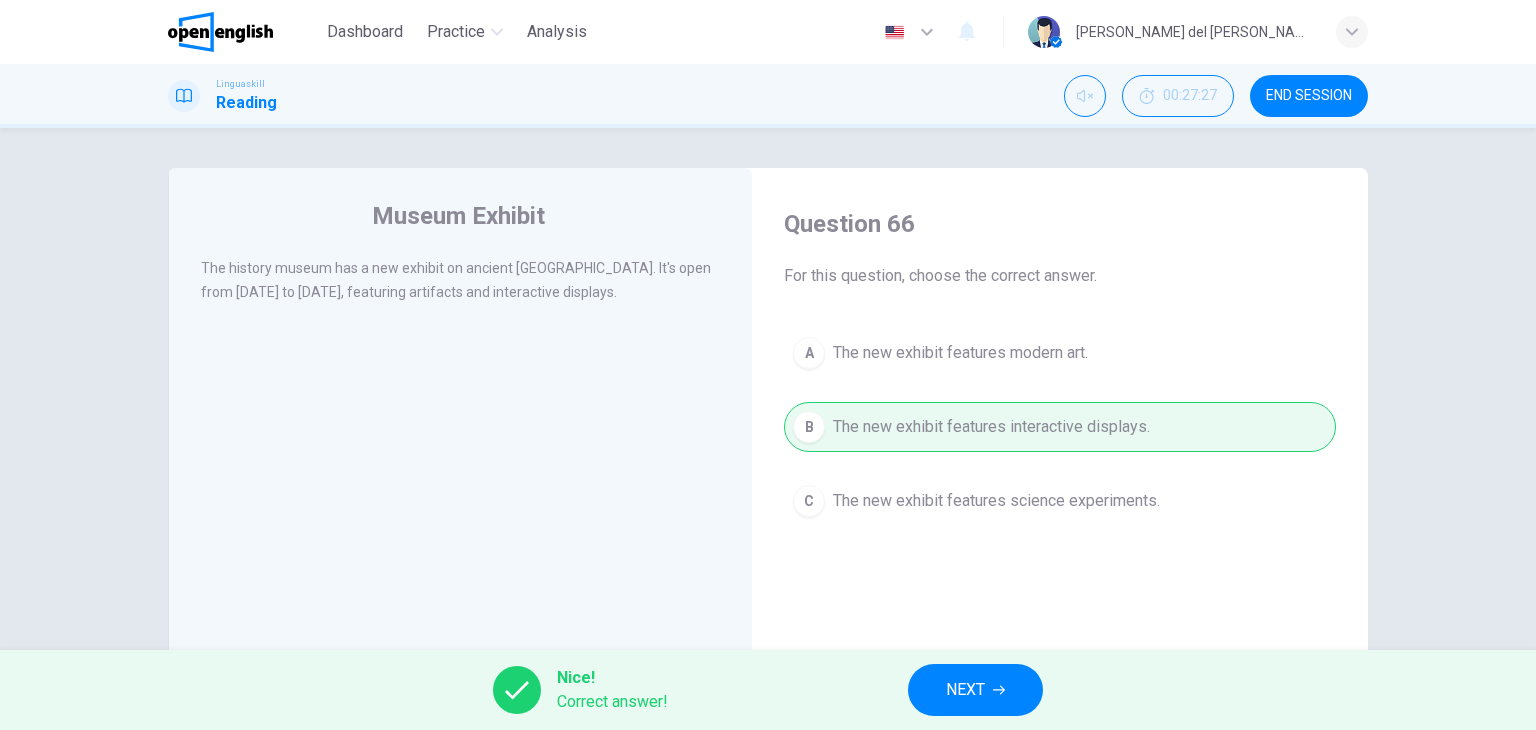 click on "NEXT" at bounding box center (975, 690) 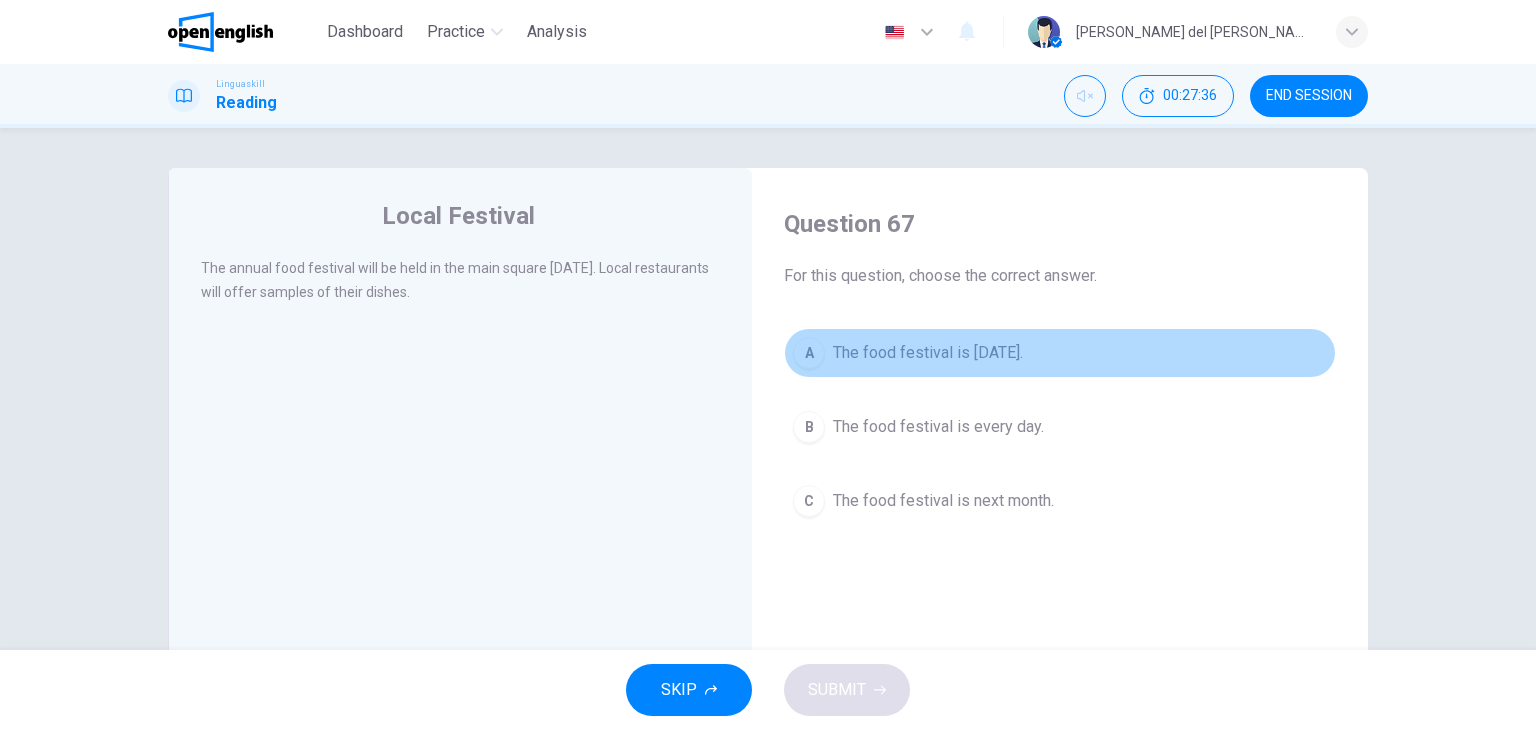 click on "The food festival is [DATE]." at bounding box center (928, 353) 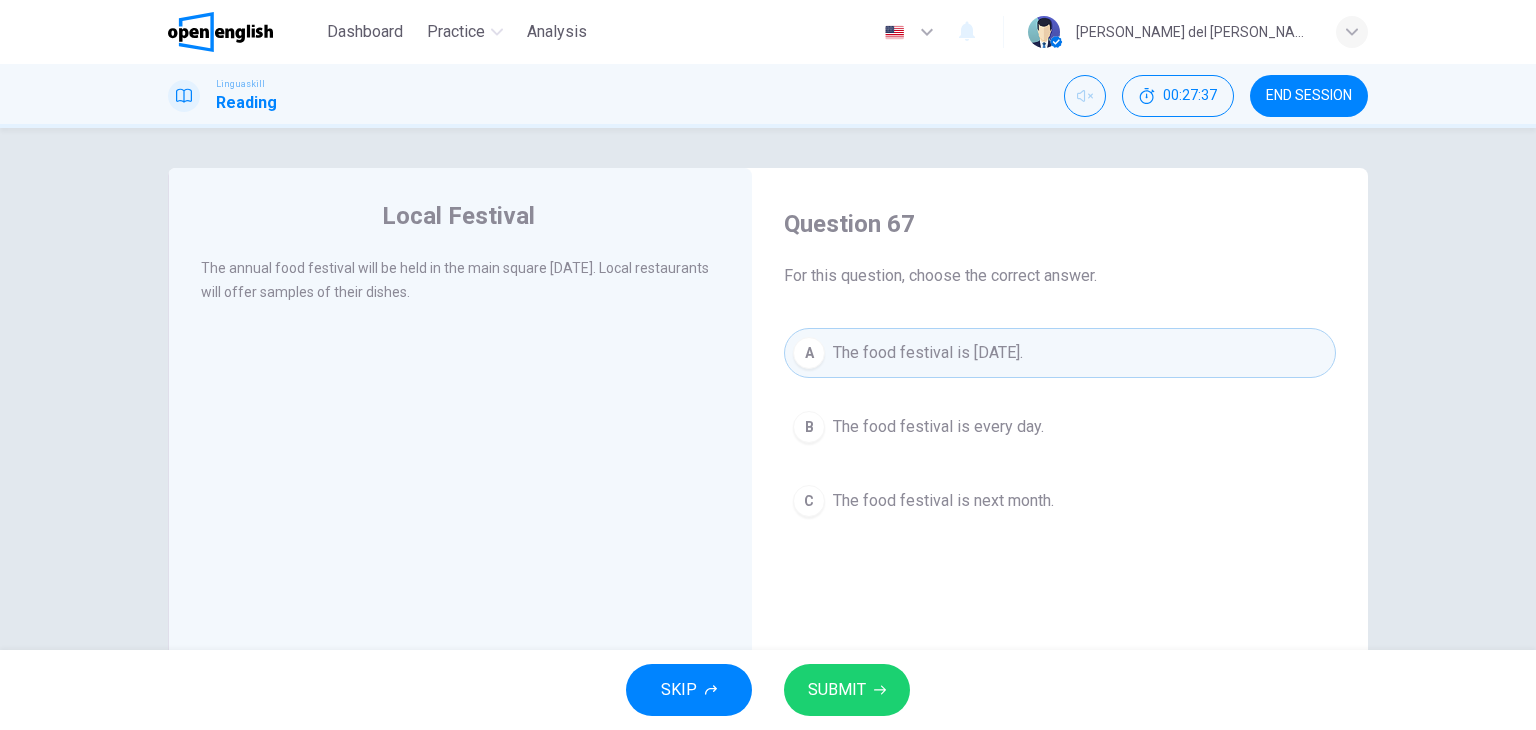 click on "Question 67 For this question, choose the correct answer. A The food festival is [DATE]. B The food festival is every day. C The food festival is next month." at bounding box center (1060, 525) 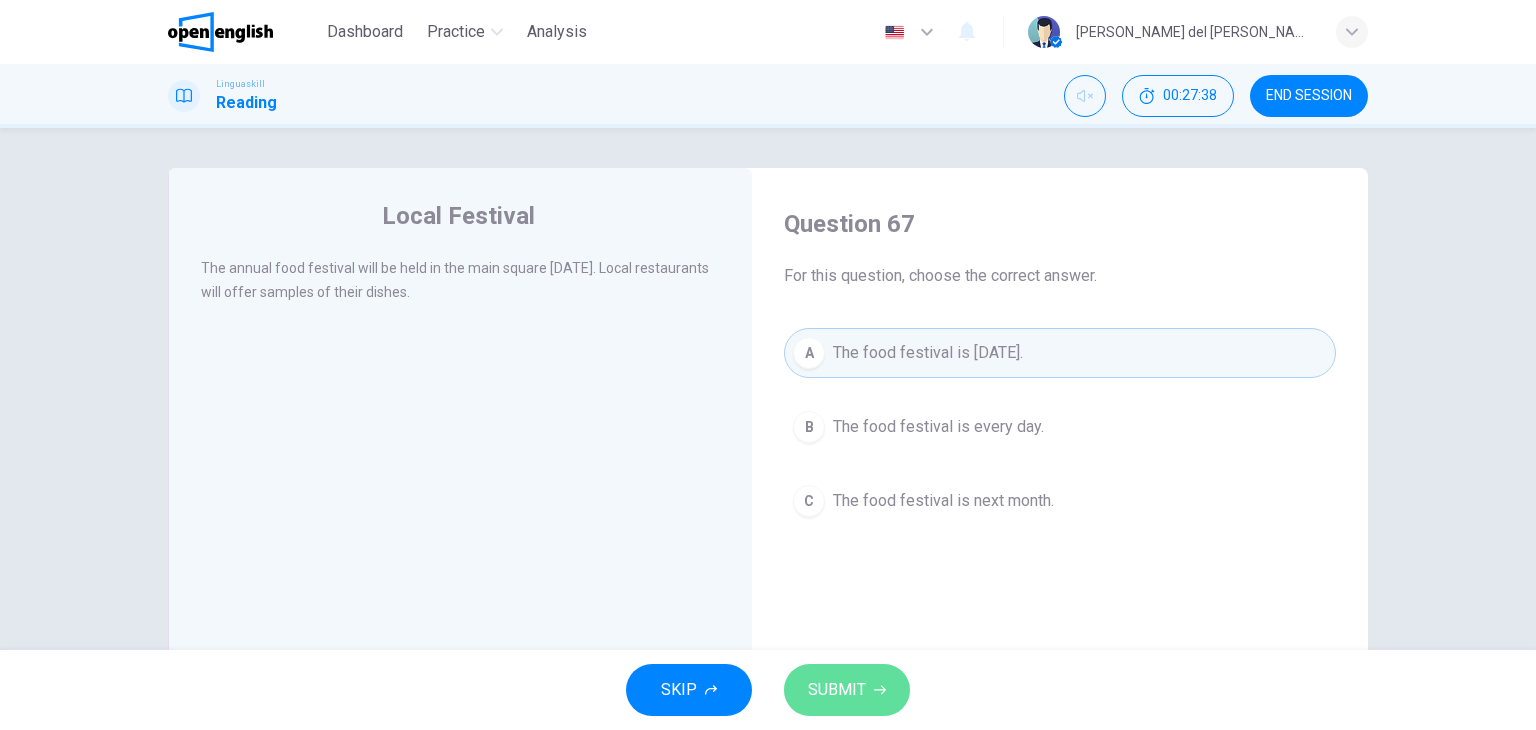 click on "SUBMIT" at bounding box center [837, 690] 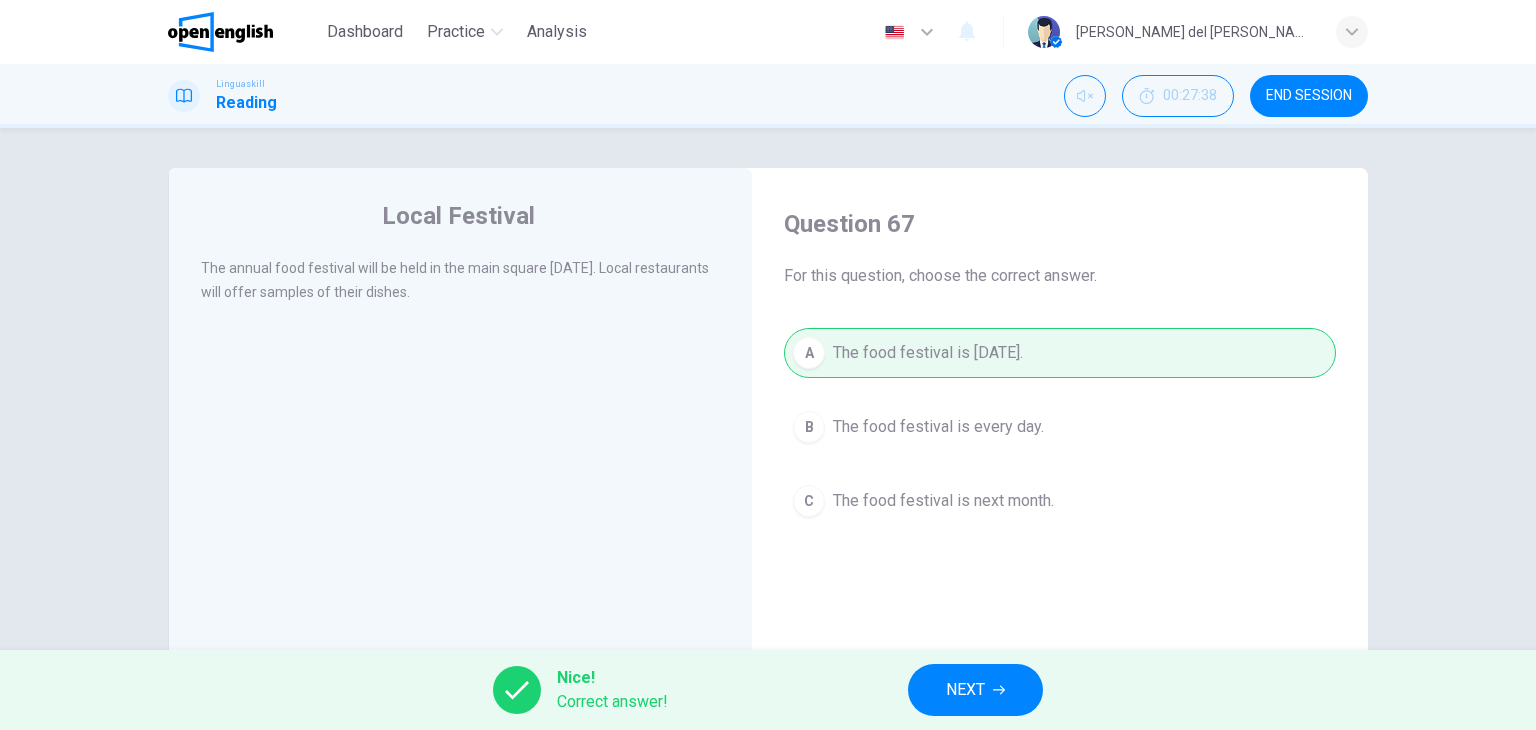 click on "NEXT" at bounding box center [965, 690] 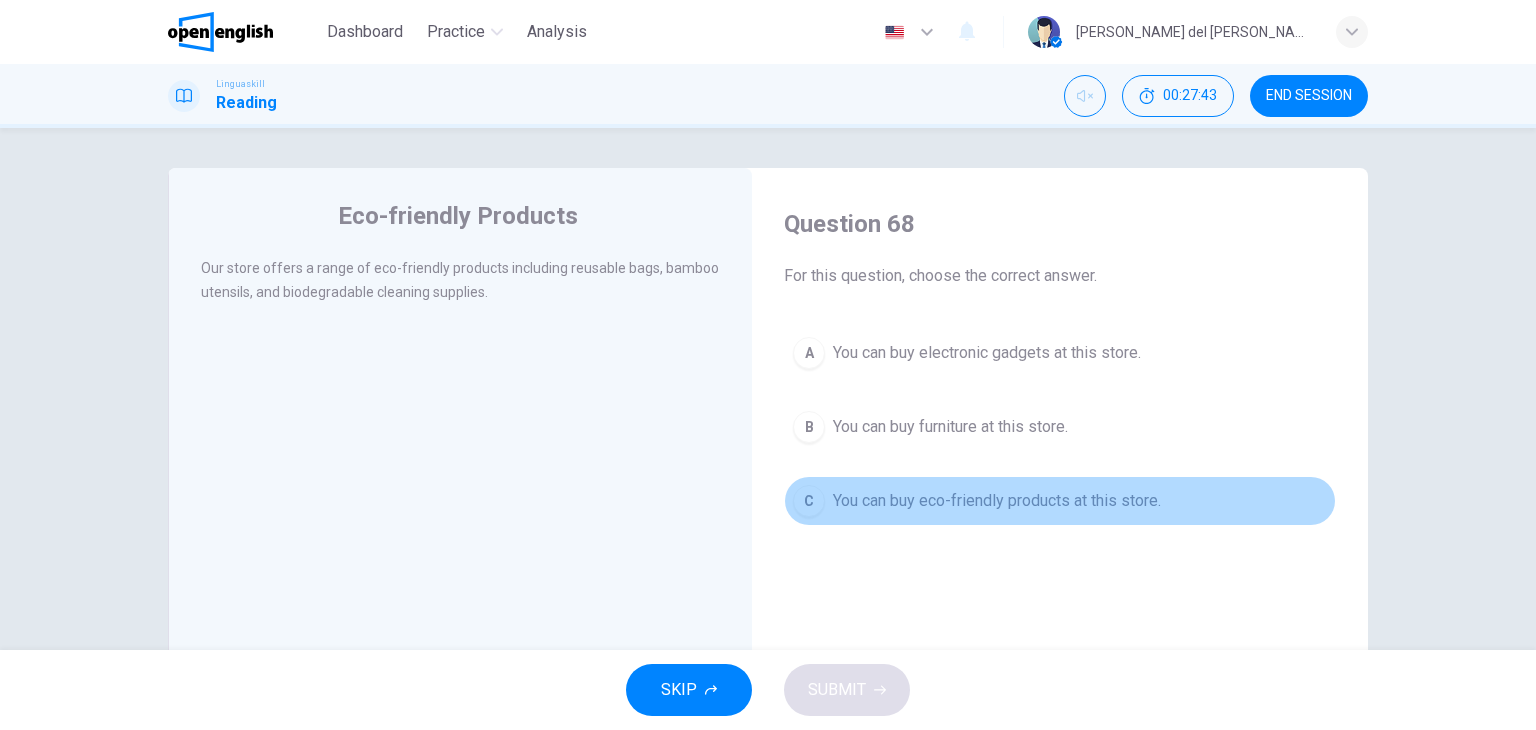 click on "C You can buy eco-friendly products at this store." at bounding box center [1060, 501] 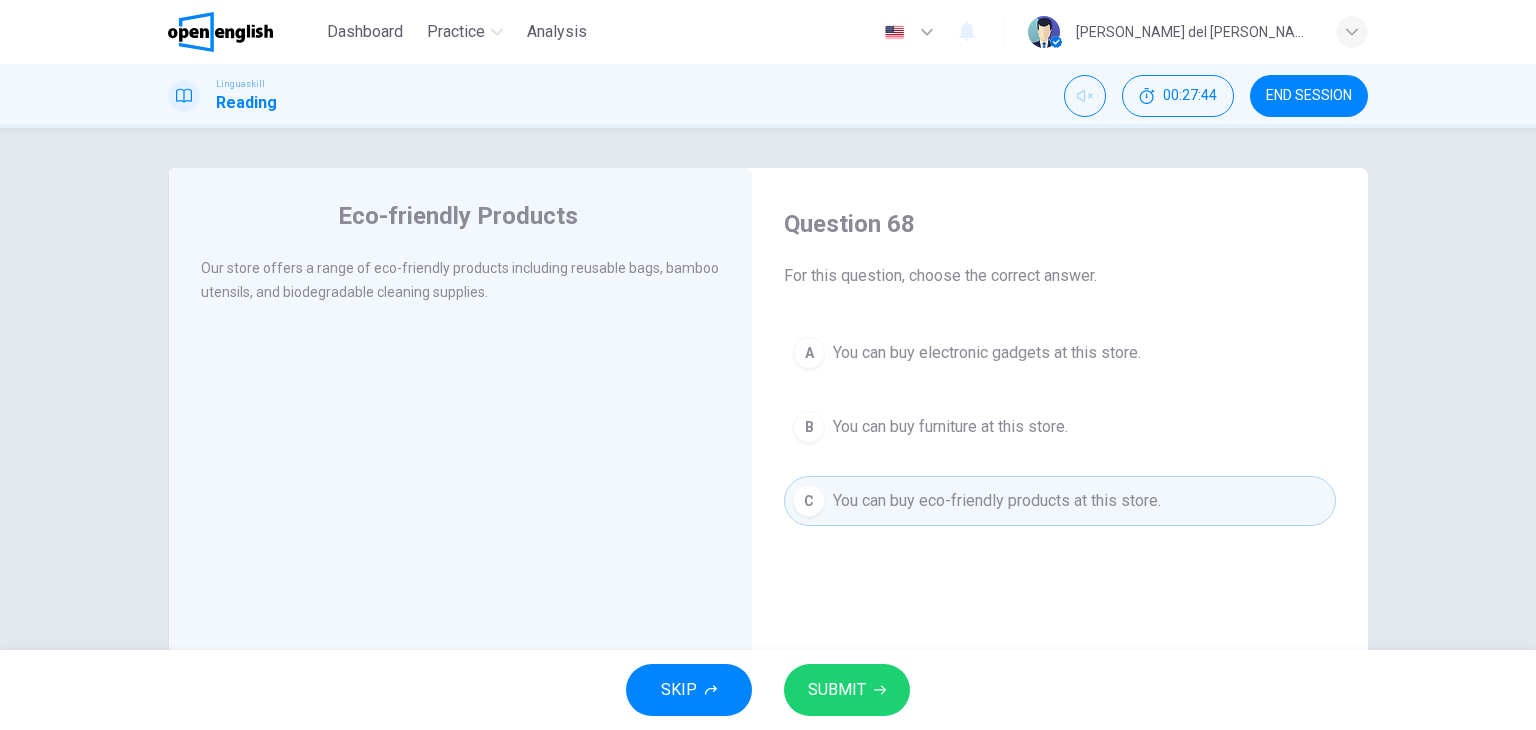 click on "SUBMIT" at bounding box center (837, 690) 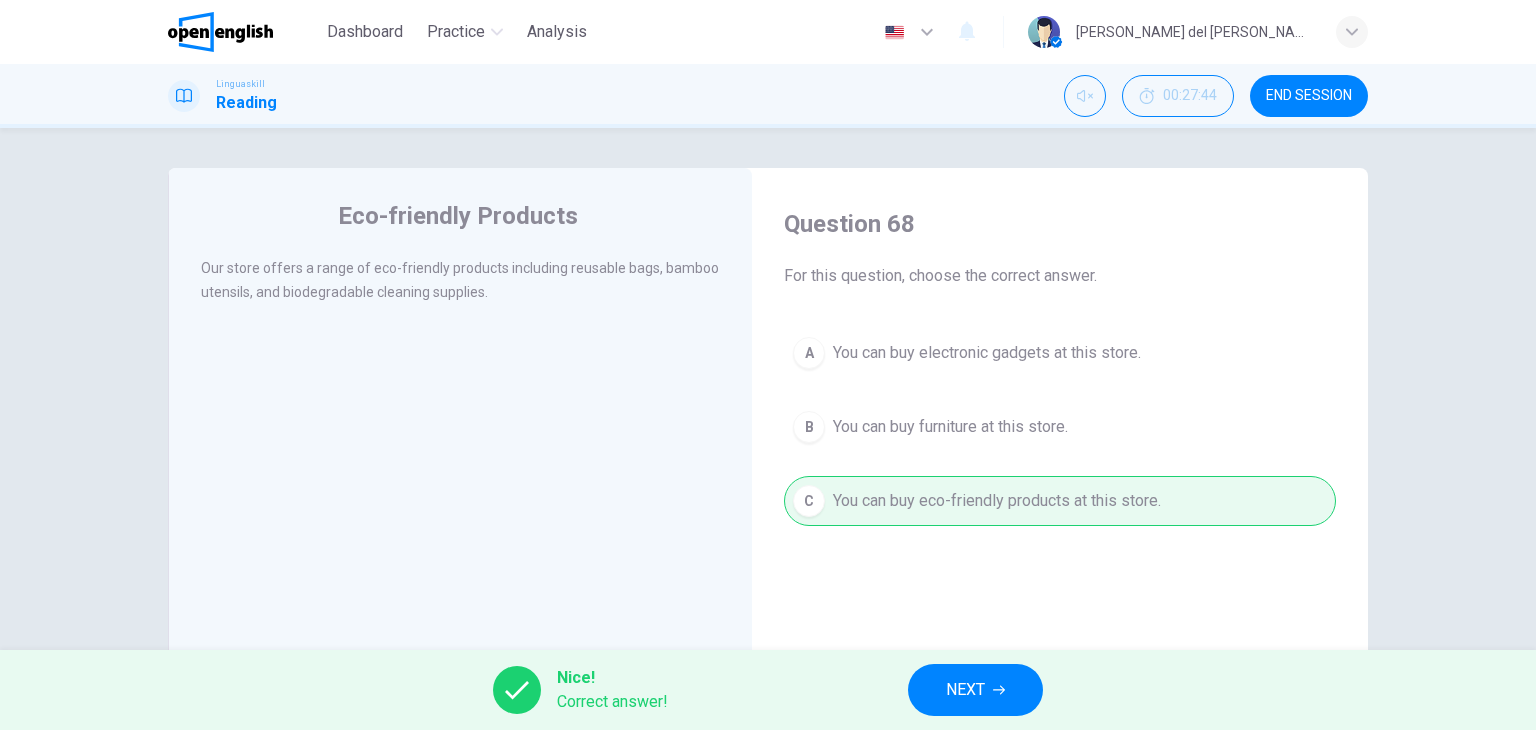 click on "NEXT" at bounding box center [965, 690] 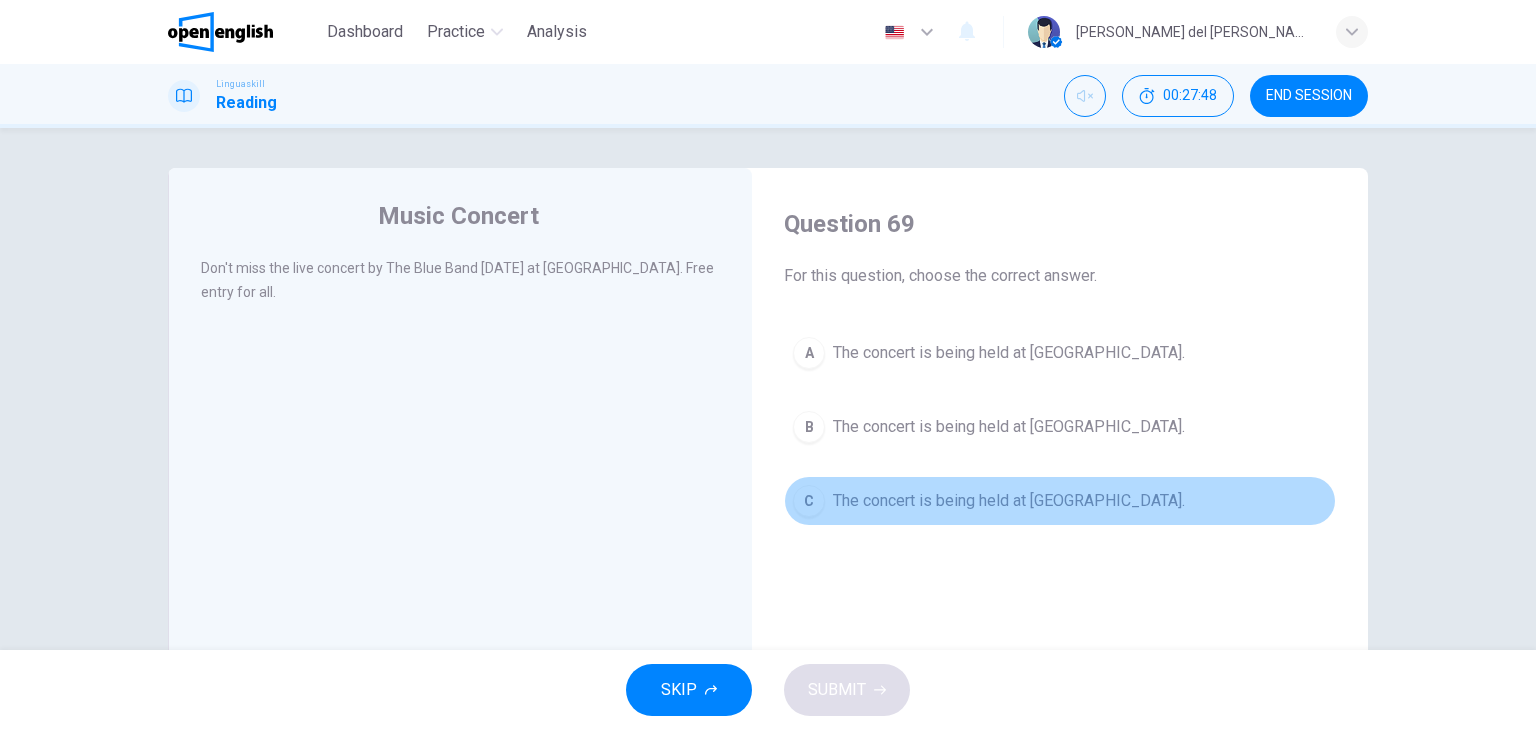 click on "The concert is being held at [GEOGRAPHIC_DATA]." at bounding box center [1009, 501] 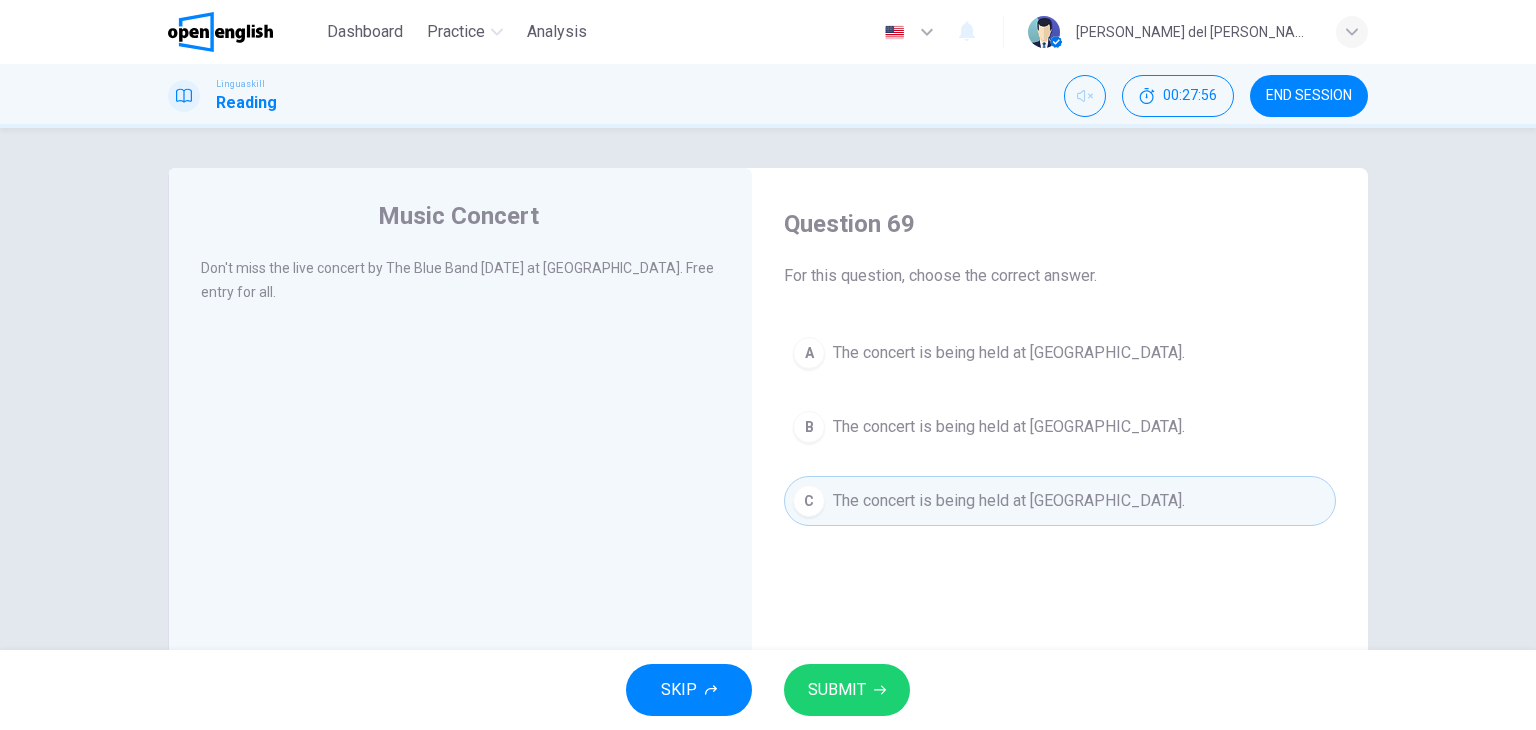 click on "SKIP SUBMIT" at bounding box center (768, 690) 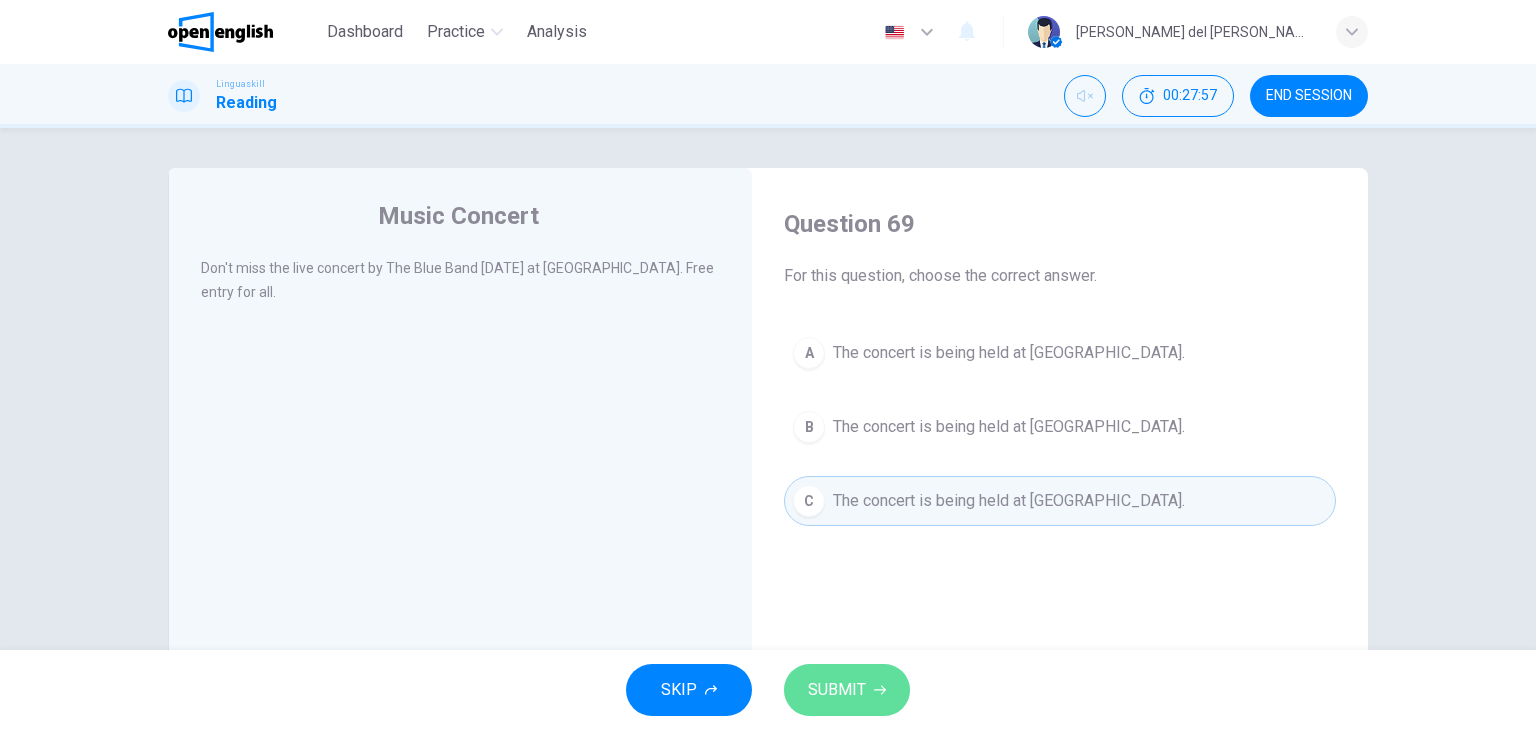 click on "SUBMIT" at bounding box center (837, 690) 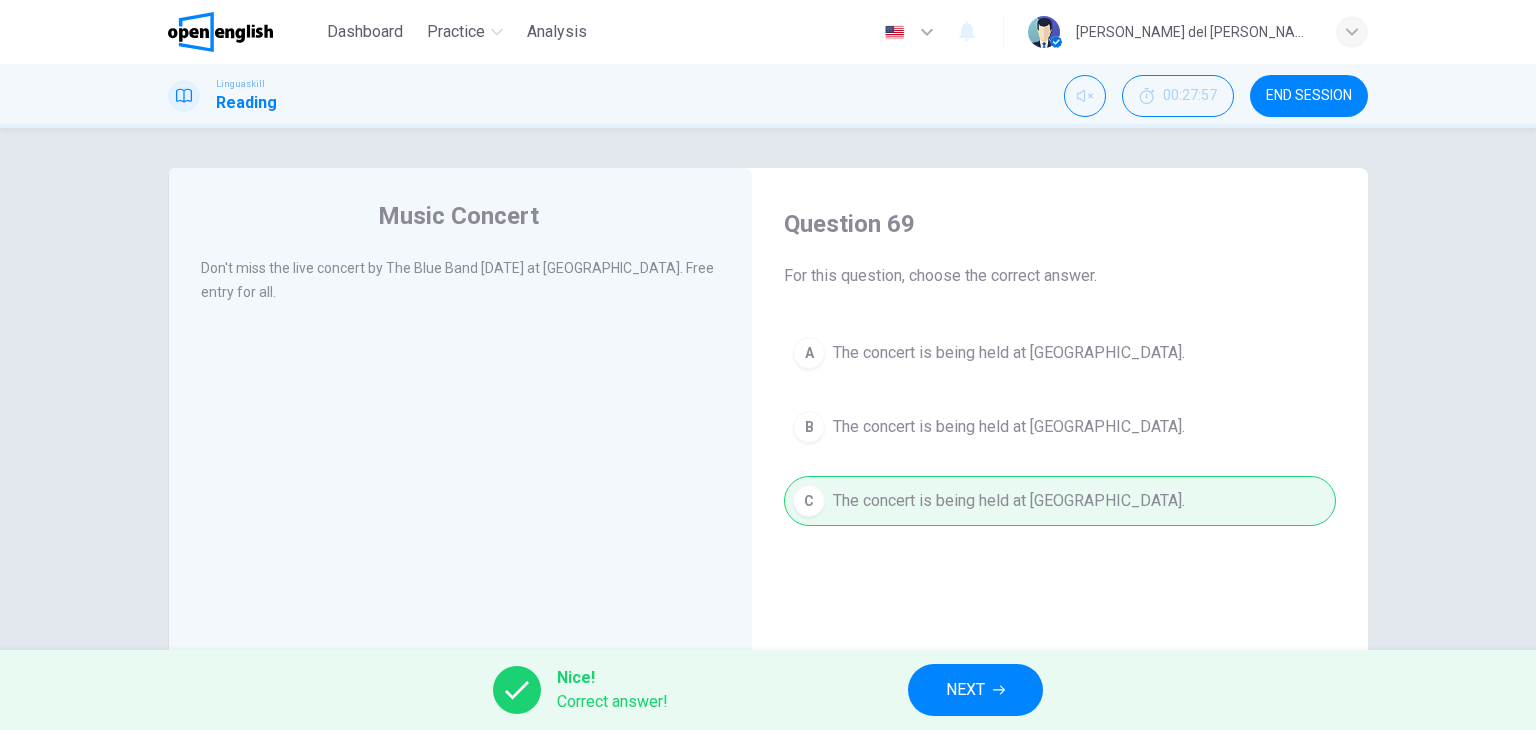 click on "NEXT" at bounding box center [965, 690] 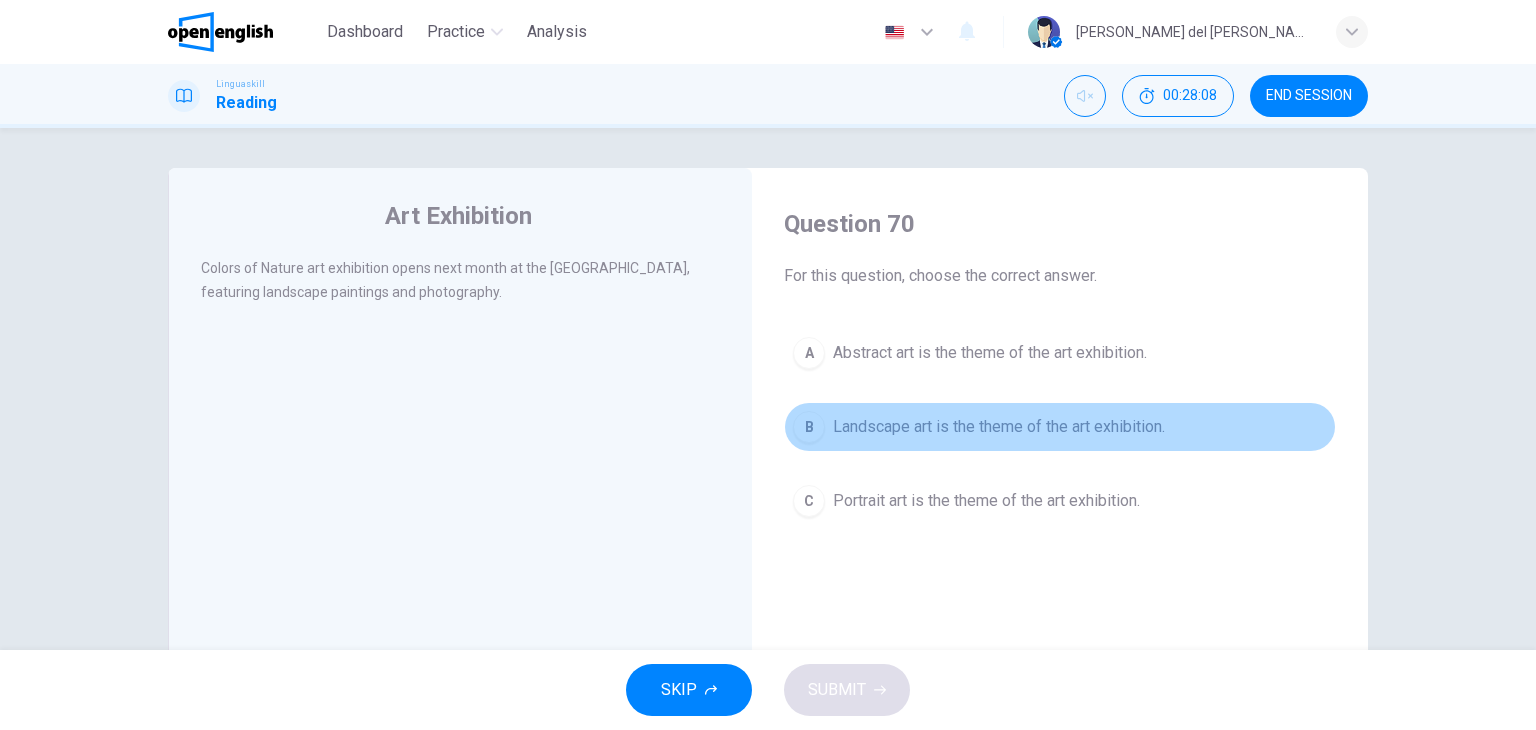 click on "Landscape art is the theme of the art exhibition." at bounding box center (999, 427) 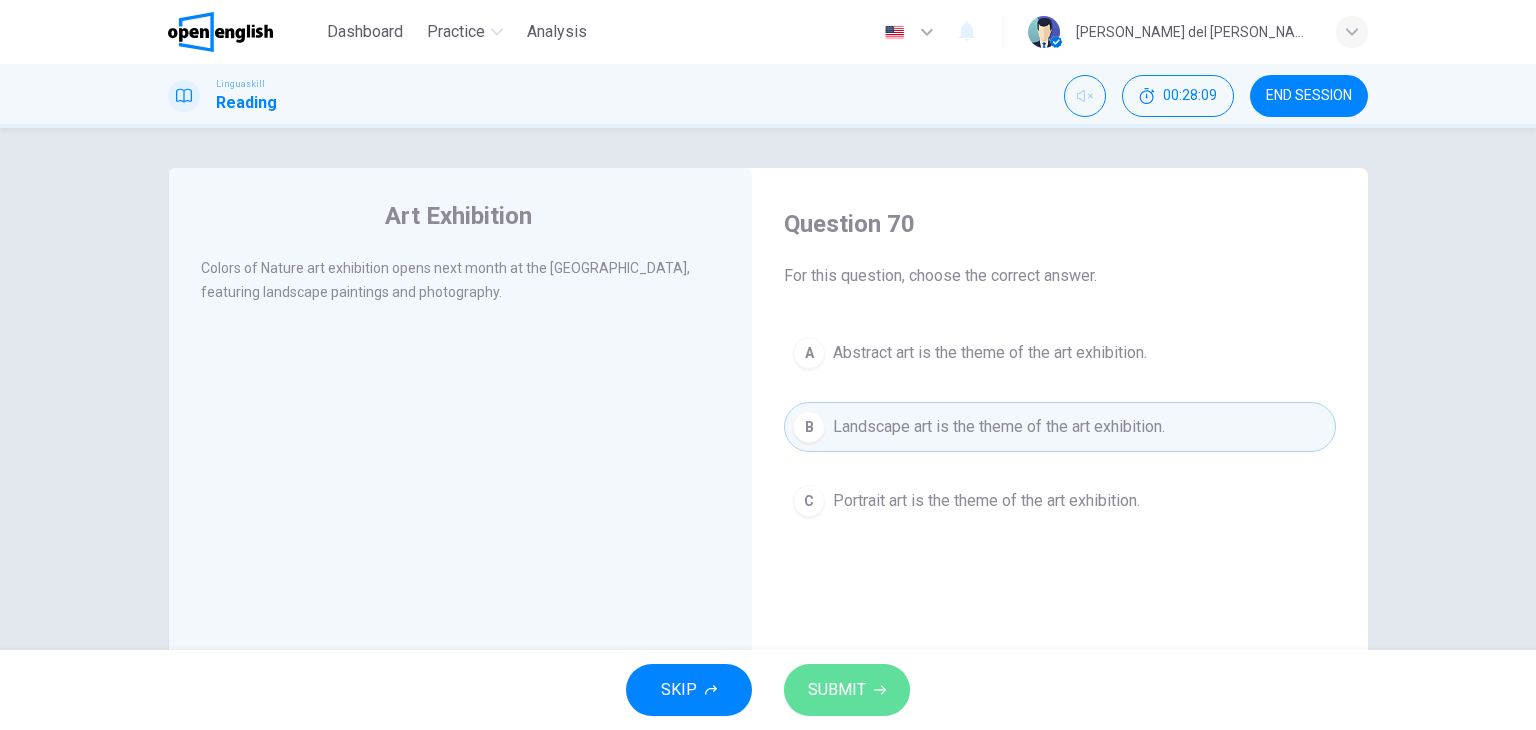 click on "SUBMIT" at bounding box center [847, 690] 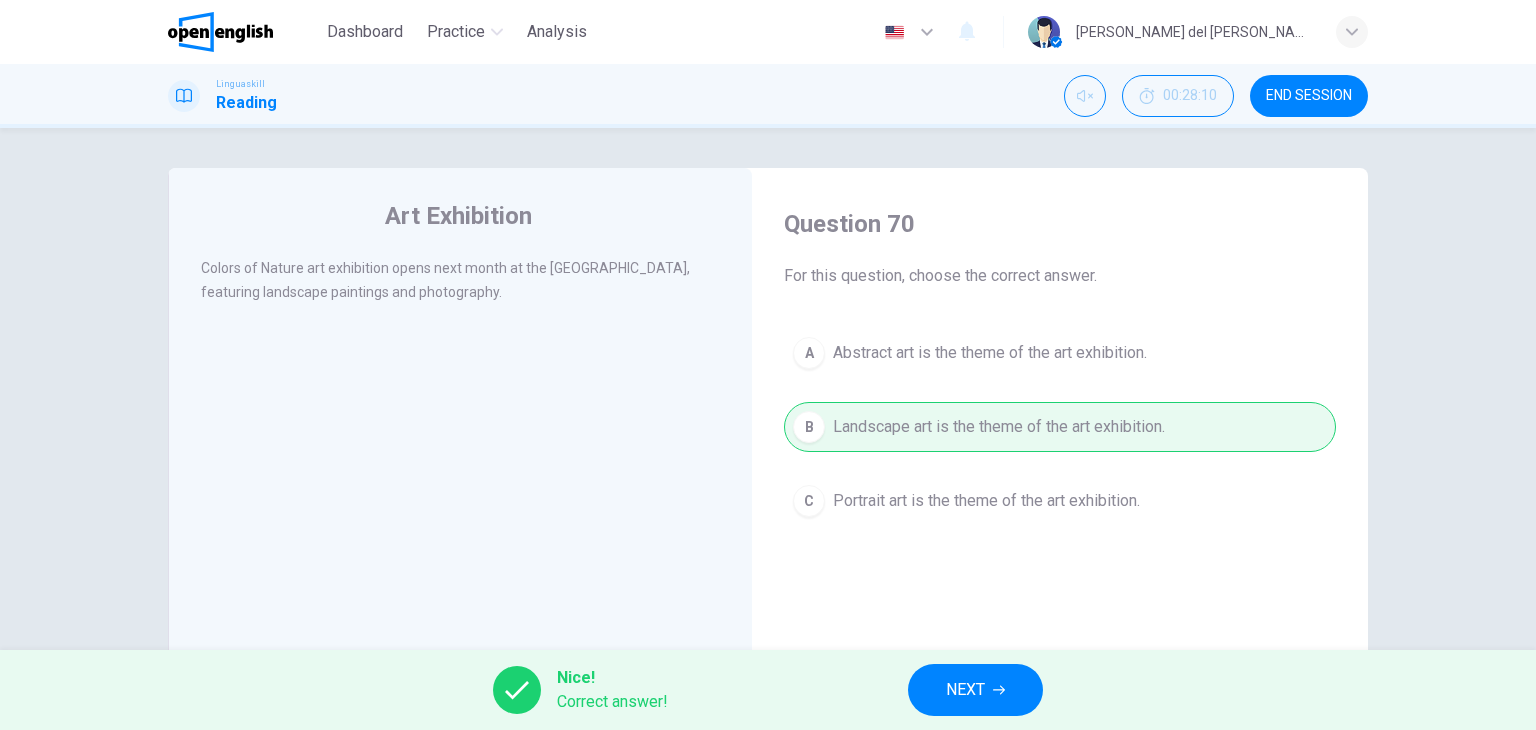 click on "NEXT" at bounding box center (975, 690) 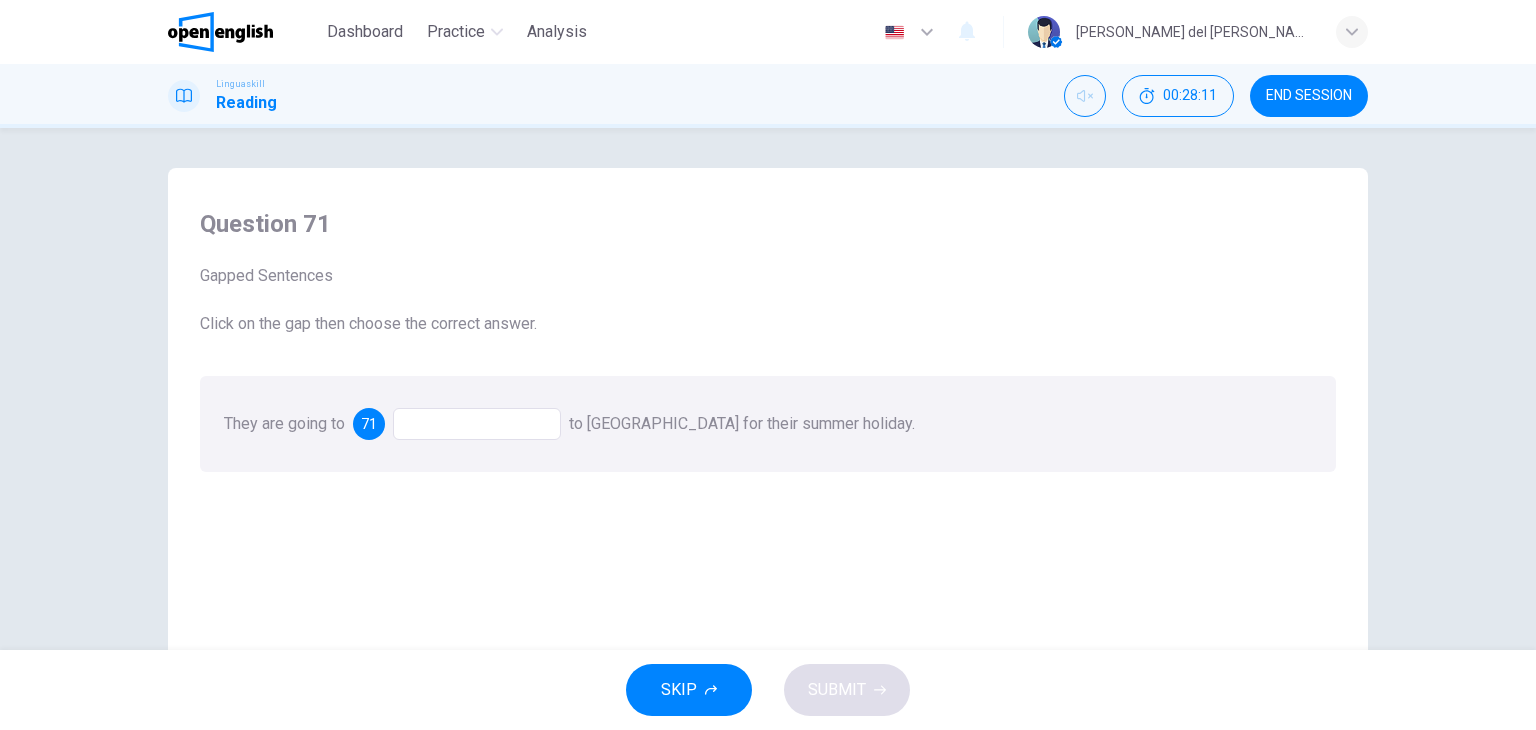 click at bounding box center (477, 424) 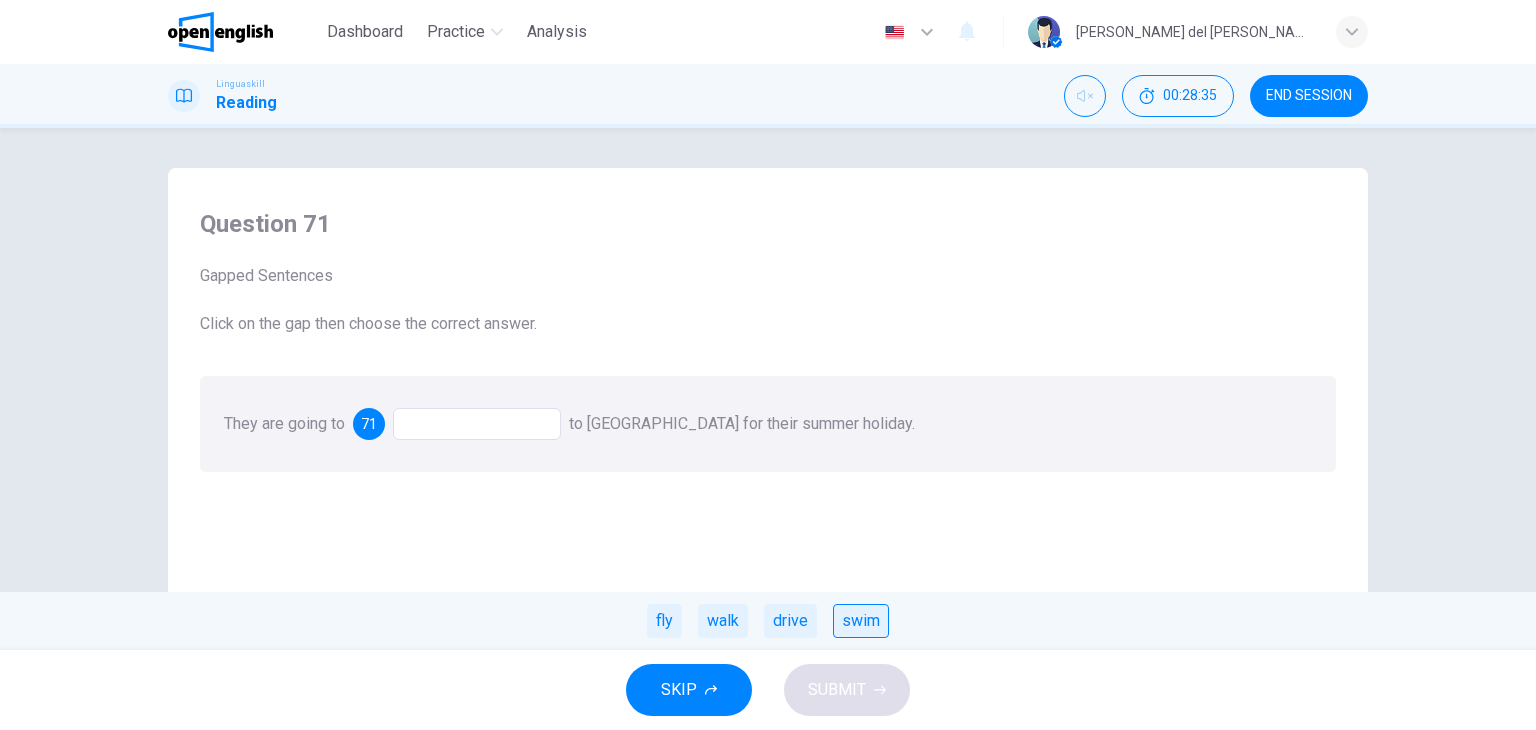 click on "swim" at bounding box center [861, 621] 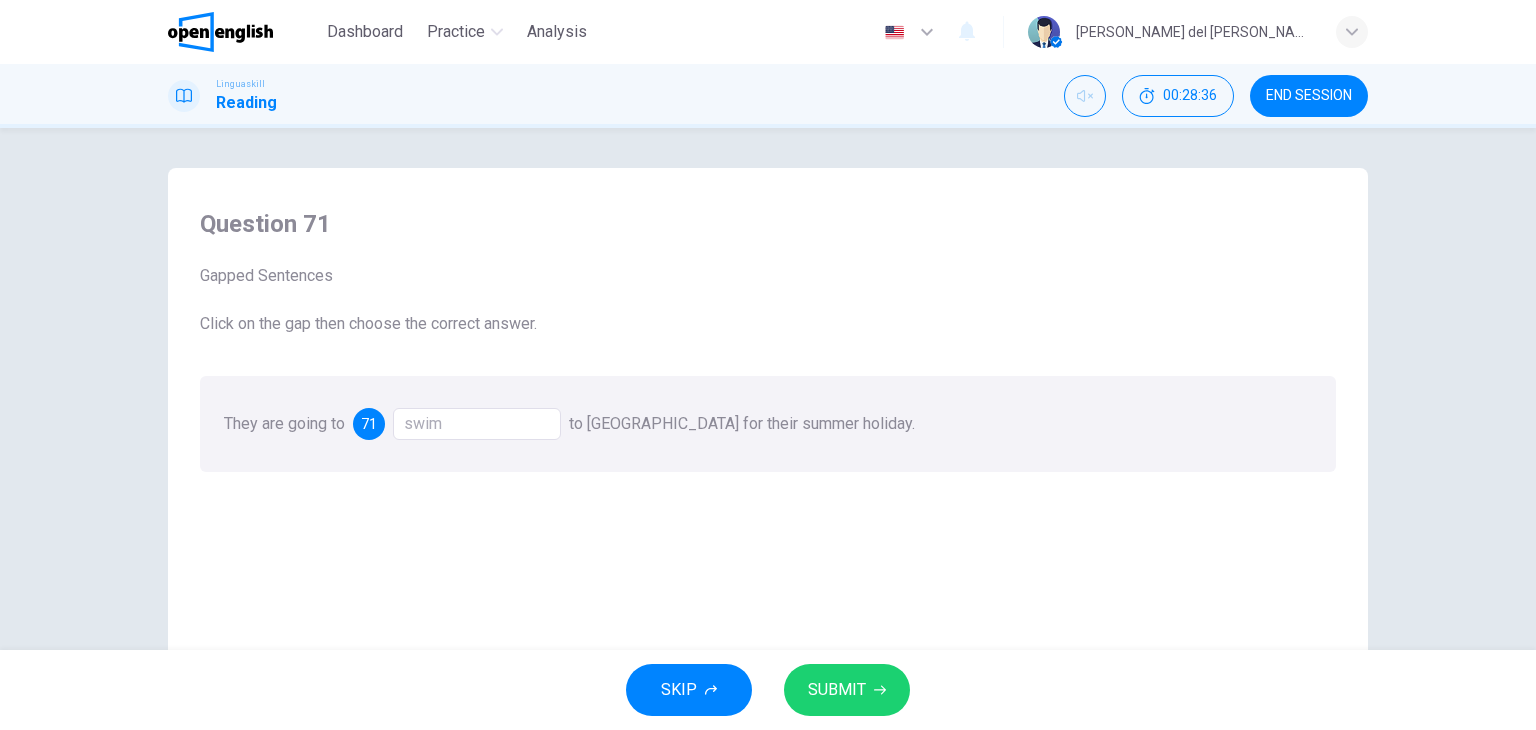 click on "SUBMIT" at bounding box center (837, 690) 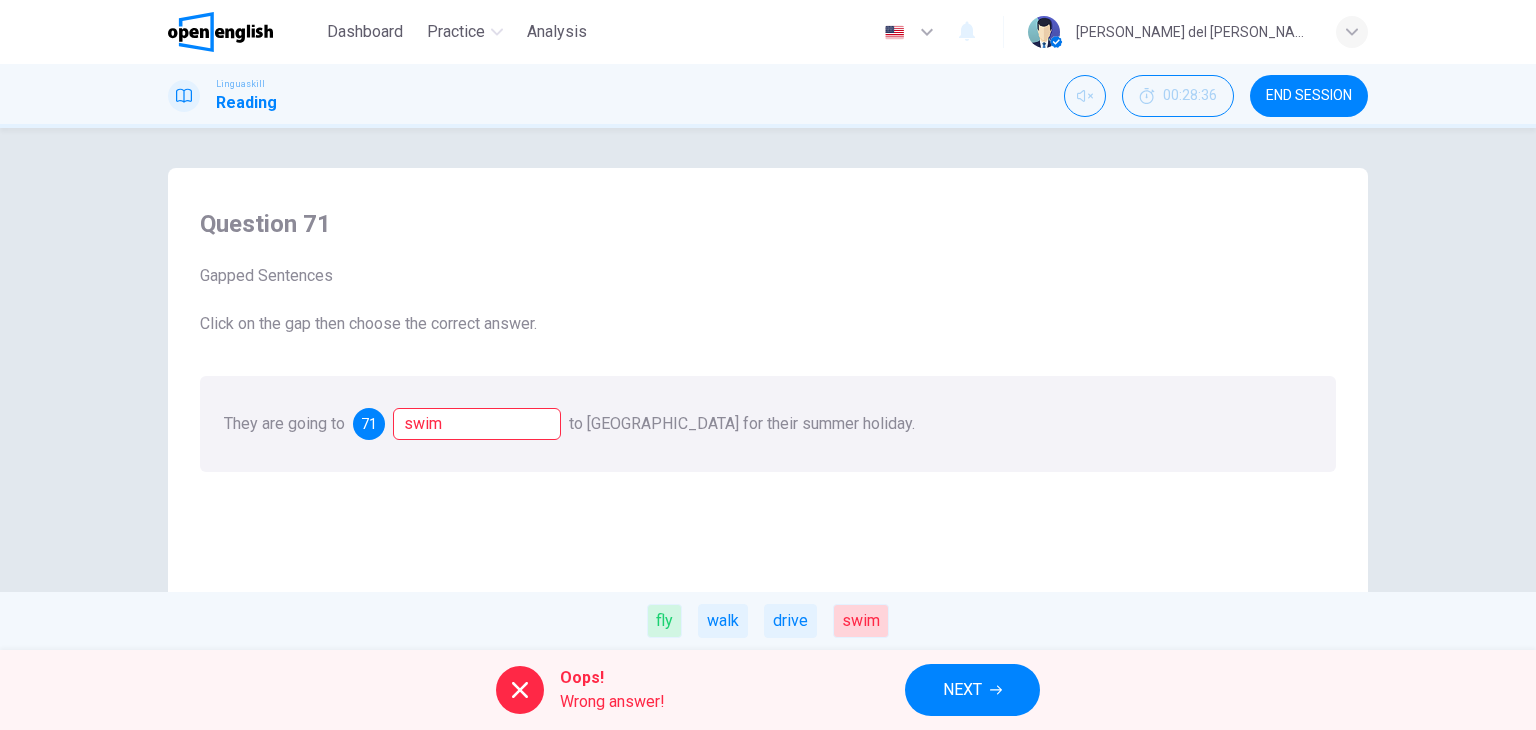 click on "NEXT" at bounding box center [962, 690] 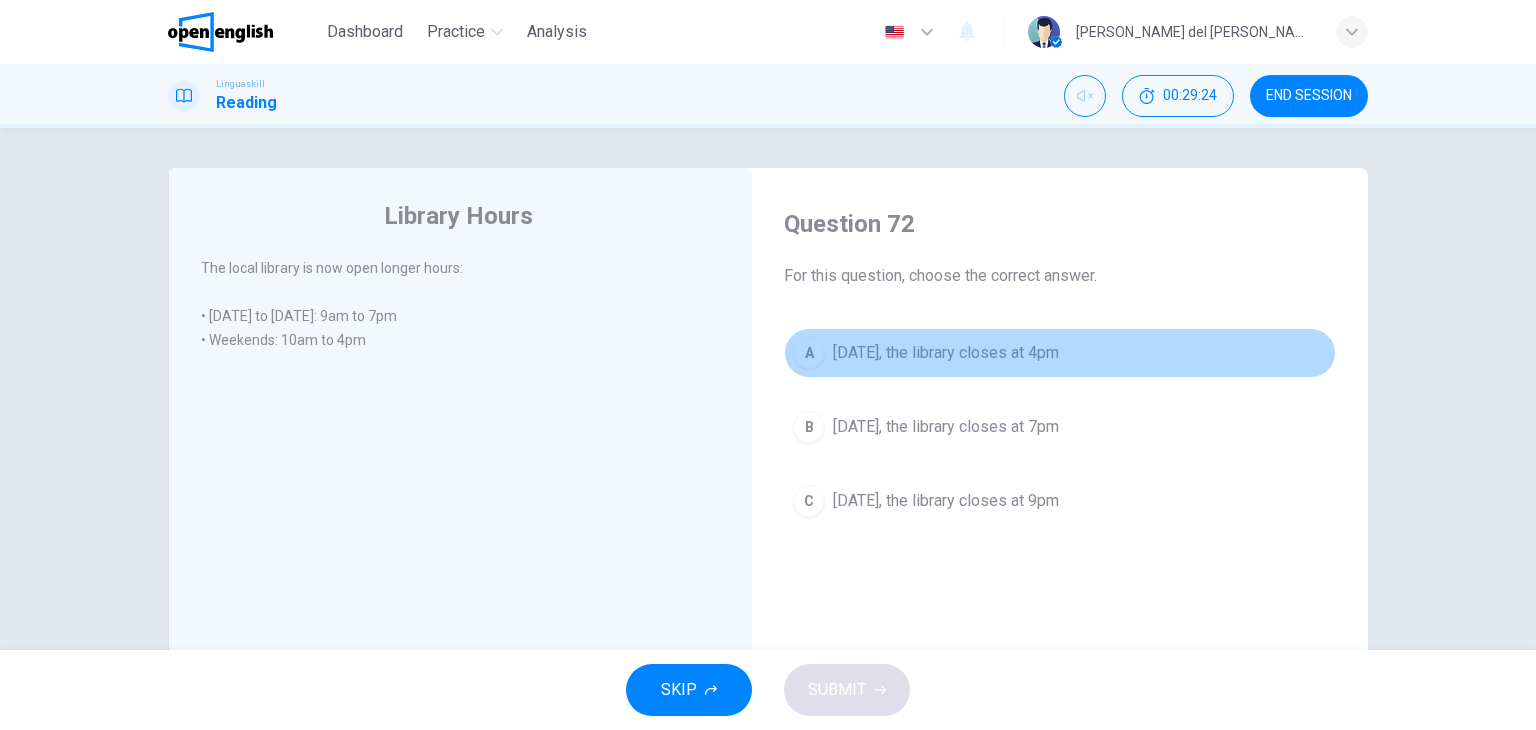 click on "A [DATE], the library closes at 4pm" at bounding box center [1060, 353] 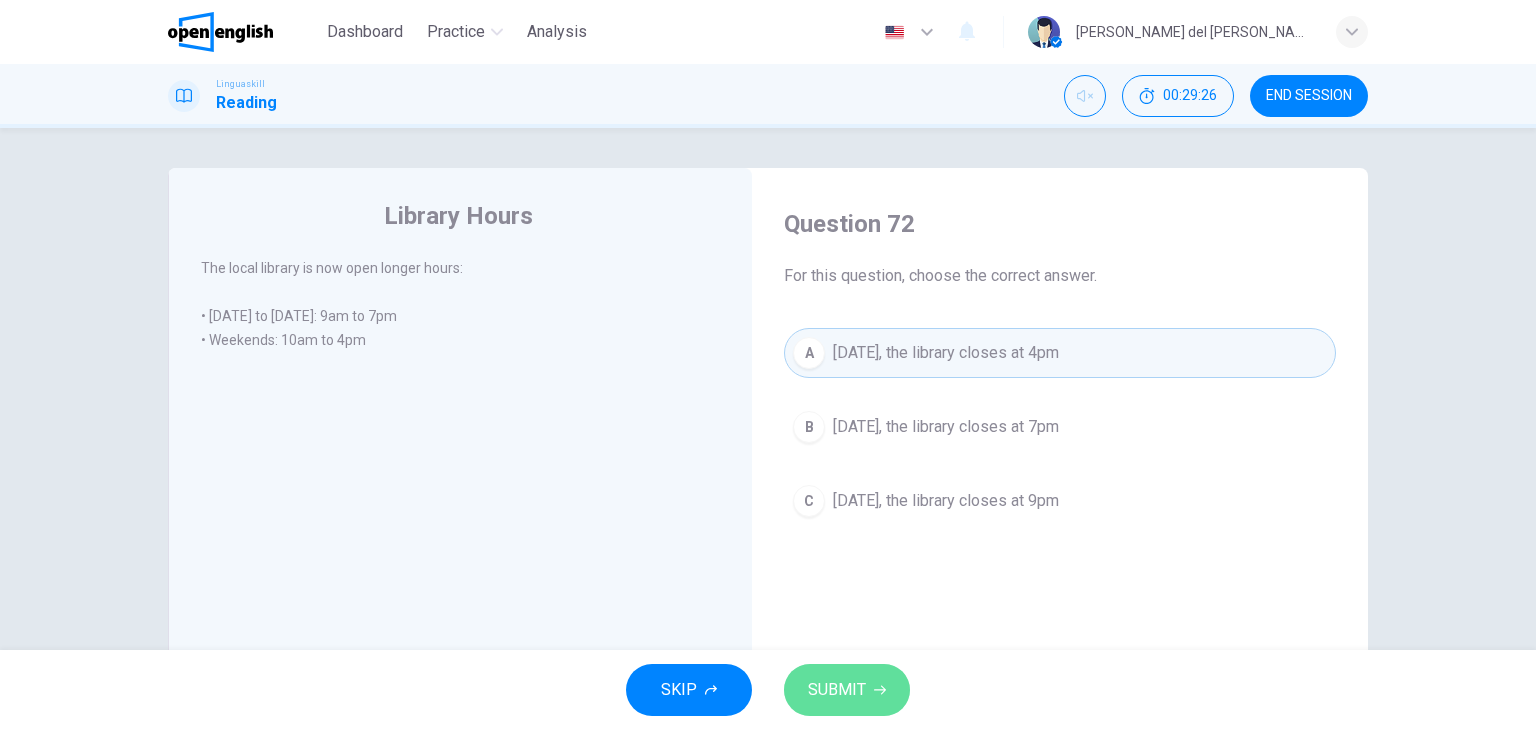 click on "SUBMIT" at bounding box center [837, 690] 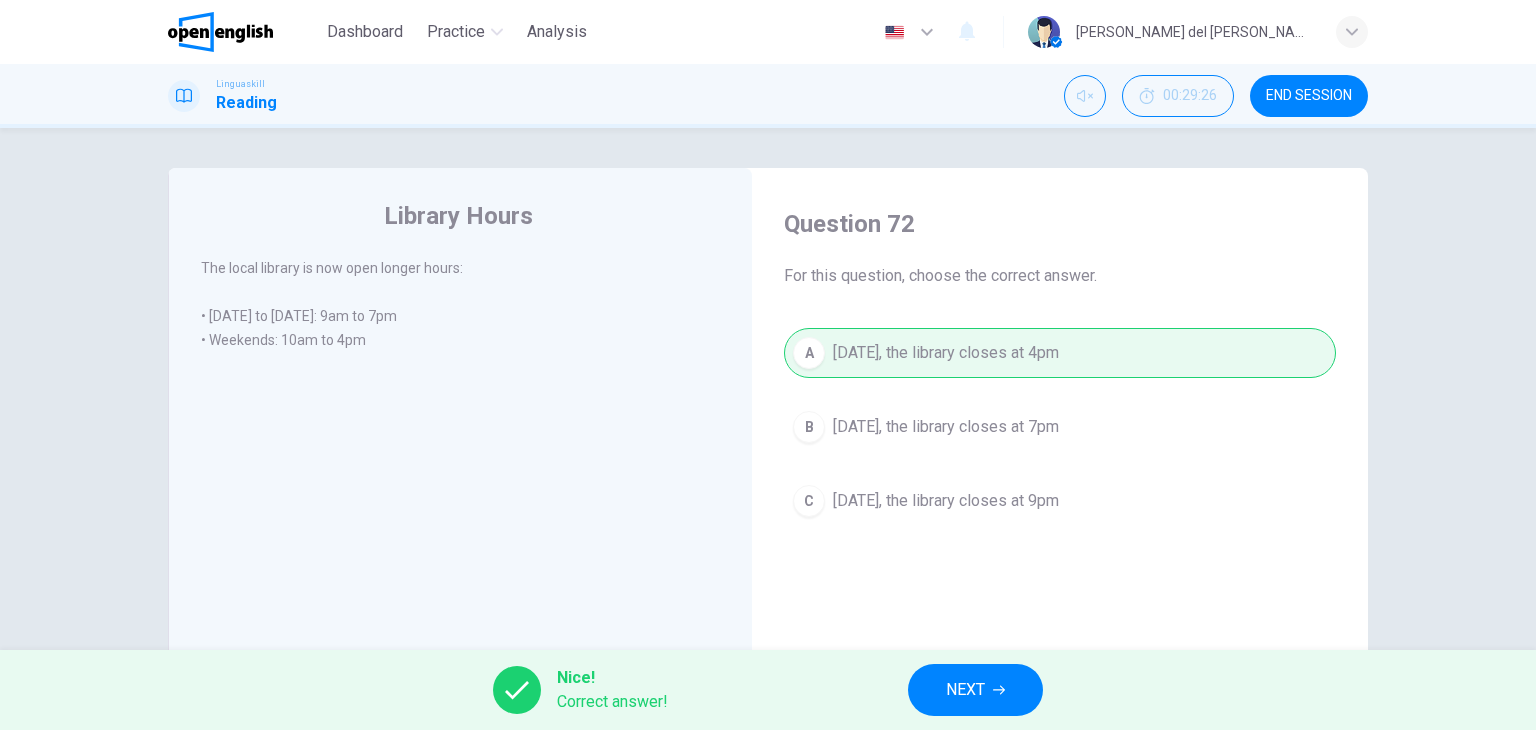 click 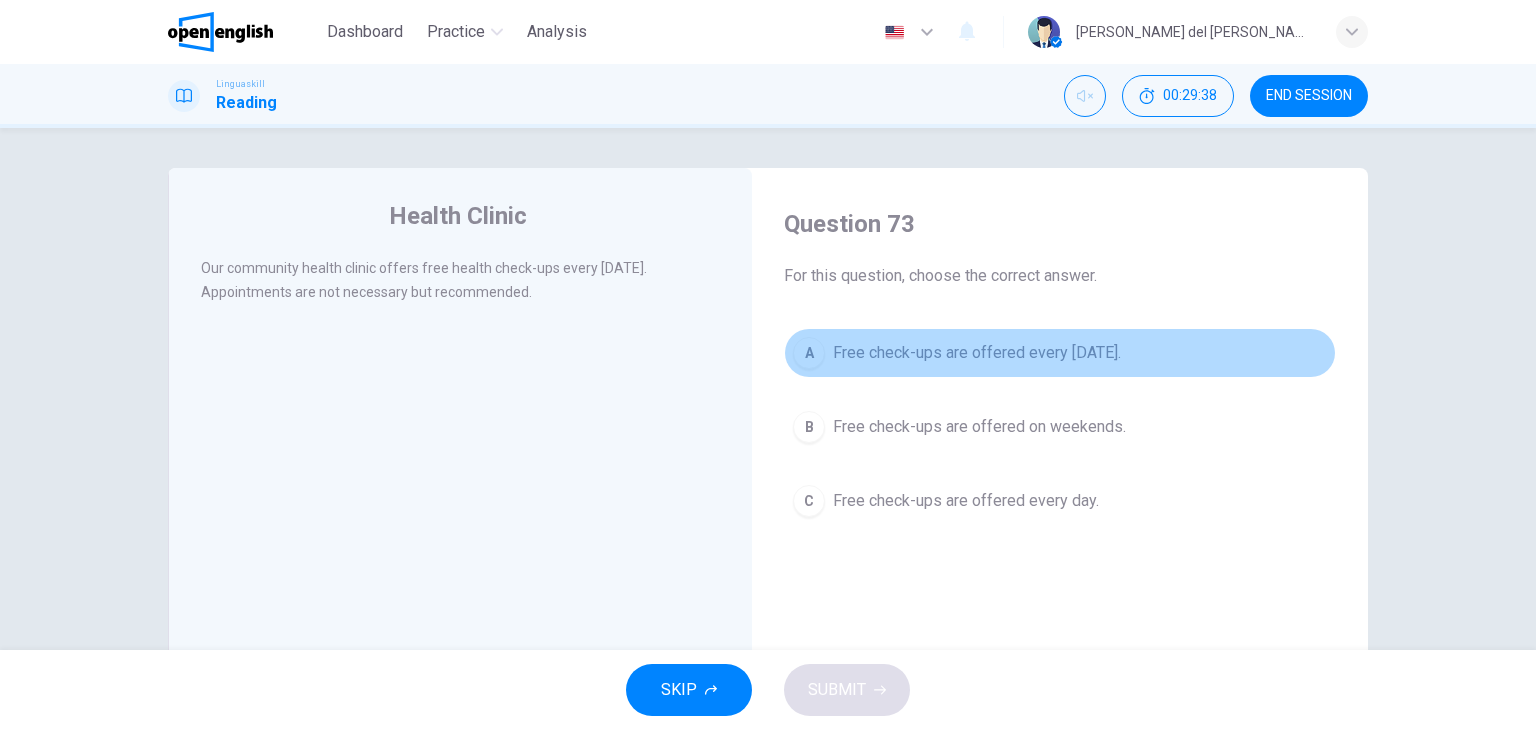 click on "A Free check-ups are offered every [DATE]." at bounding box center (1060, 353) 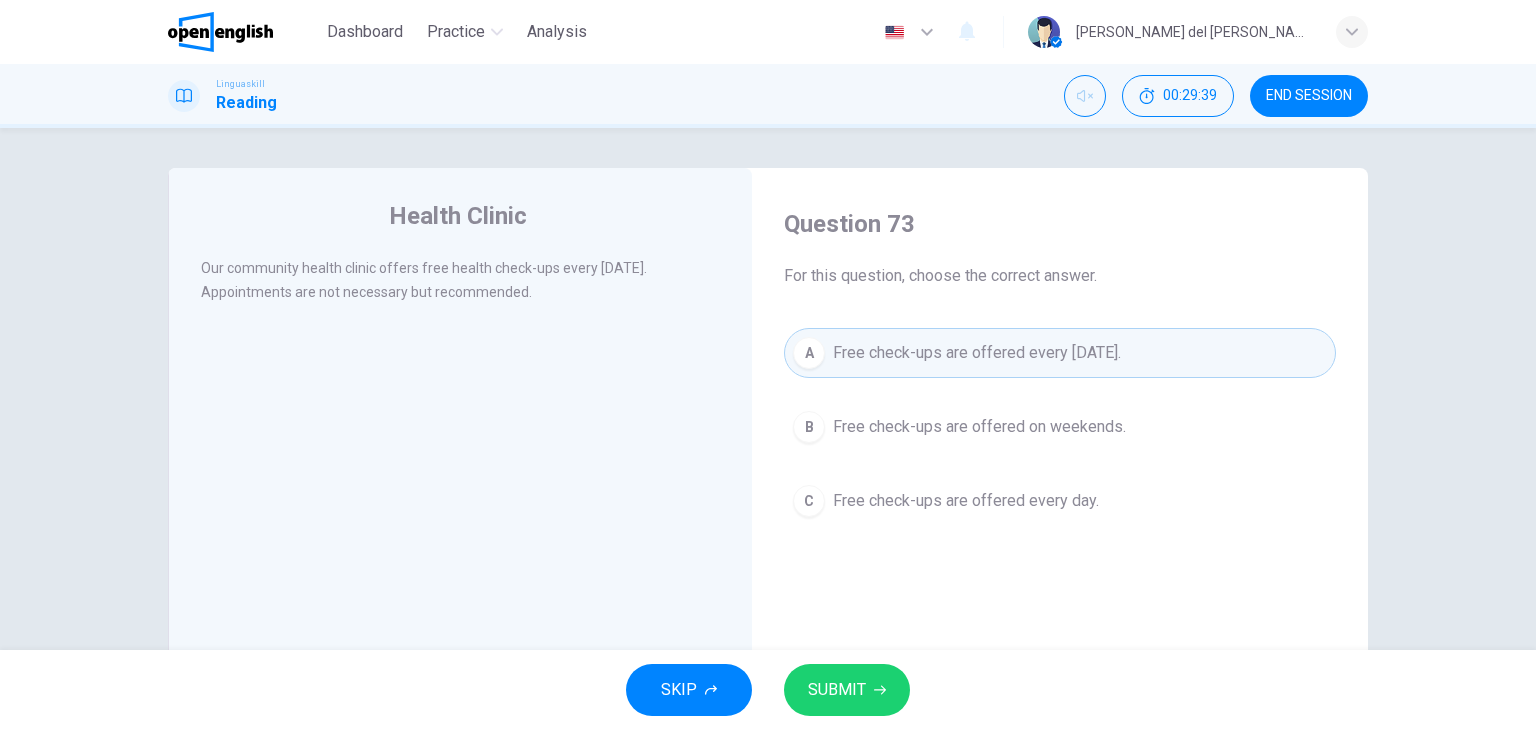 click on "SUBMIT" at bounding box center [837, 690] 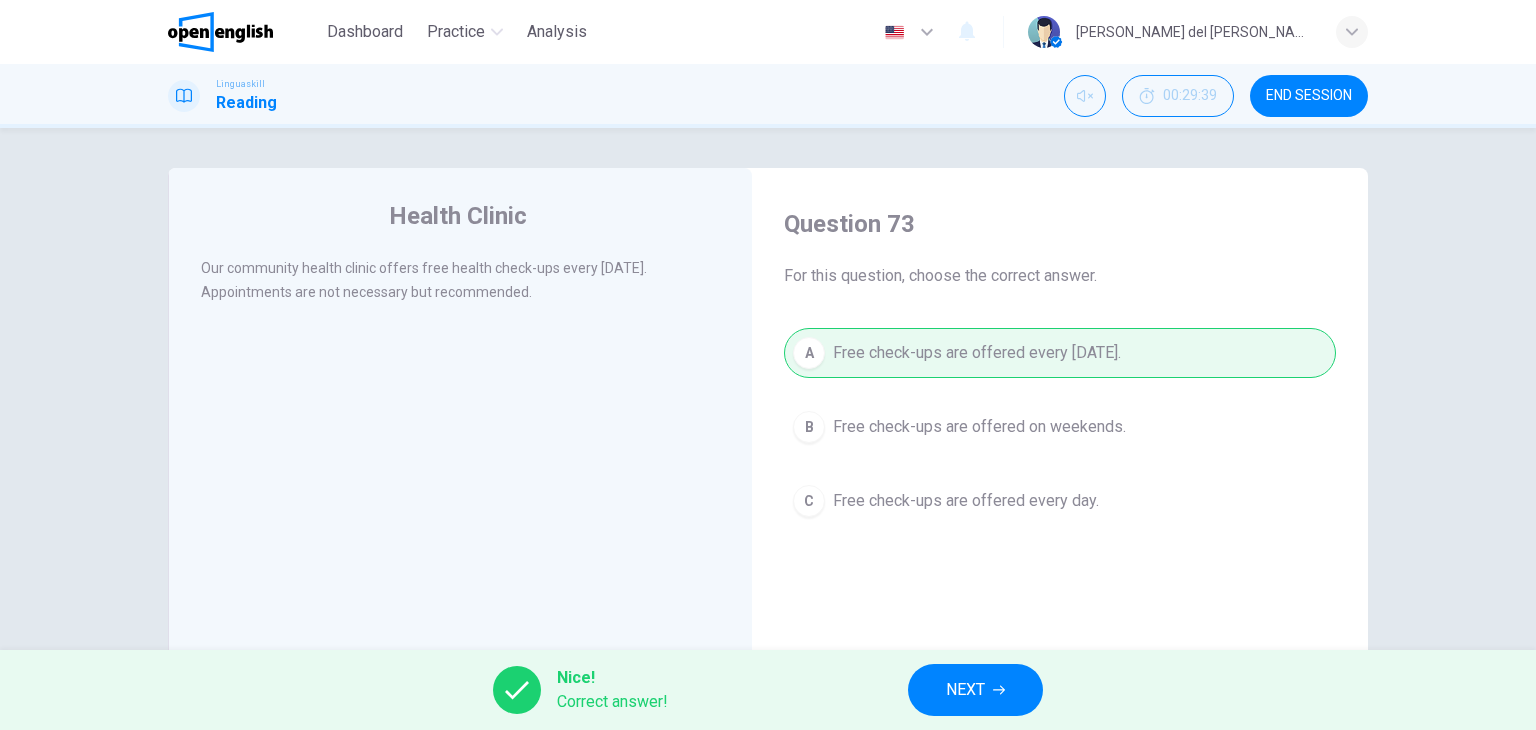 click on "NEXT" at bounding box center (965, 690) 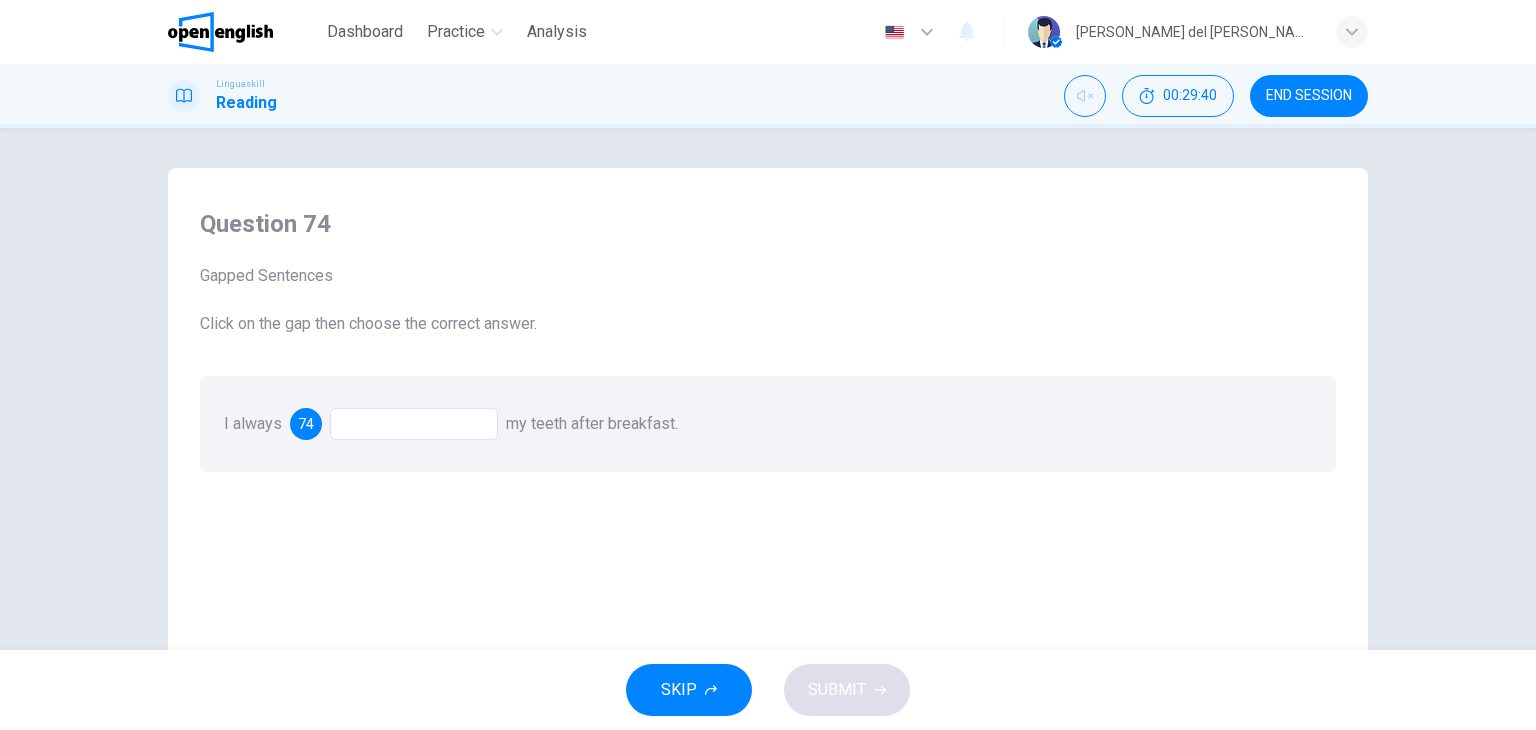 click at bounding box center (414, 424) 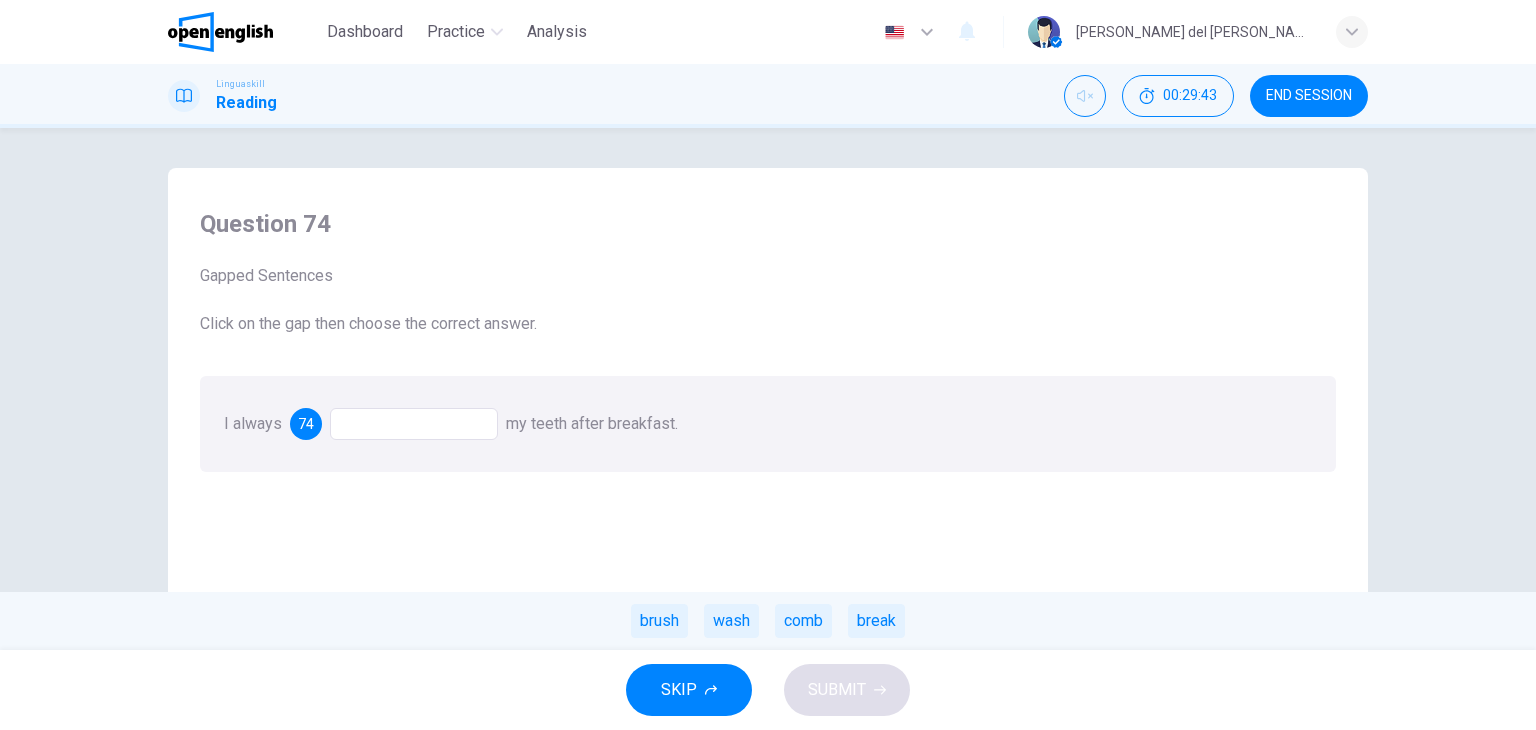 click on "END SESSION" at bounding box center [1309, 96] 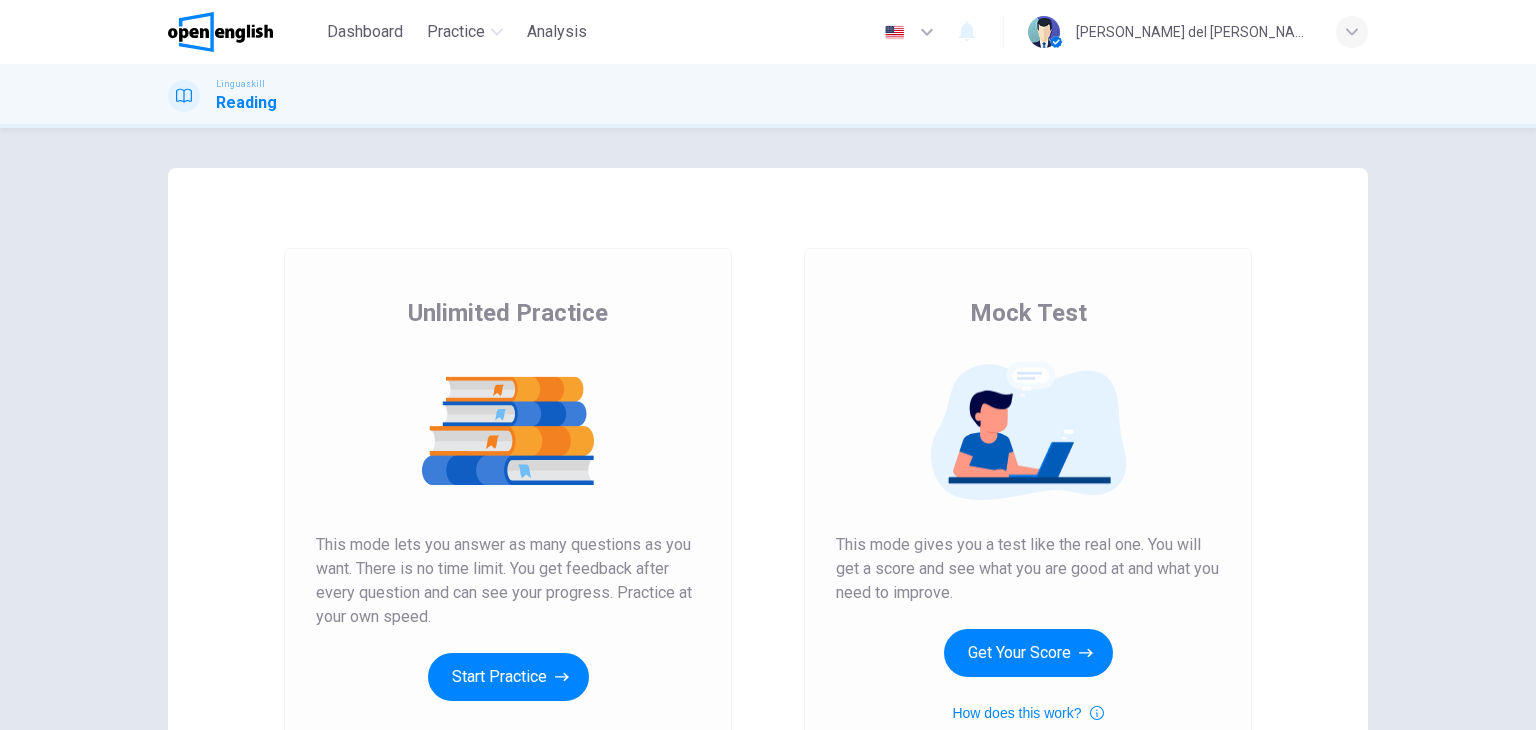 scroll, scrollTop: 0, scrollLeft: 0, axis: both 